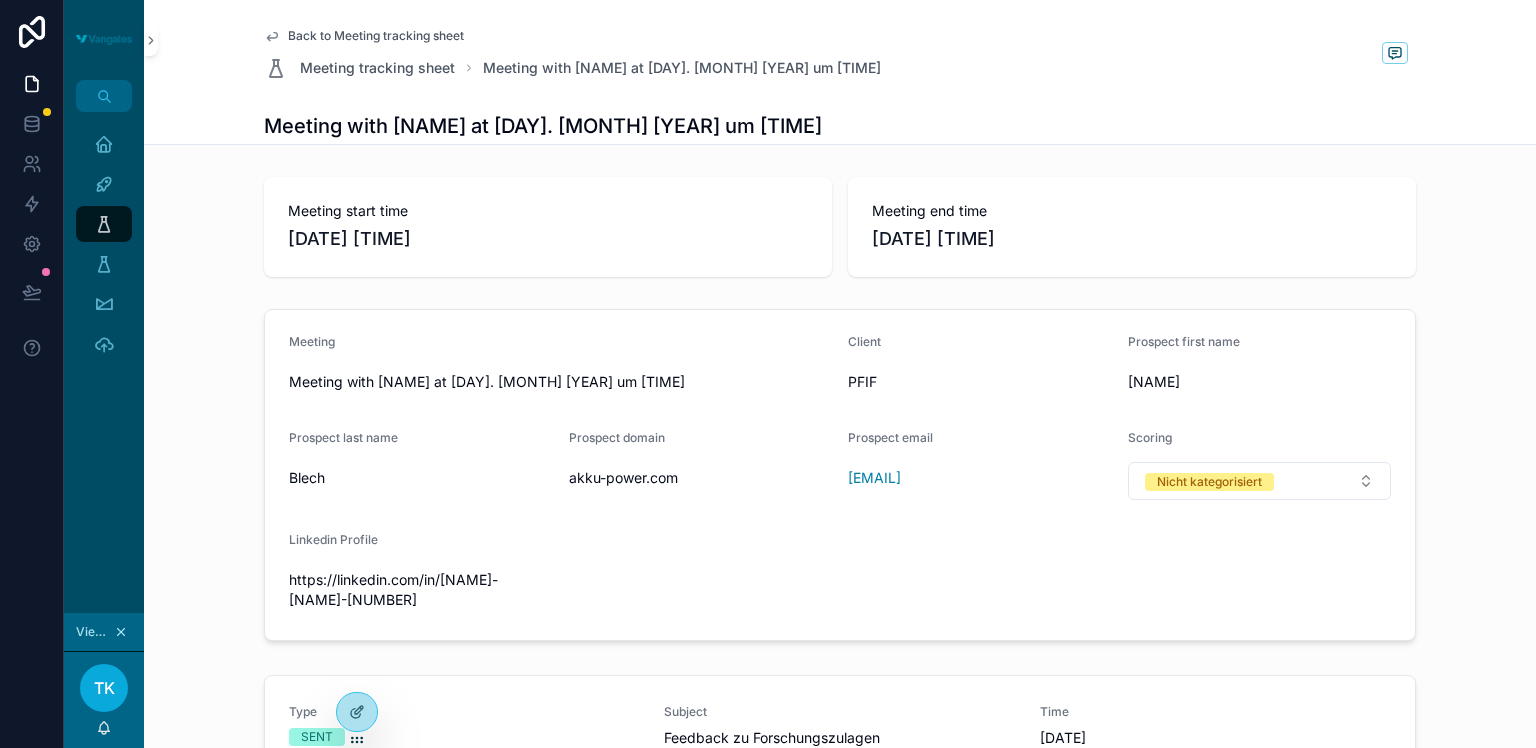 scroll, scrollTop: 0, scrollLeft: 0, axis: both 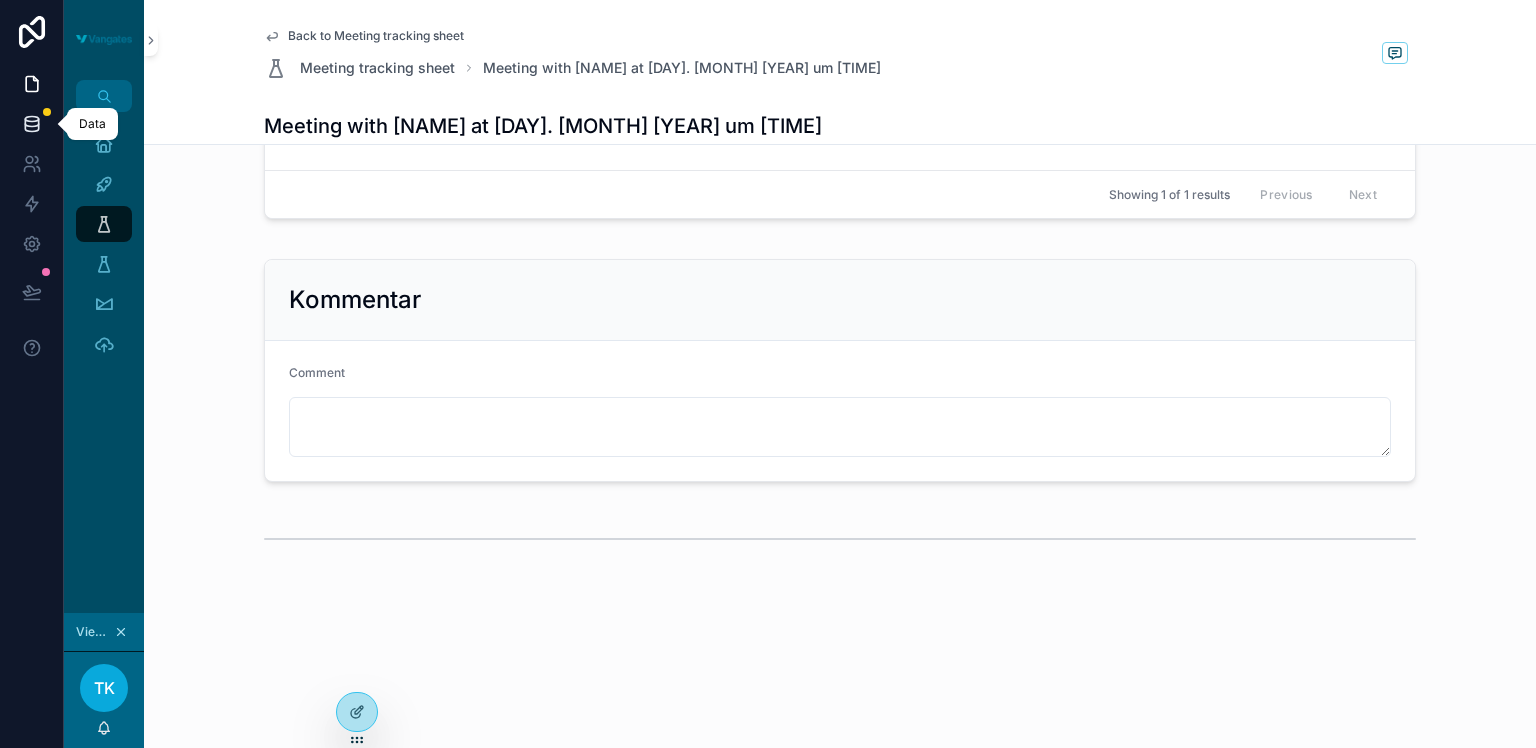 click at bounding box center [31, 124] 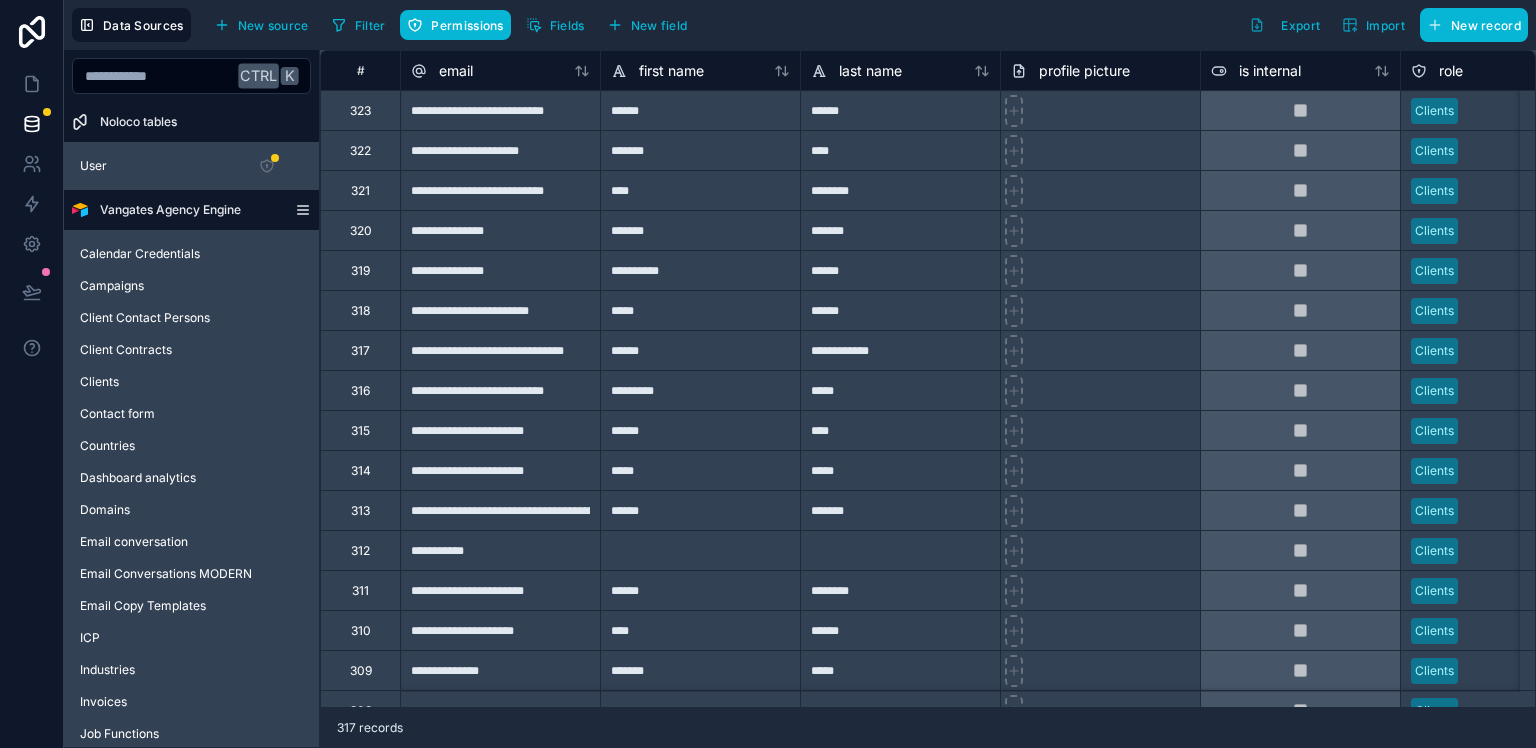 click 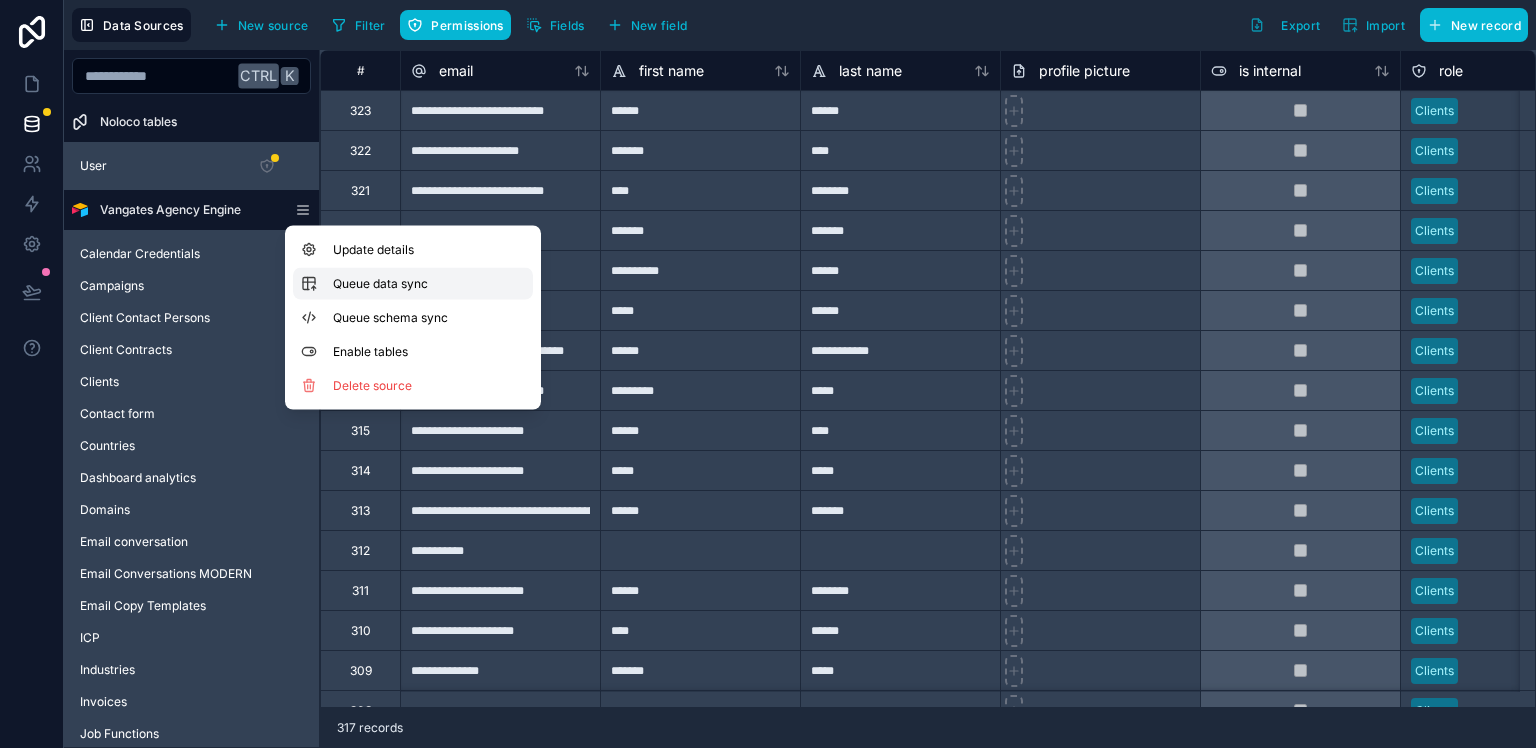 click on "Queue data sync" at bounding box center [405, 284] 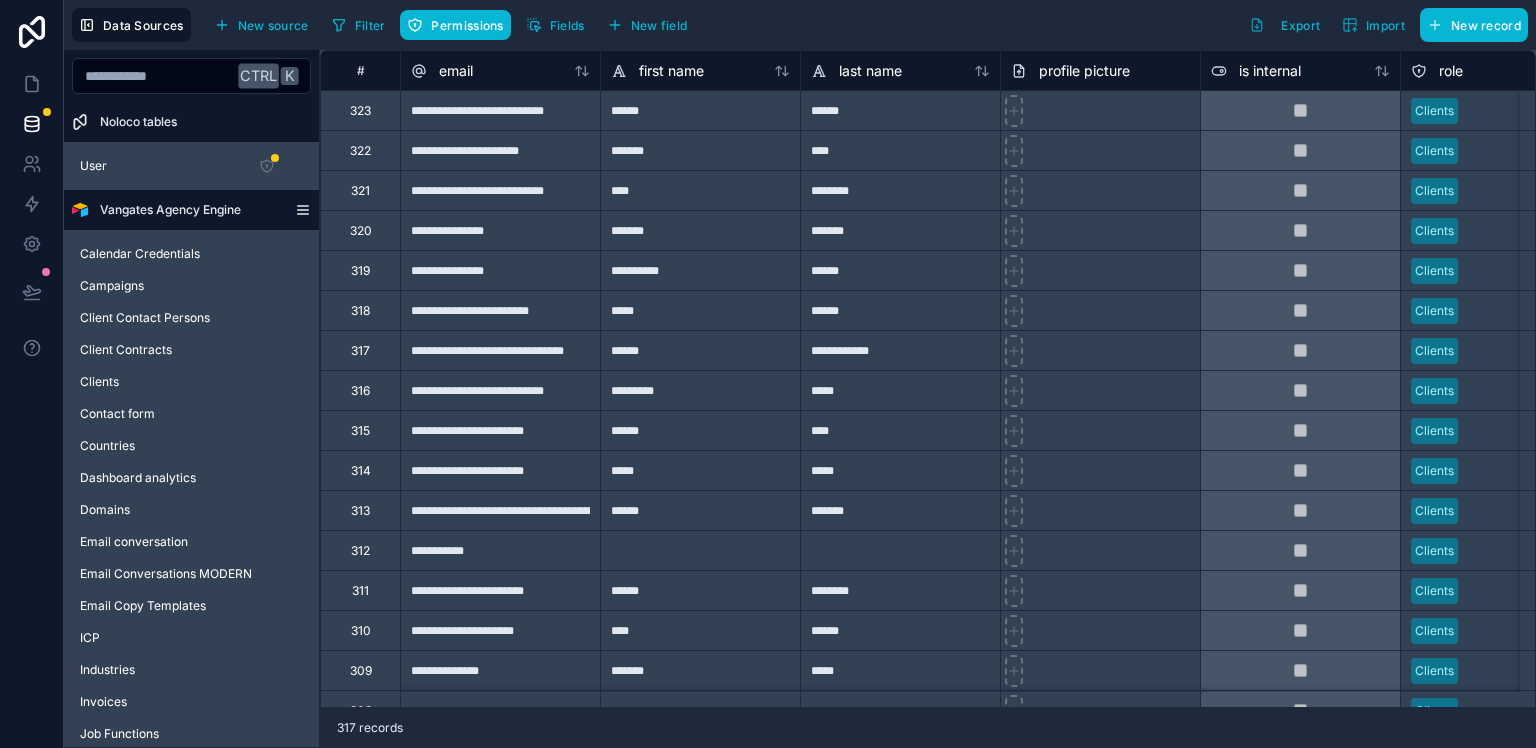 click 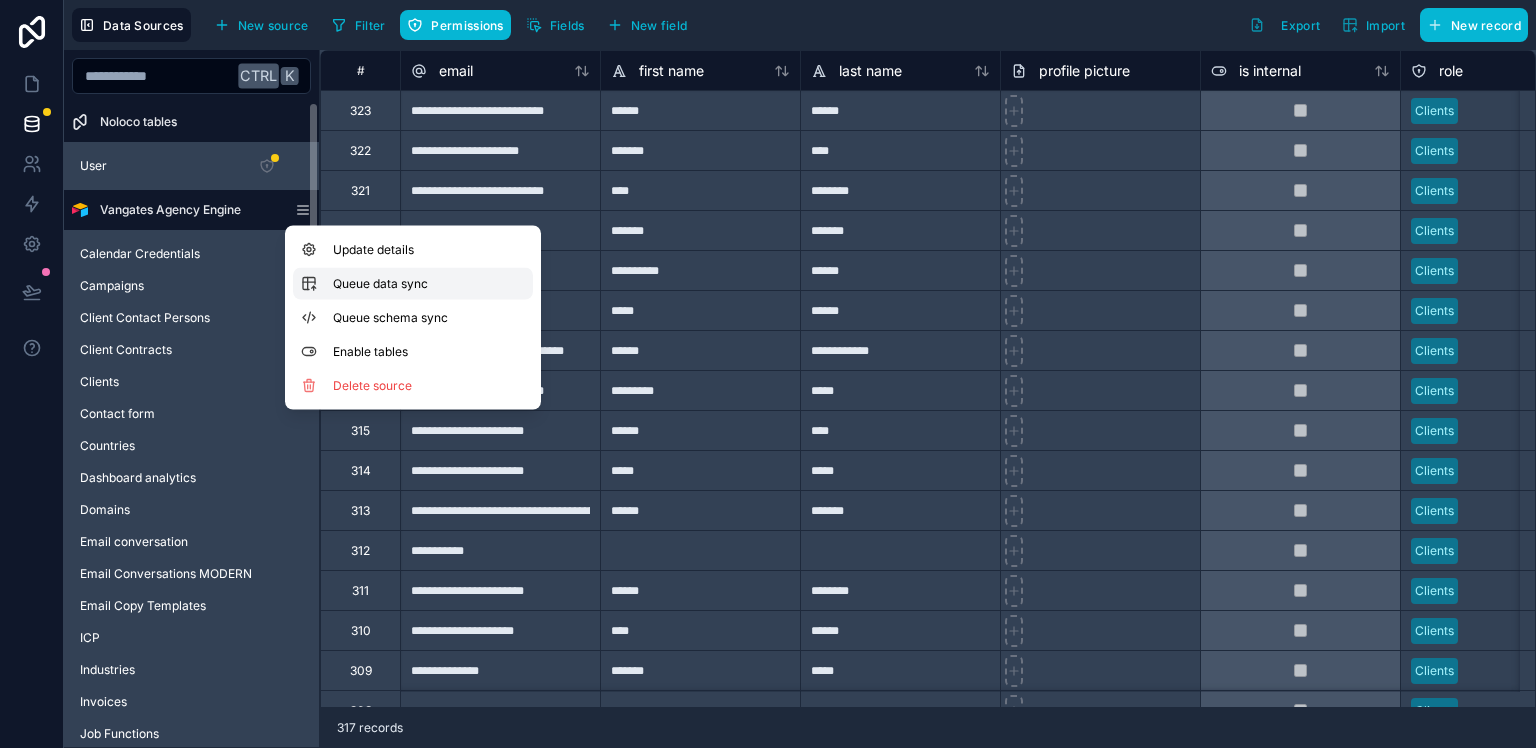 click on "Queue data sync" at bounding box center [405, 284] 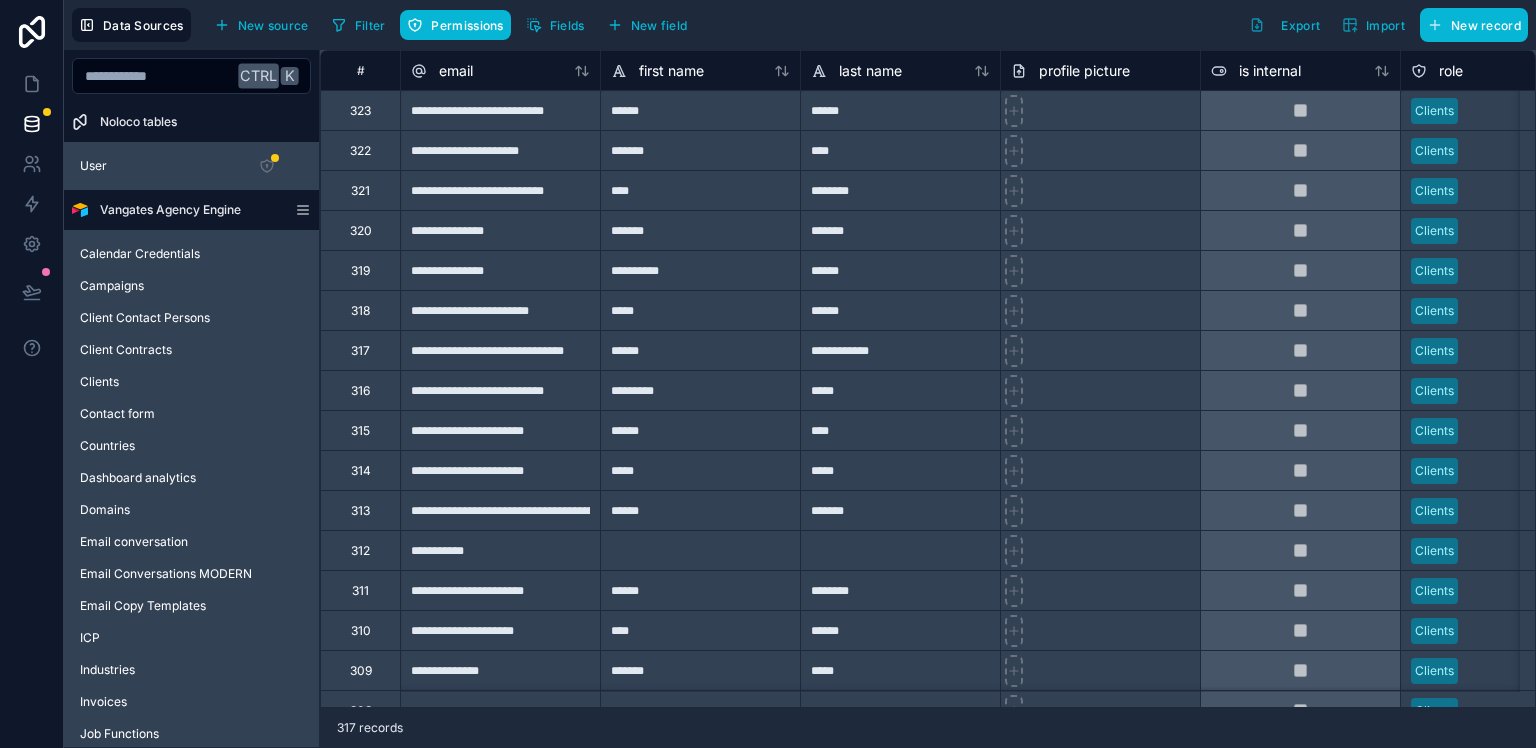 scroll, scrollTop: 0, scrollLeft: 0, axis: both 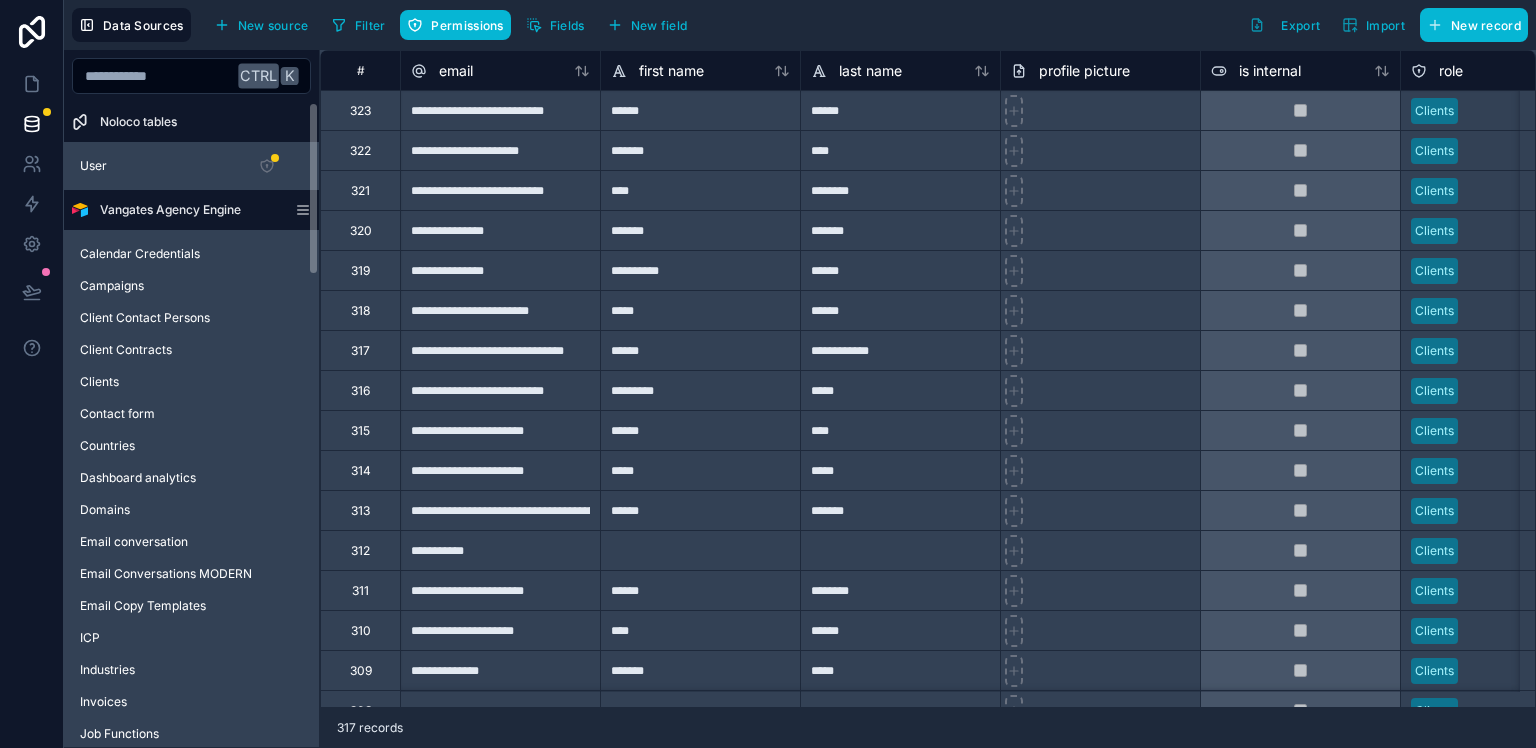 click on "Vangates Agency Engine" at bounding box center (191, 210) 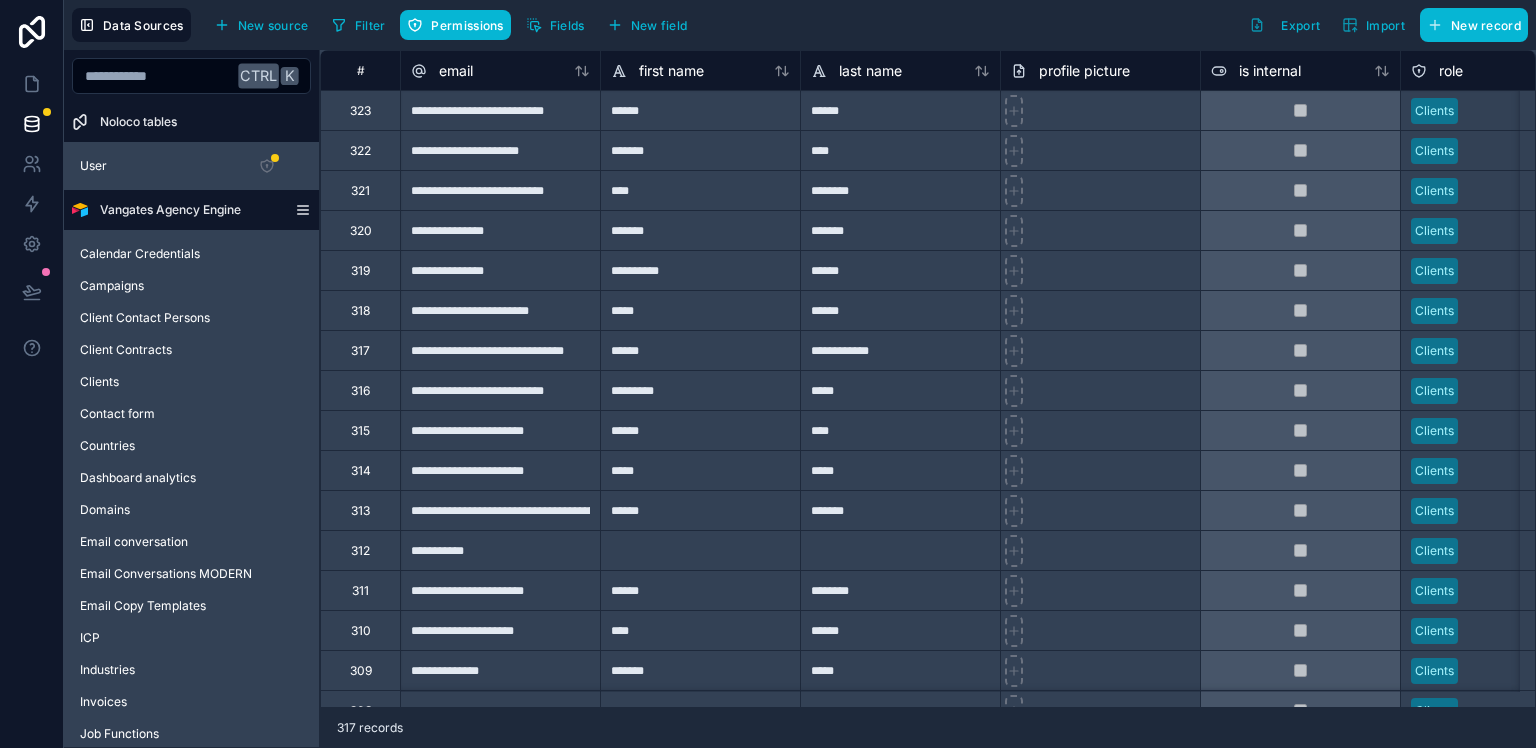 click 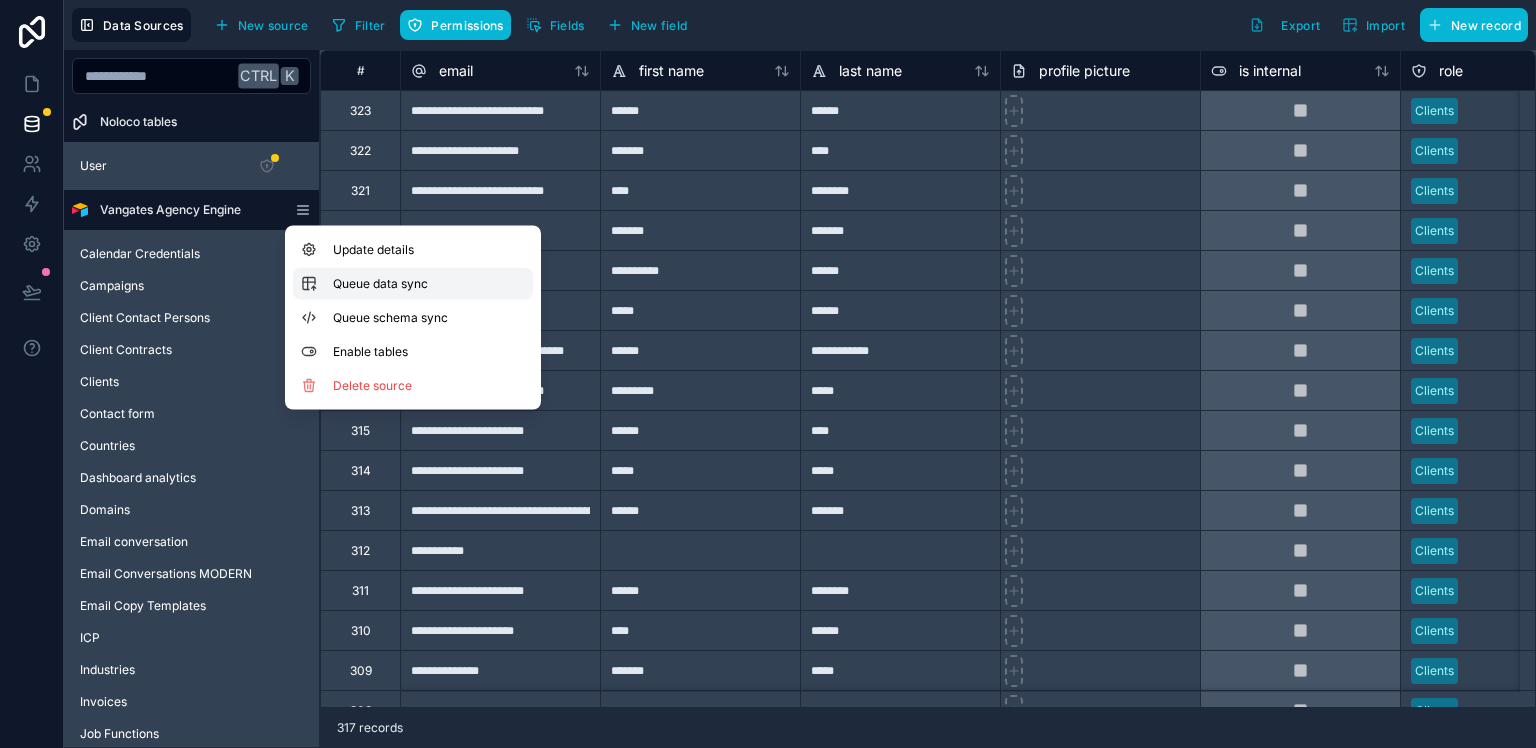 click on "Queue data sync" at bounding box center (405, 284) 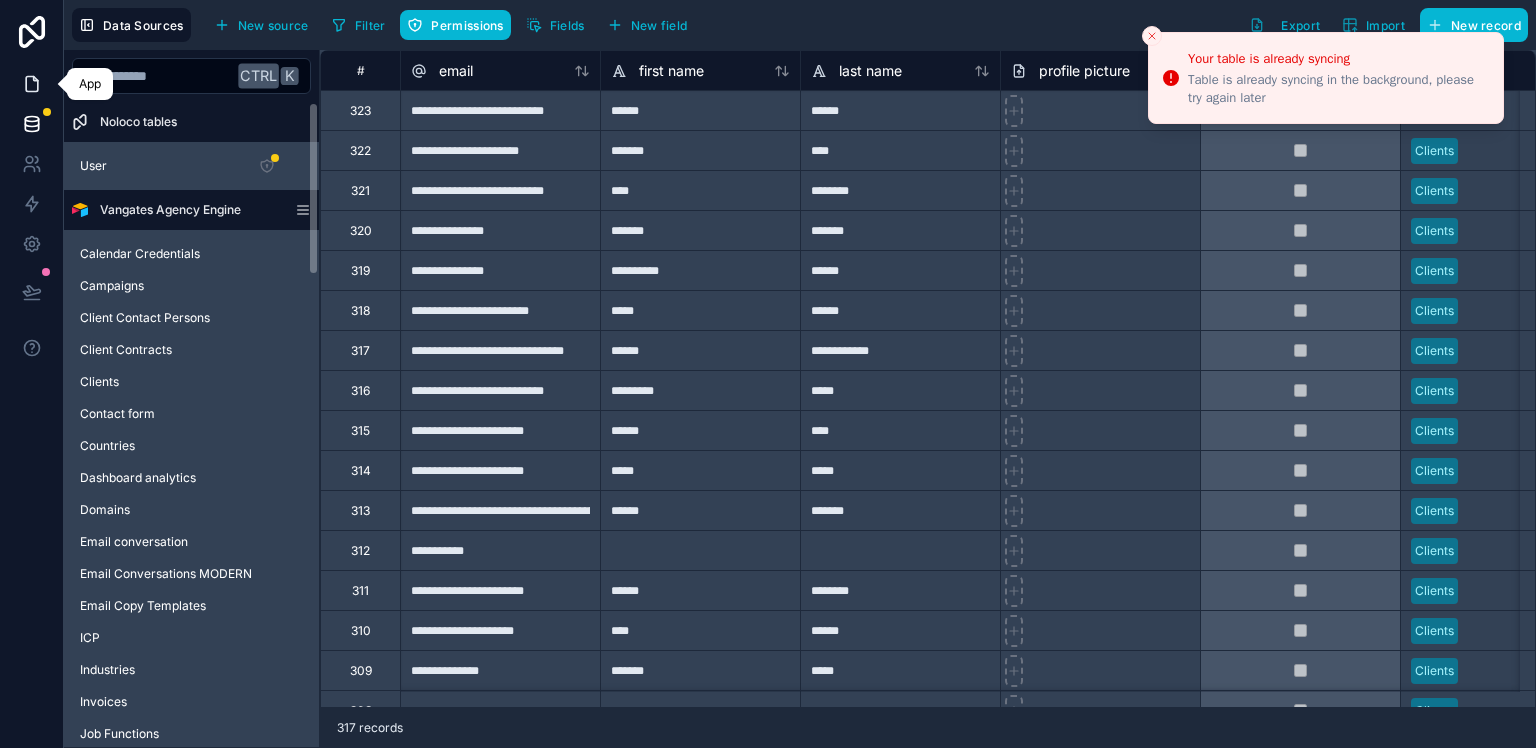 click at bounding box center [31, 84] 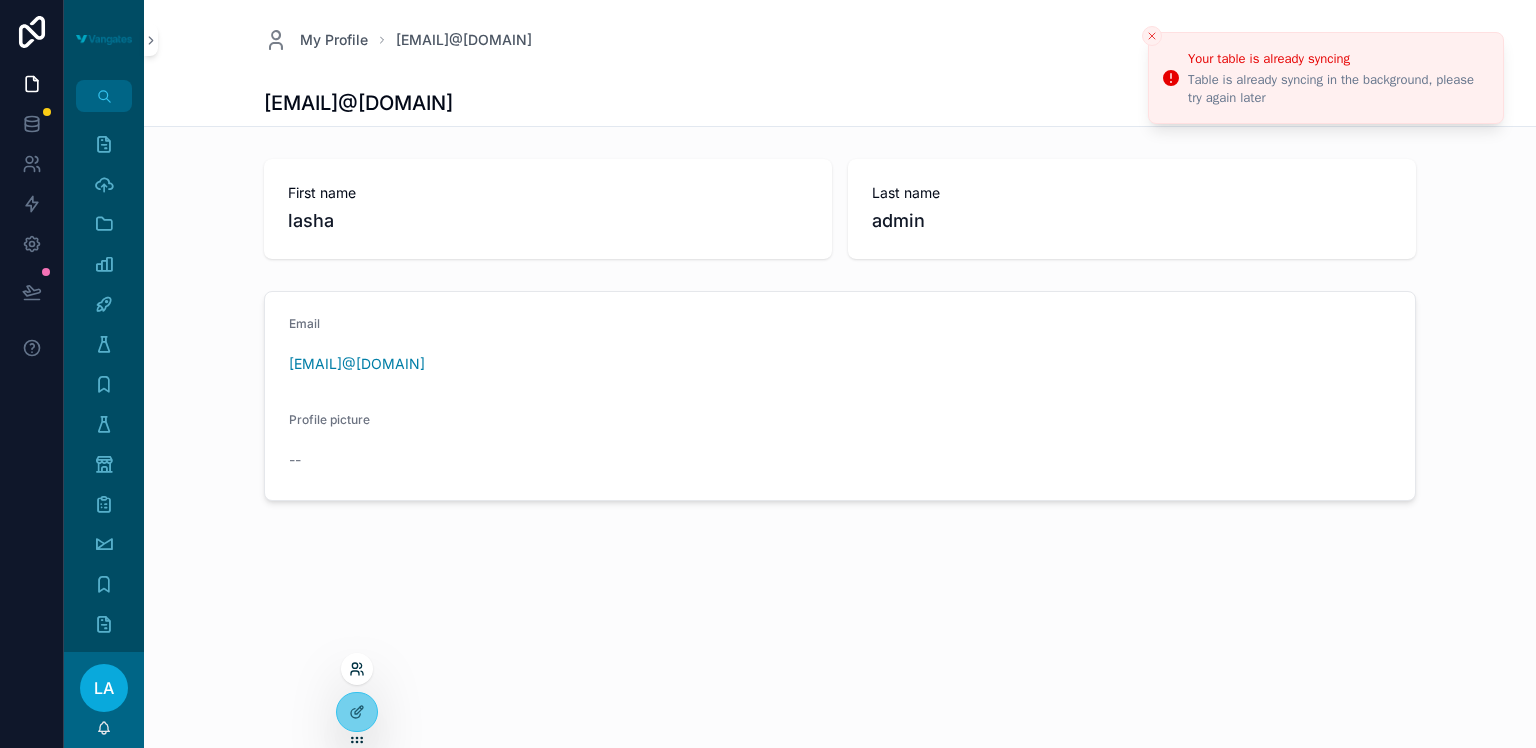 click 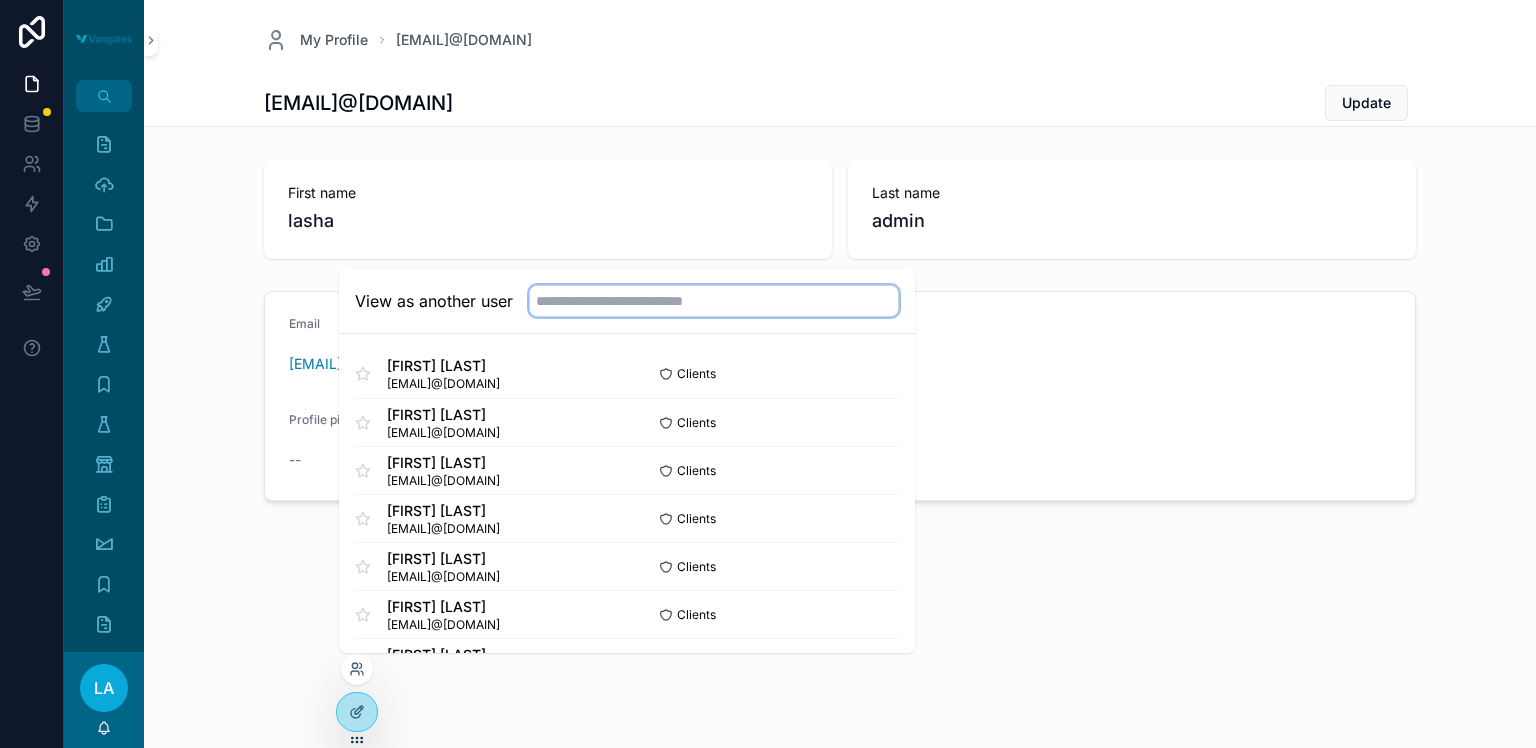 click at bounding box center (714, 301) 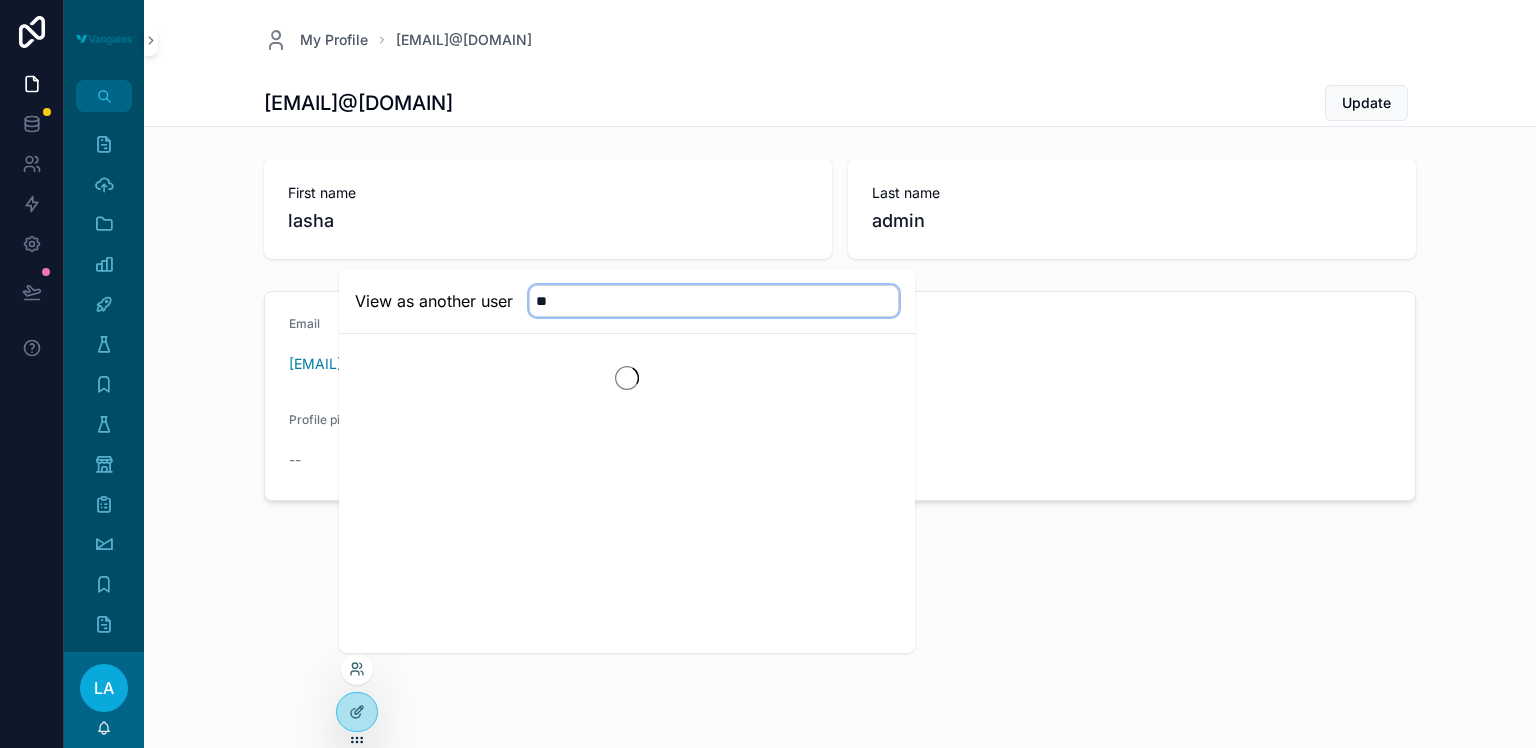 type on "*" 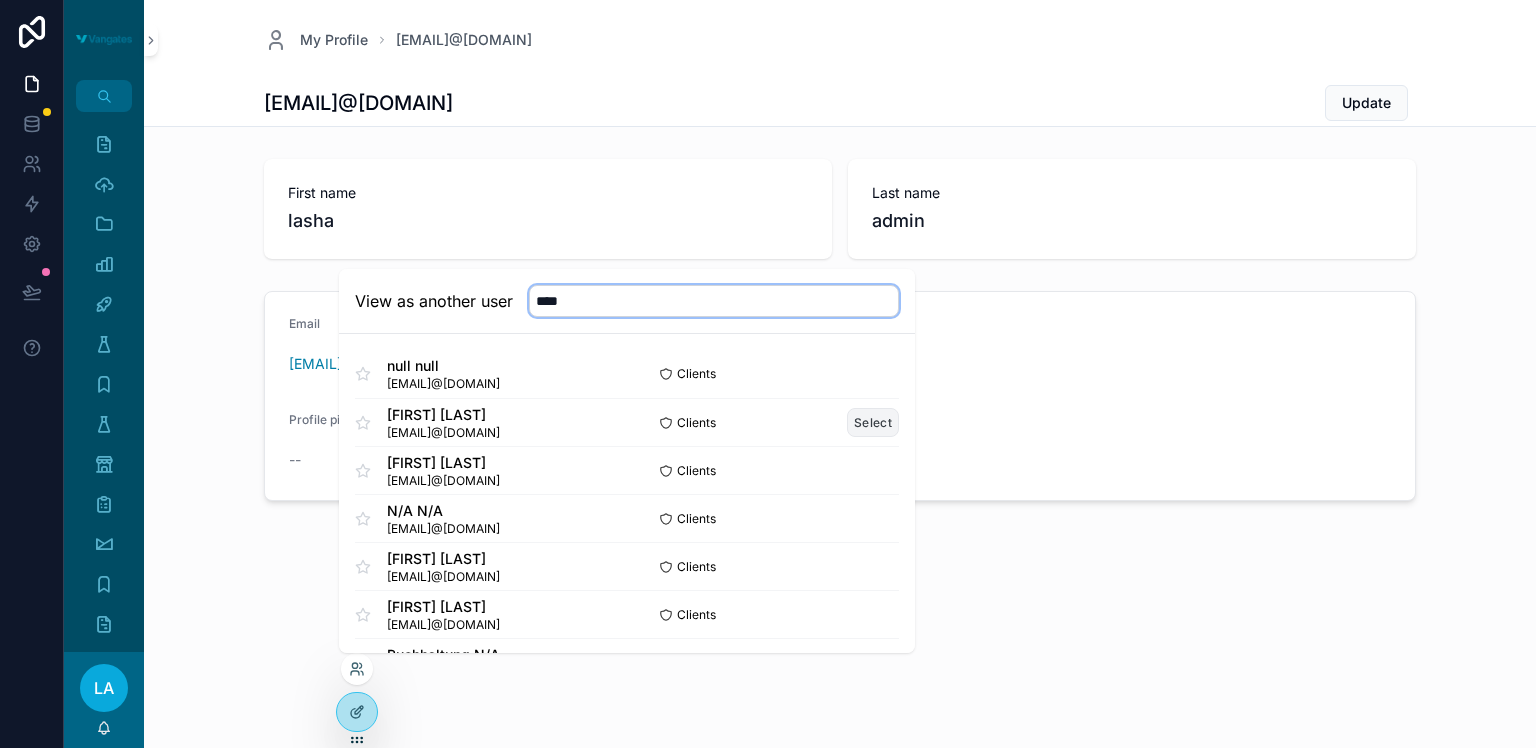 type on "****" 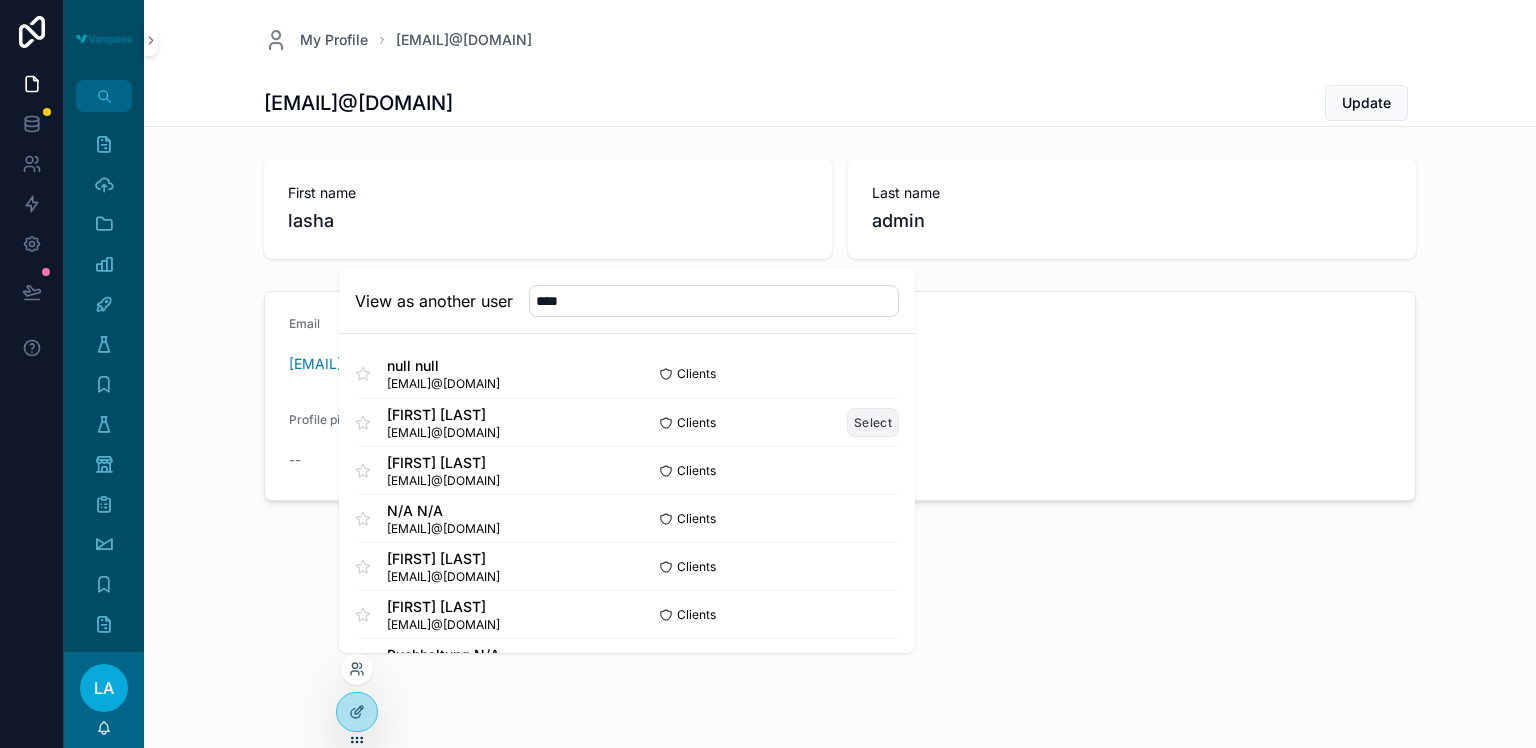 click on "Select" at bounding box center (873, 422) 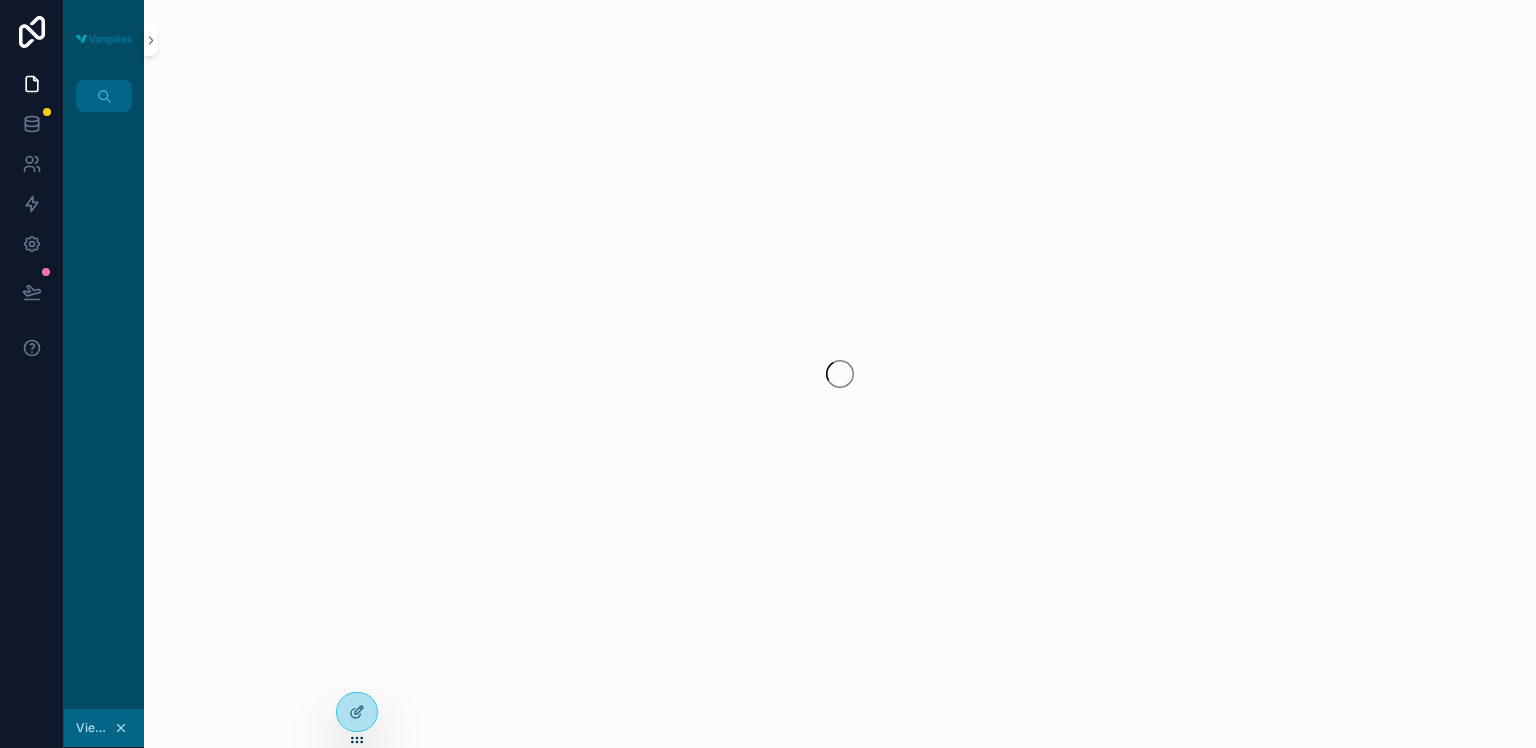 scroll, scrollTop: 0, scrollLeft: 0, axis: both 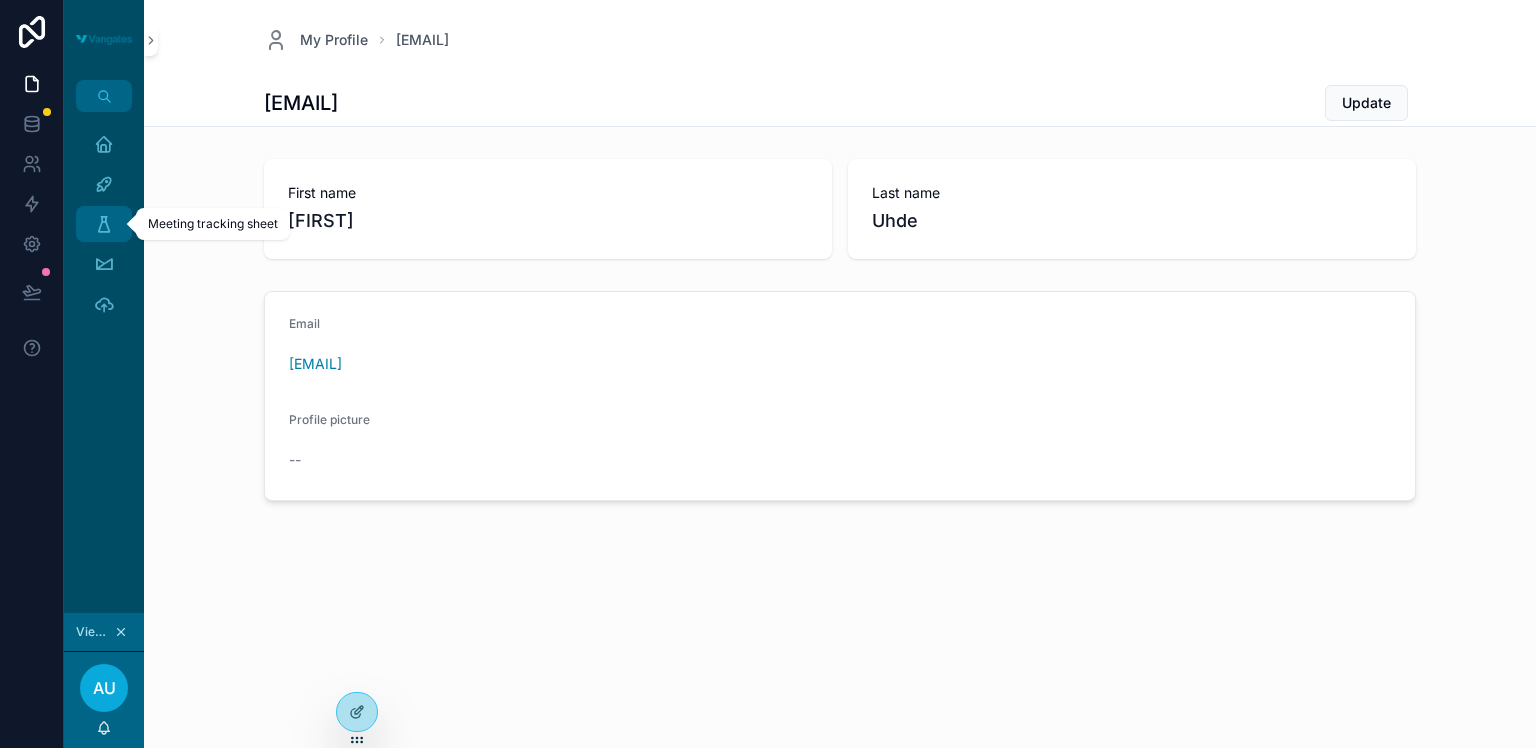click at bounding box center (104, 224) 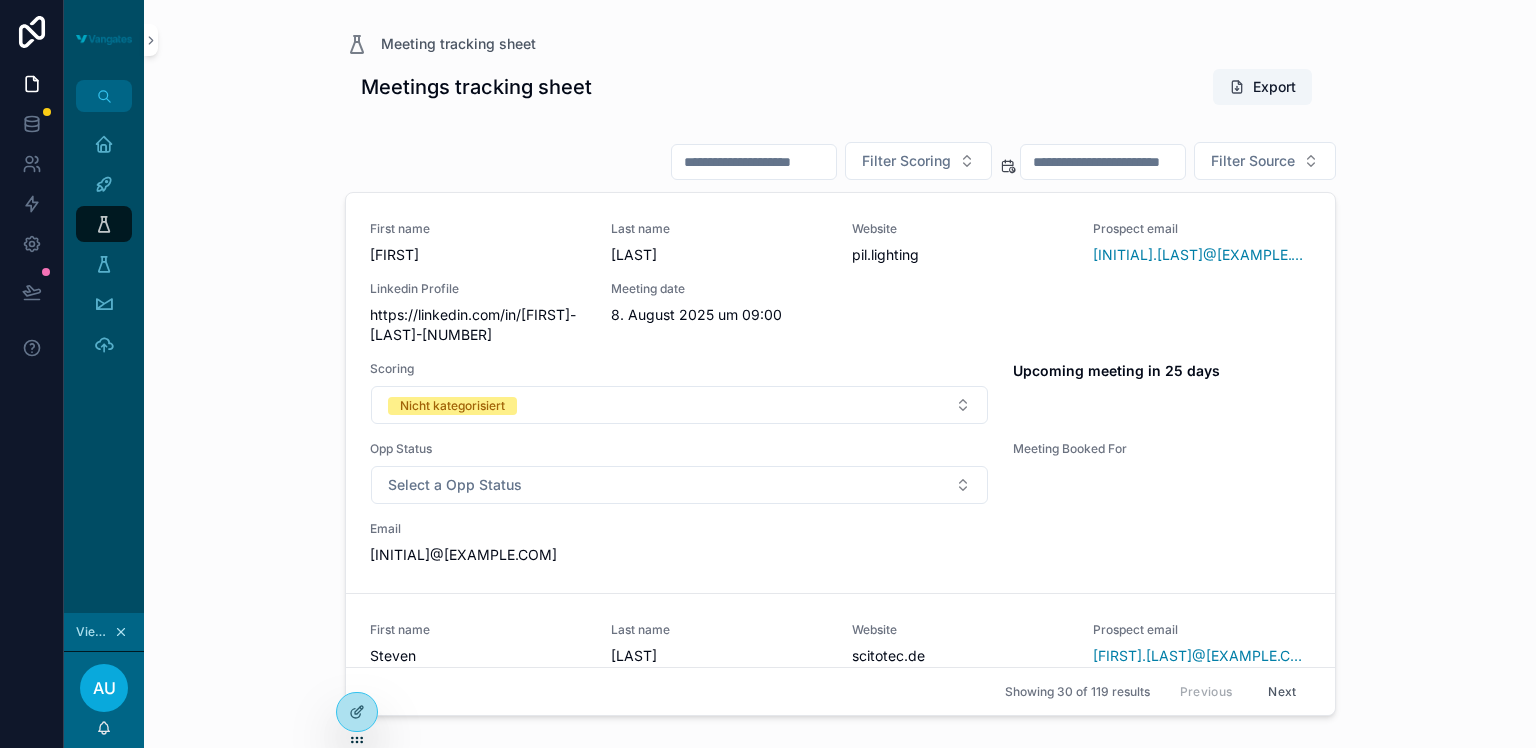 click at bounding box center (754, 162) 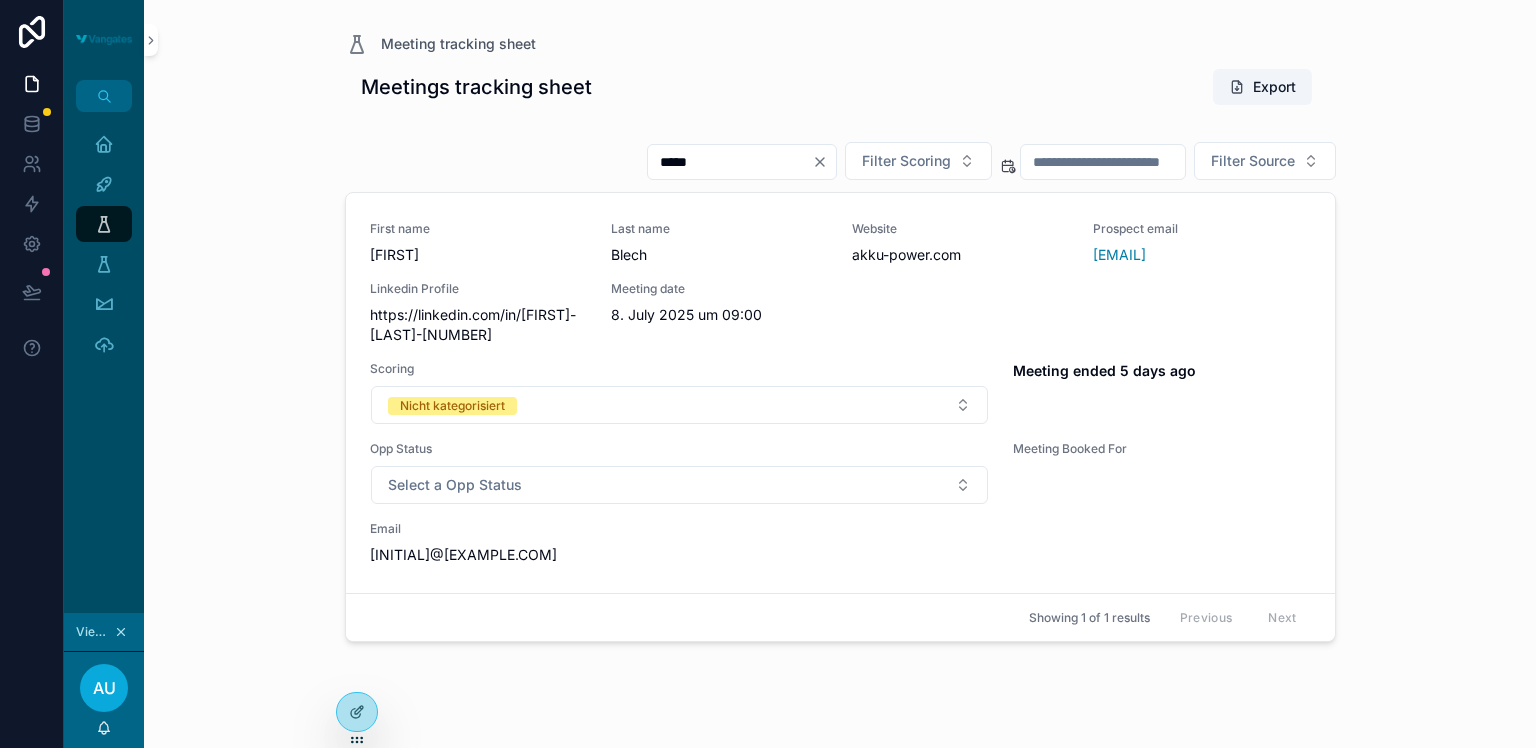 type on "*****" 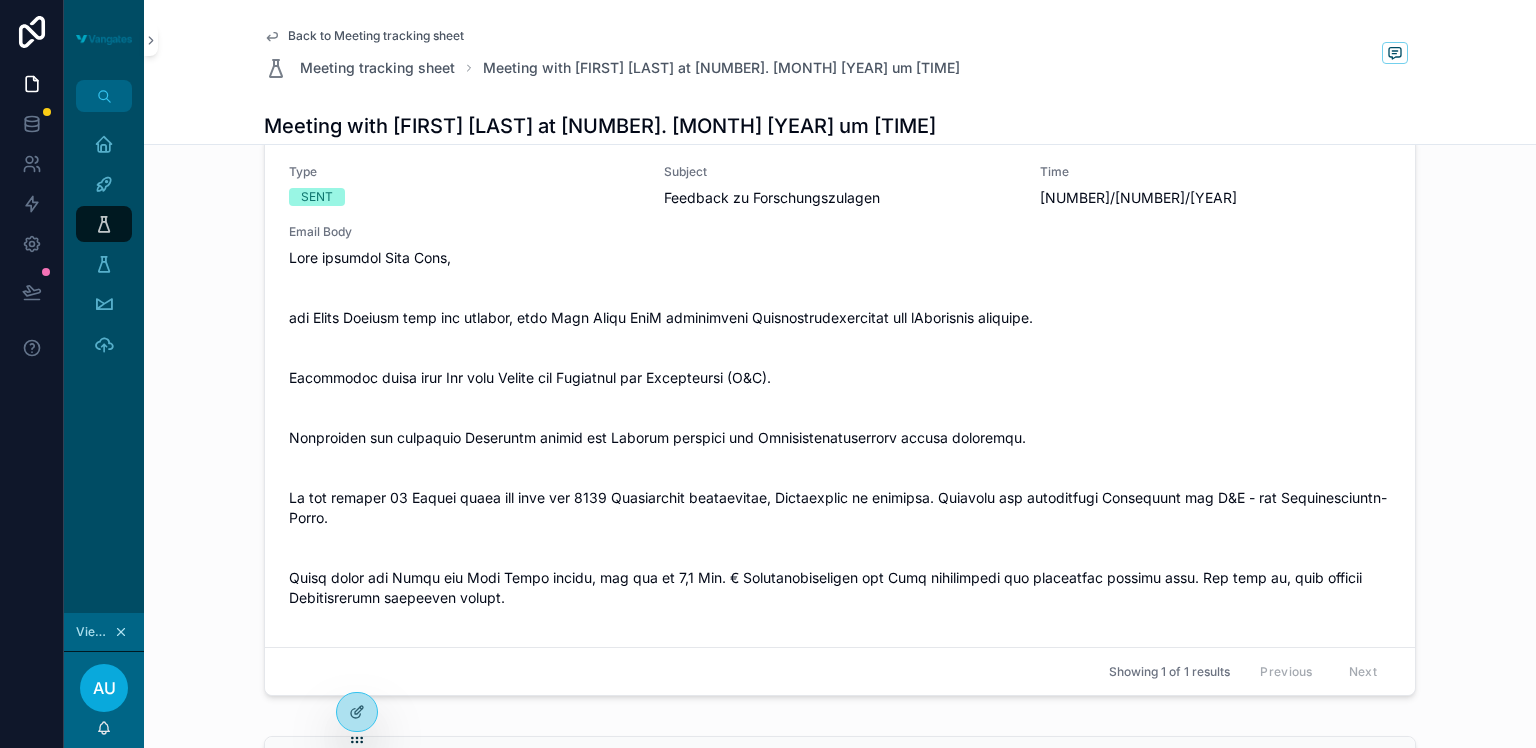 scroll, scrollTop: 483, scrollLeft: 0, axis: vertical 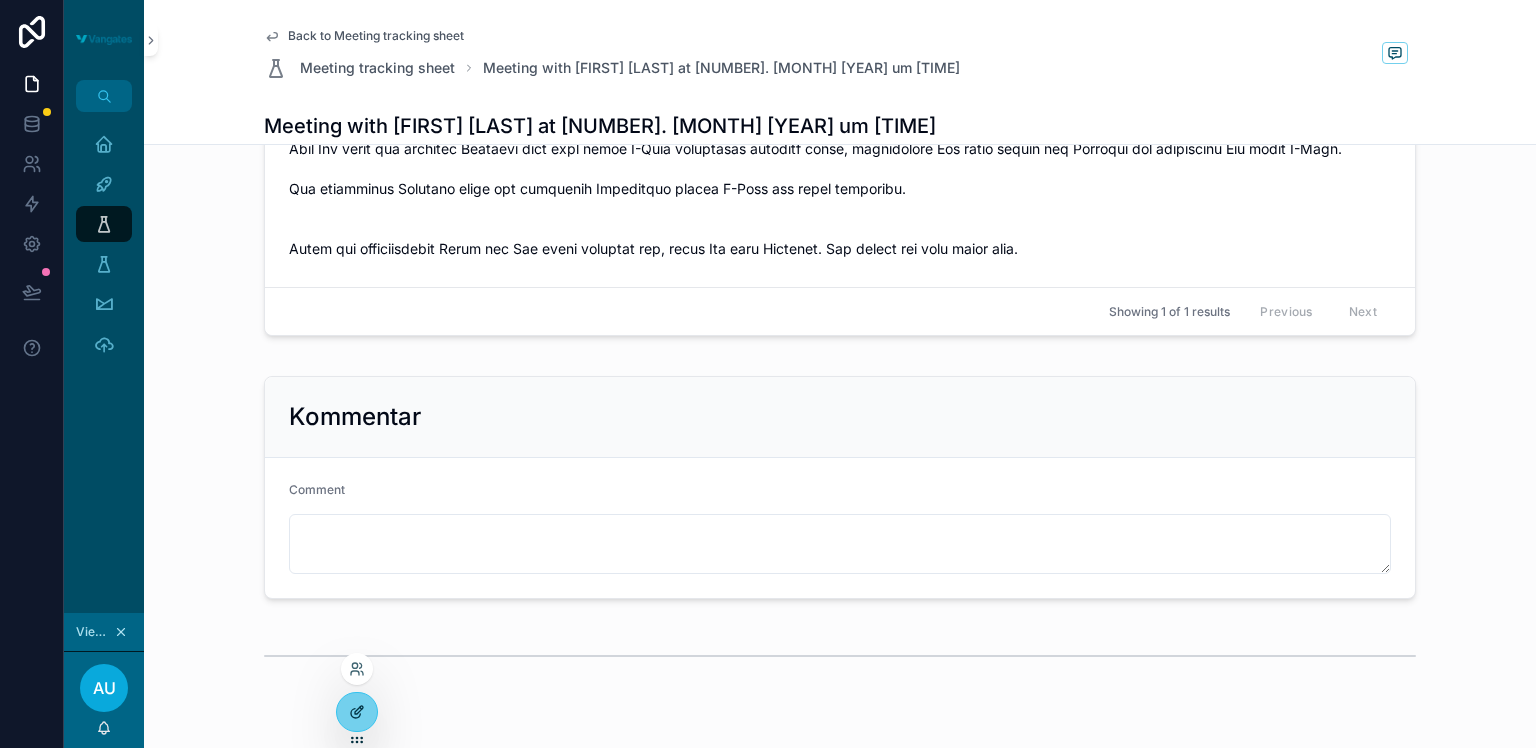 click at bounding box center (357, 712) 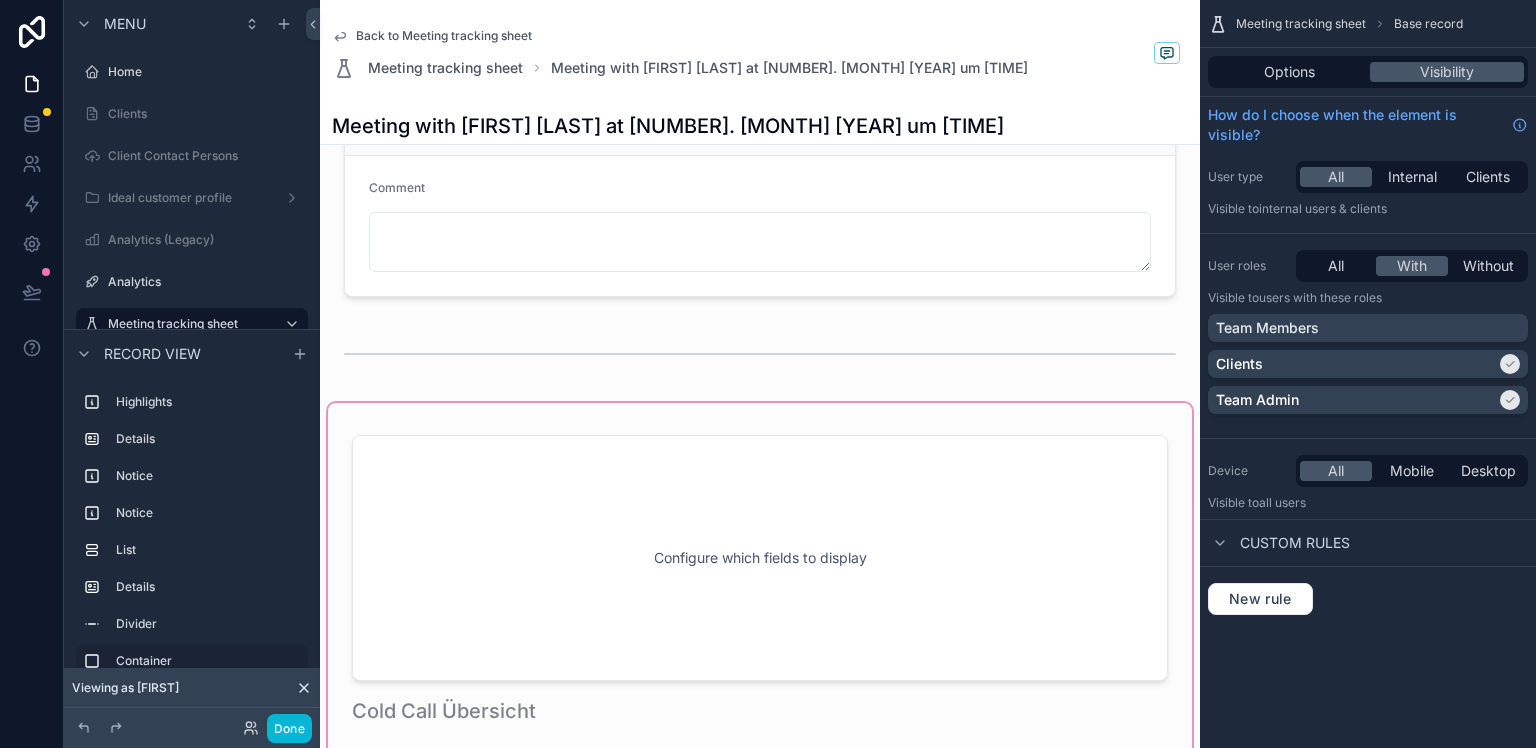 scroll, scrollTop: 1427, scrollLeft: 0, axis: vertical 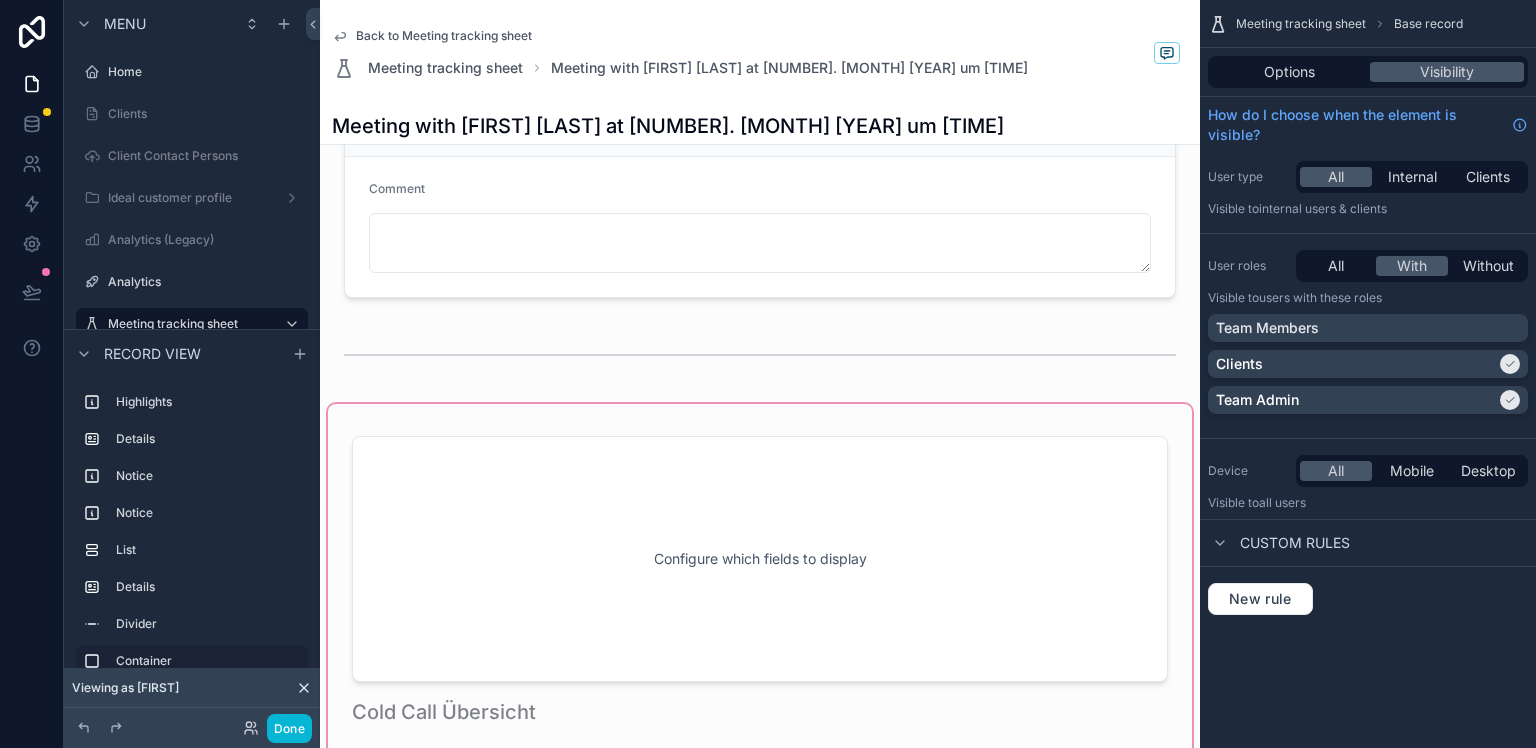 click at bounding box center (760, 633) 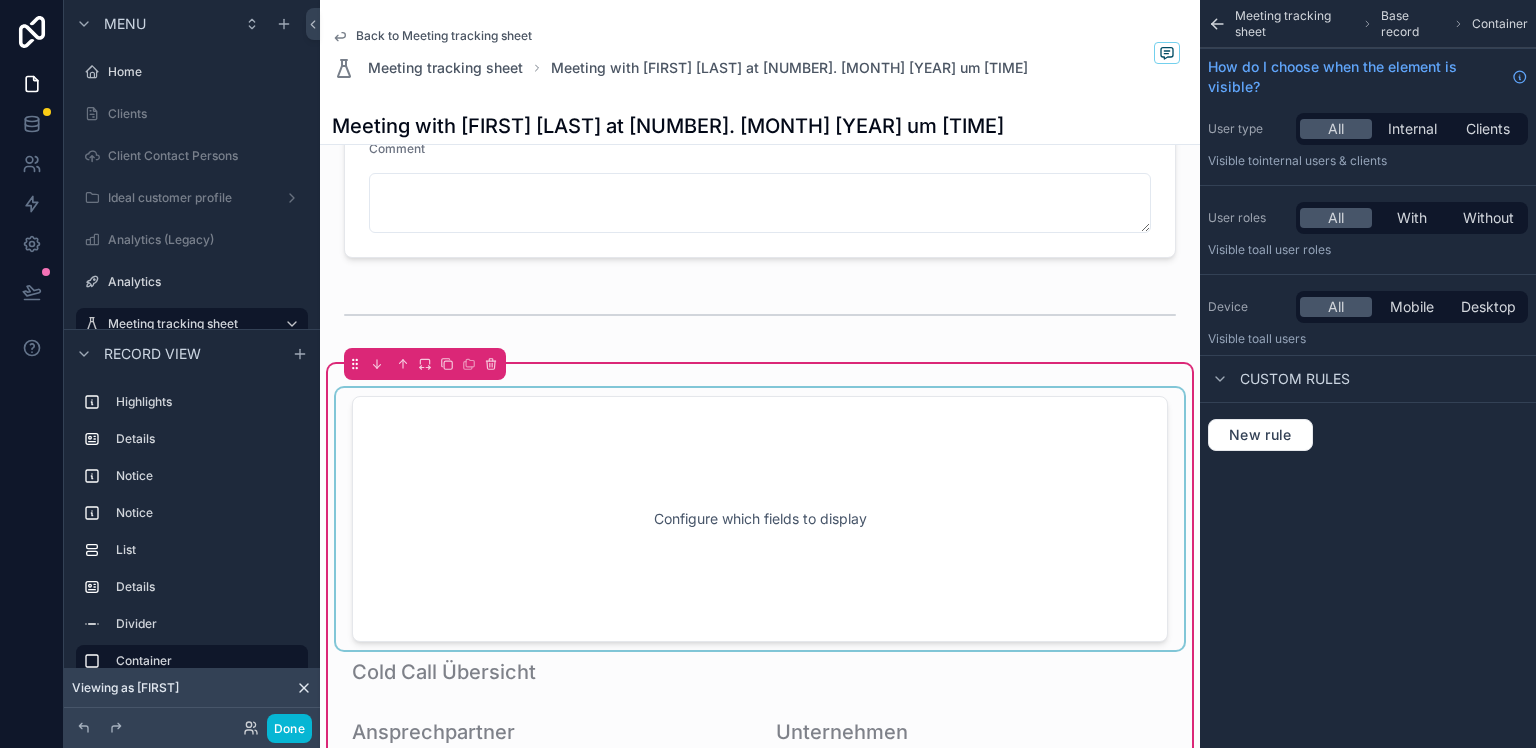 scroll, scrollTop: 1467, scrollLeft: 0, axis: vertical 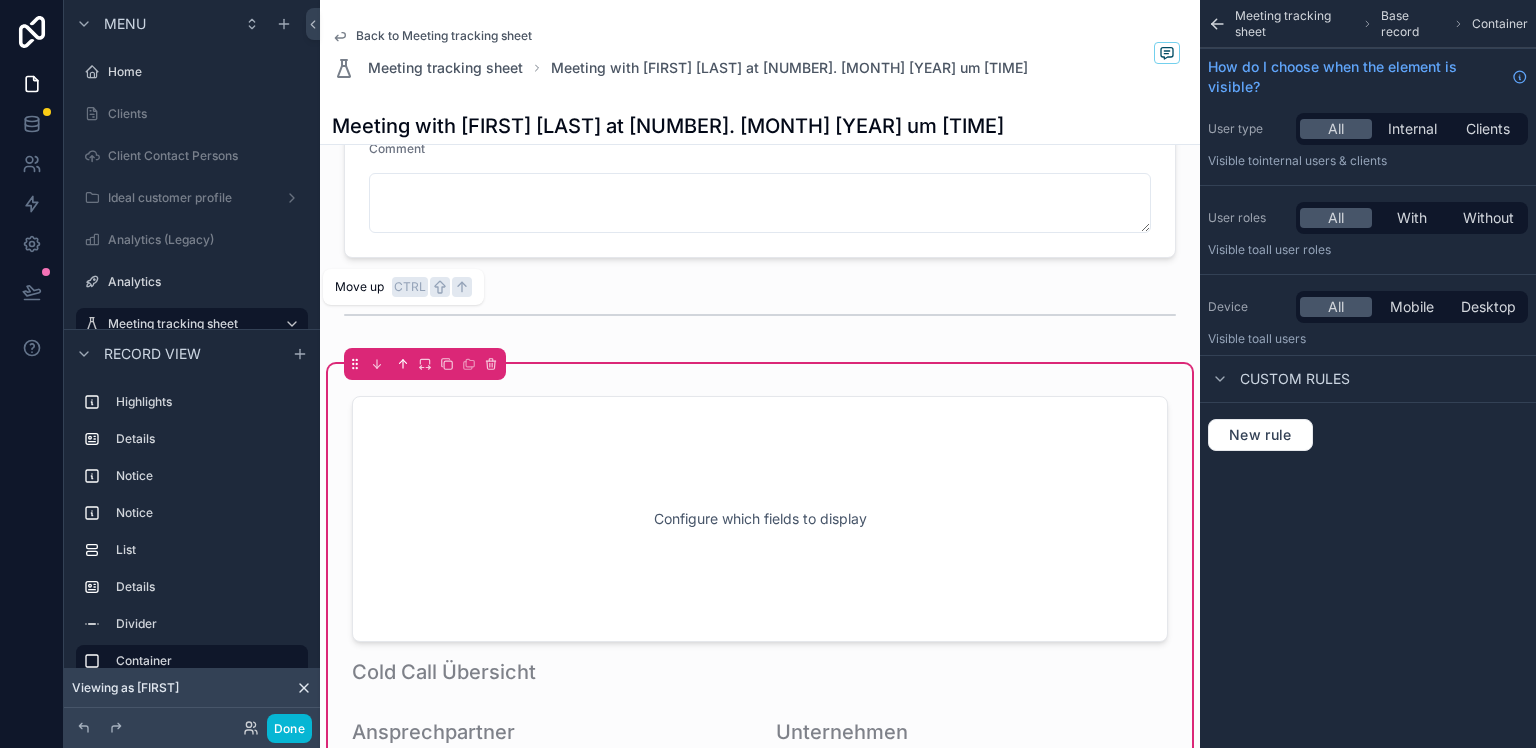 click 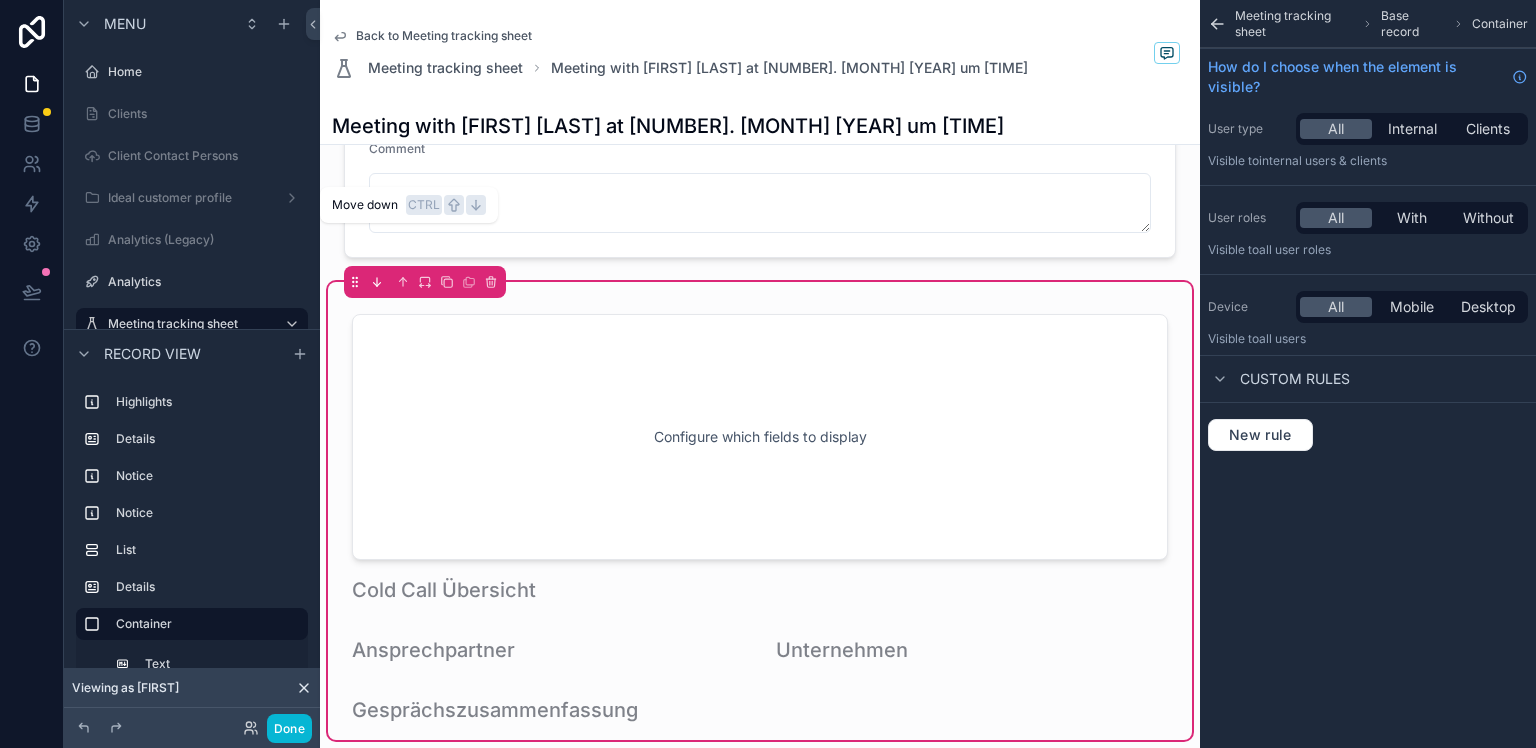 click 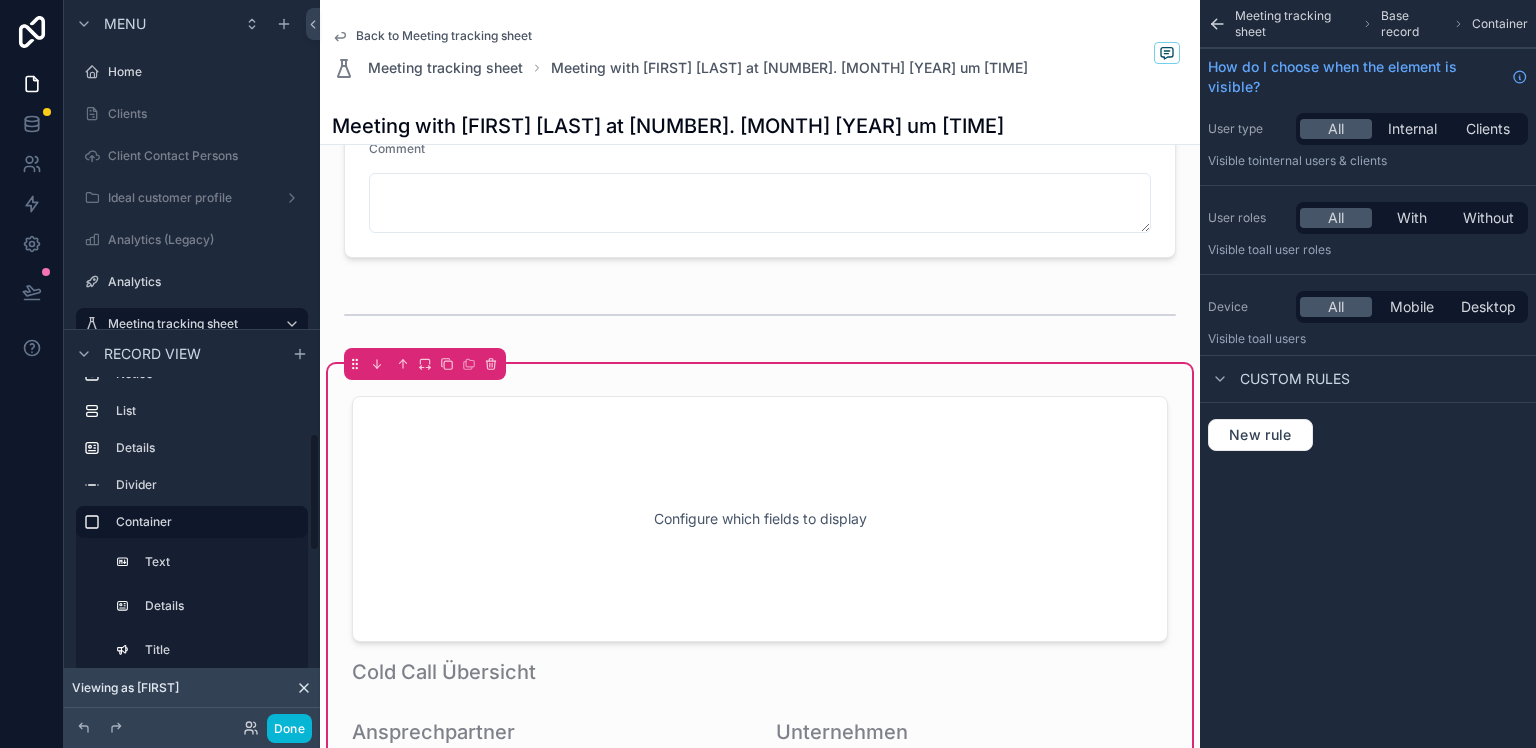 scroll, scrollTop: 144, scrollLeft: 0, axis: vertical 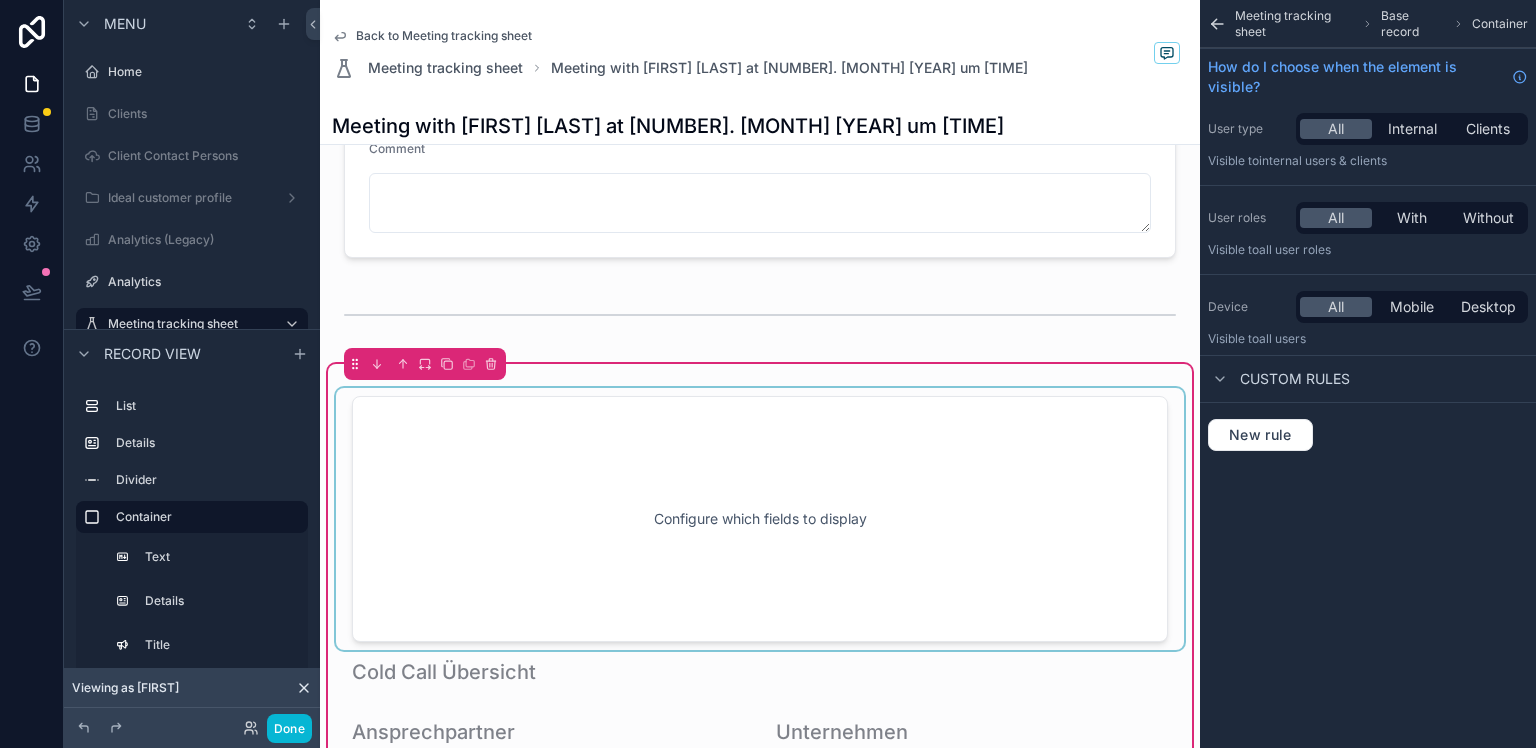 click at bounding box center (760, 519) 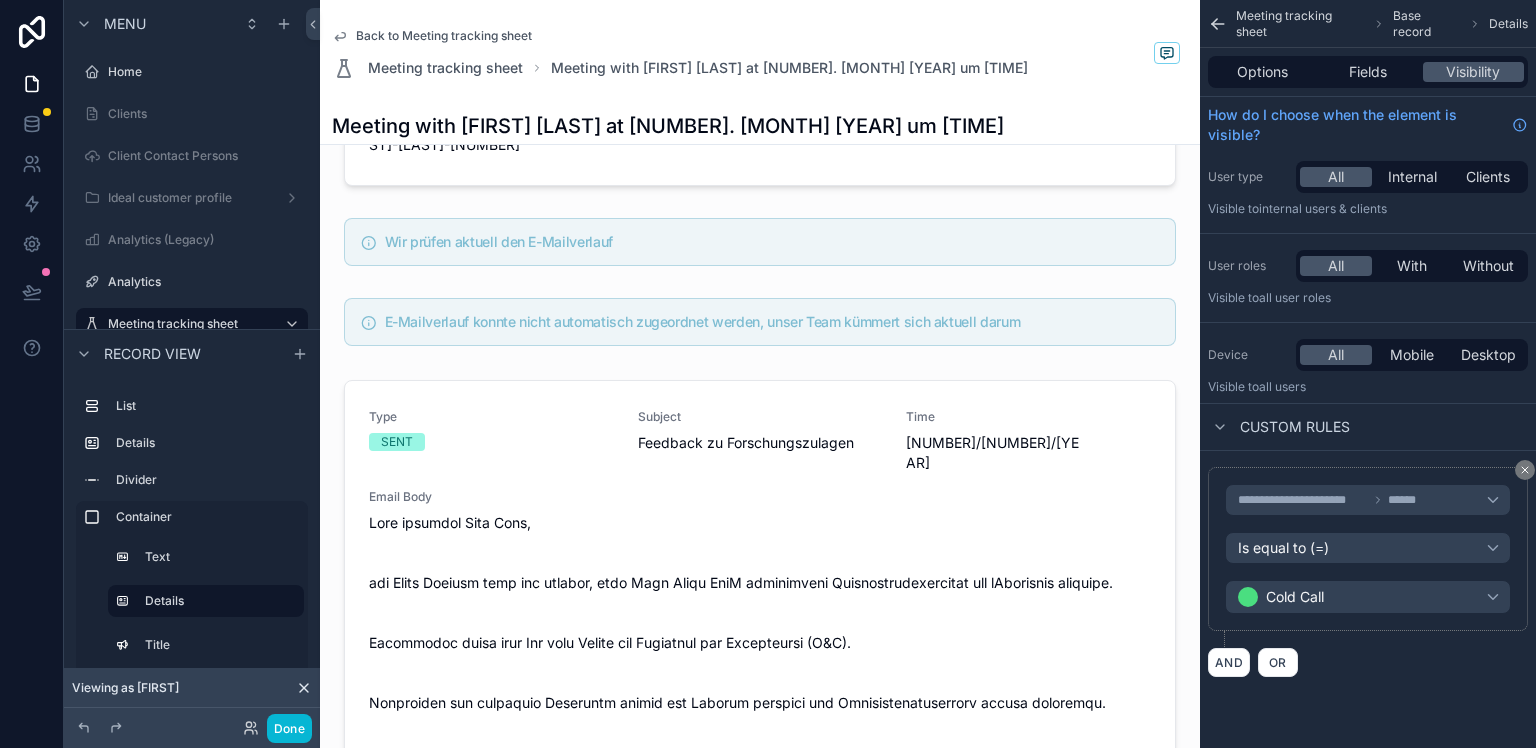 scroll, scrollTop: 460, scrollLeft: 0, axis: vertical 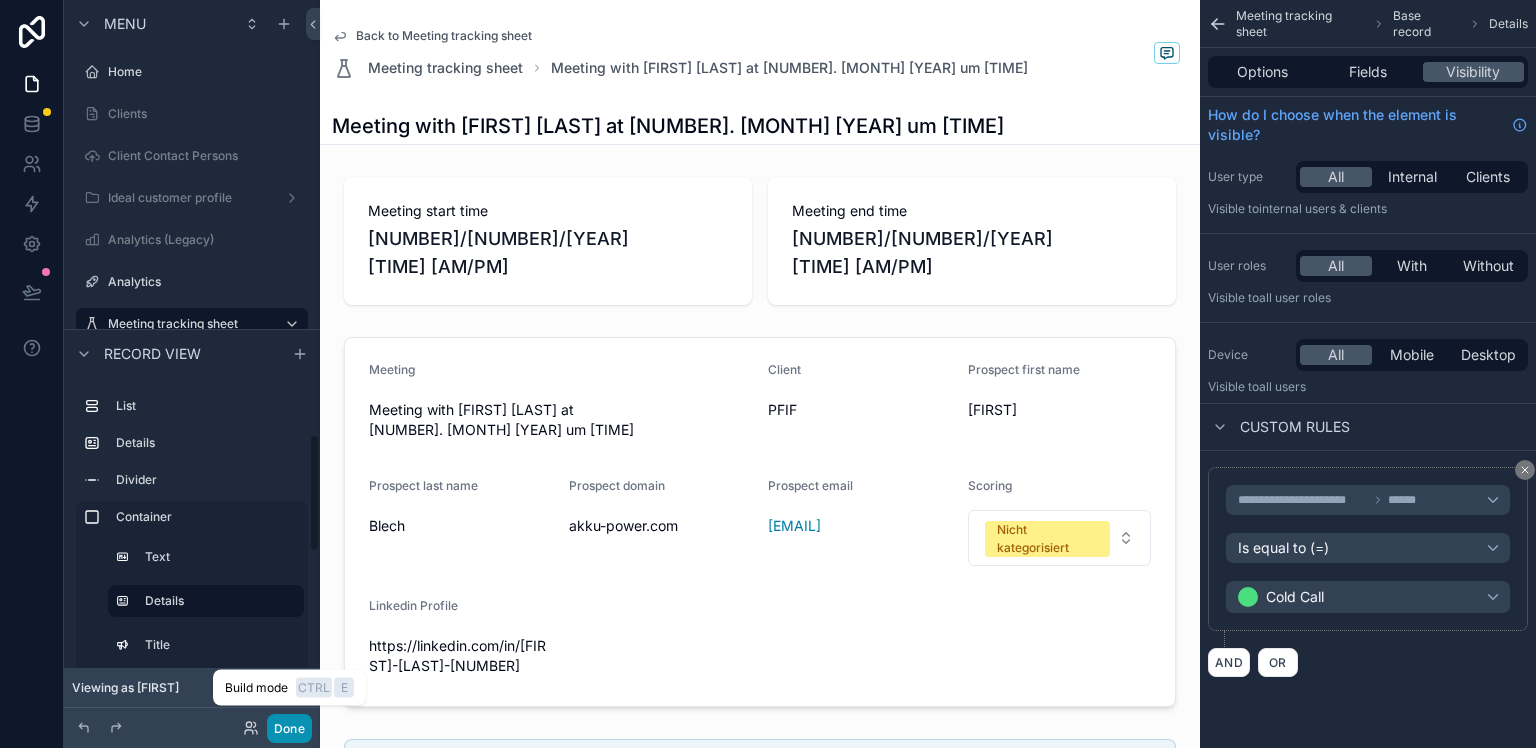 click on "Done" at bounding box center [289, 728] 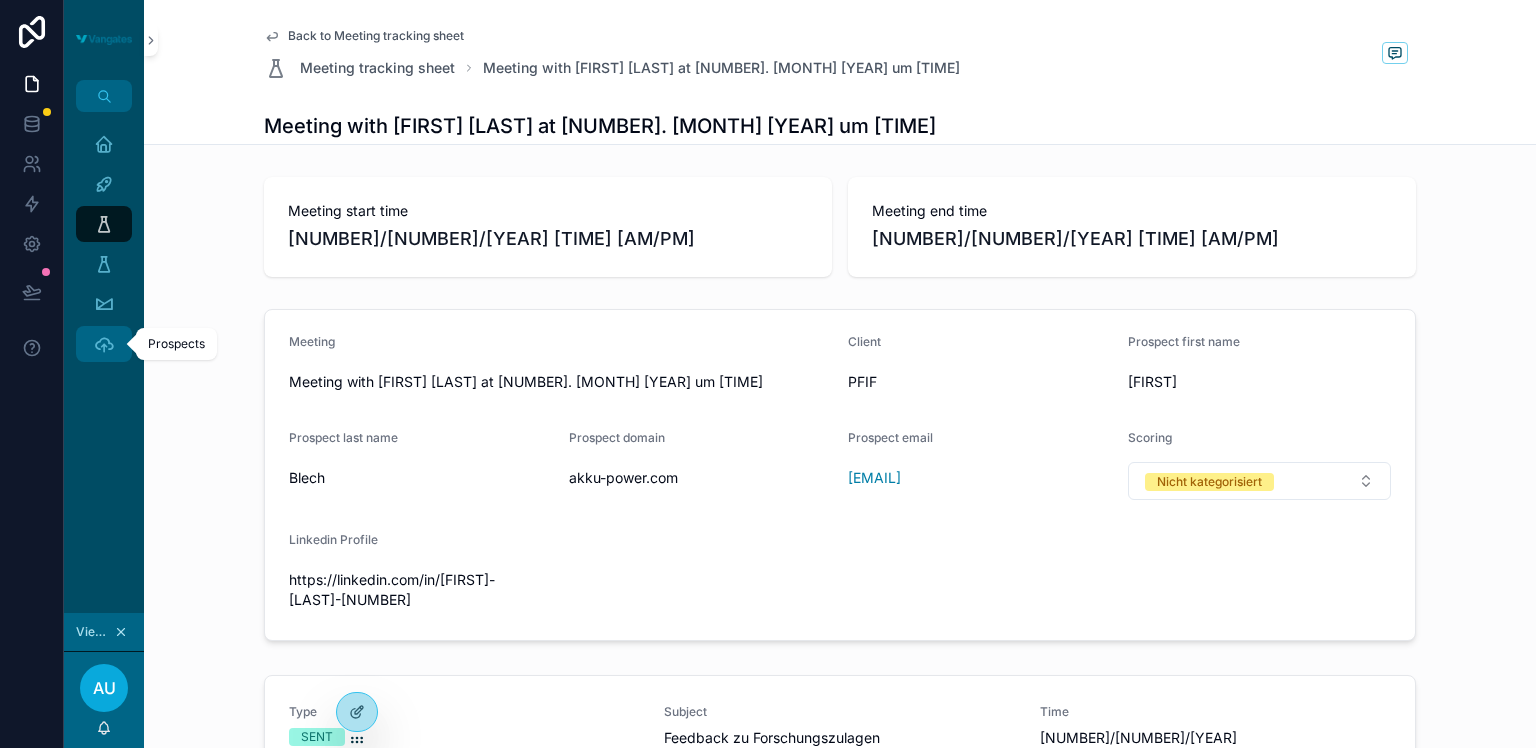 click on "Prospects" at bounding box center [104, 344] 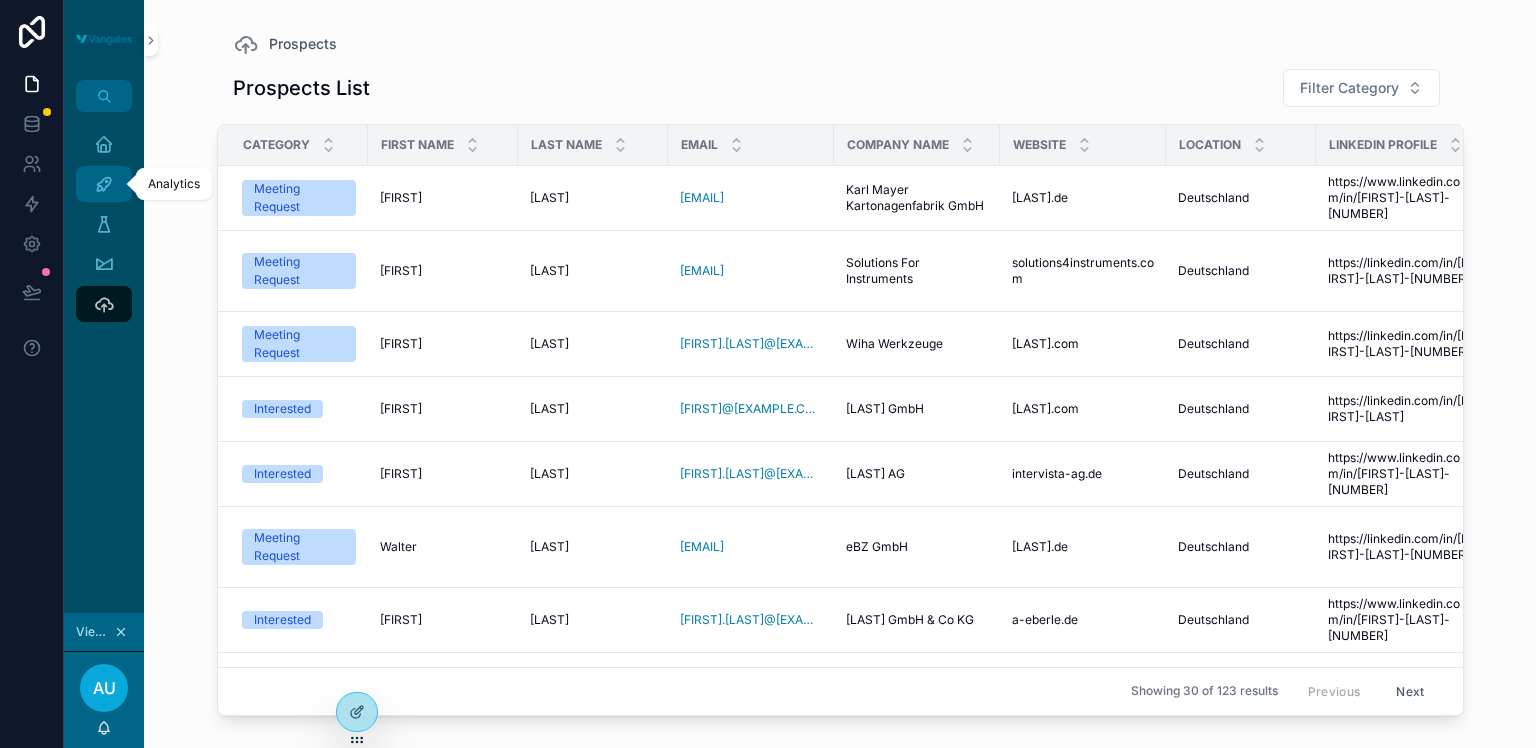 click on "Analytics" at bounding box center [104, 184] 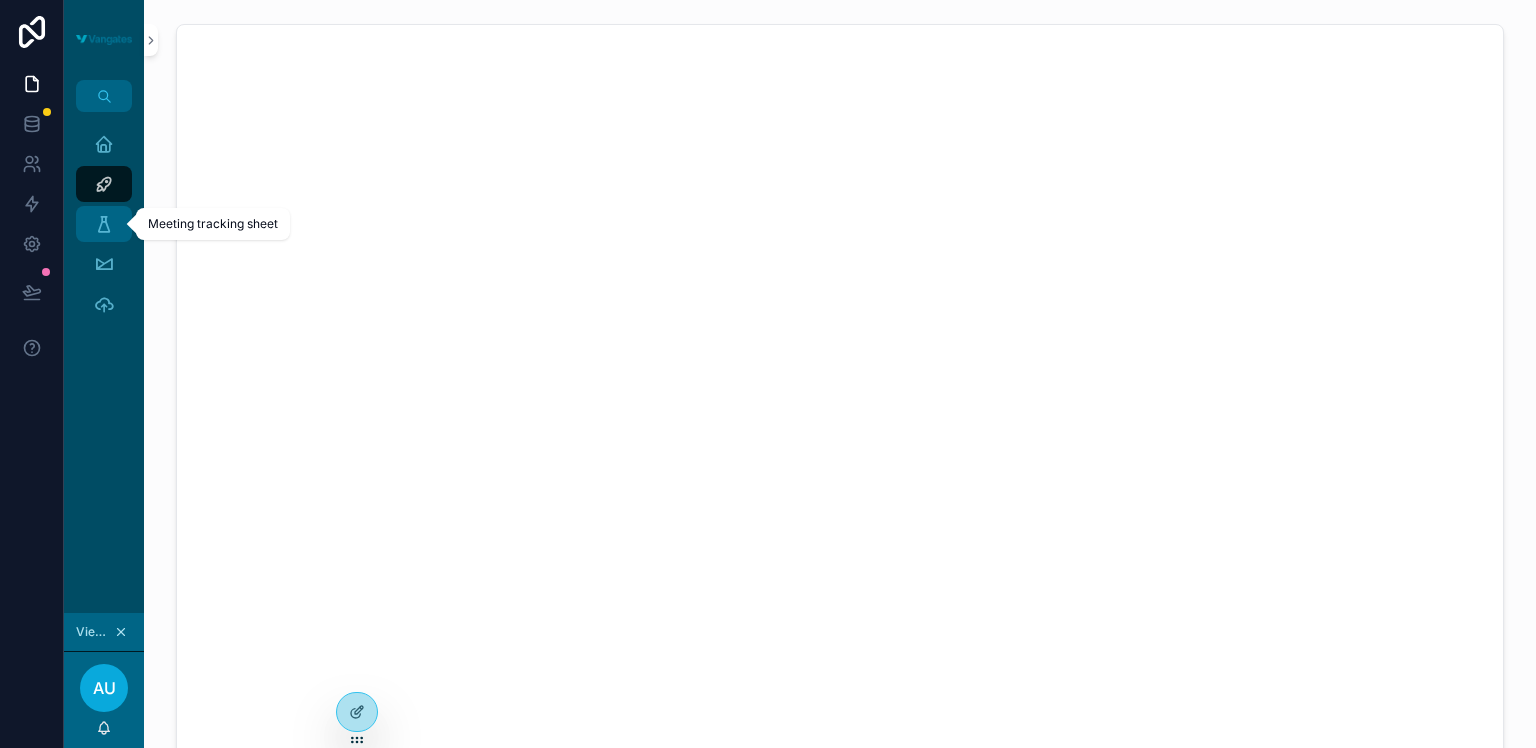 click on "Meeting tracking sheet" at bounding box center (104, 224) 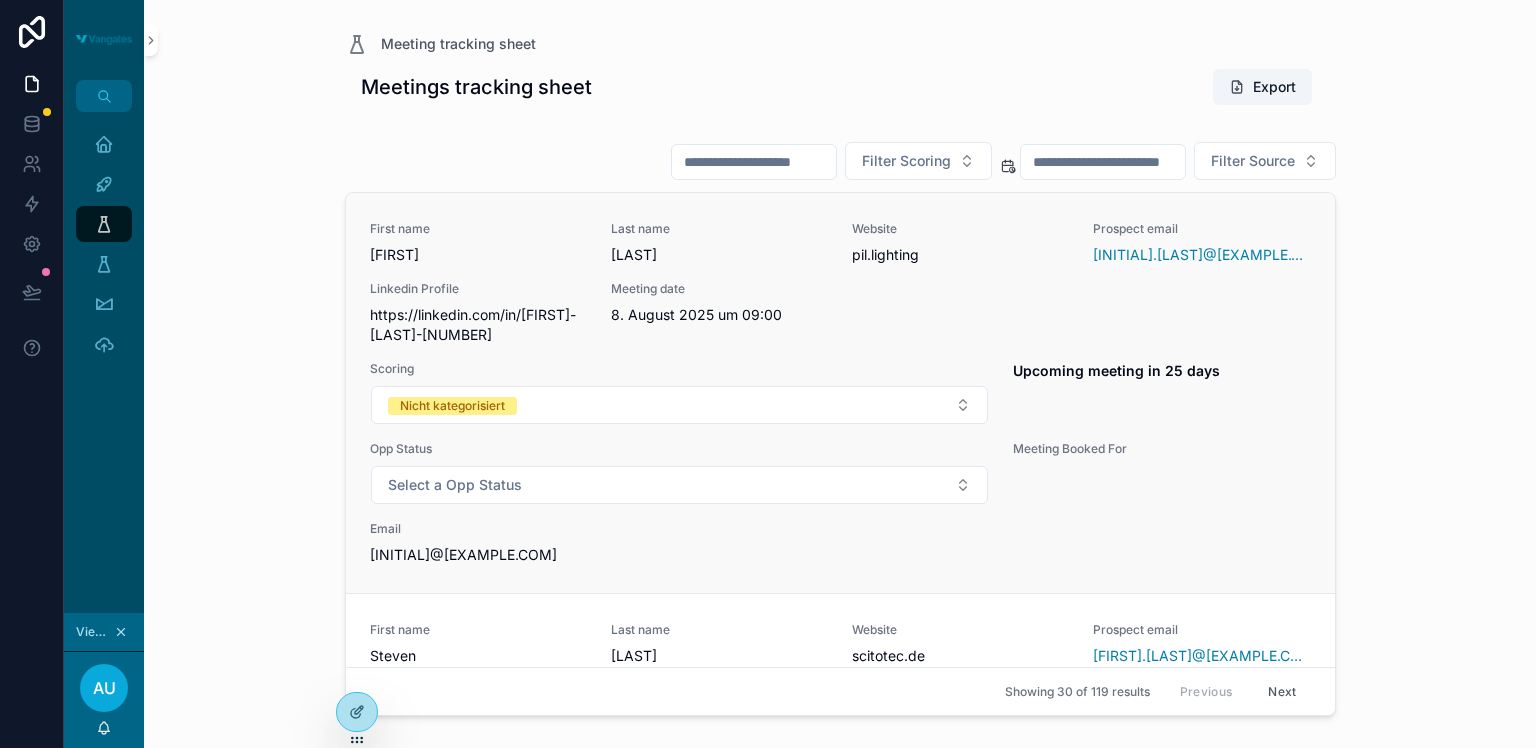 click on "First name Konstantinos Last name Liapis Website pil.lighting Prospect email k.liapis@pil.lighting Linkedin Profile https://linkedin.com/in/konstantinos-liapis-74b082193 Meeting date 8. August 2025 um 09:00 Scoring Nicht kategorisiert Upcoming meeting in 25 days Opp Status Select a Opp Status Meeting Booked For   Email  inbound@pfif.net" at bounding box center (840, 393) 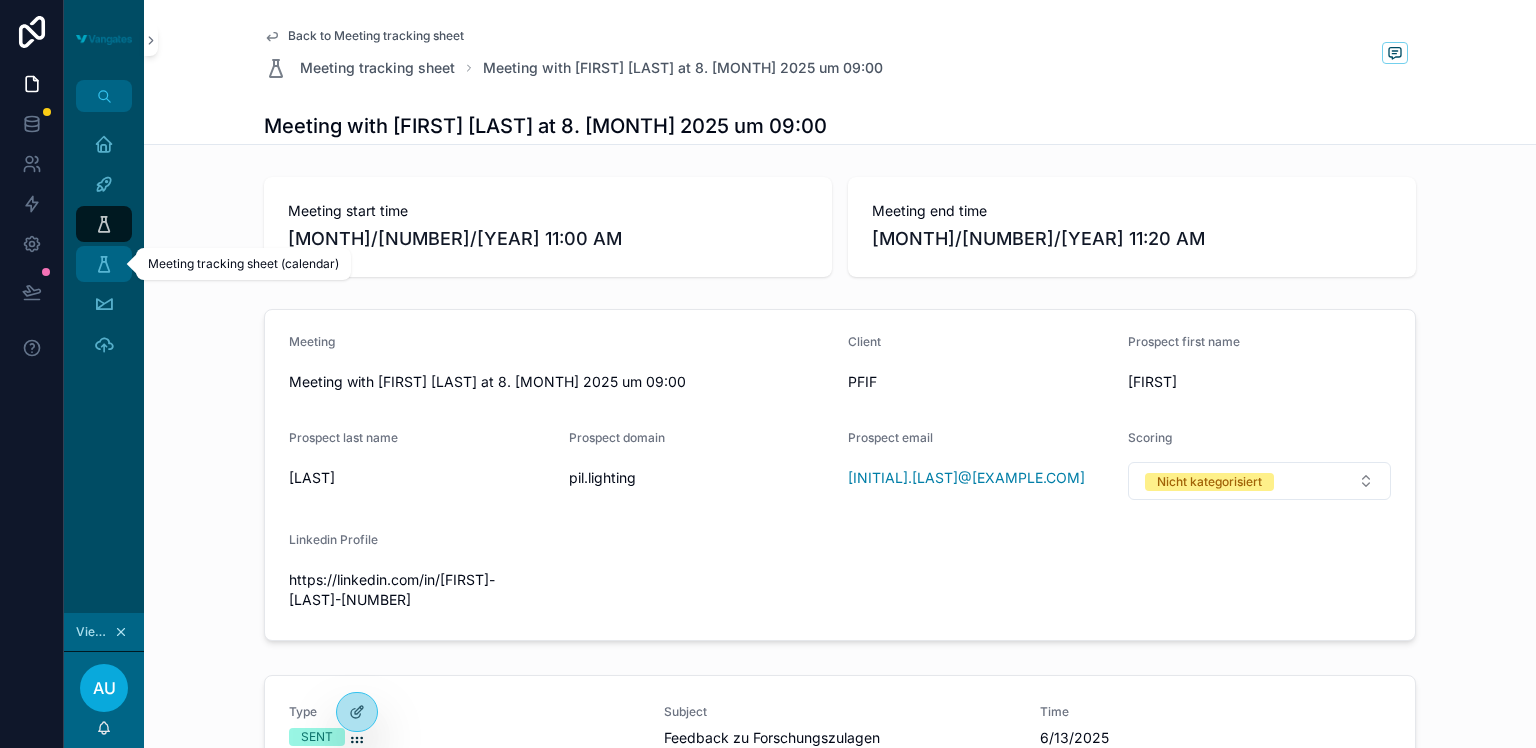 click at bounding box center [104, 264] 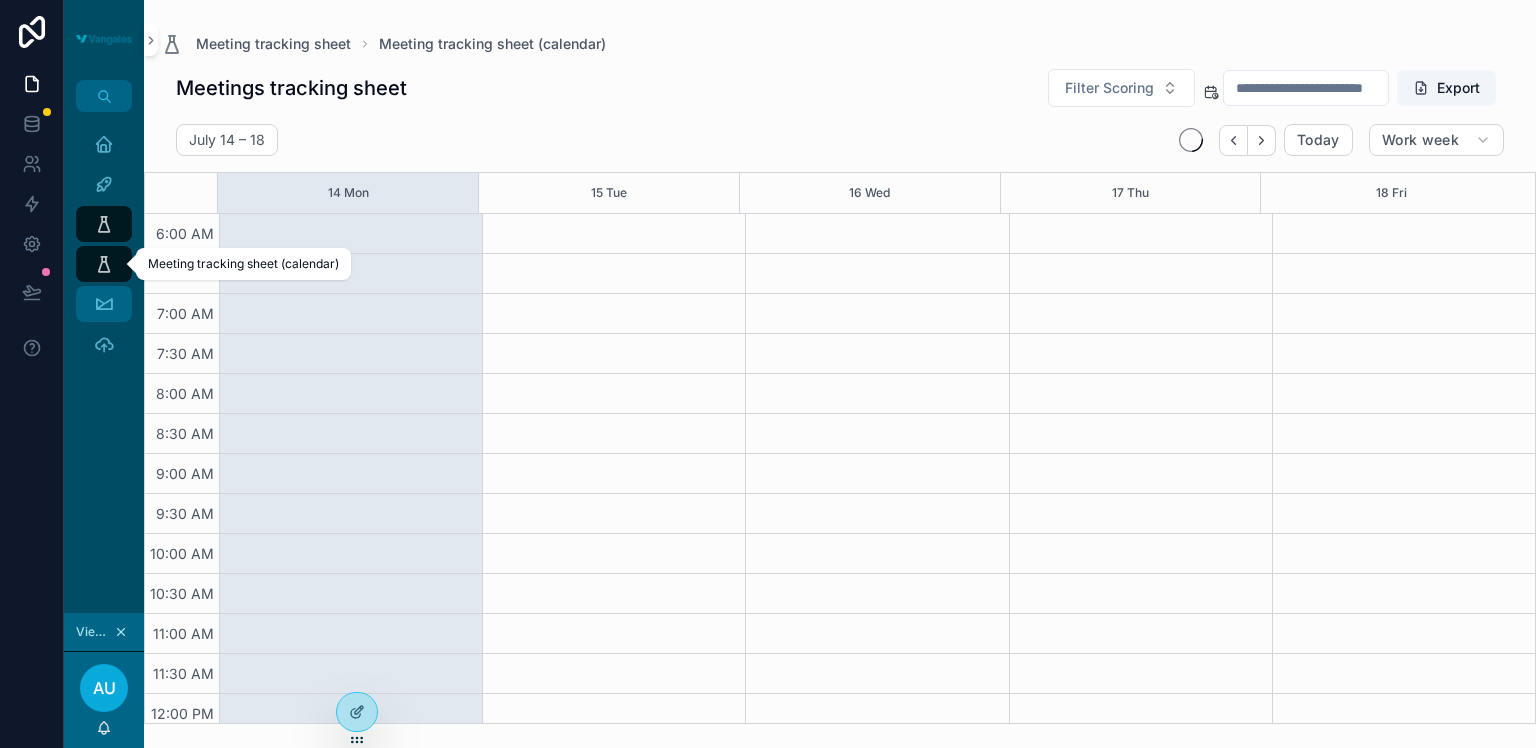 scroll, scrollTop: 480, scrollLeft: 0, axis: vertical 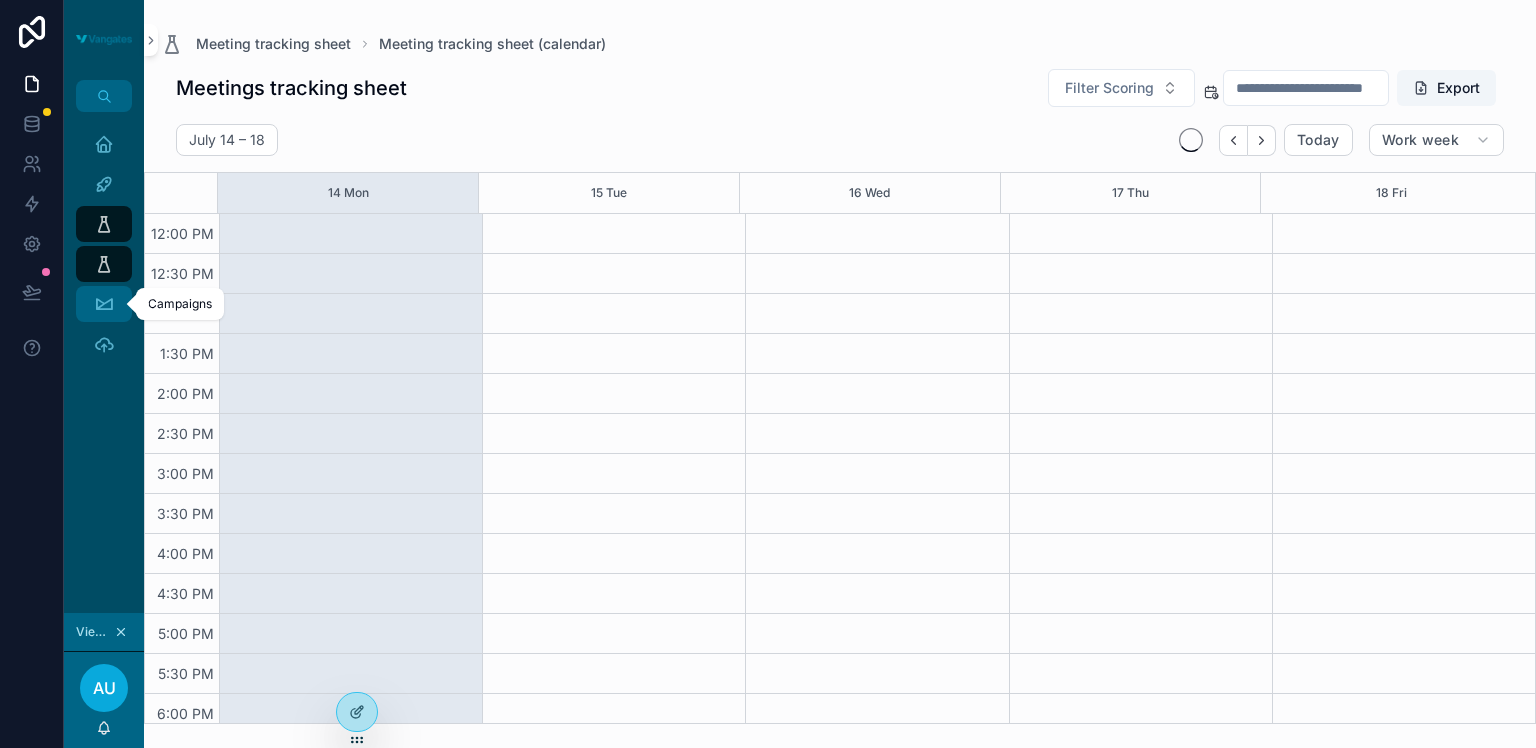 click at bounding box center (104, 304) 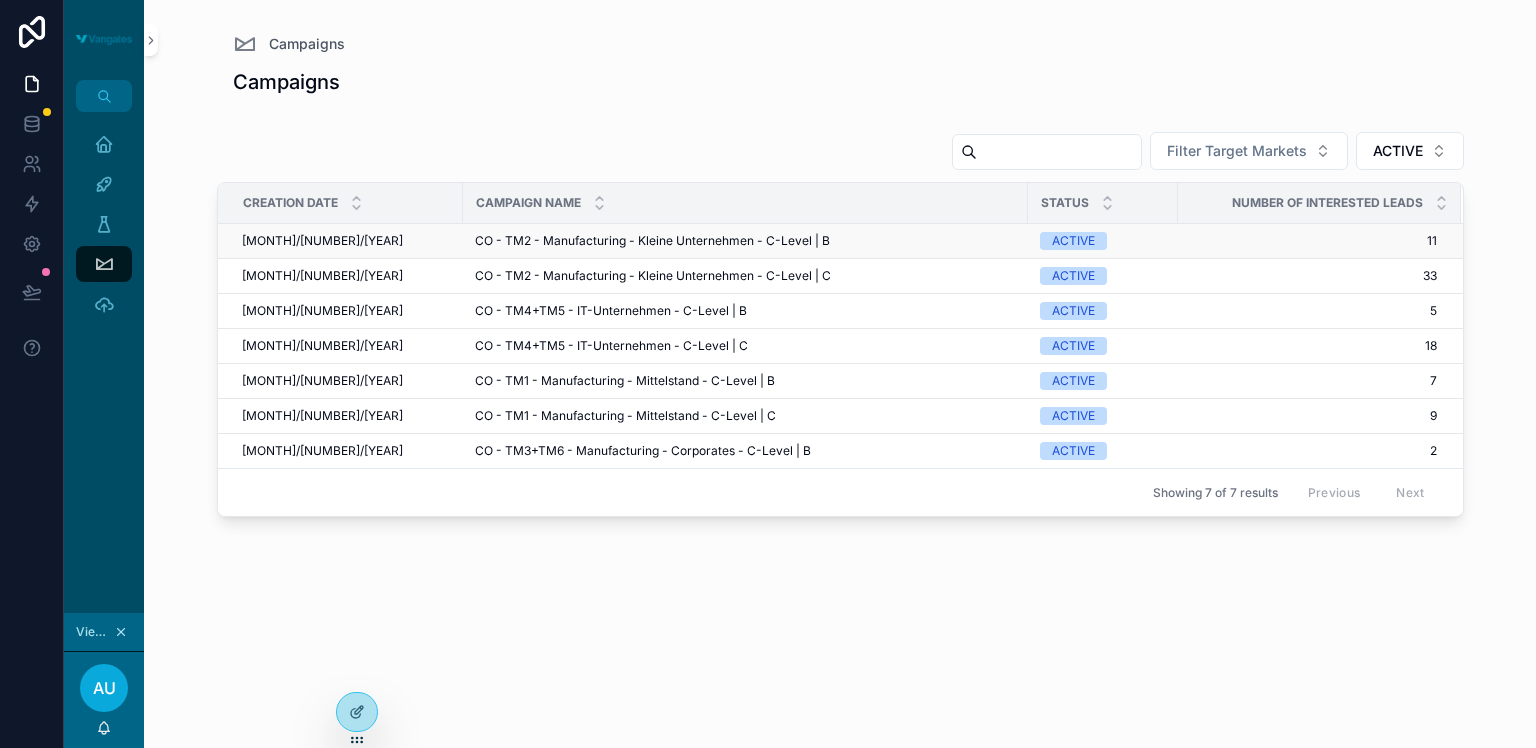 click on "3/23/2025 3/23/2025" at bounding box center [340, 241] 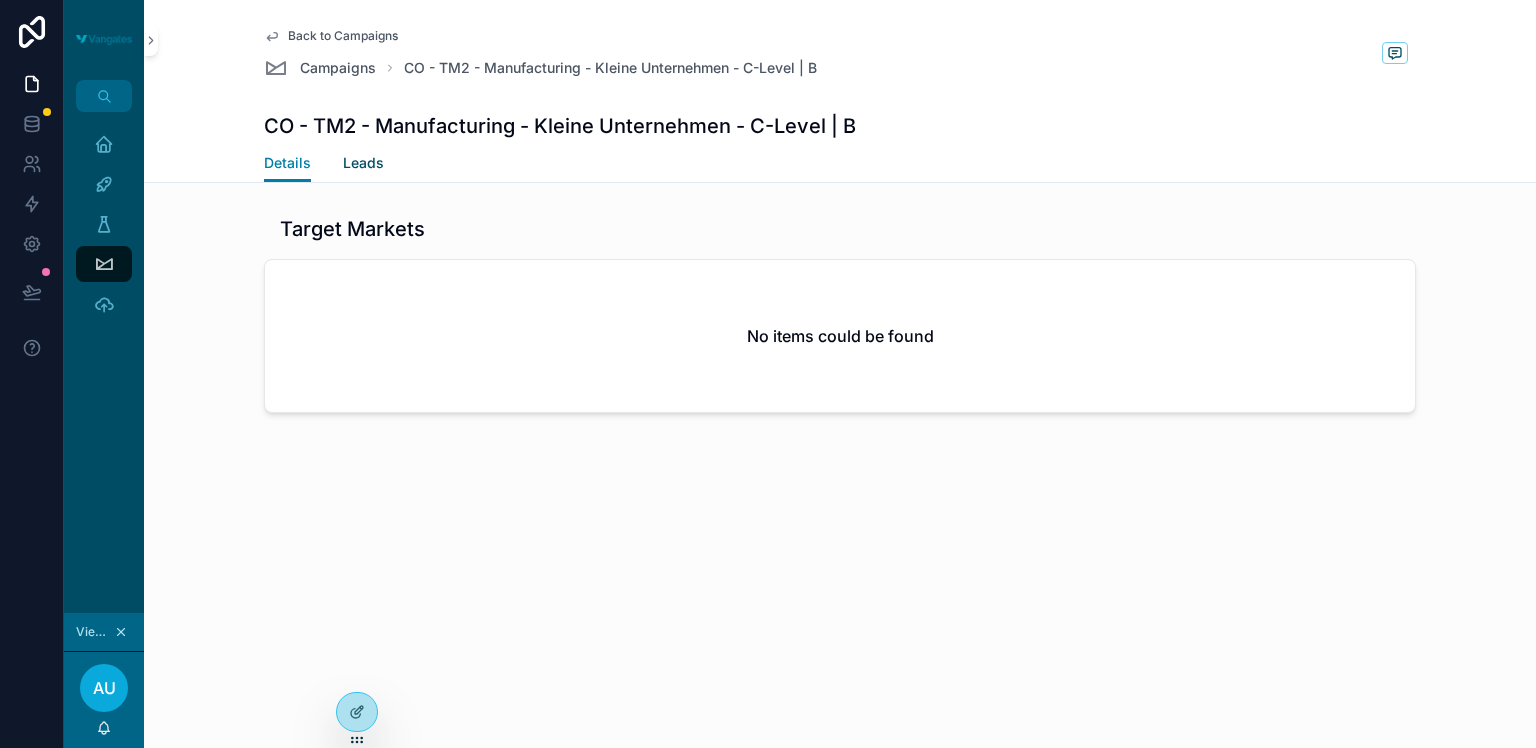 click on "Leads" at bounding box center (363, 163) 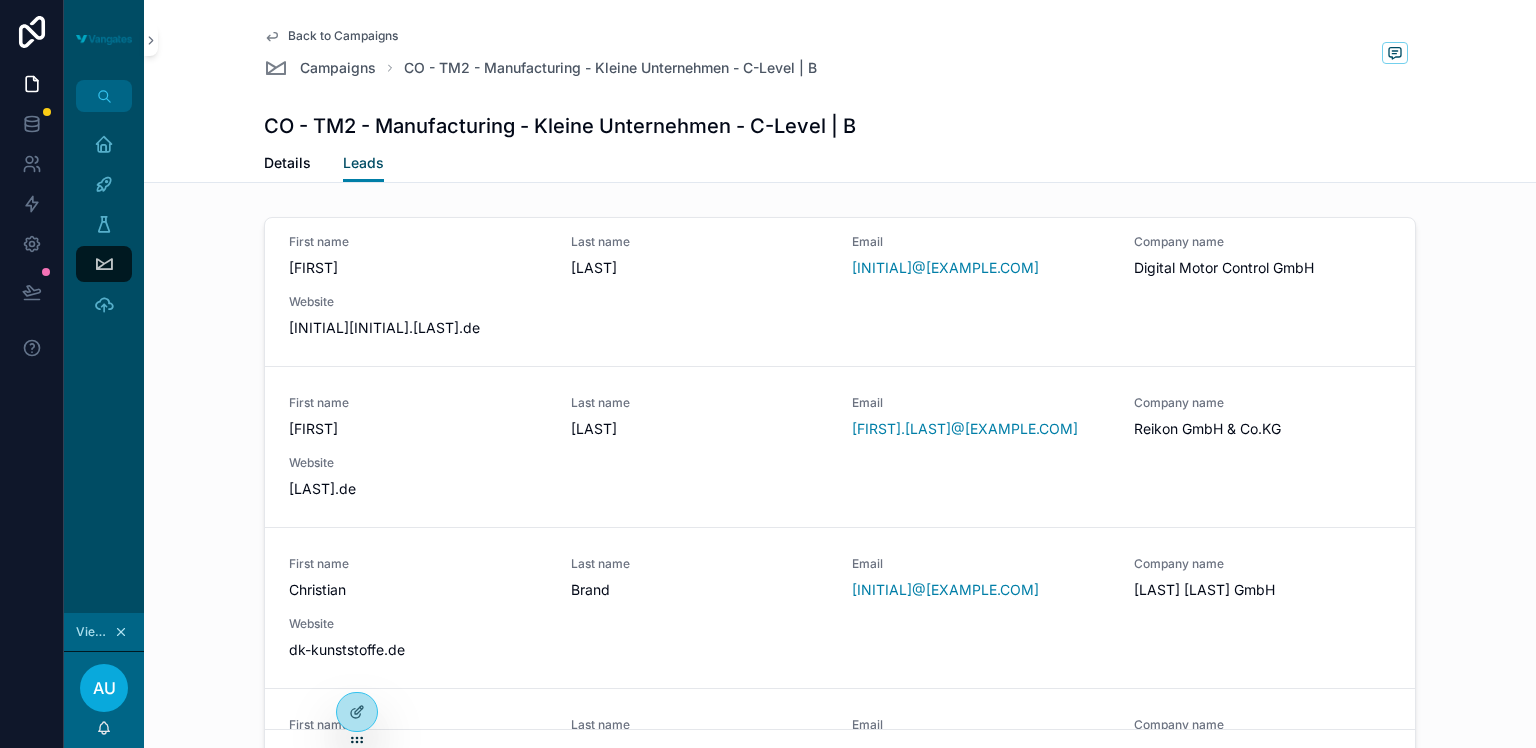 scroll, scrollTop: 0, scrollLeft: 0, axis: both 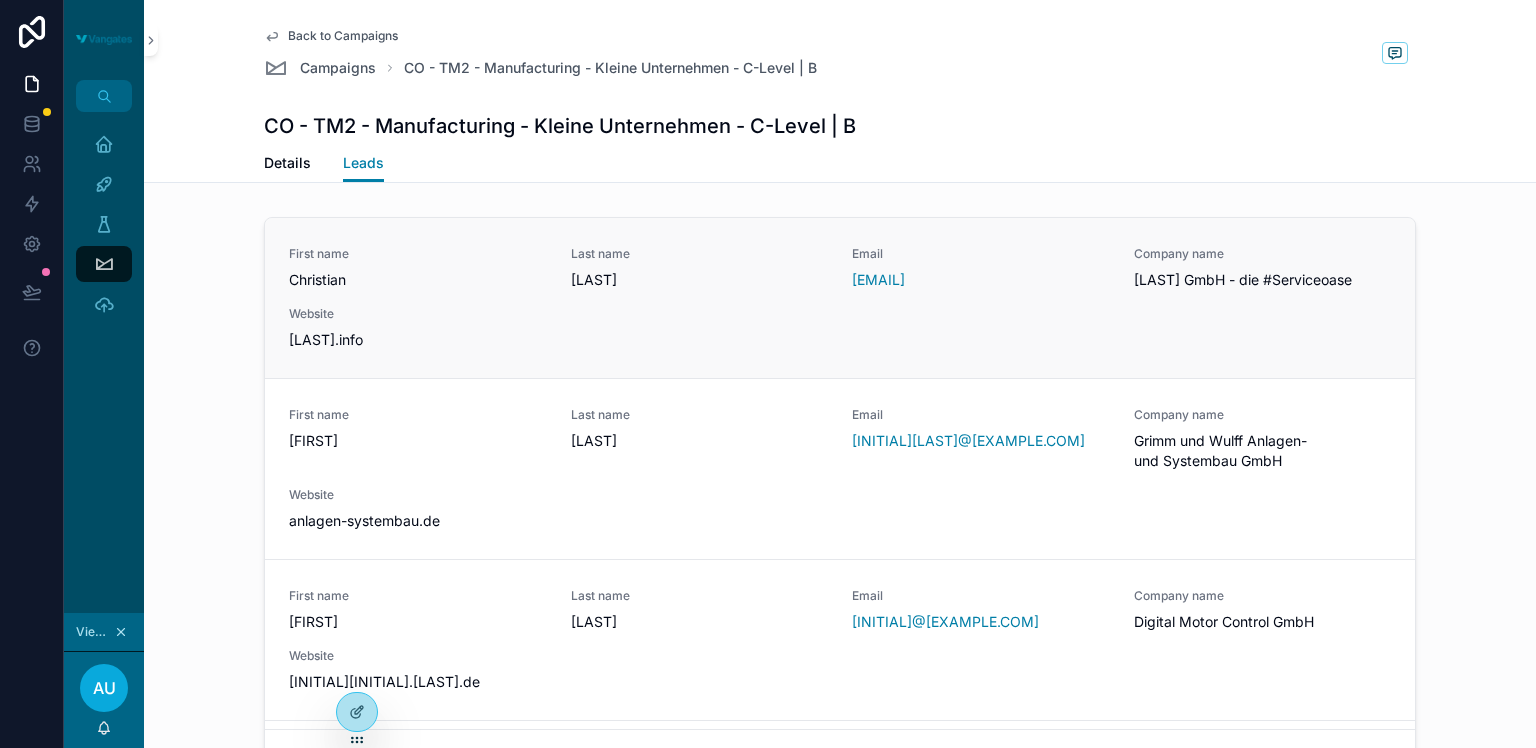 click on "First name Christian Last name Schulz Email christian.schulz@neolog.info Company name NeoLog GmbH - die #Serviceoase Website neolog.info" at bounding box center [840, 298] 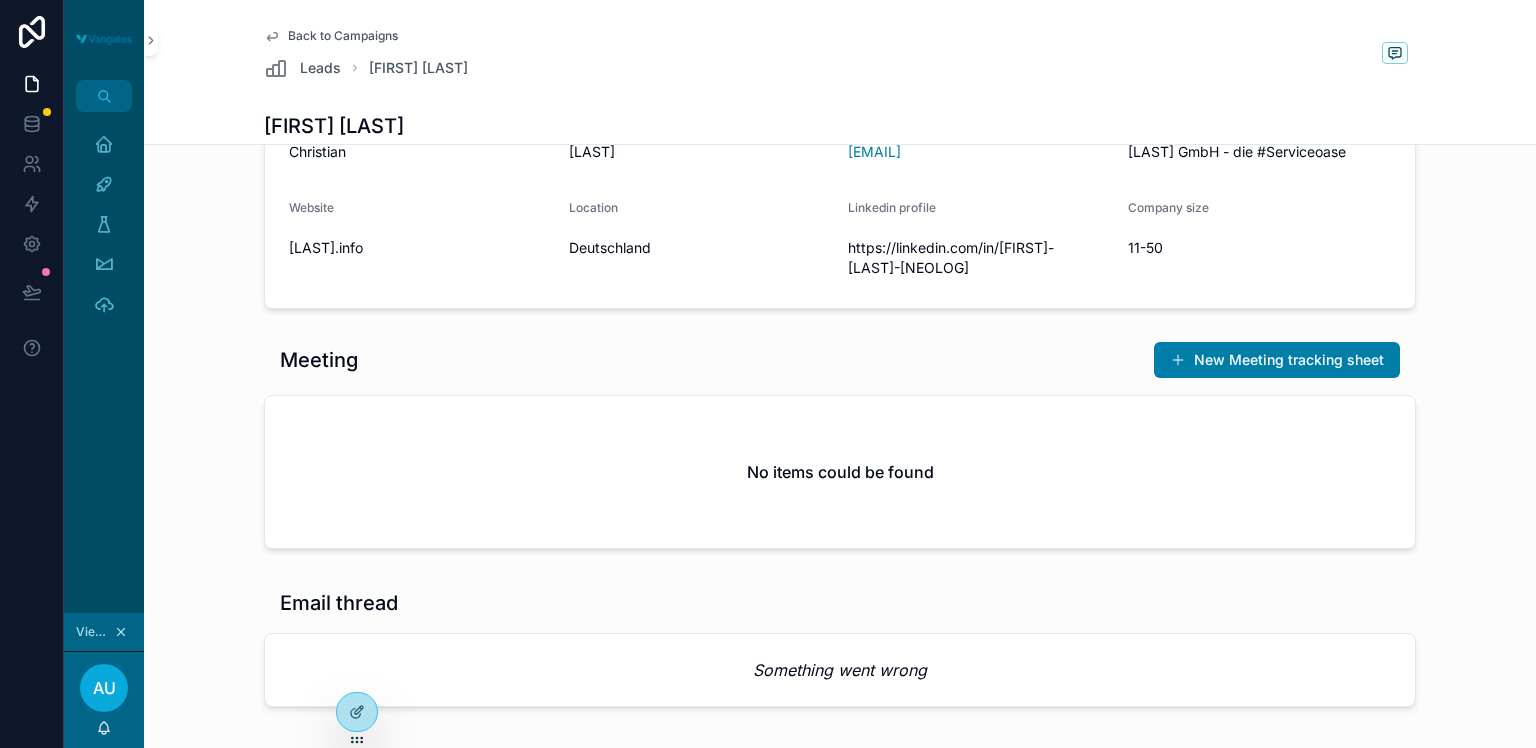 scroll, scrollTop: 0, scrollLeft: 0, axis: both 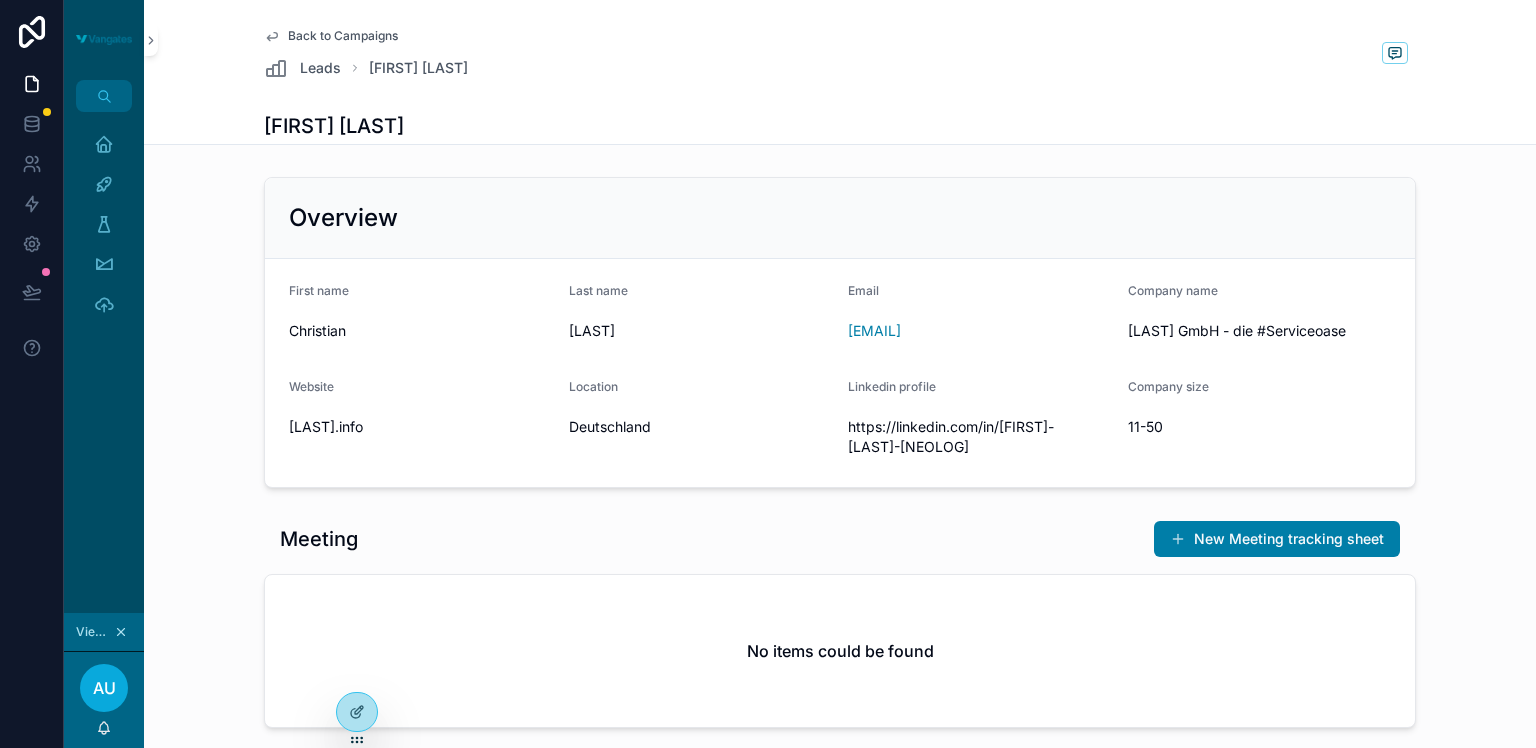 click on "Back to Campaigns" at bounding box center (343, 36) 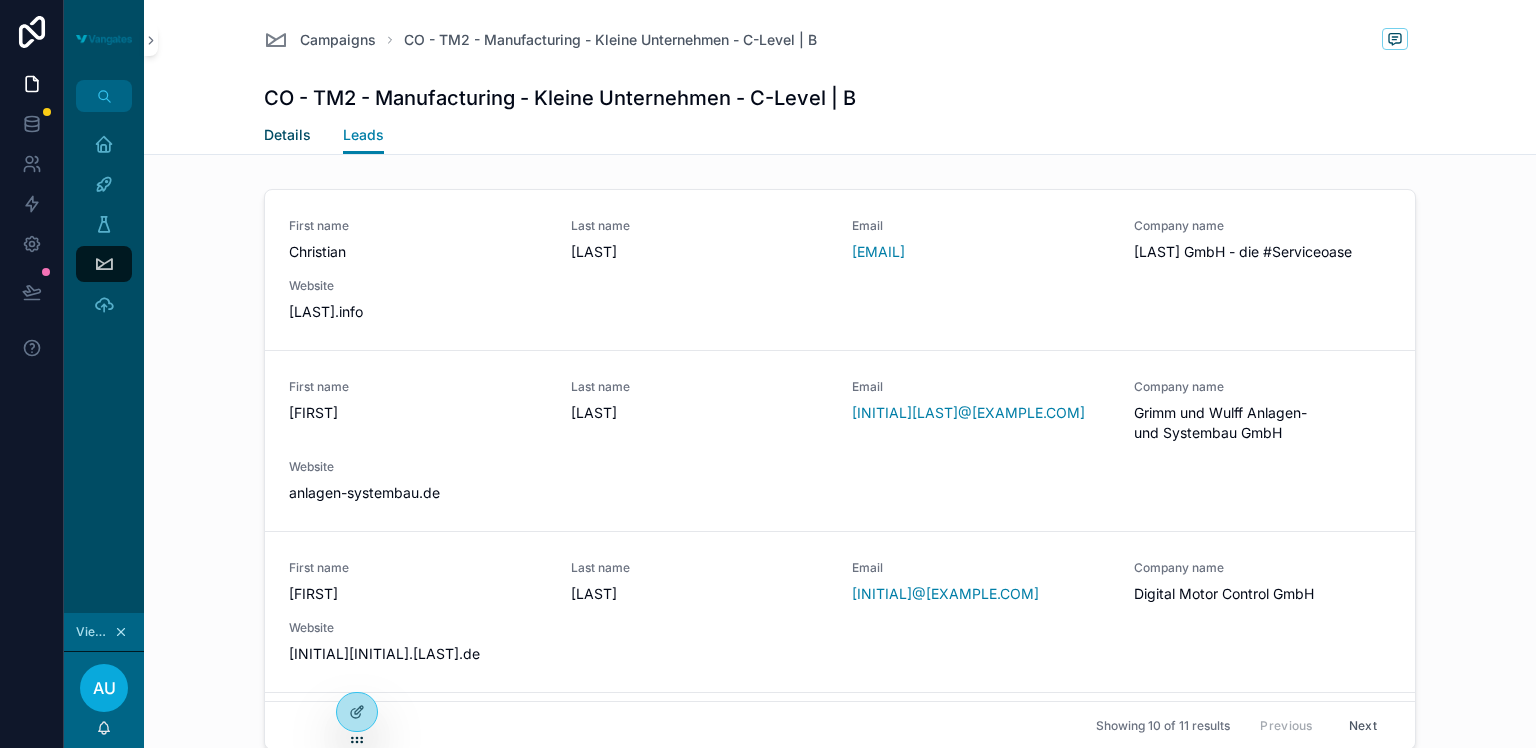 click on "Details" at bounding box center [287, 135] 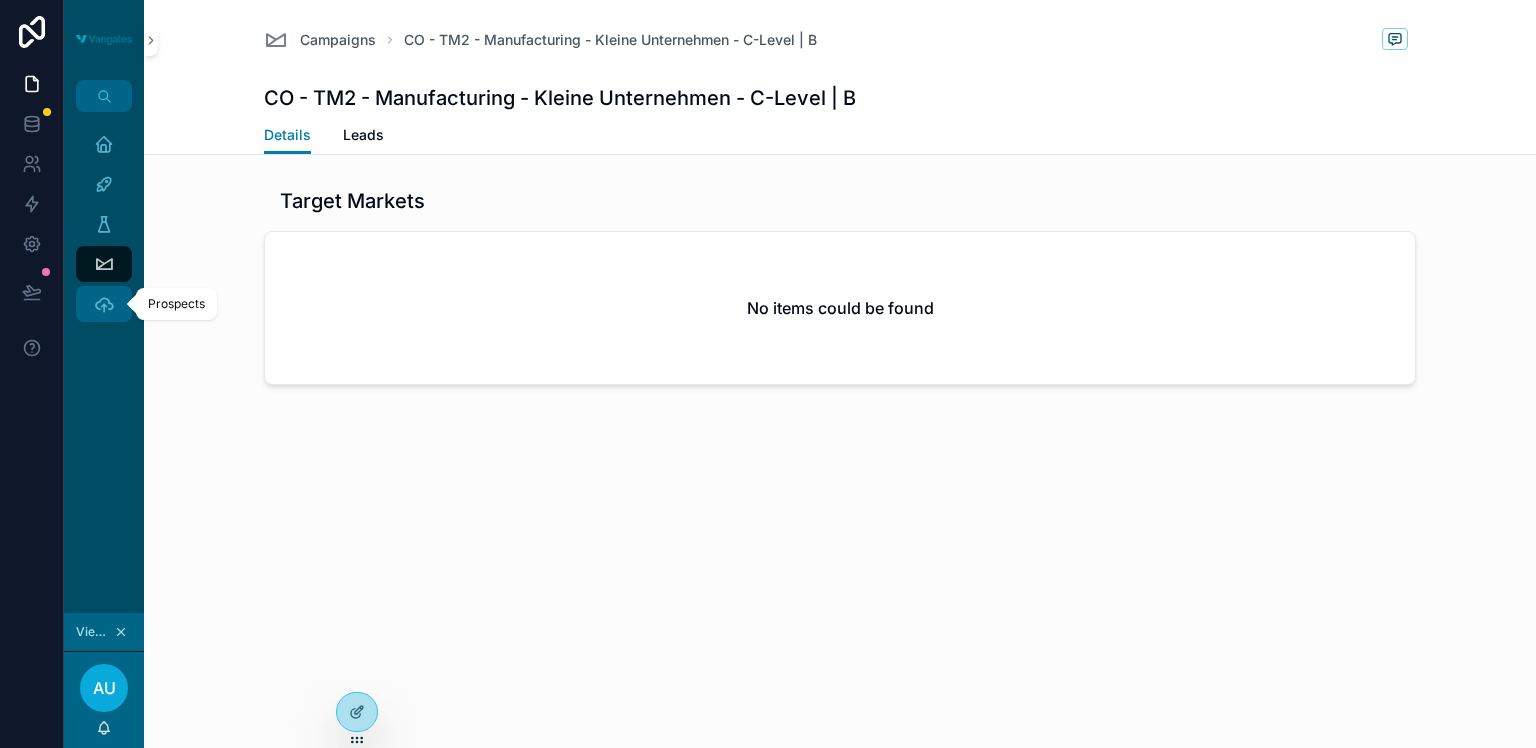 click at bounding box center (104, 304) 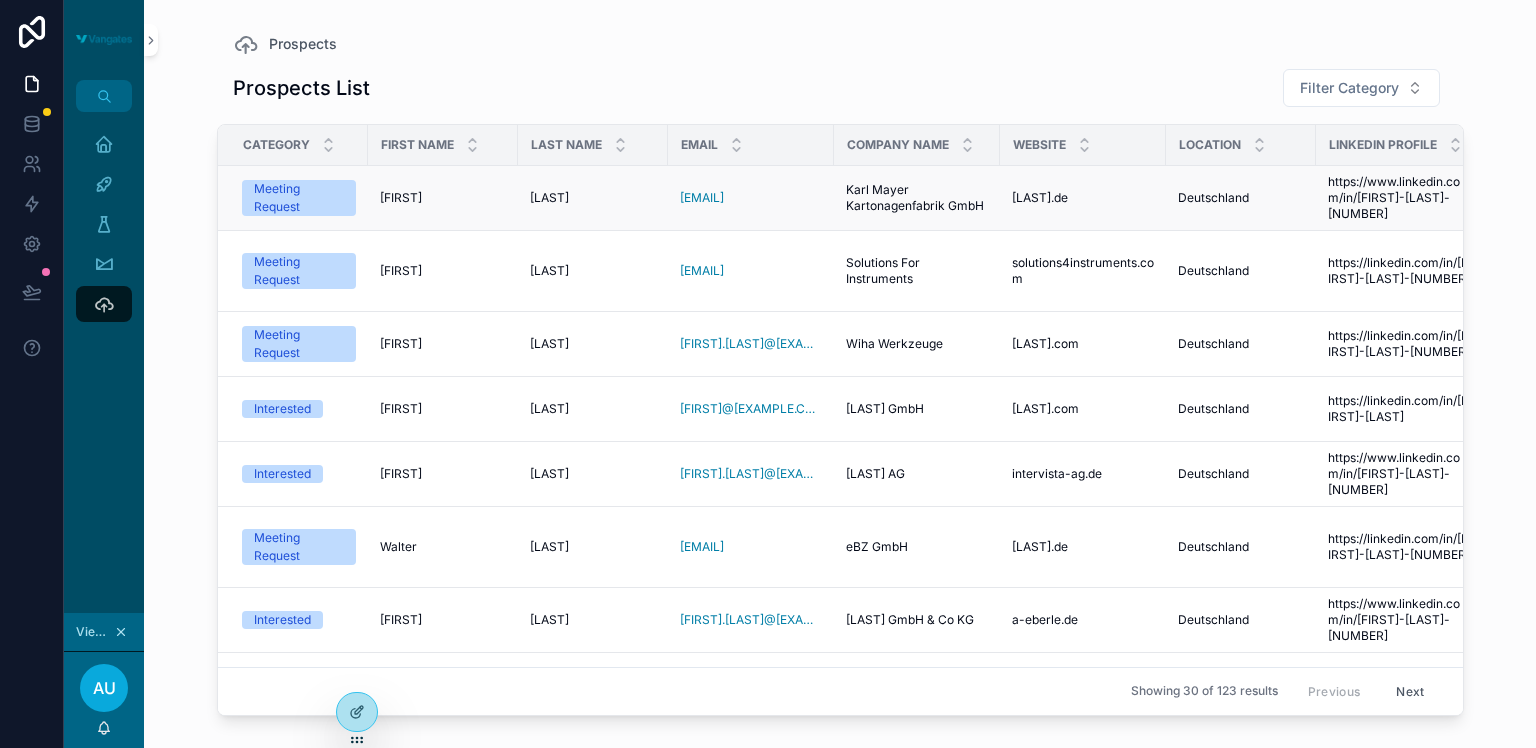 click on "Aziz Aziz" at bounding box center [443, 198] 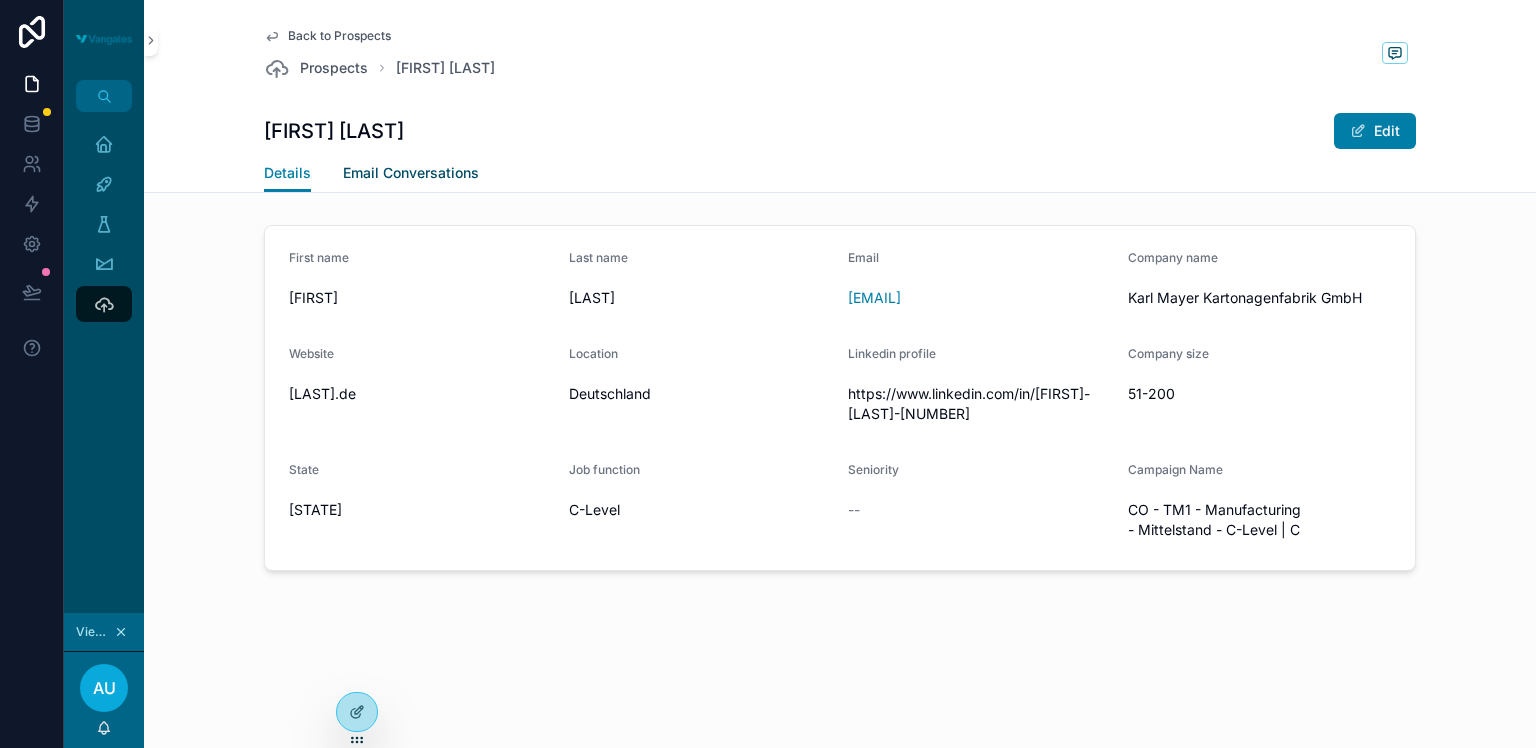 click on "Email Conversations" at bounding box center (411, 173) 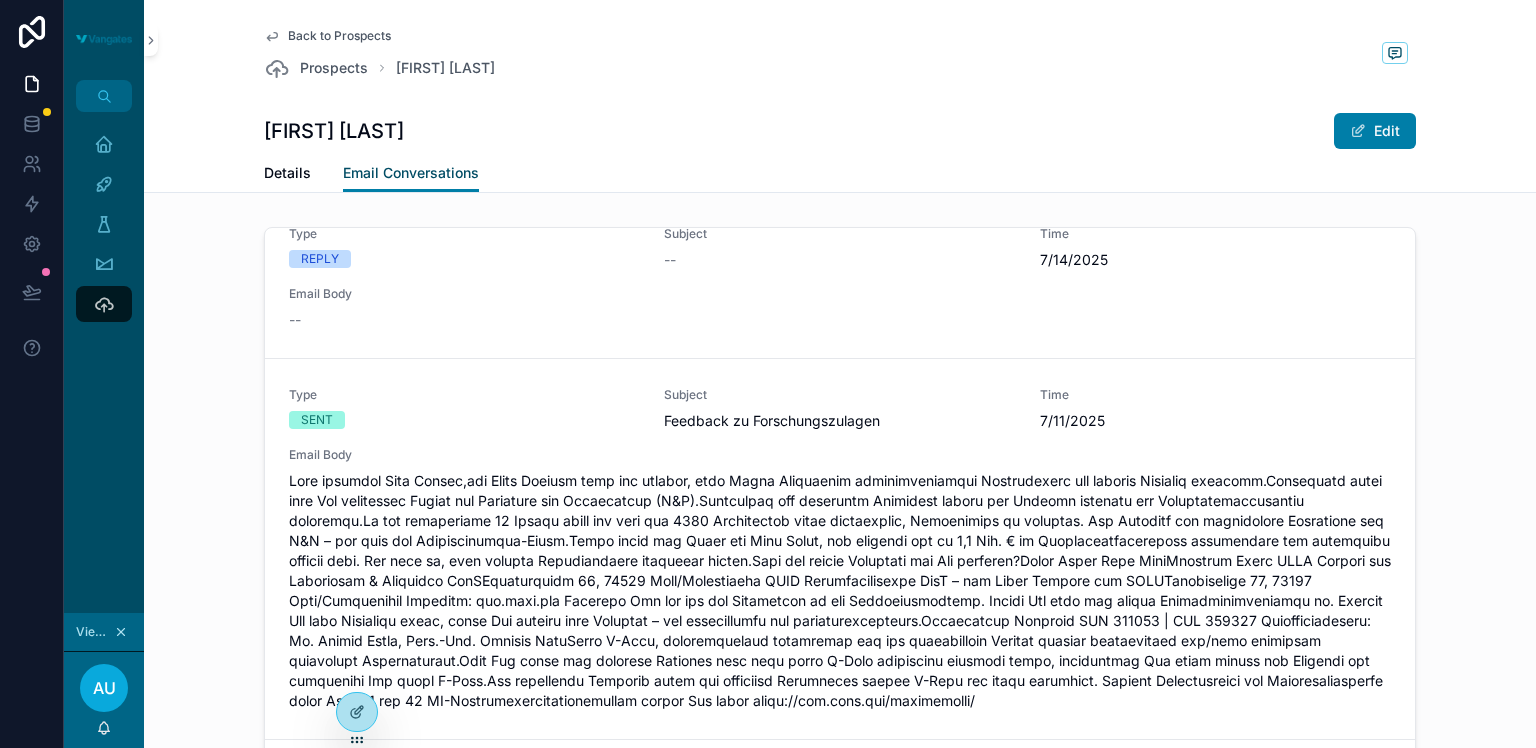 scroll, scrollTop: 0, scrollLeft: 0, axis: both 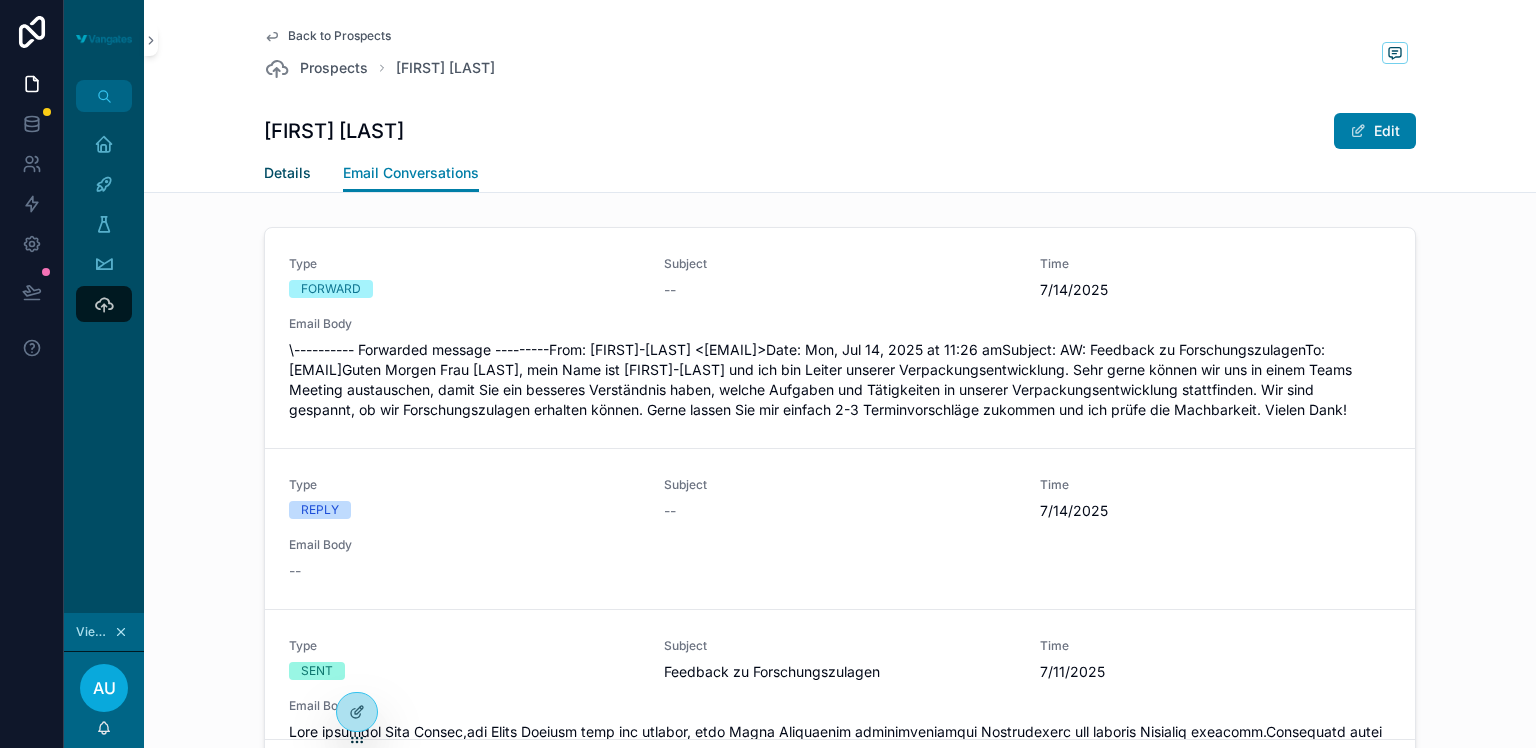 click on "Details" at bounding box center (287, 173) 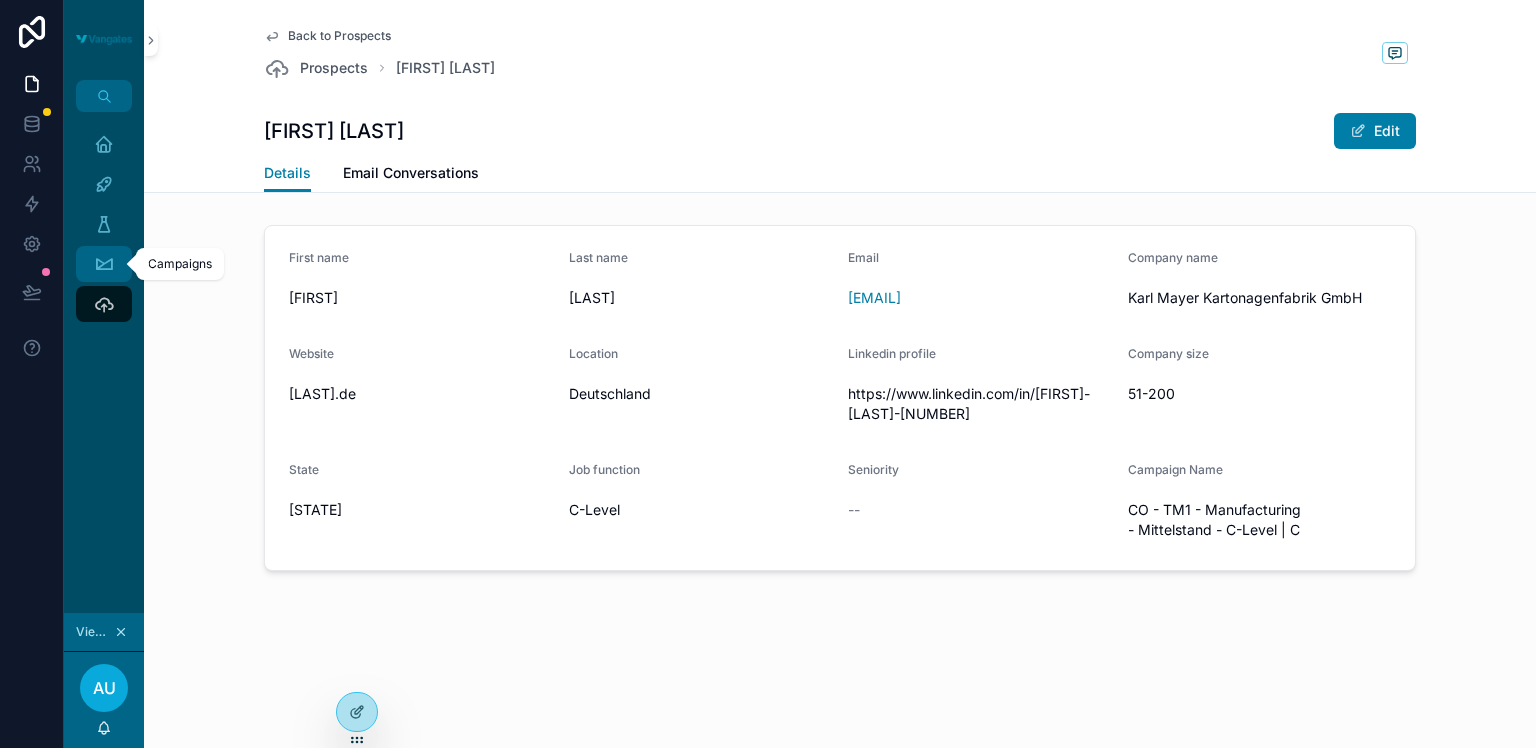 click at bounding box center [104, 264] 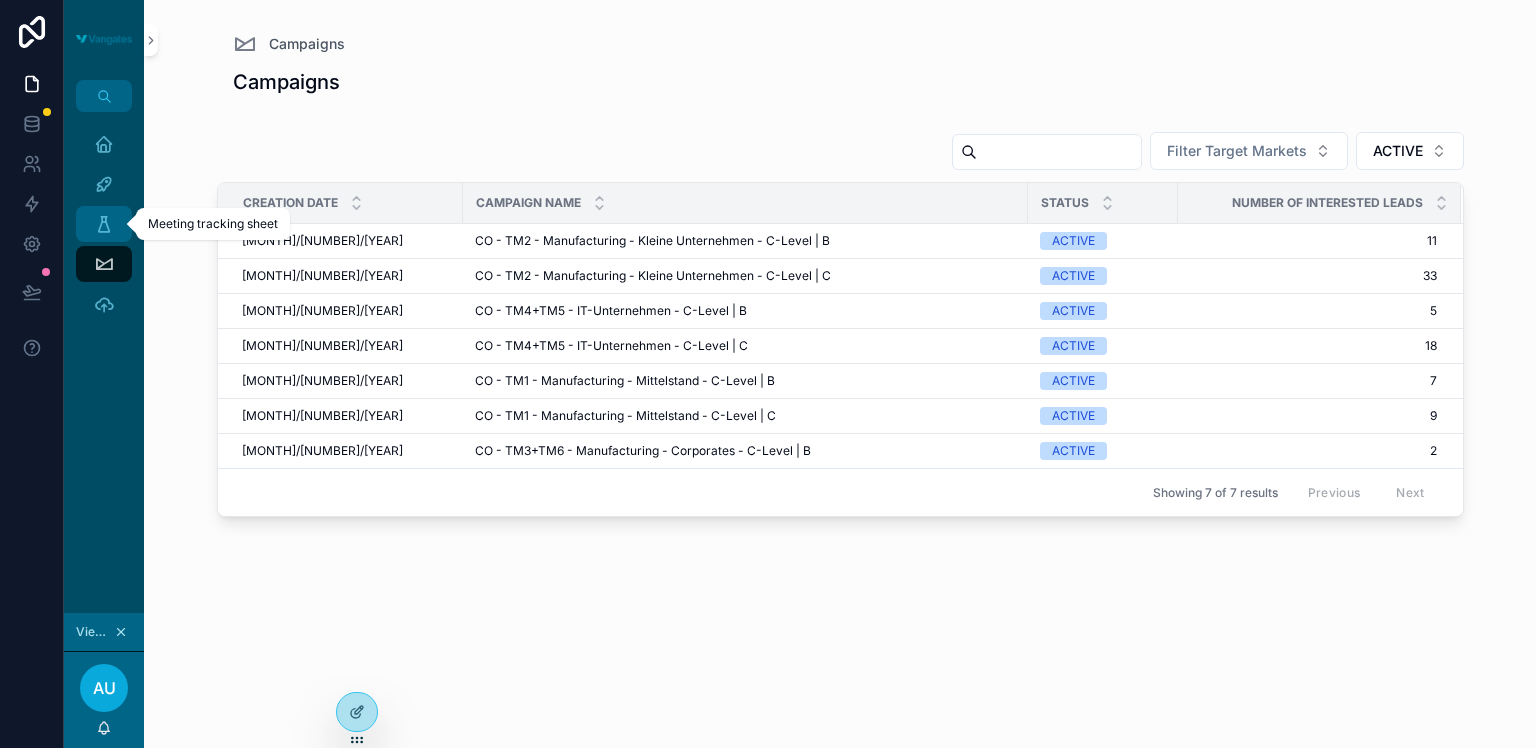click on "Meeting tracking sheet" at bounding box center (104, 224) 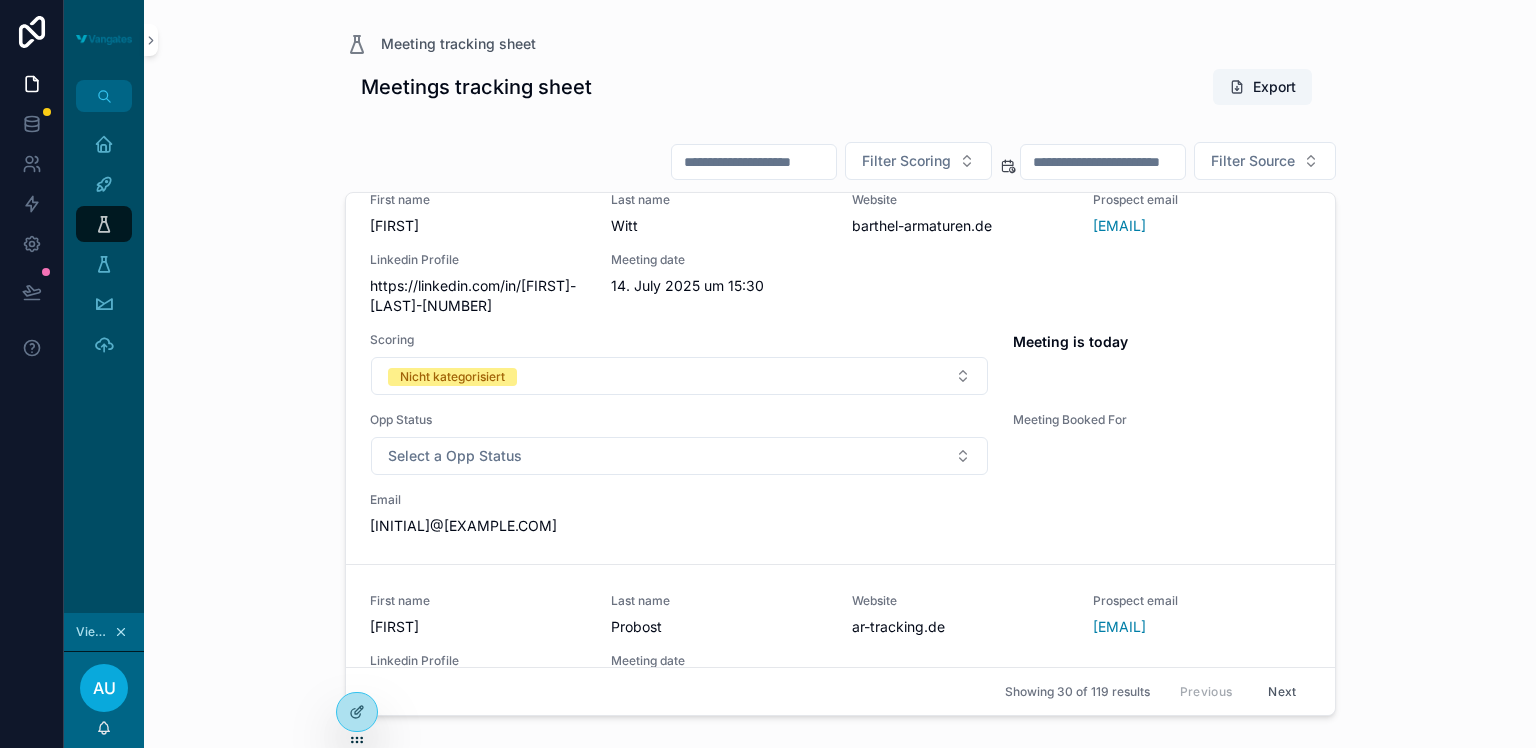 scroll, scrollTop: 0, scrollLeft: 0, axis: both 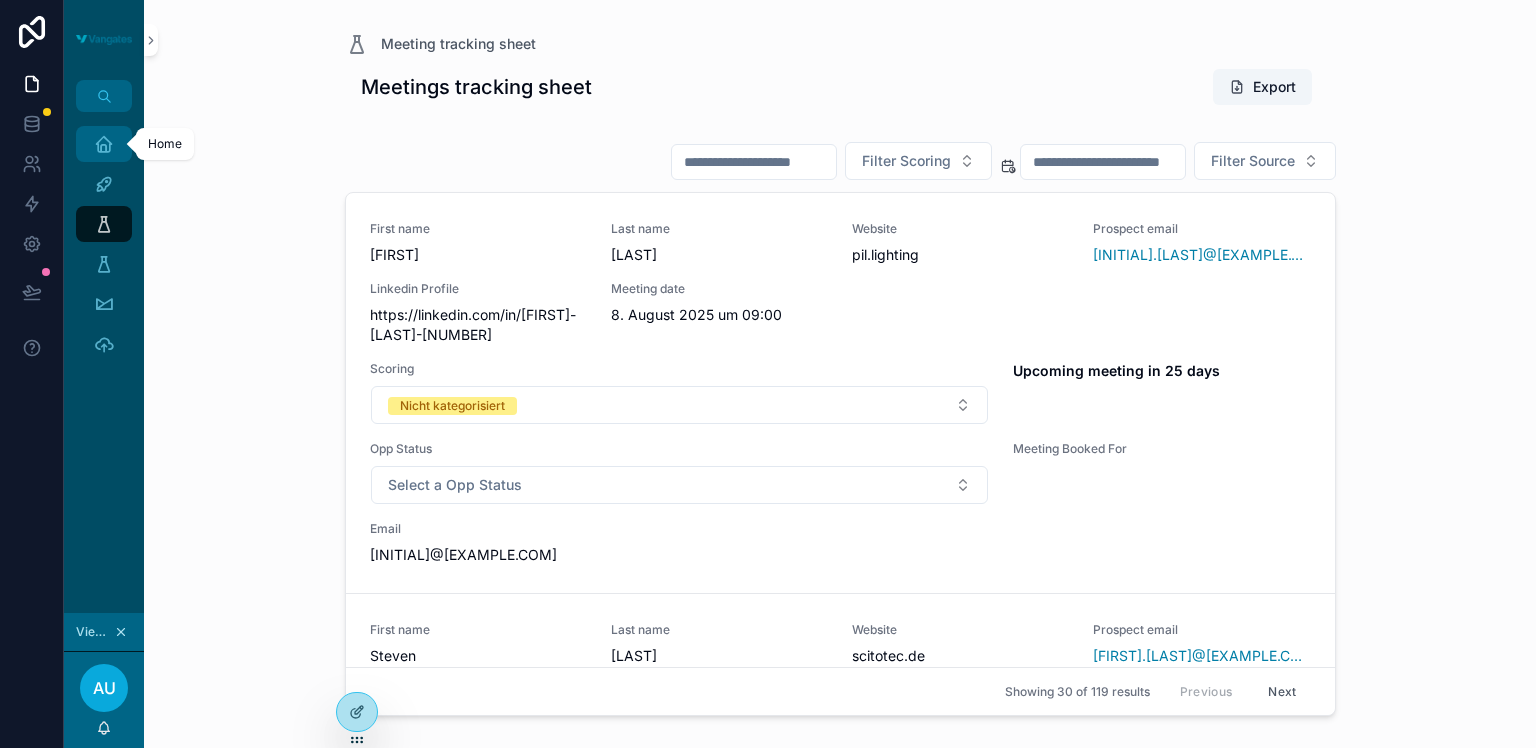 click at bounding box center [104, 144] 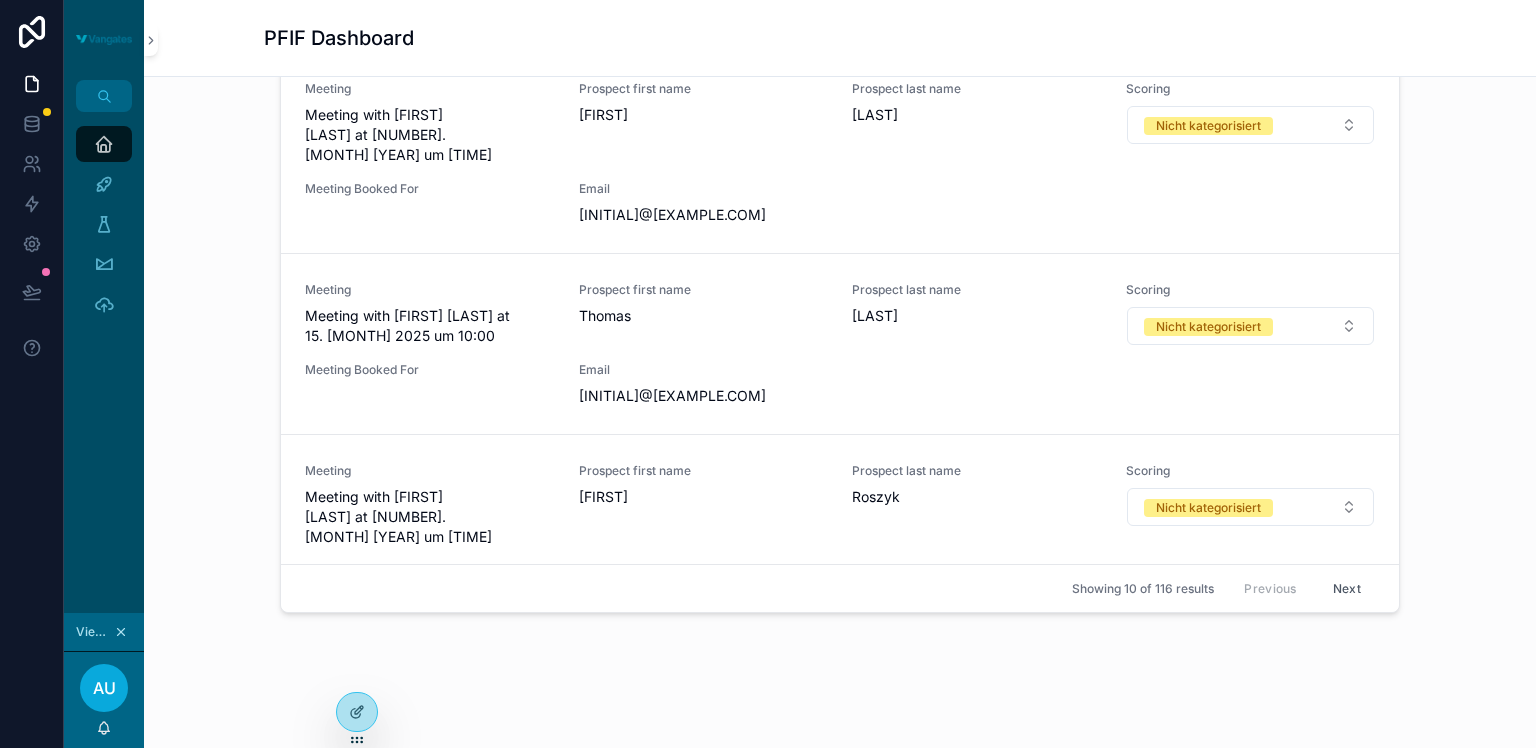 scroll, scrollTop: 562, scrollLeft: 0, axis: vertical 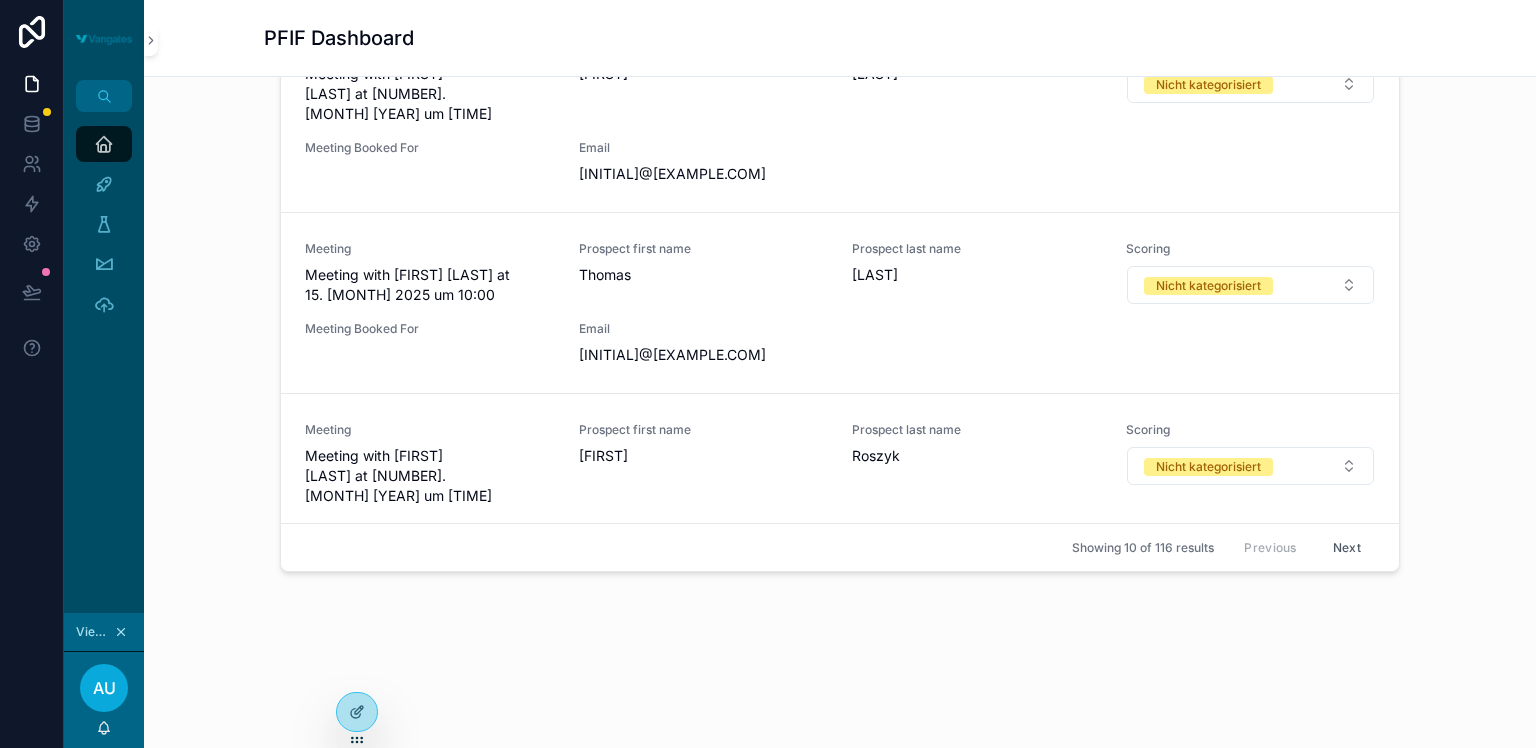click 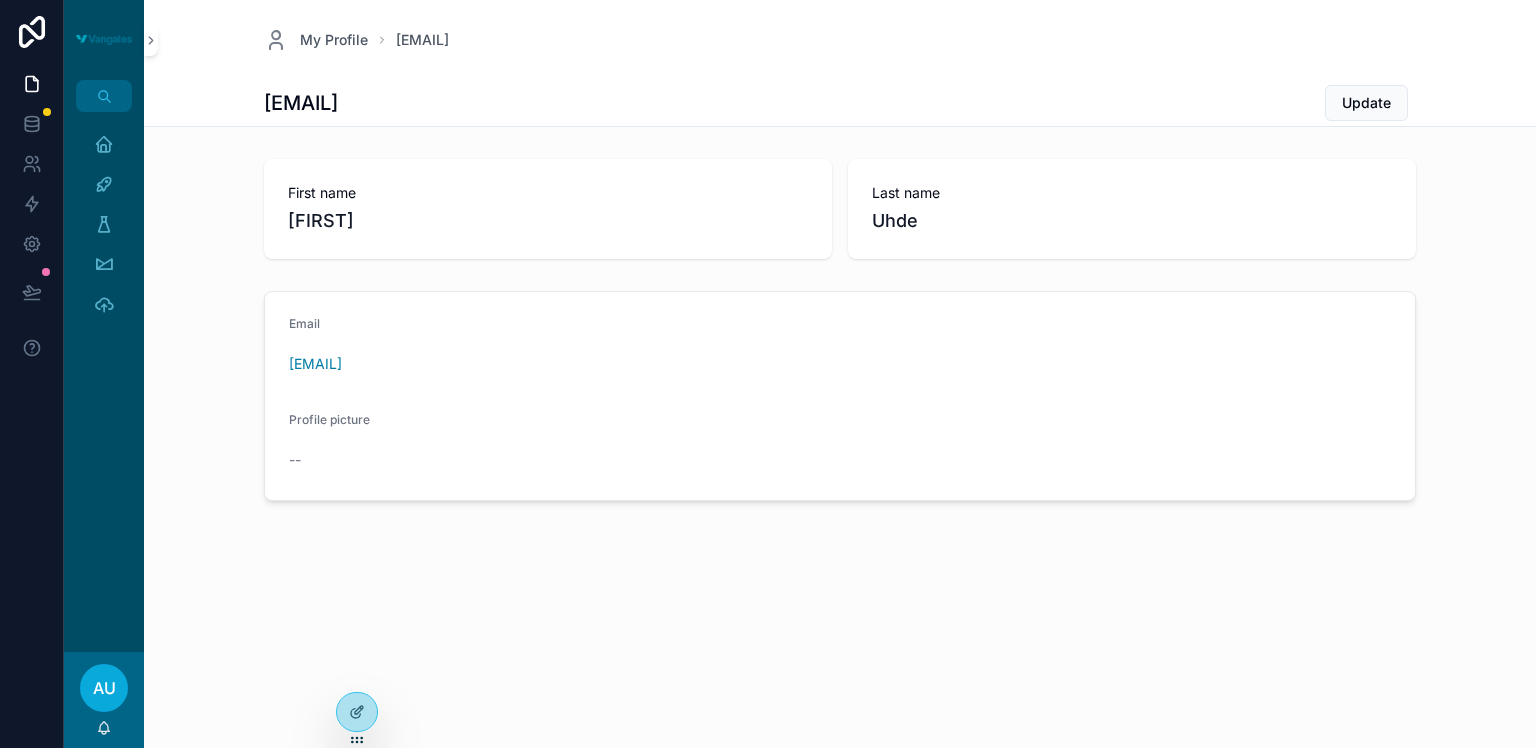 scroll, scrollTop: 0, scrollLeft: 0, axis: both 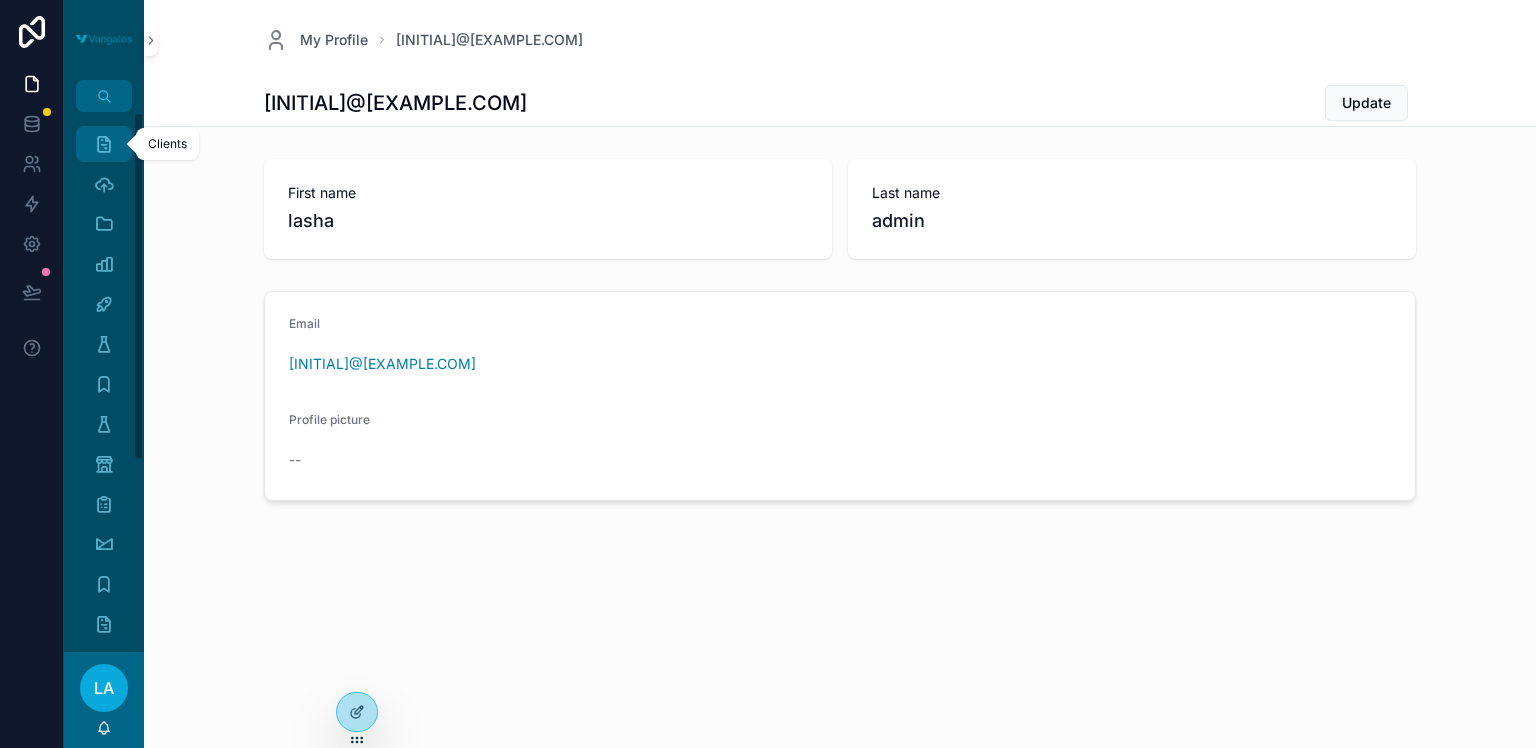 click at bounding box center (104, 144) 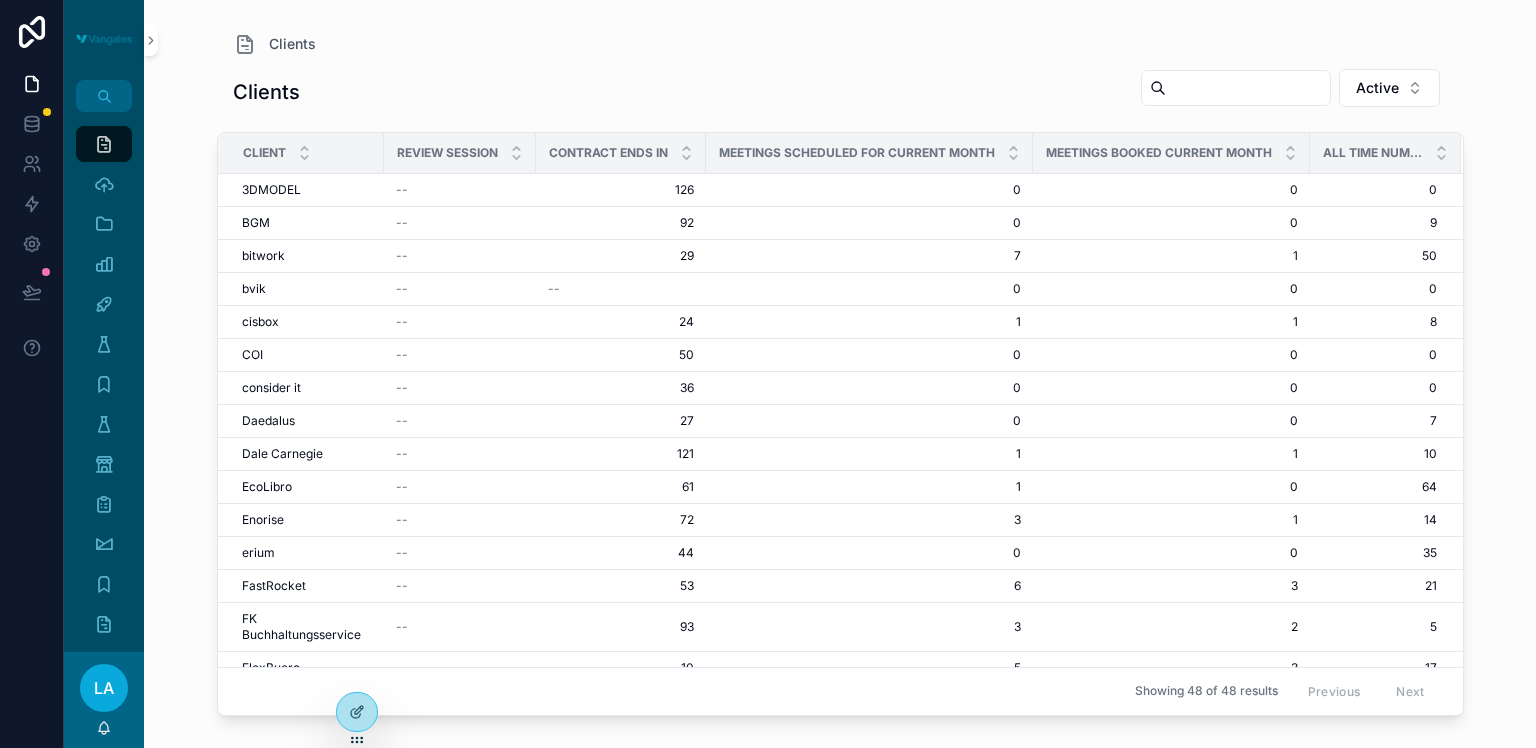 click on "3DMODEL 3DMODEL" at bounding box center (307, 190) 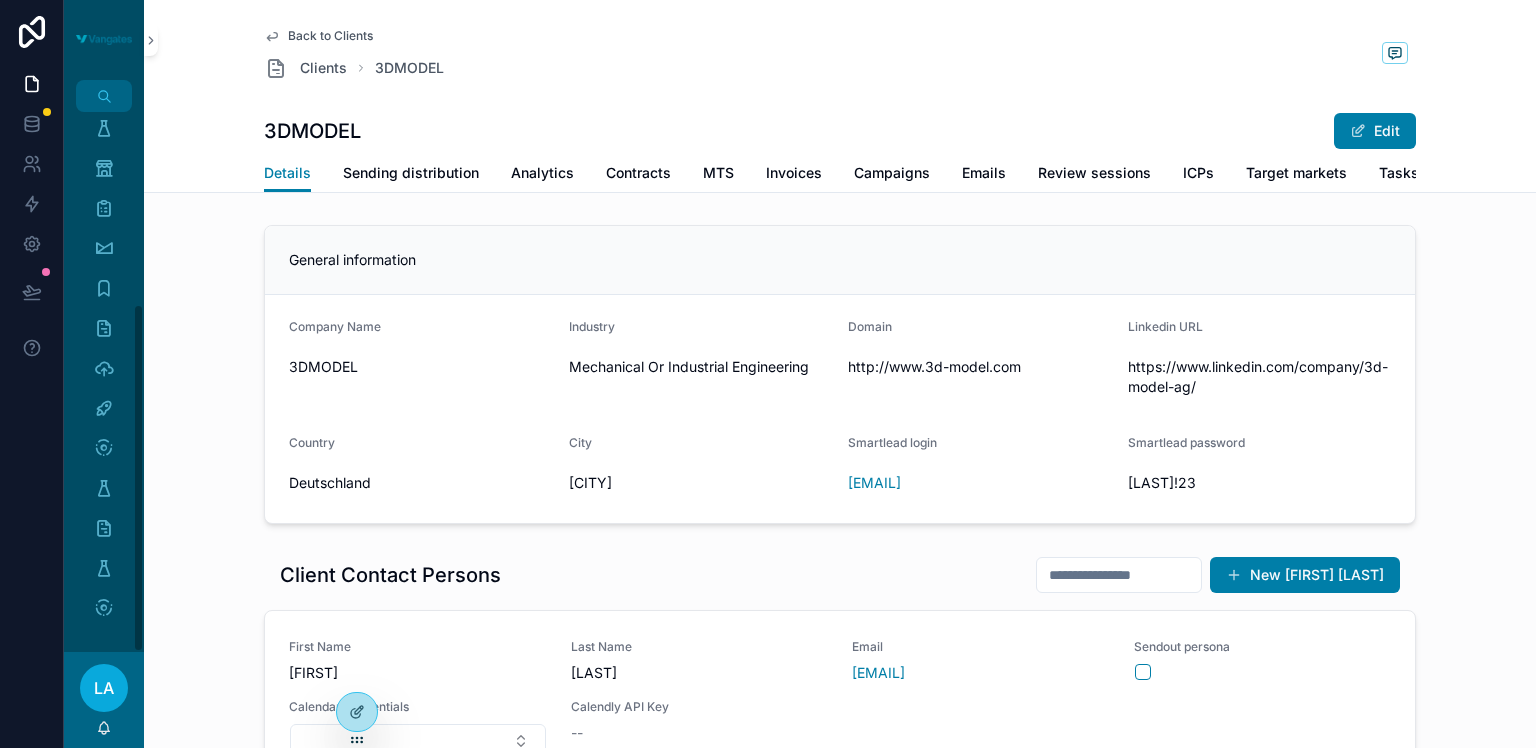 scroll, scrollTop: 0, scrollLeft: 0, axis: both 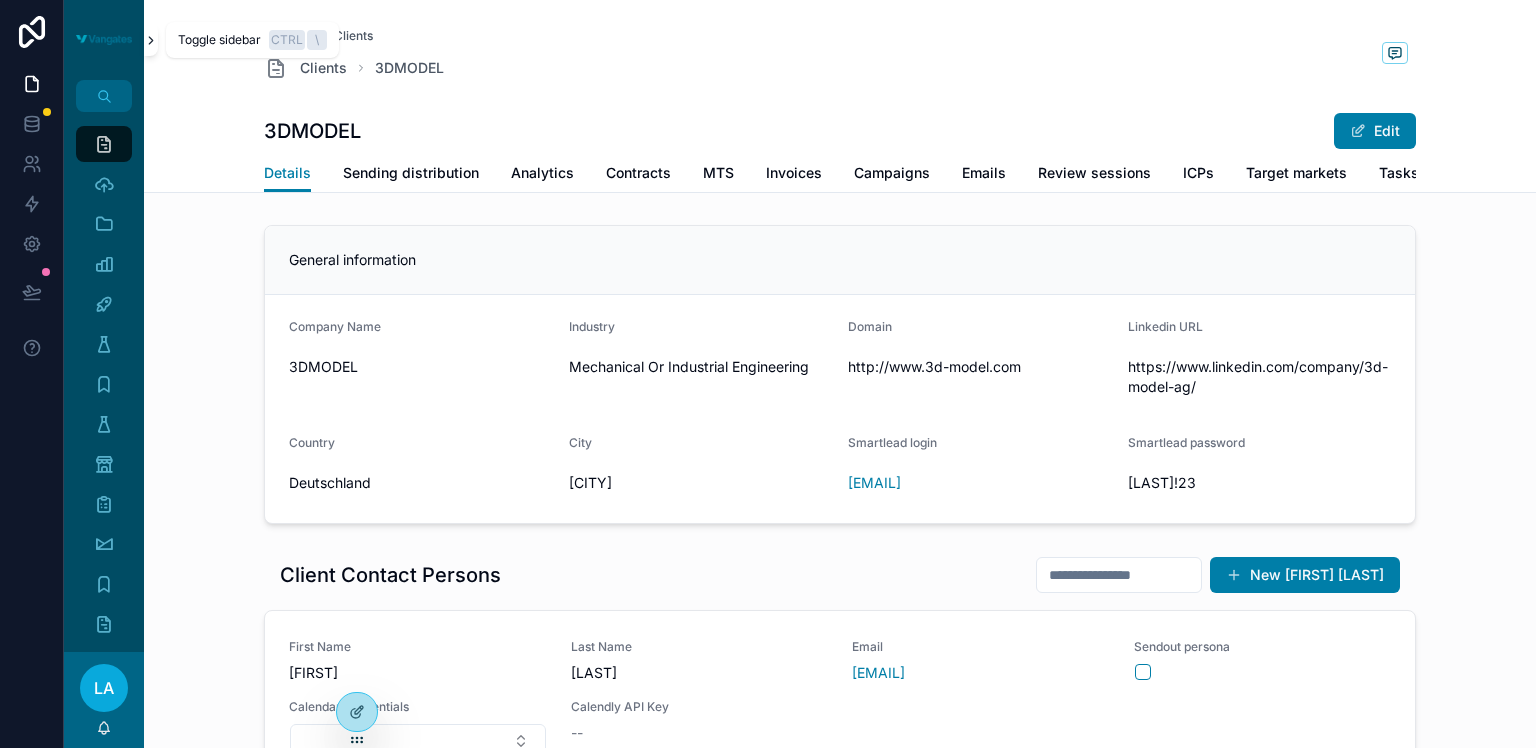 click 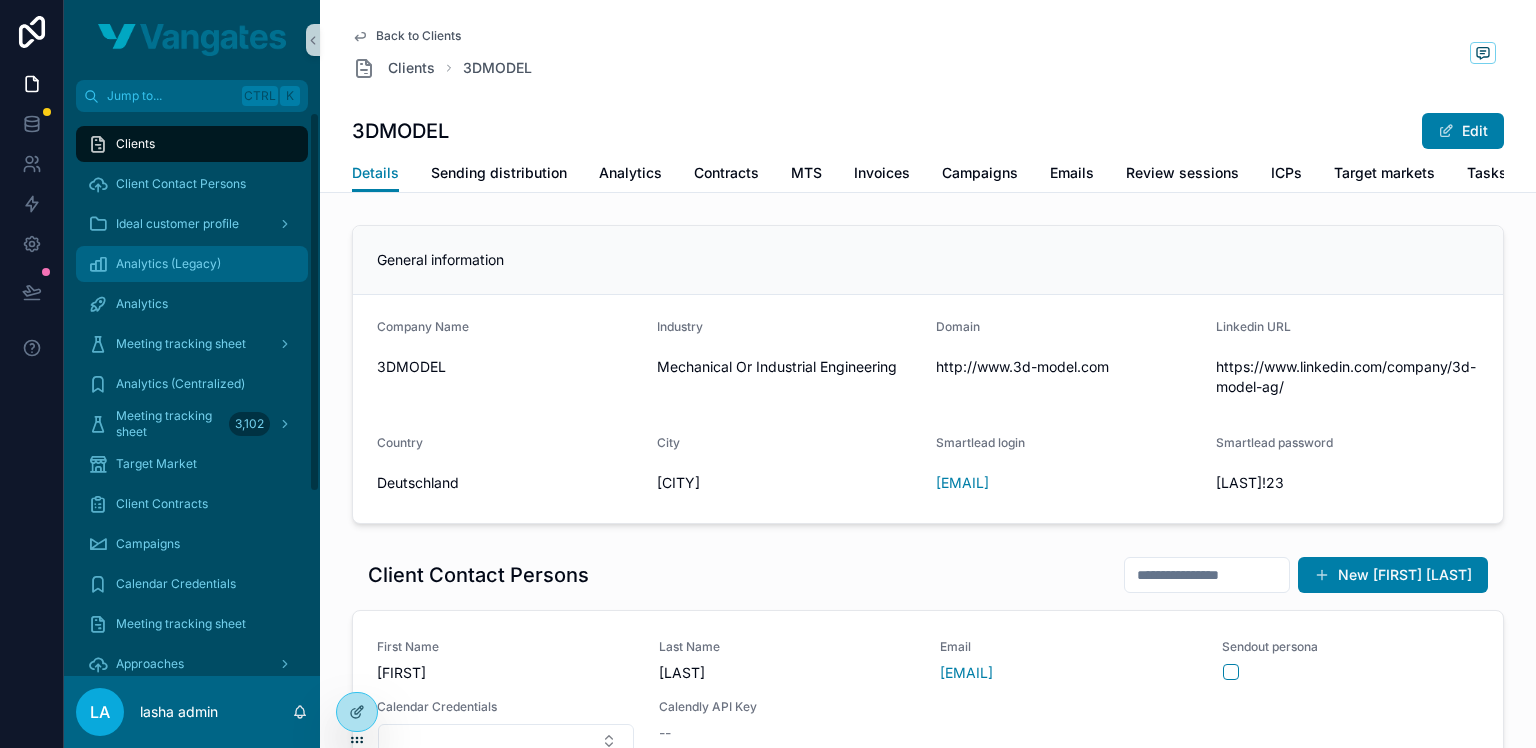 click on "Analytics (Legacy)" at bounding box center [192, 264] 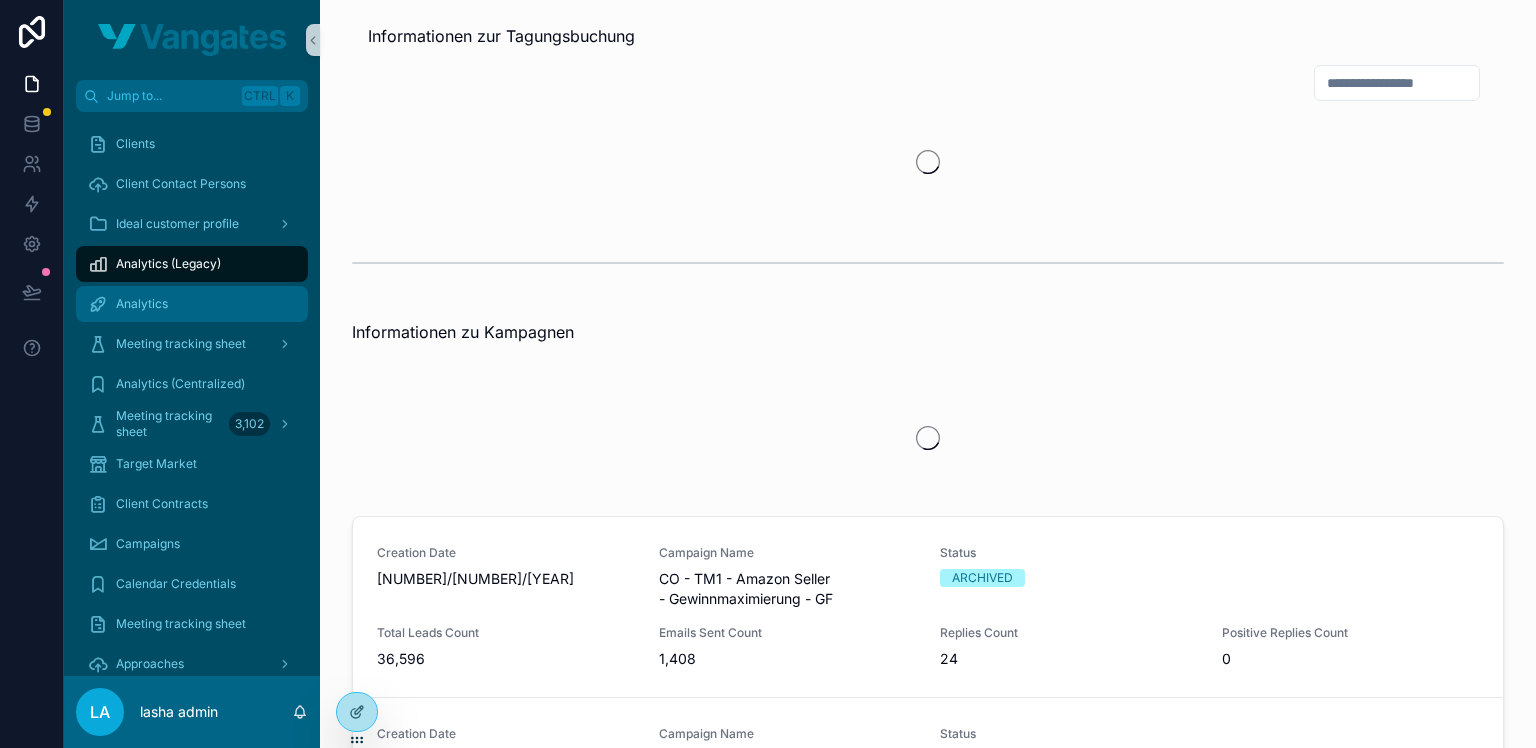 click on "Analytics" at bounding box center (192, 304) 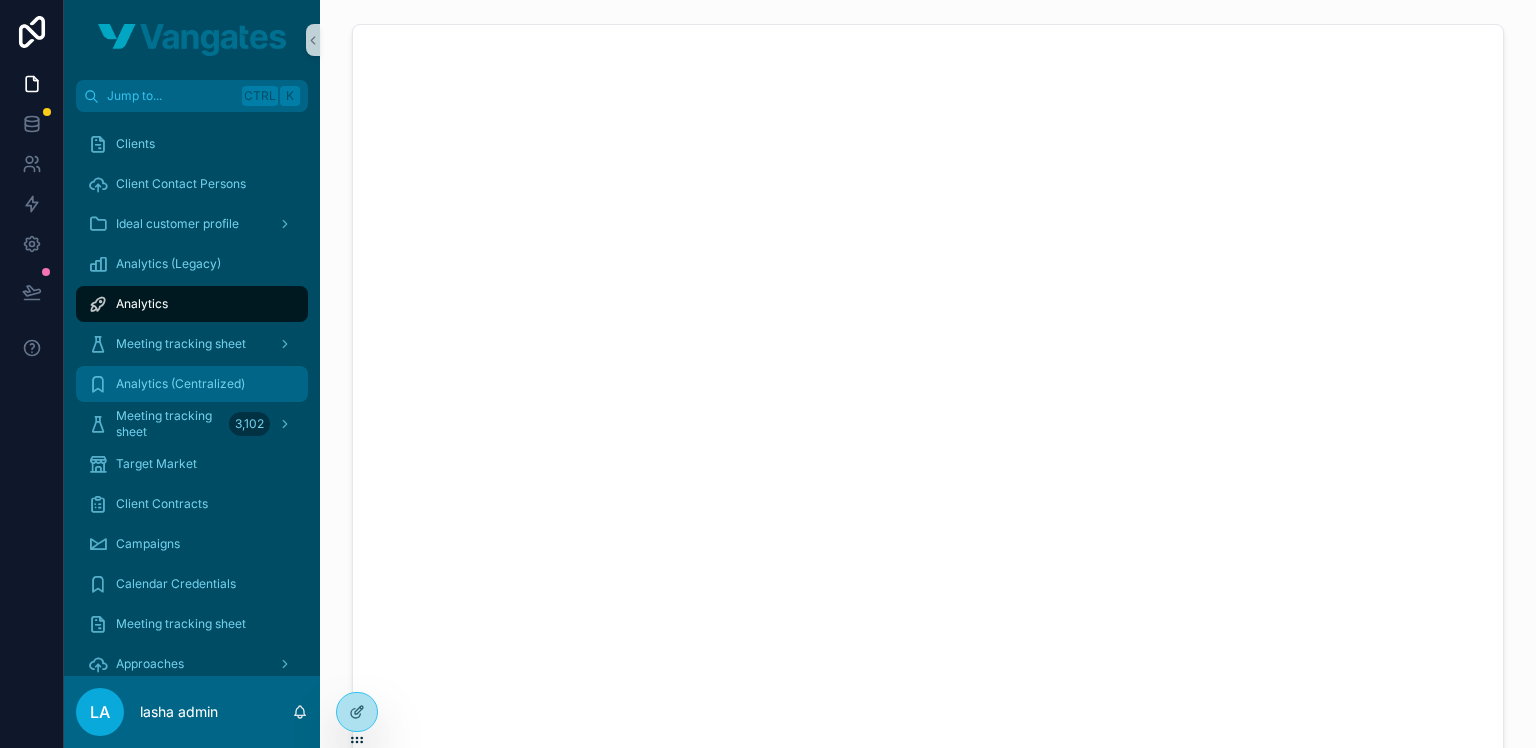 click on "Analytics (Centralized)" at bounding box center (192, 384) 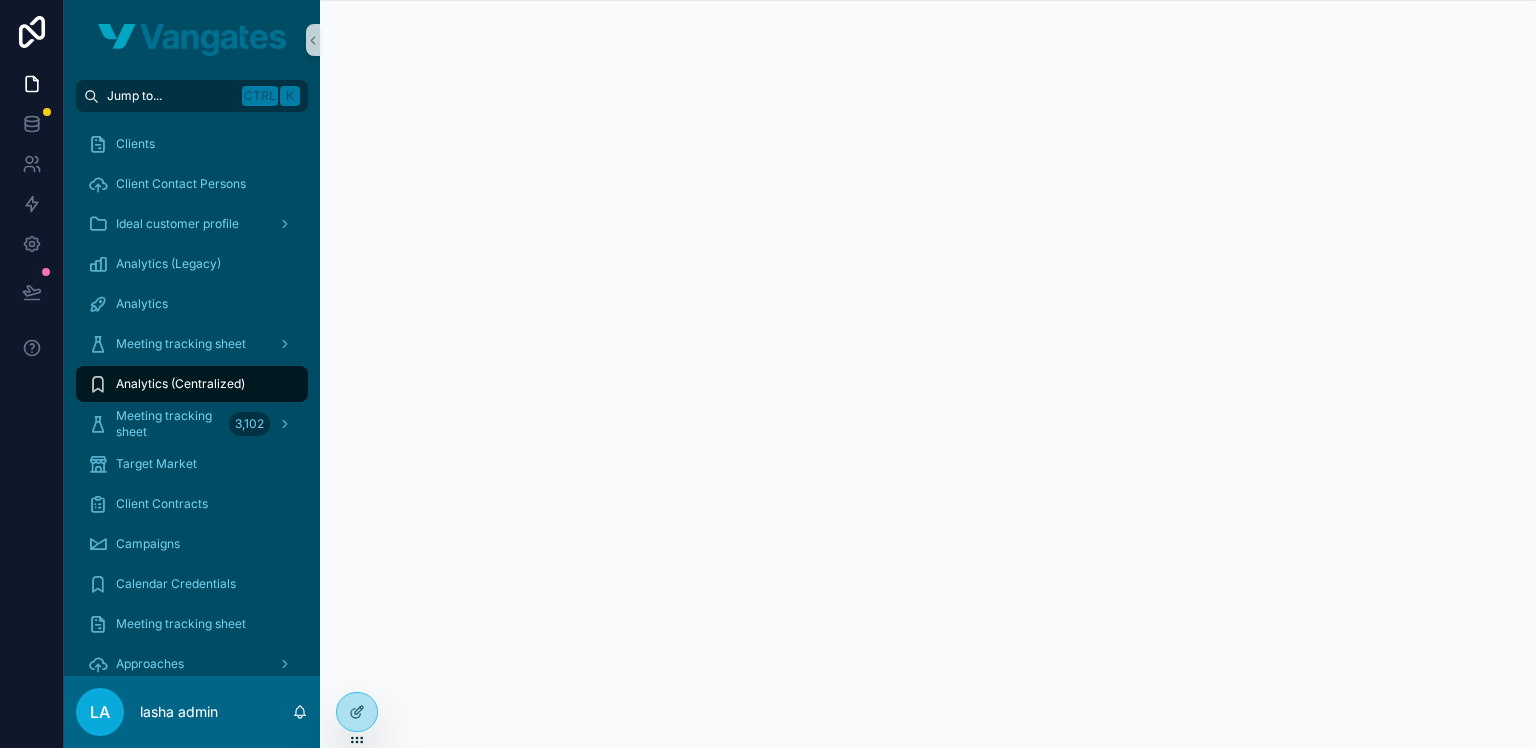 click on "Jump to..." at bounding box center [170, 96] 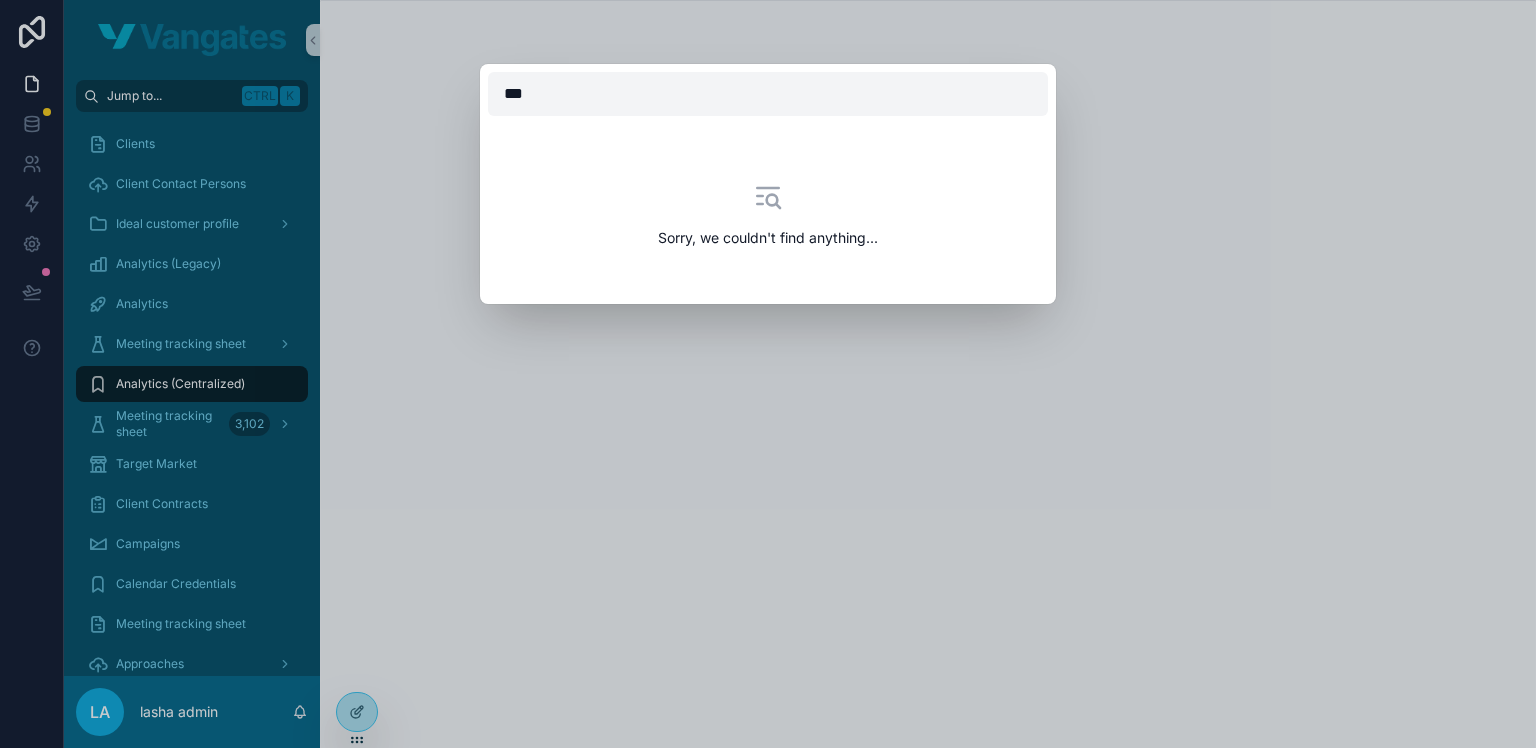 type on "****" 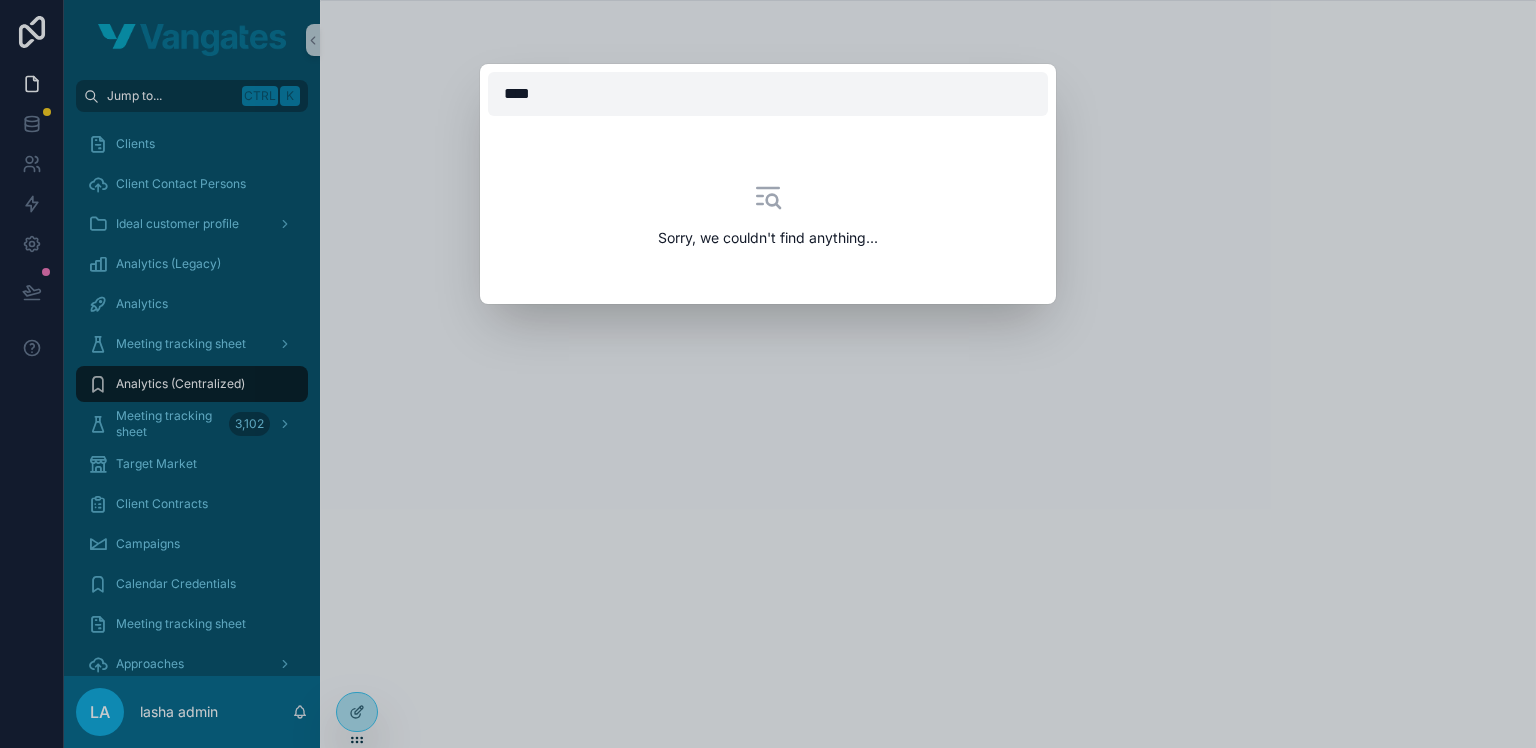 type 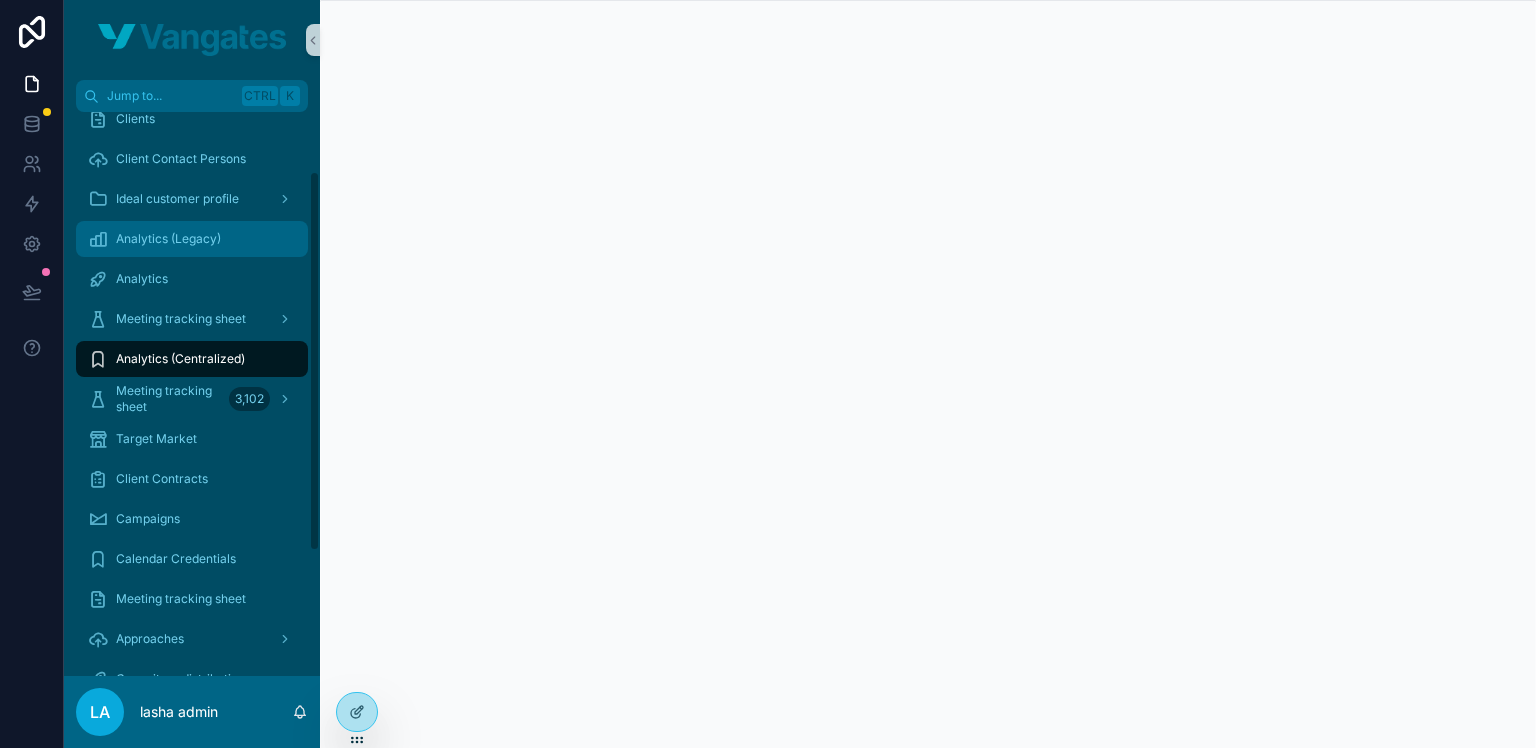 scroll, scrollTop: 0, scrollLeft: 0, axis: both 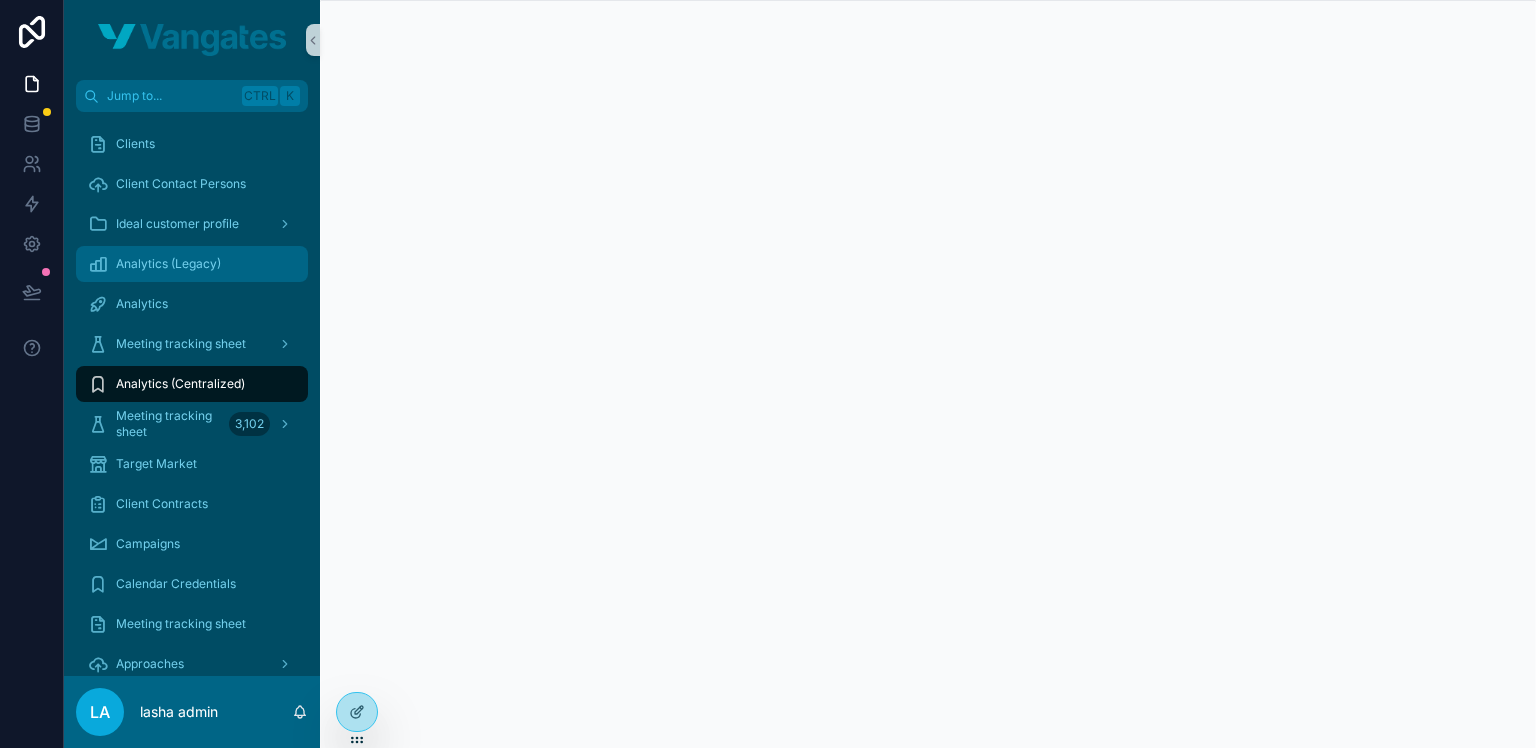 click on "Analytics (Legacy)" at bounding box center [168, 264] 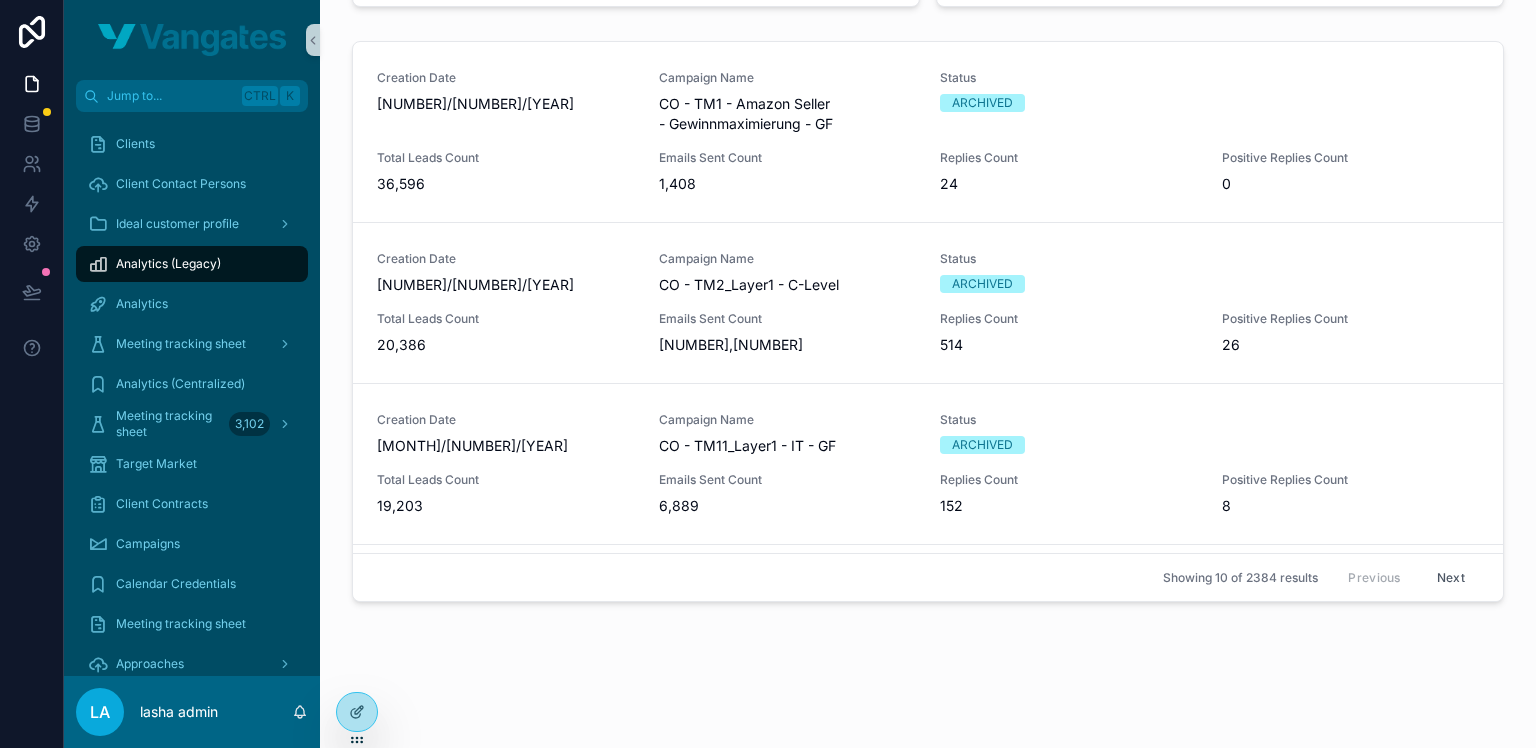 scroll, scrollTop: 1038, scrollLeft: 0, axis: vertical 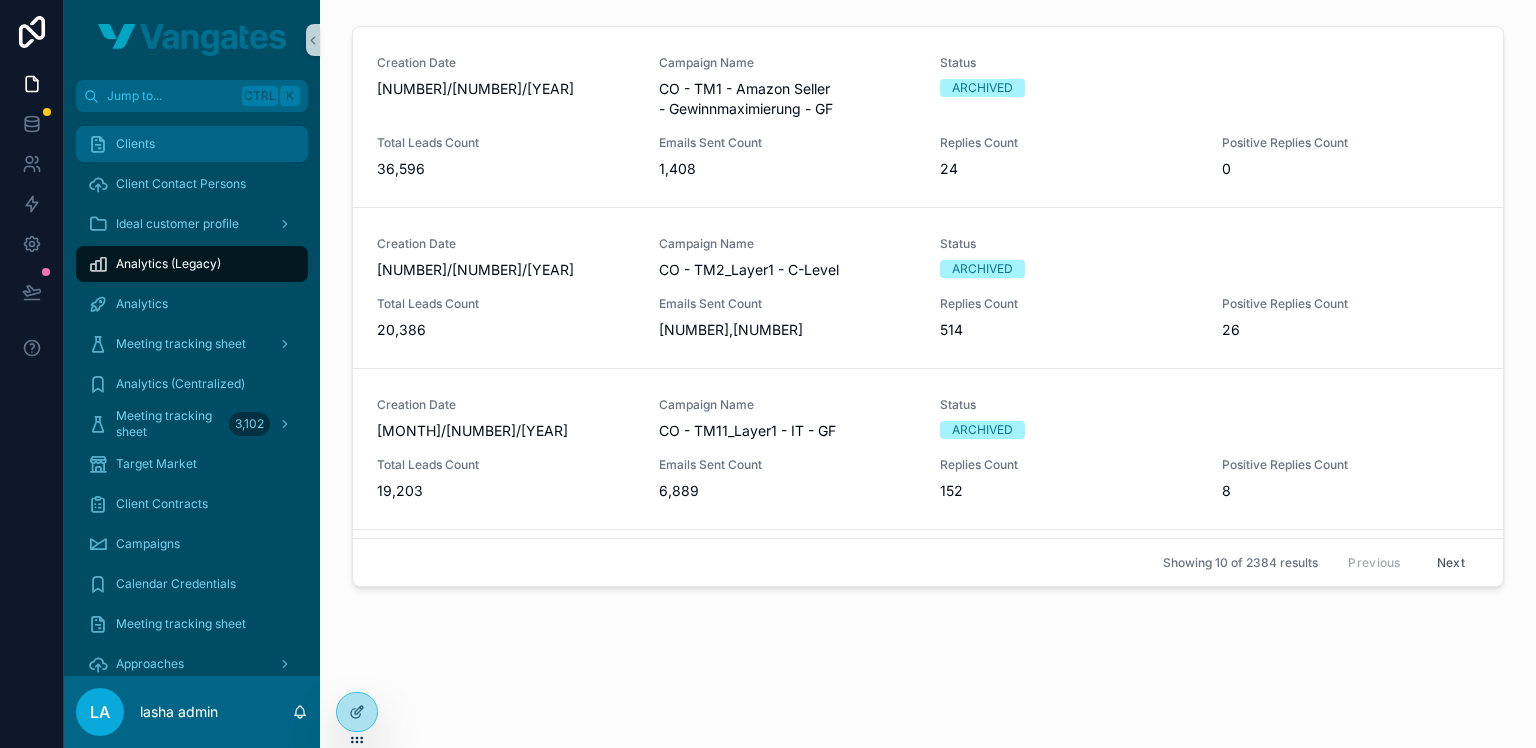 click on "Clients" at bounding box center (192, 144) 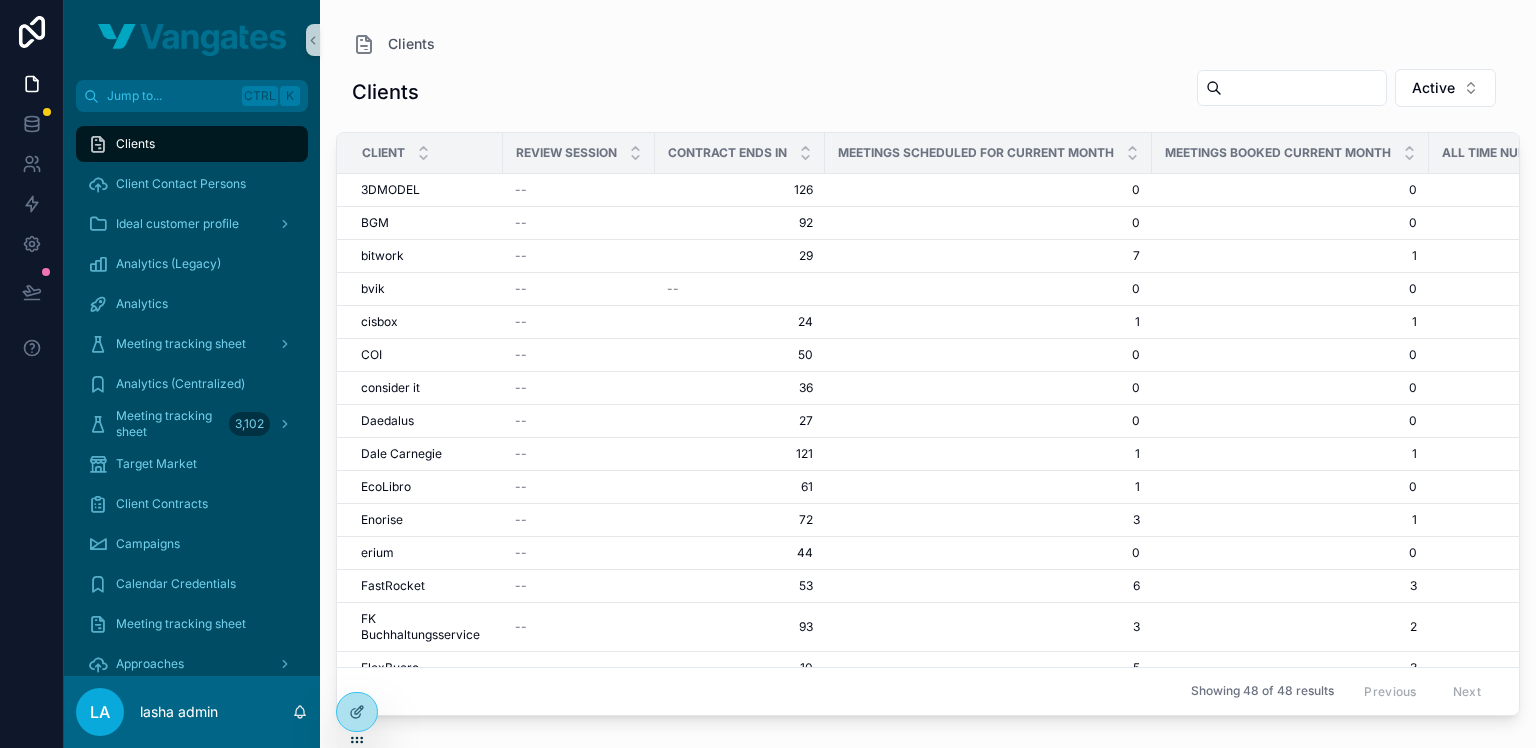 scroll, scrollTop: 0, scrollLeft: 0, axis: both 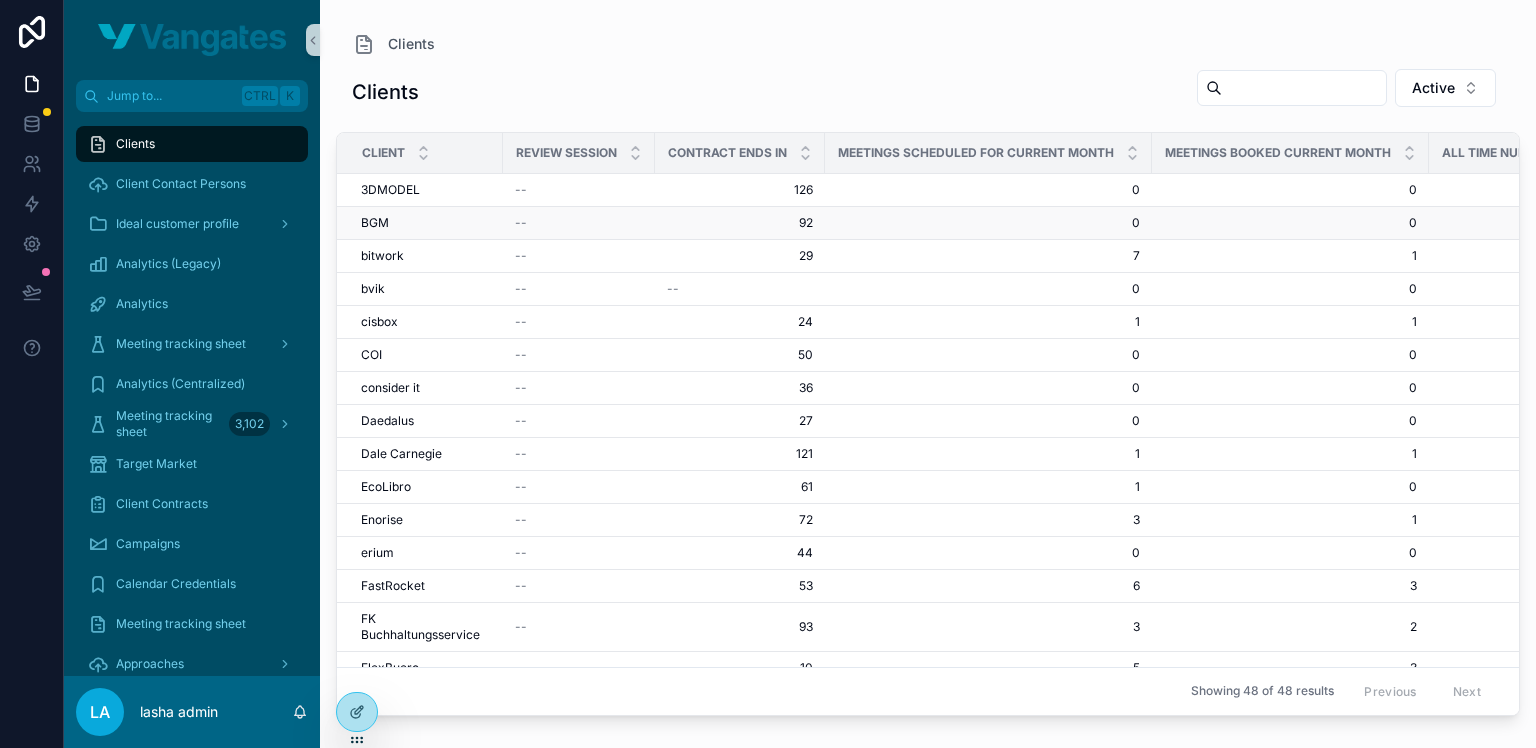click on "BGM" at bounding box center (375, 223) 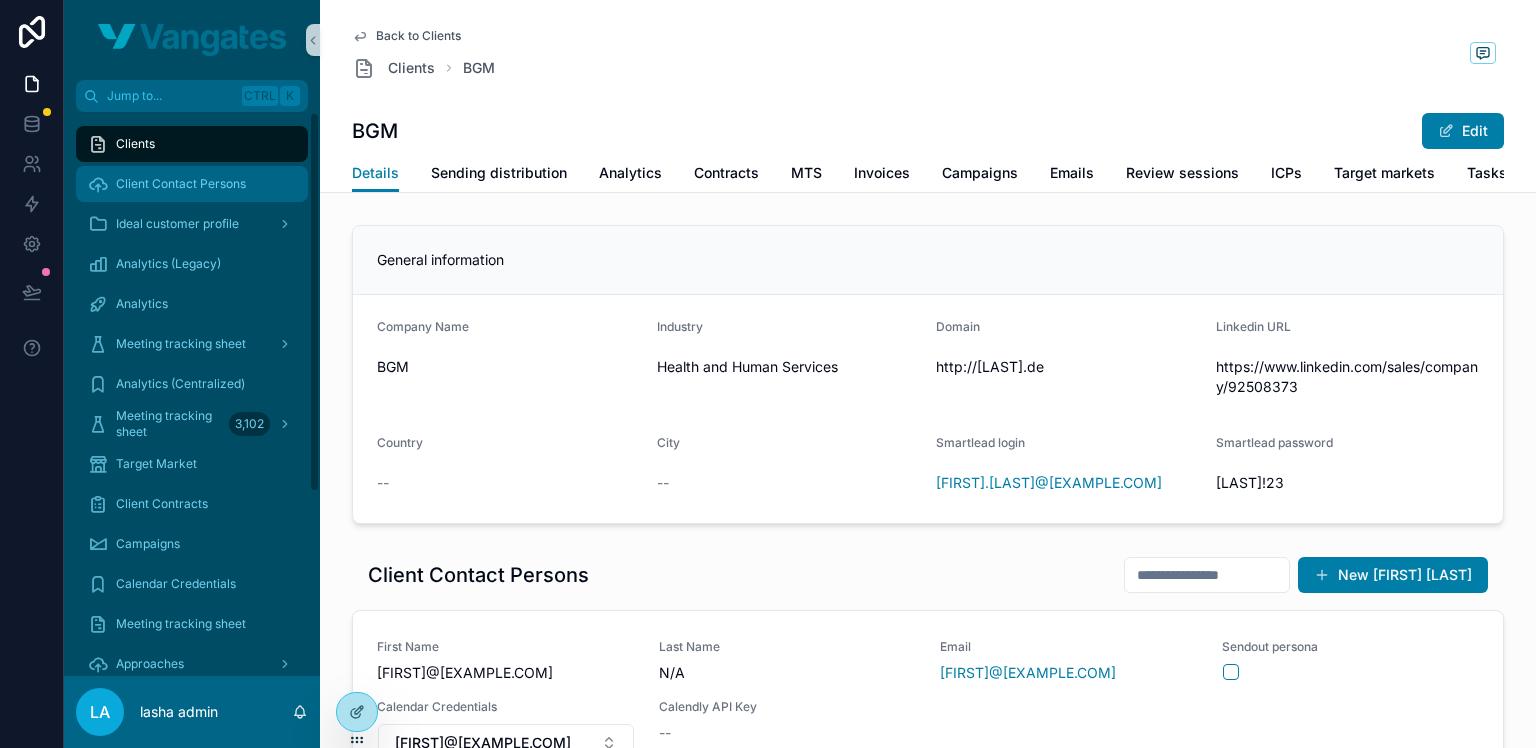 click on "Client Contact Persons" at bounding box center [192, 184] 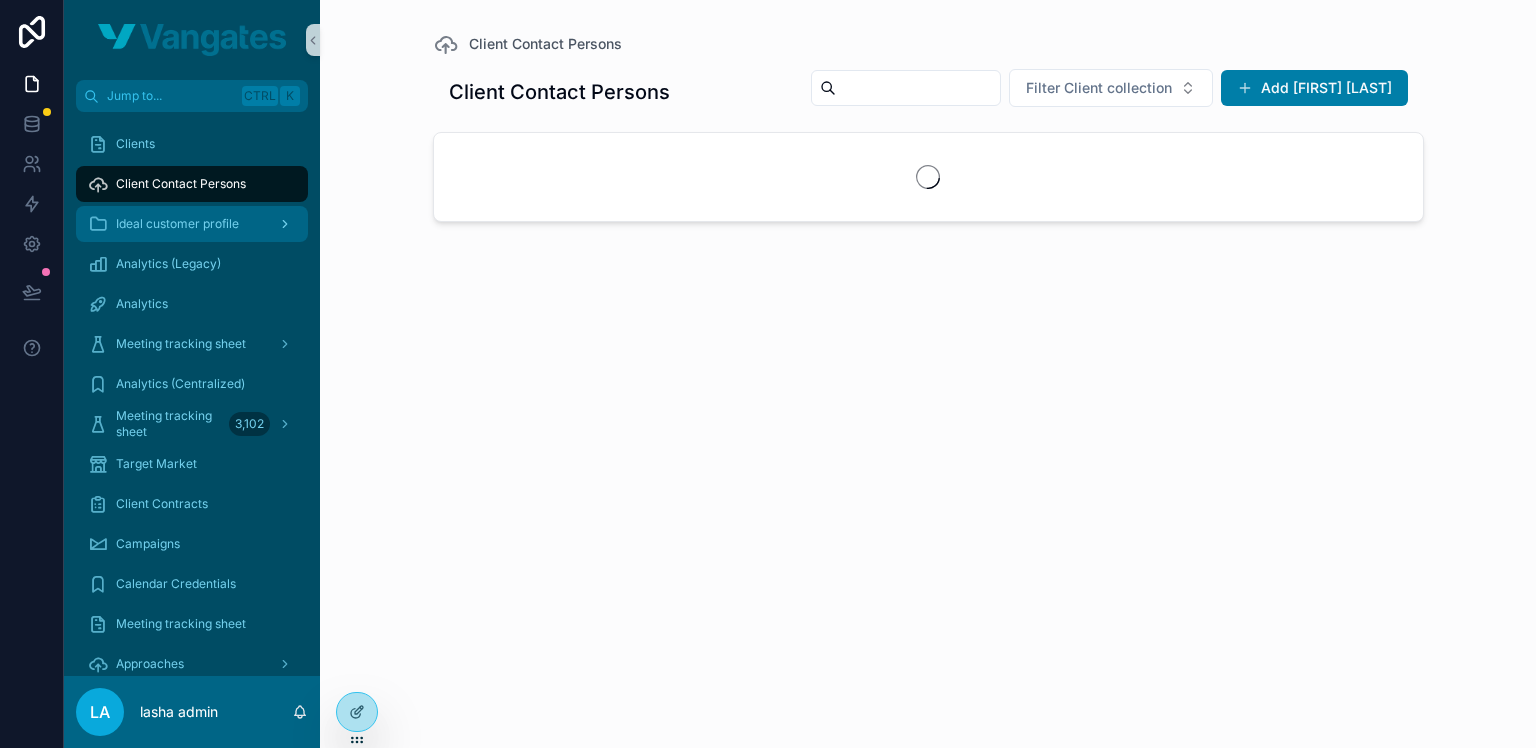 click on "Ideal customer profile" at bounding box center (177, 224) 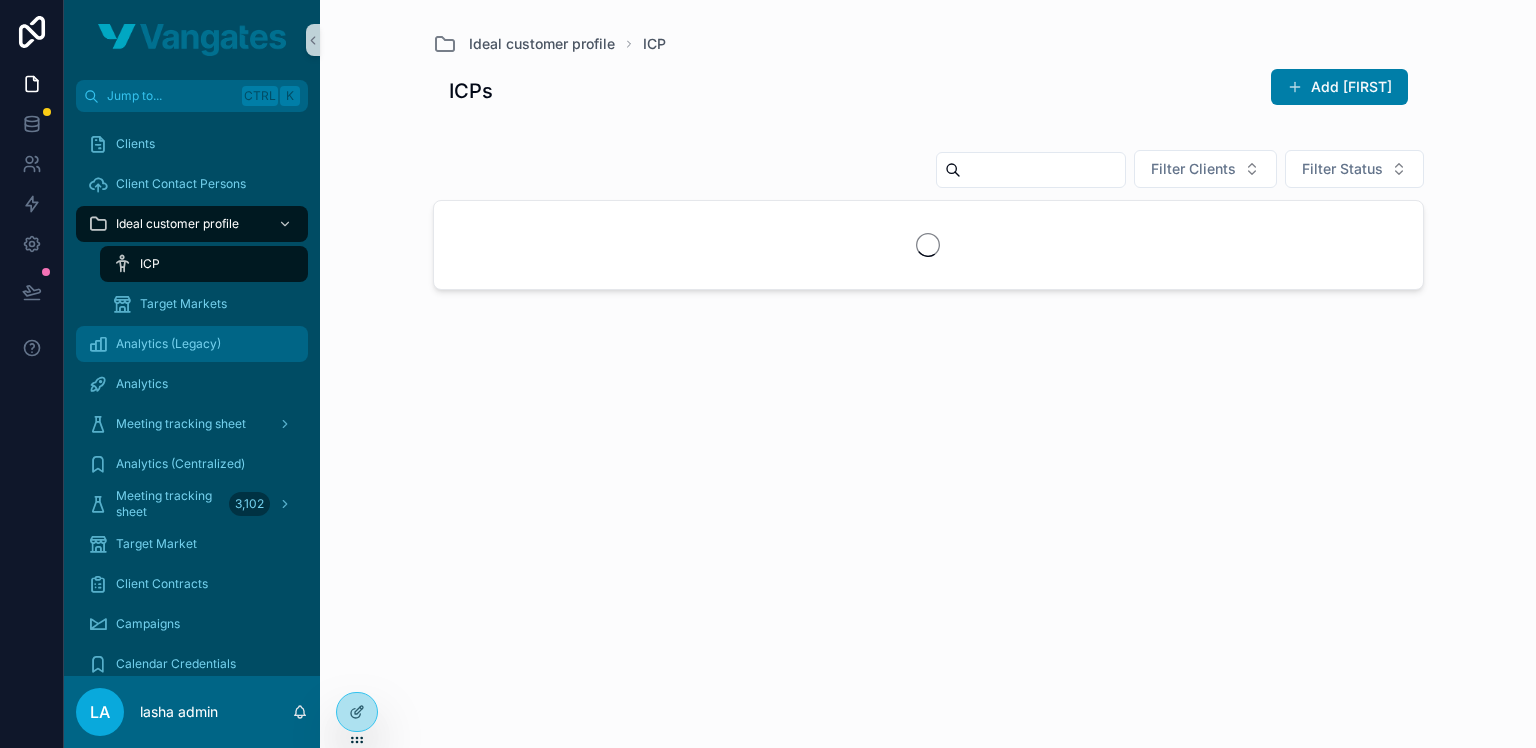 click on "Analytics (Legacy)" at bounding box center (168, 344) 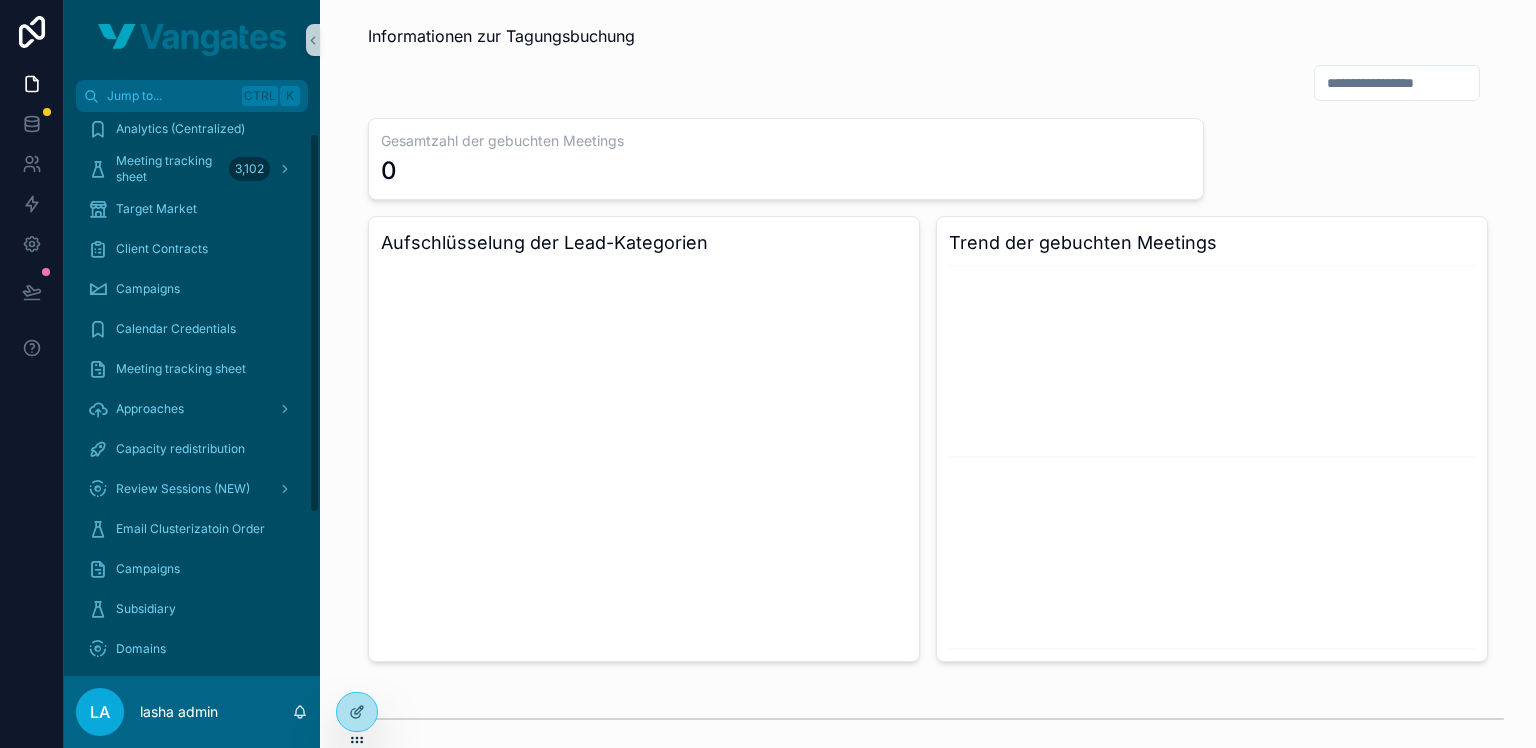 scroll, scrollTop: 272, scrollLeft: 0, axis: vertical 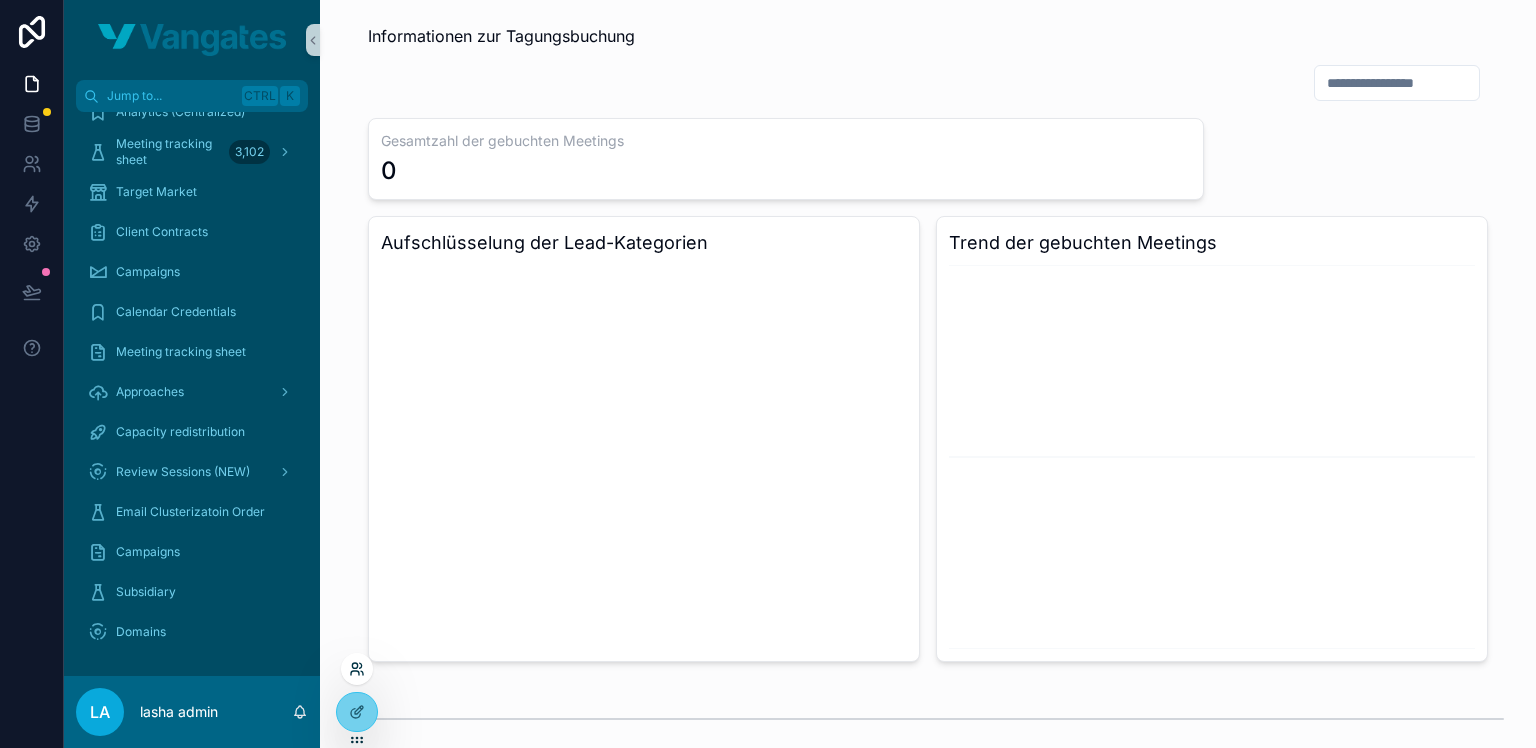 click 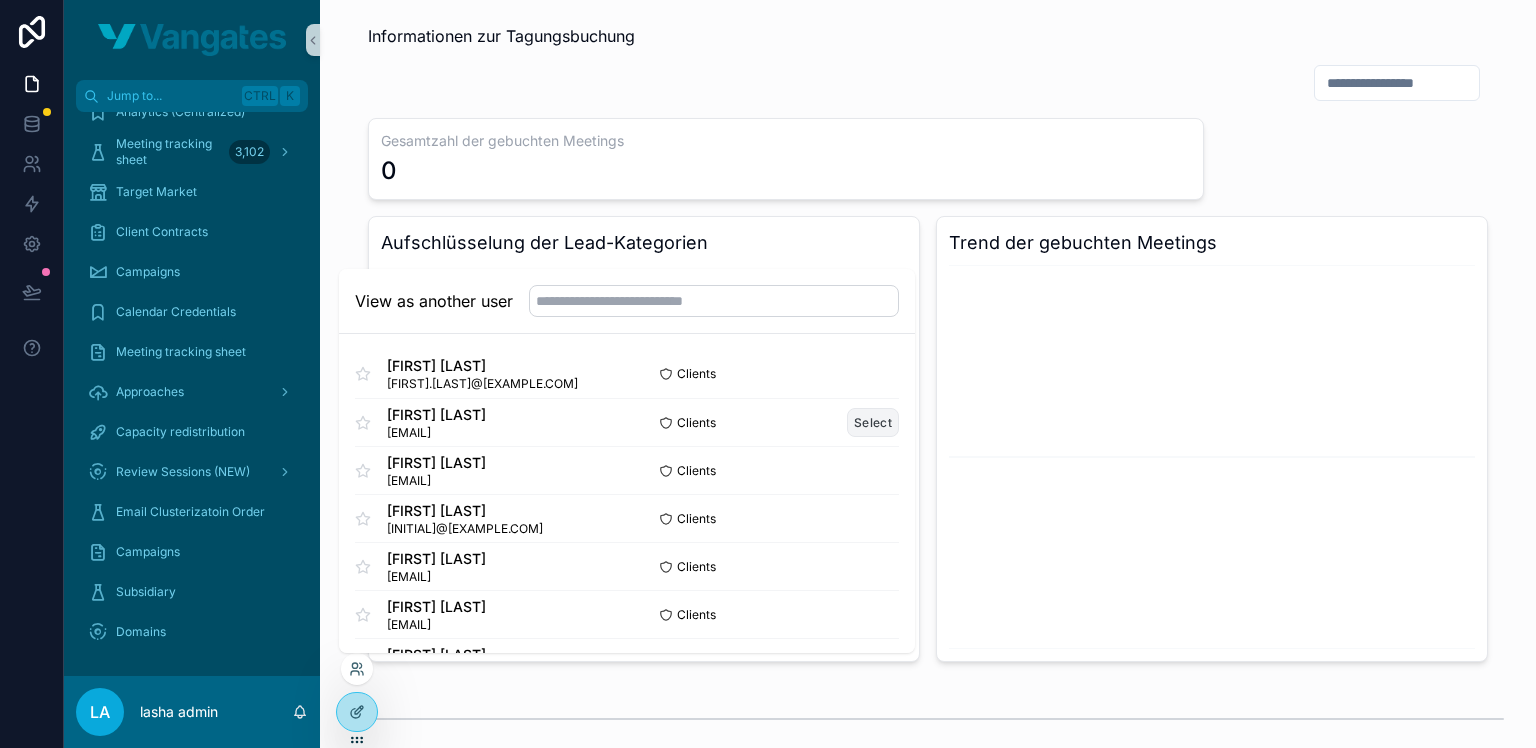 click on "Select" at bounding box center [873, 422] 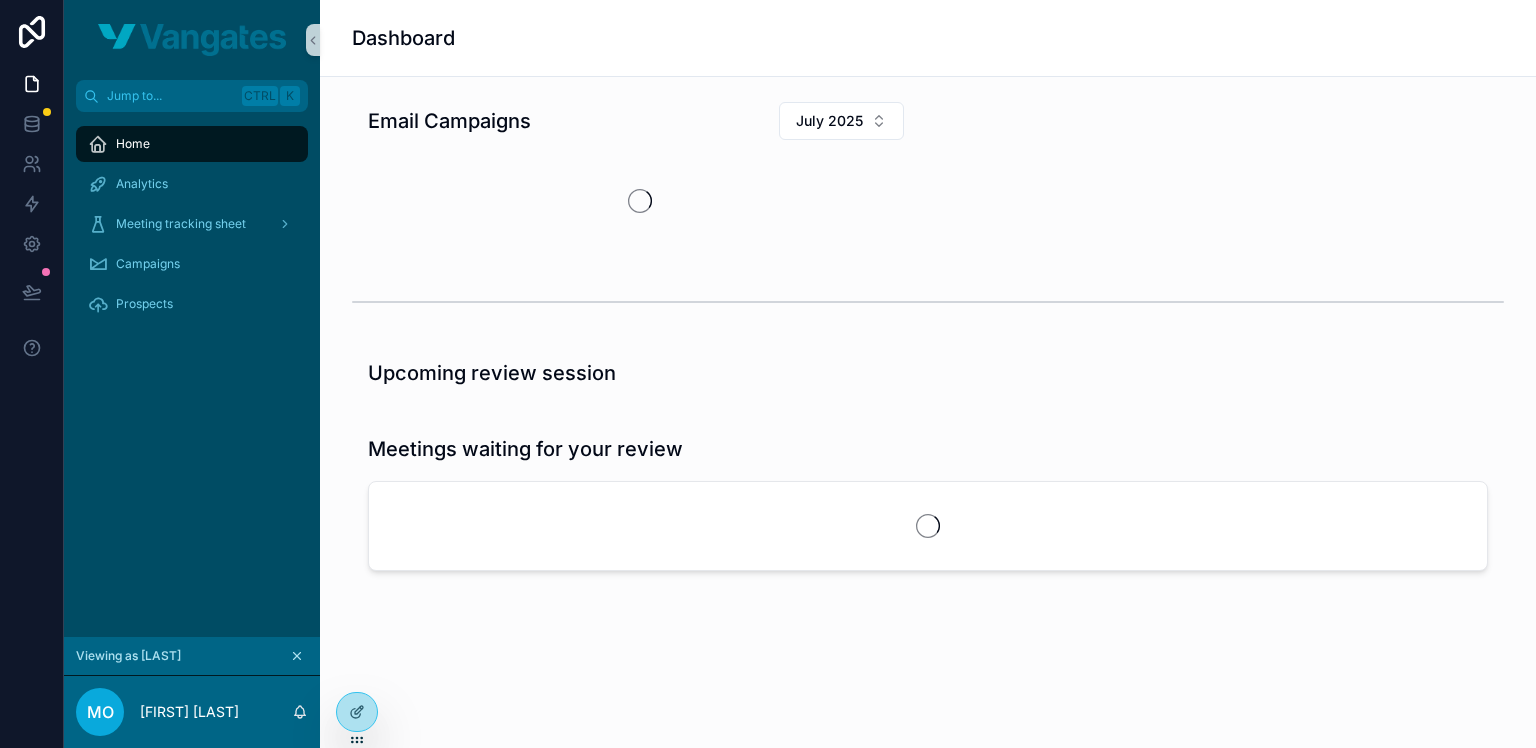 scroll, scrollTop: 0, scrollLeft: 0, axis: both 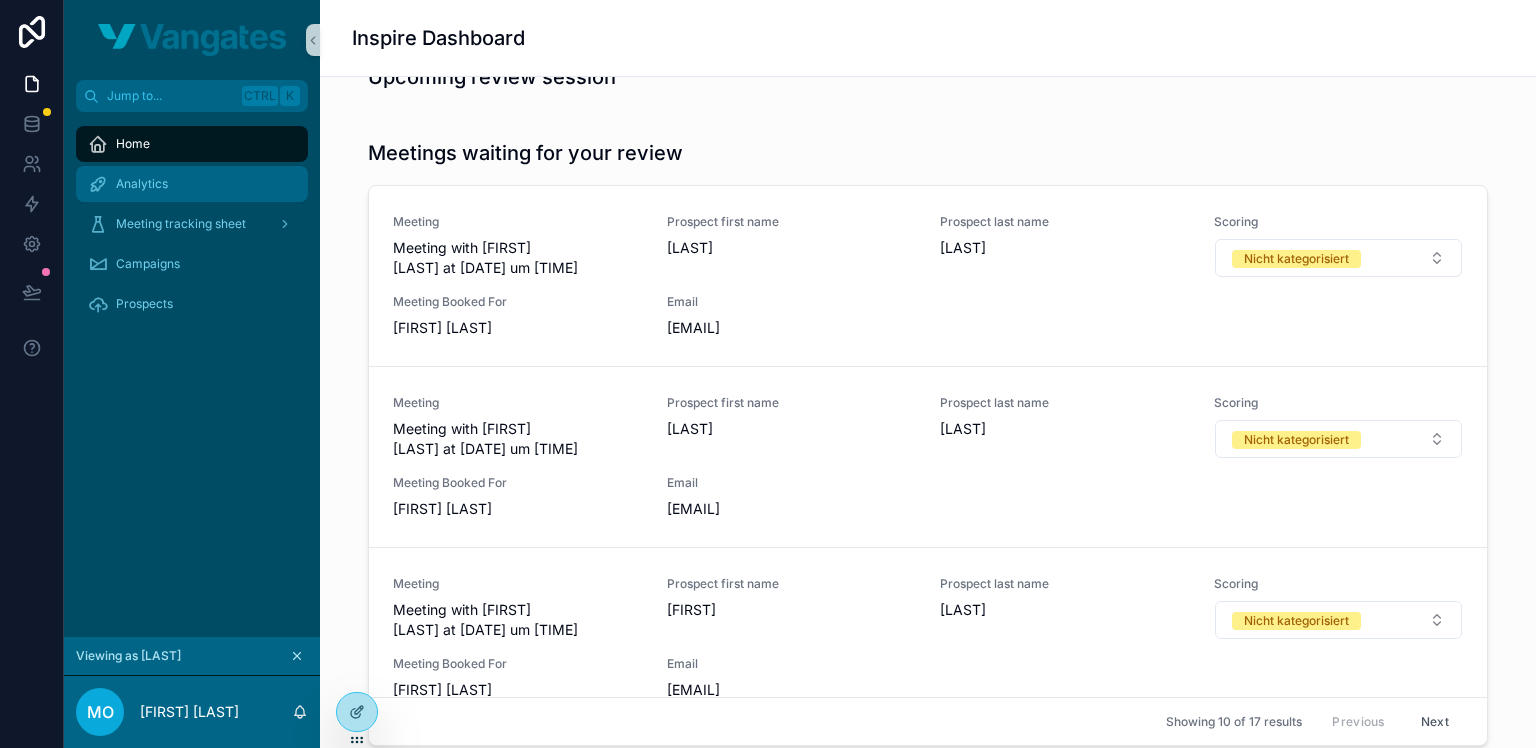 click on "Analytics" at bounding box center [192, 184] 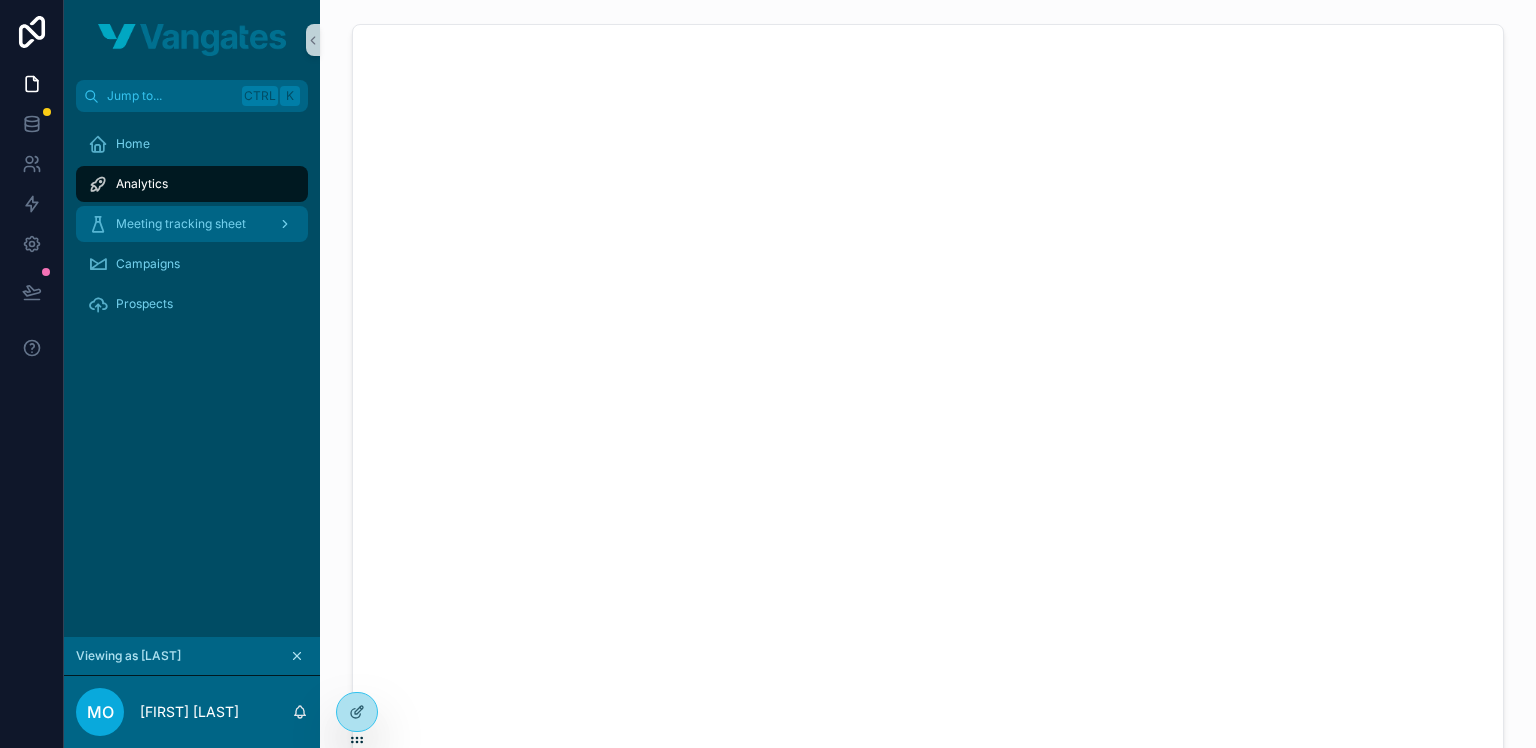 click on "Meeting tracking sheet" at bounding box center (181, 224) 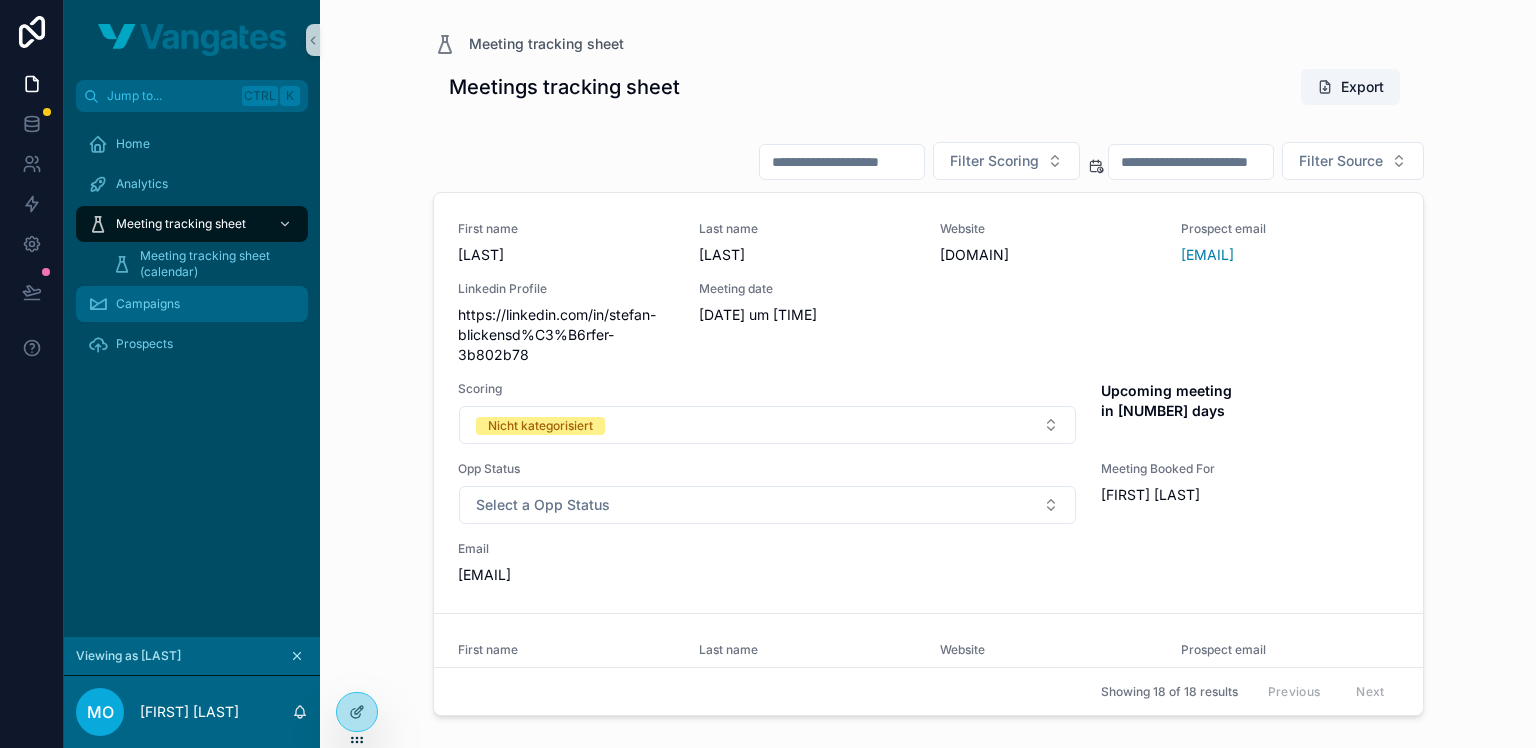 click on "Campaigns" at bounding box center (148, 304) 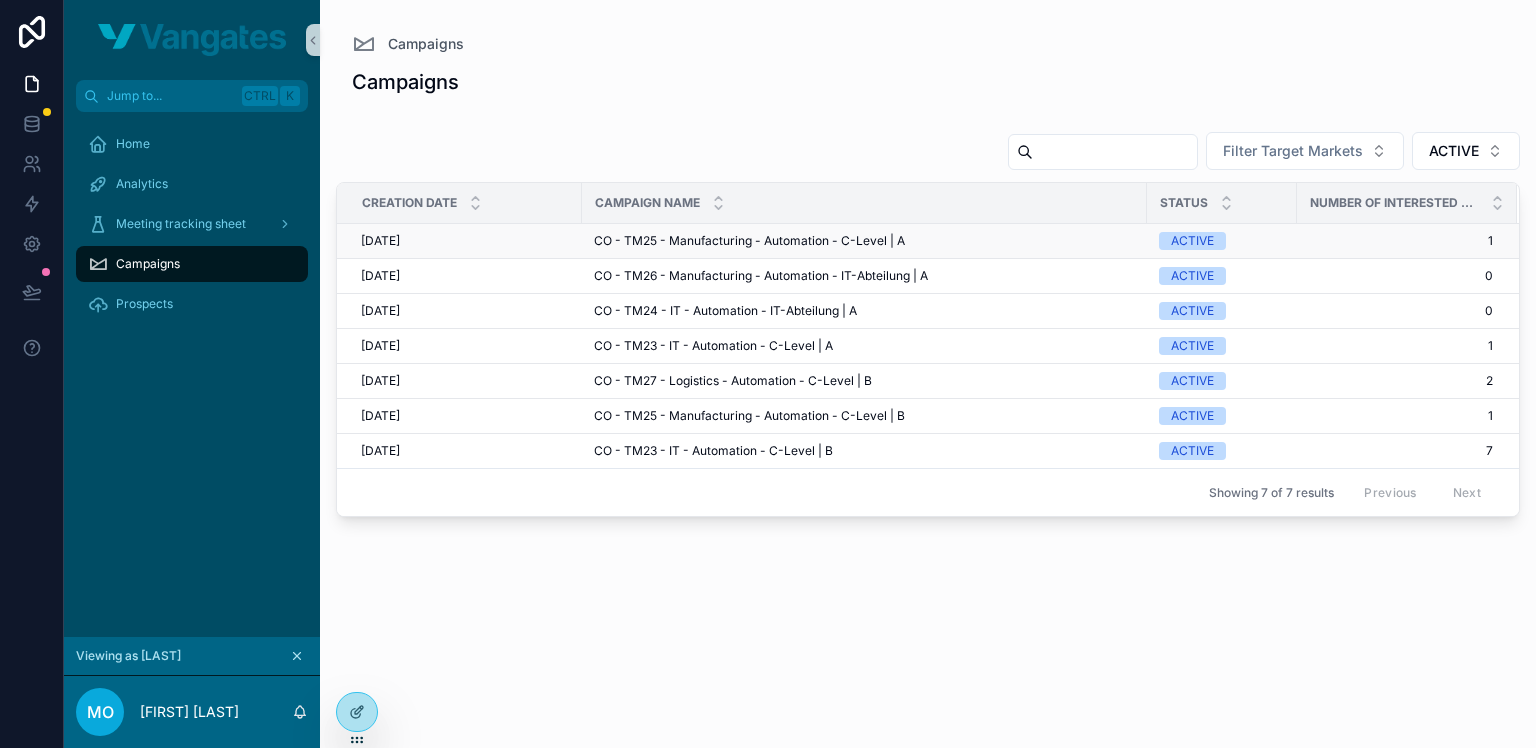 click on "4/9/2025 4/9/2025" at bounding box center [465, 241] 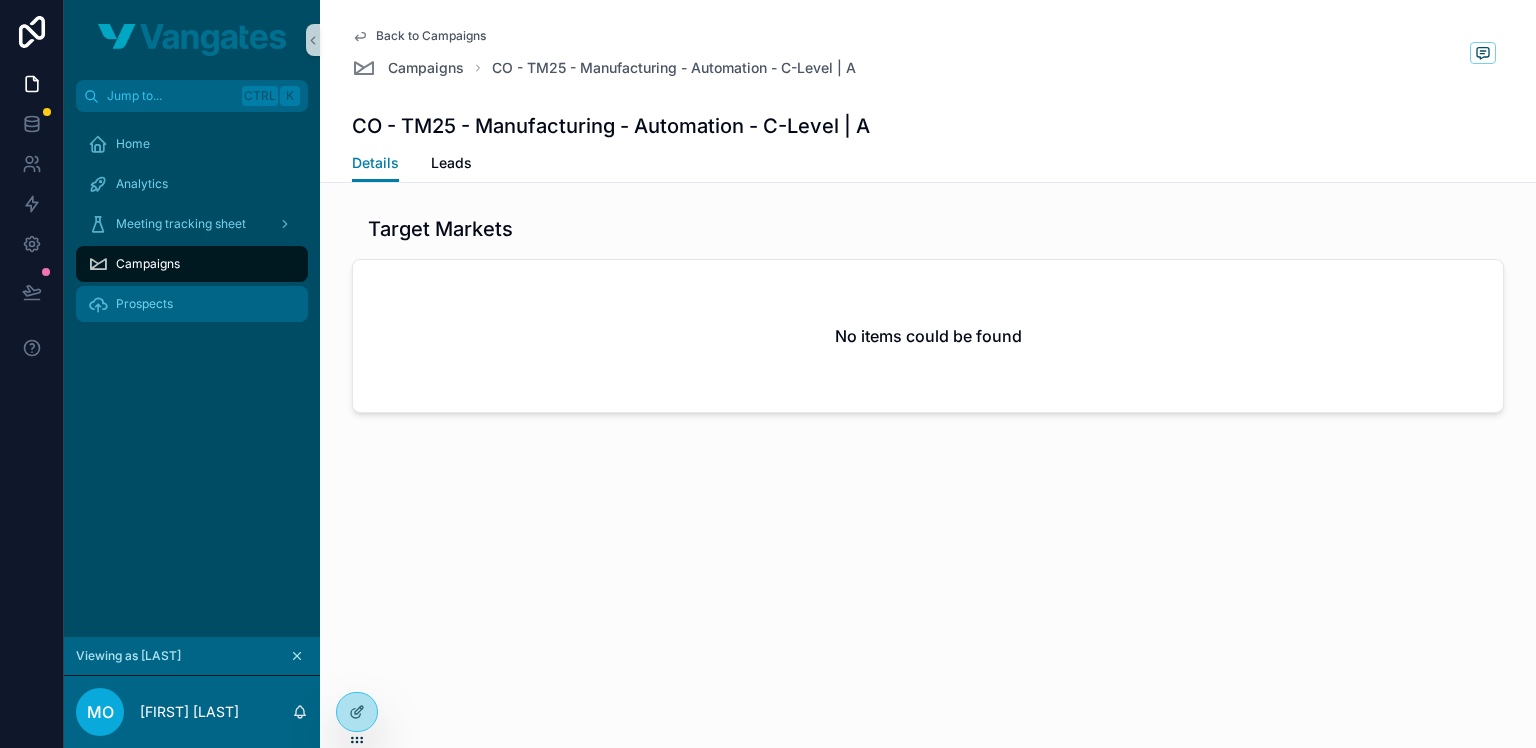 click on "Prospects" at bounding box center (192, 304) 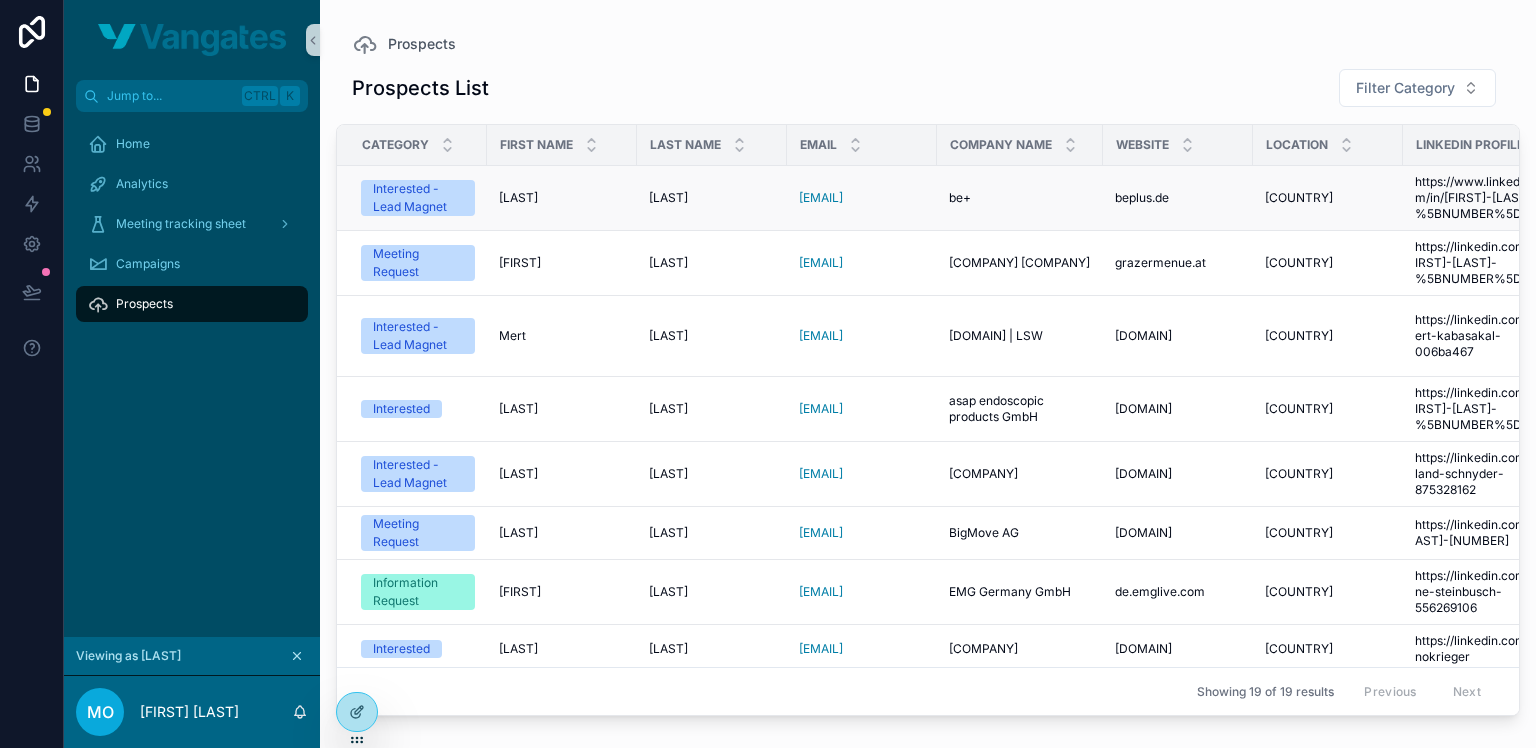 click on "Frank Frank" at bounding box center [562, 198] 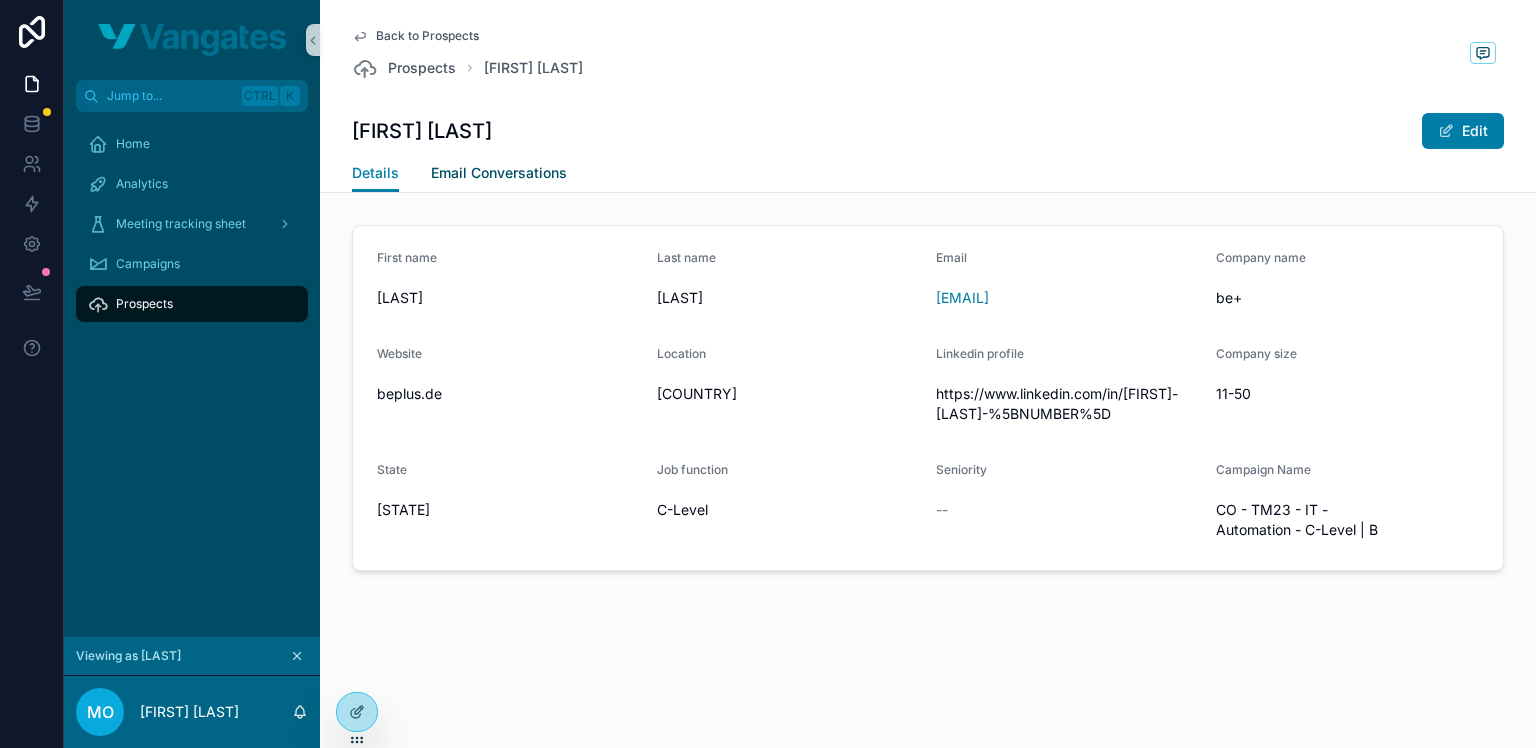 click on "Email Conversations" at bounding box center (499, 173) 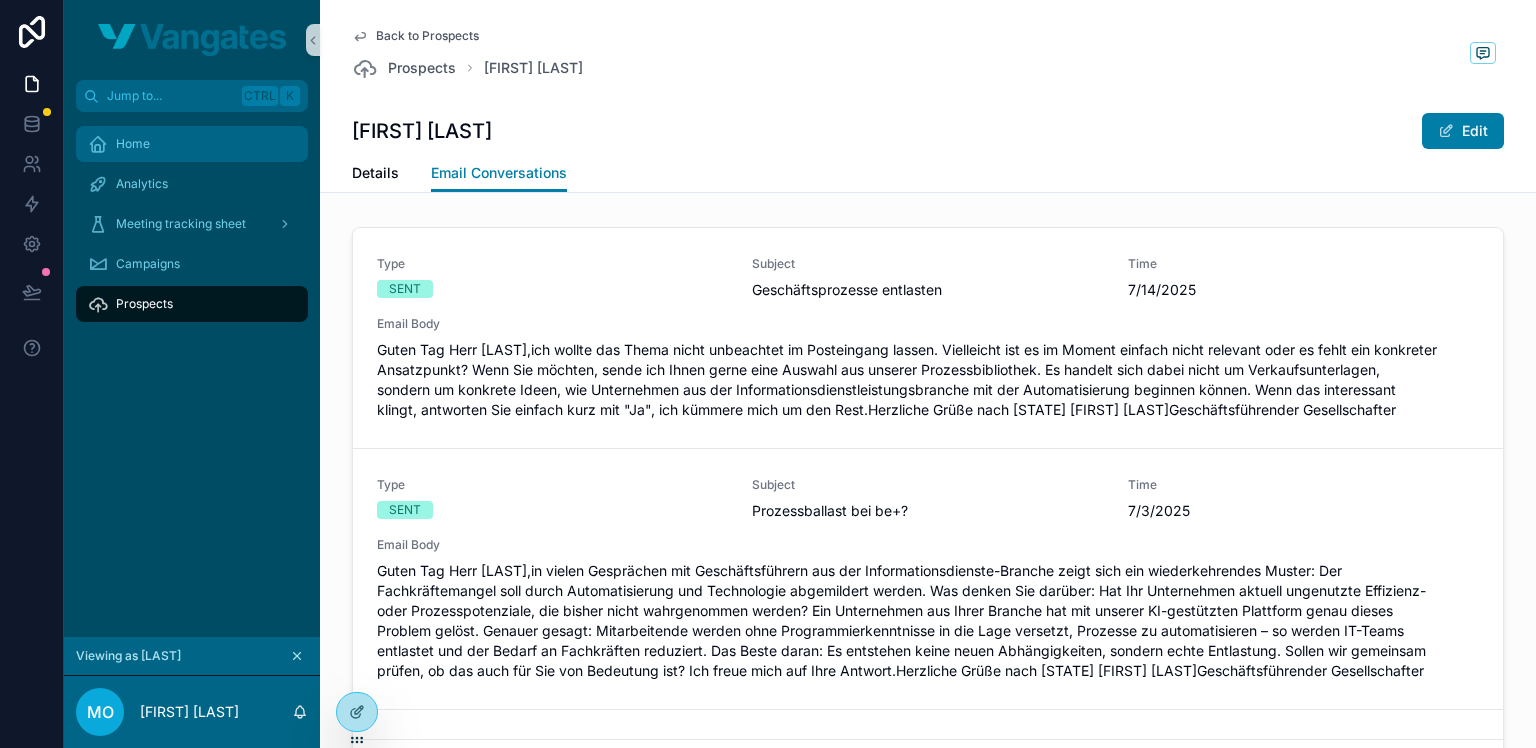 click on "Home" at bounding box center (192, 144) 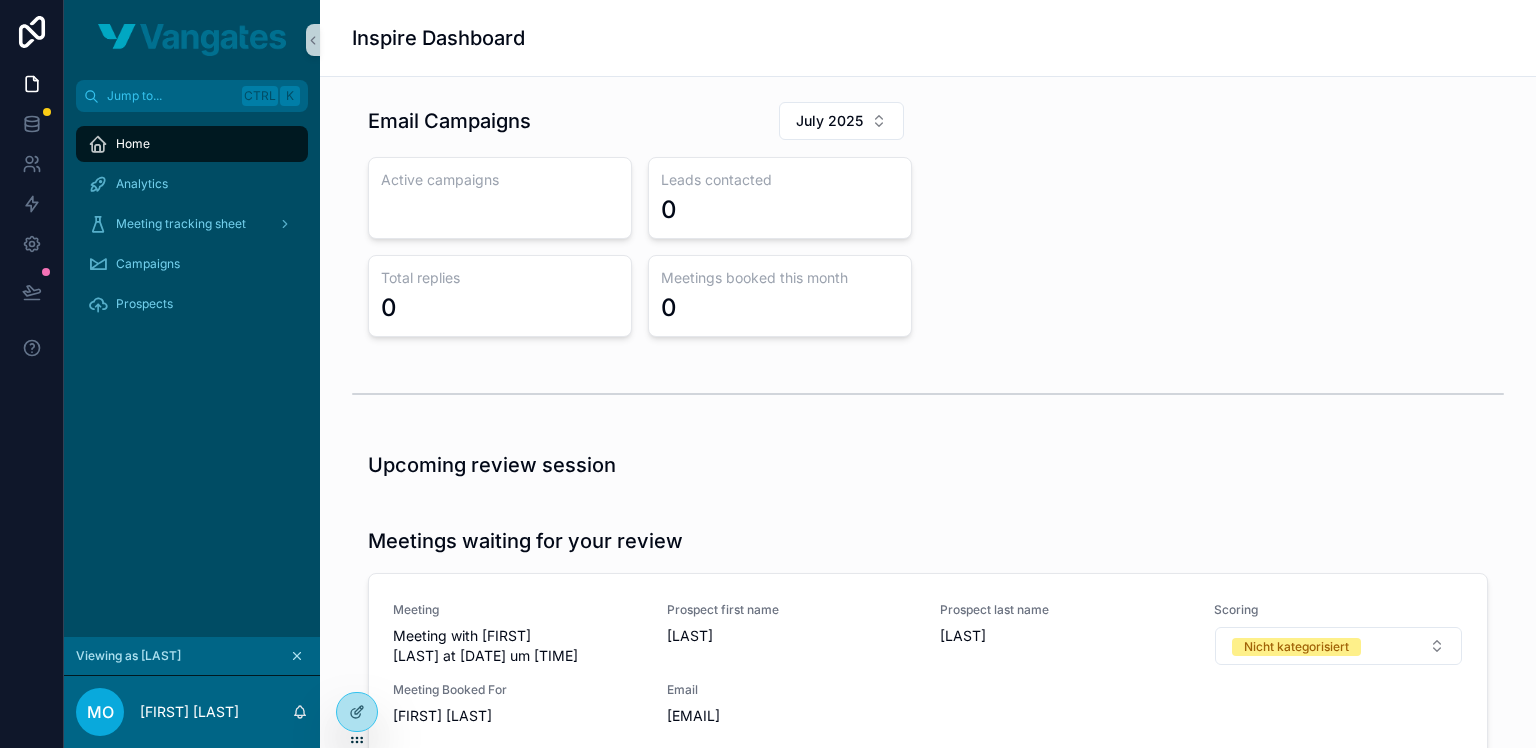 click 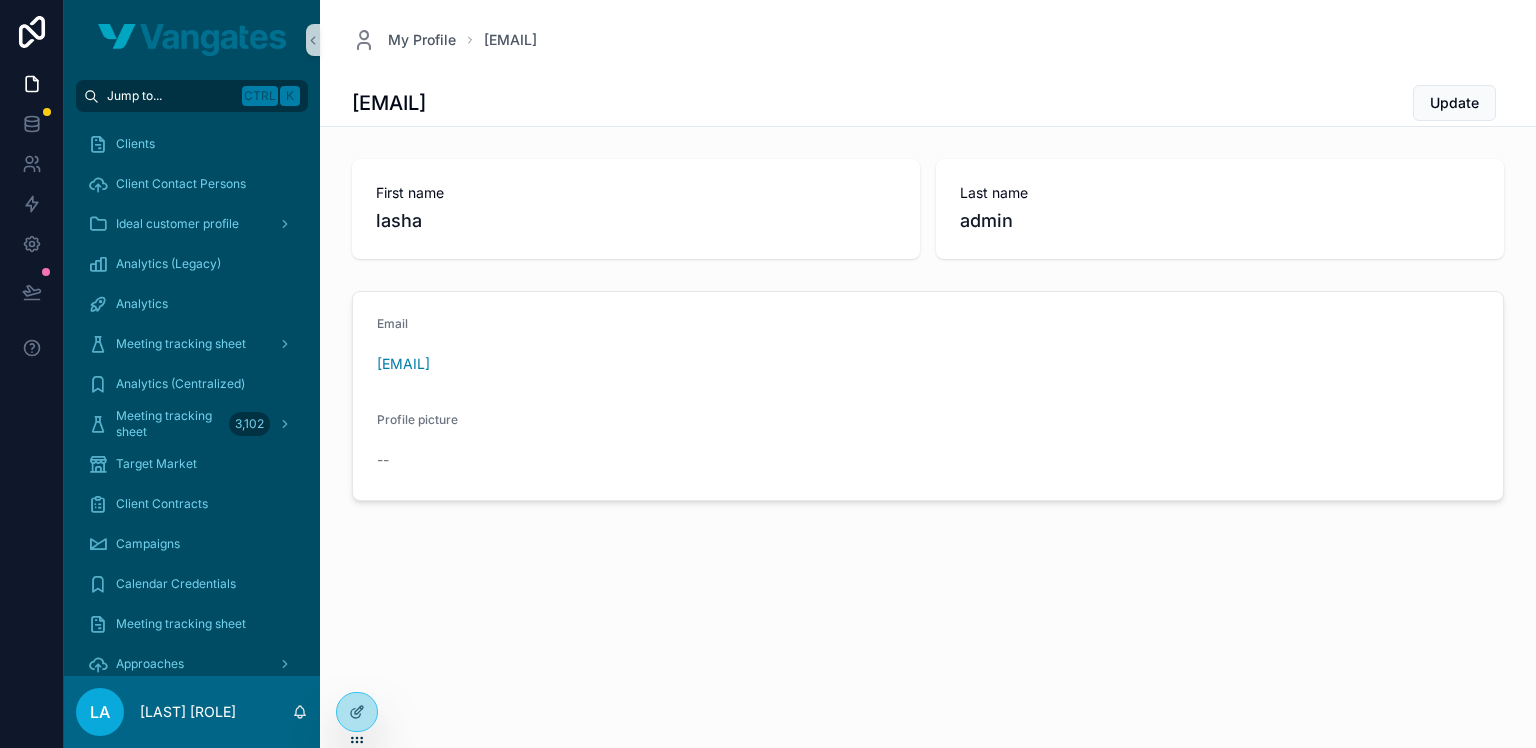 click on "Jump to..." at bounding box center [170, 96] 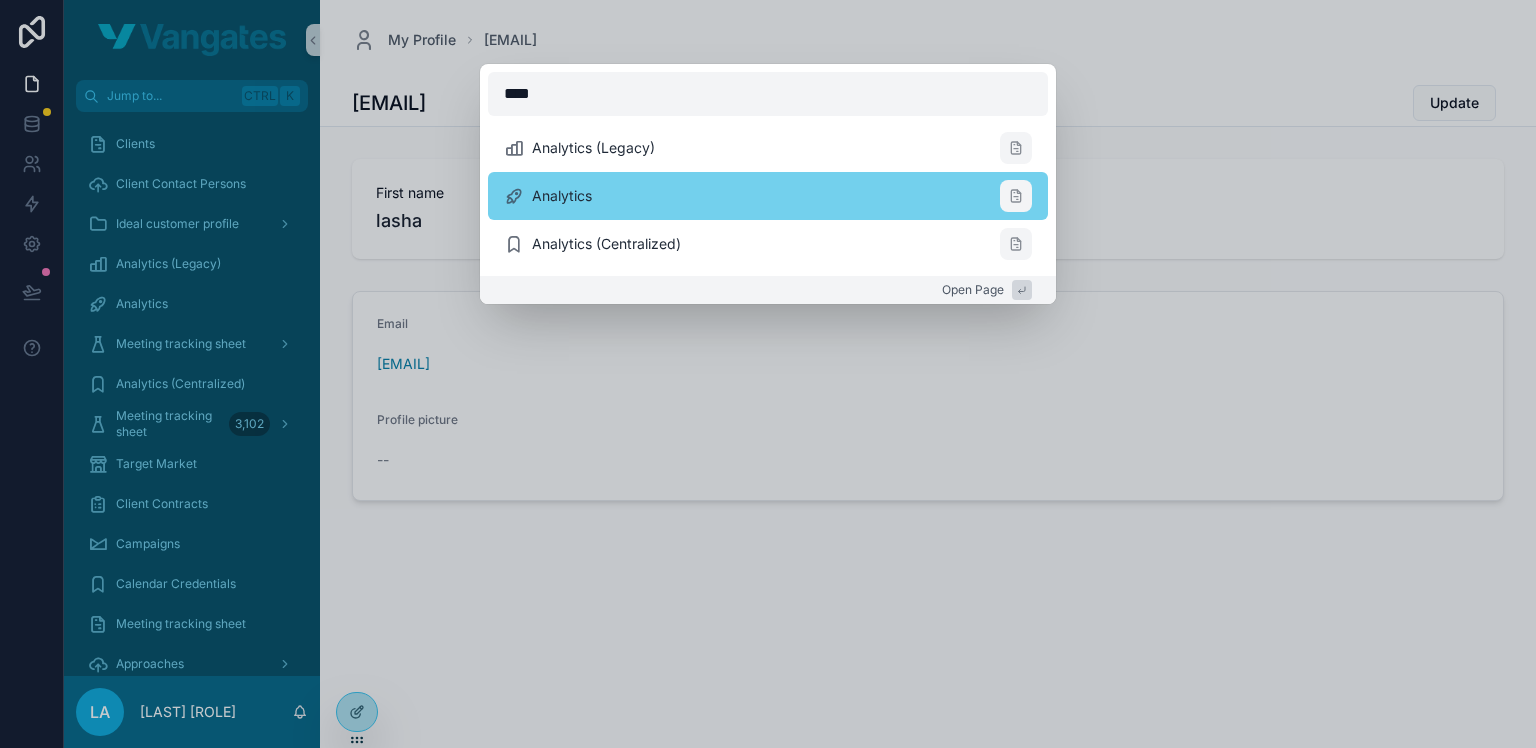 type on "****" 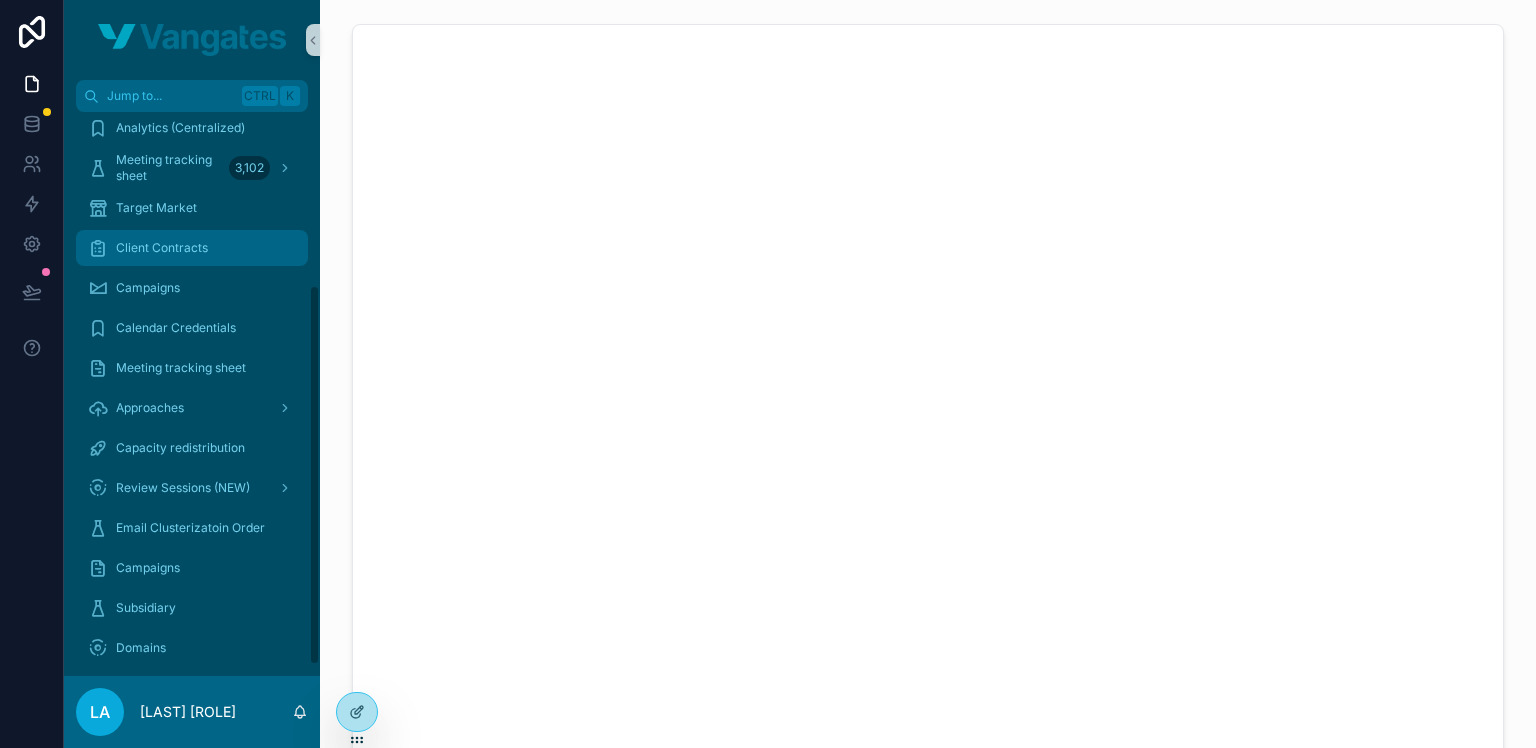 scroll, scrollTop: 272, scrollLeft: 0, axis: vertical 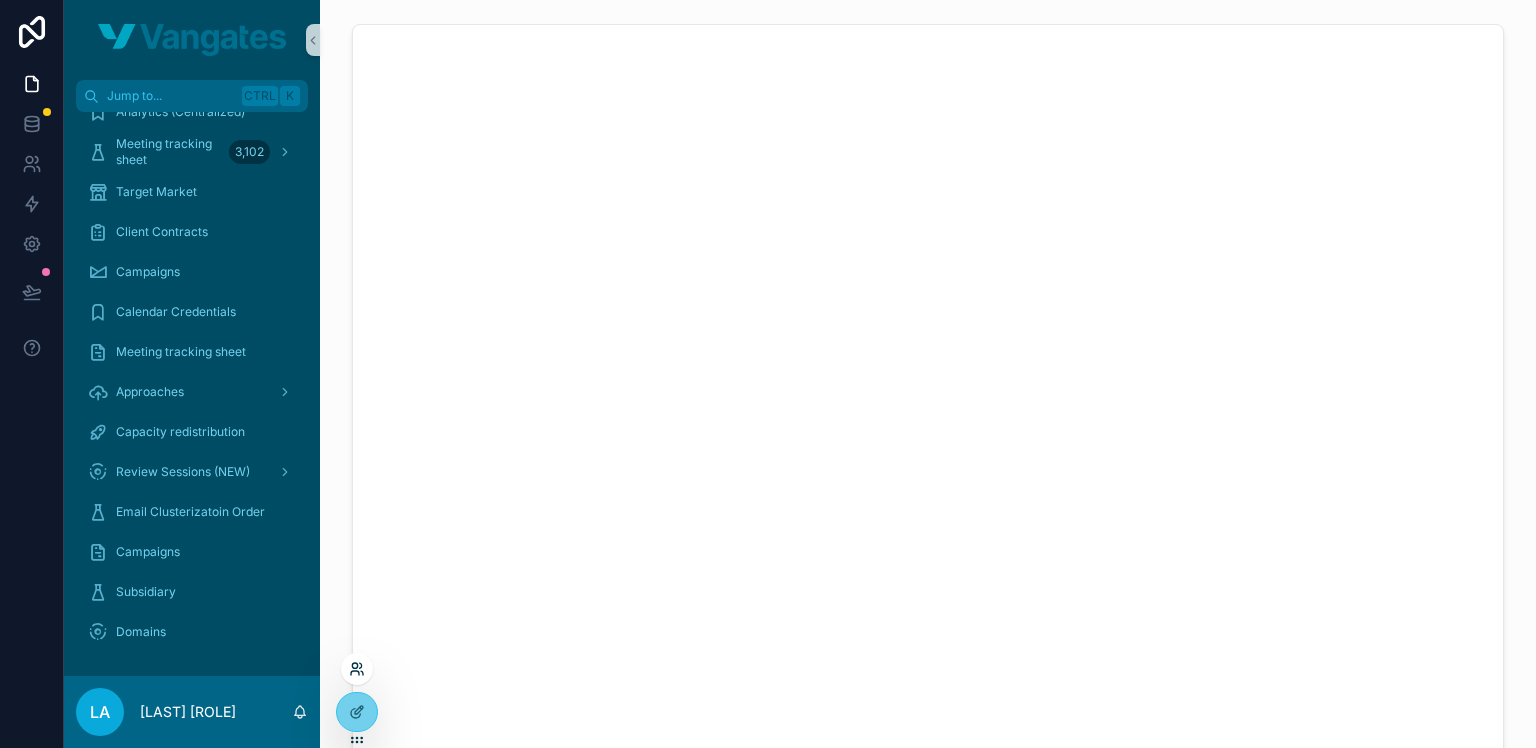 click 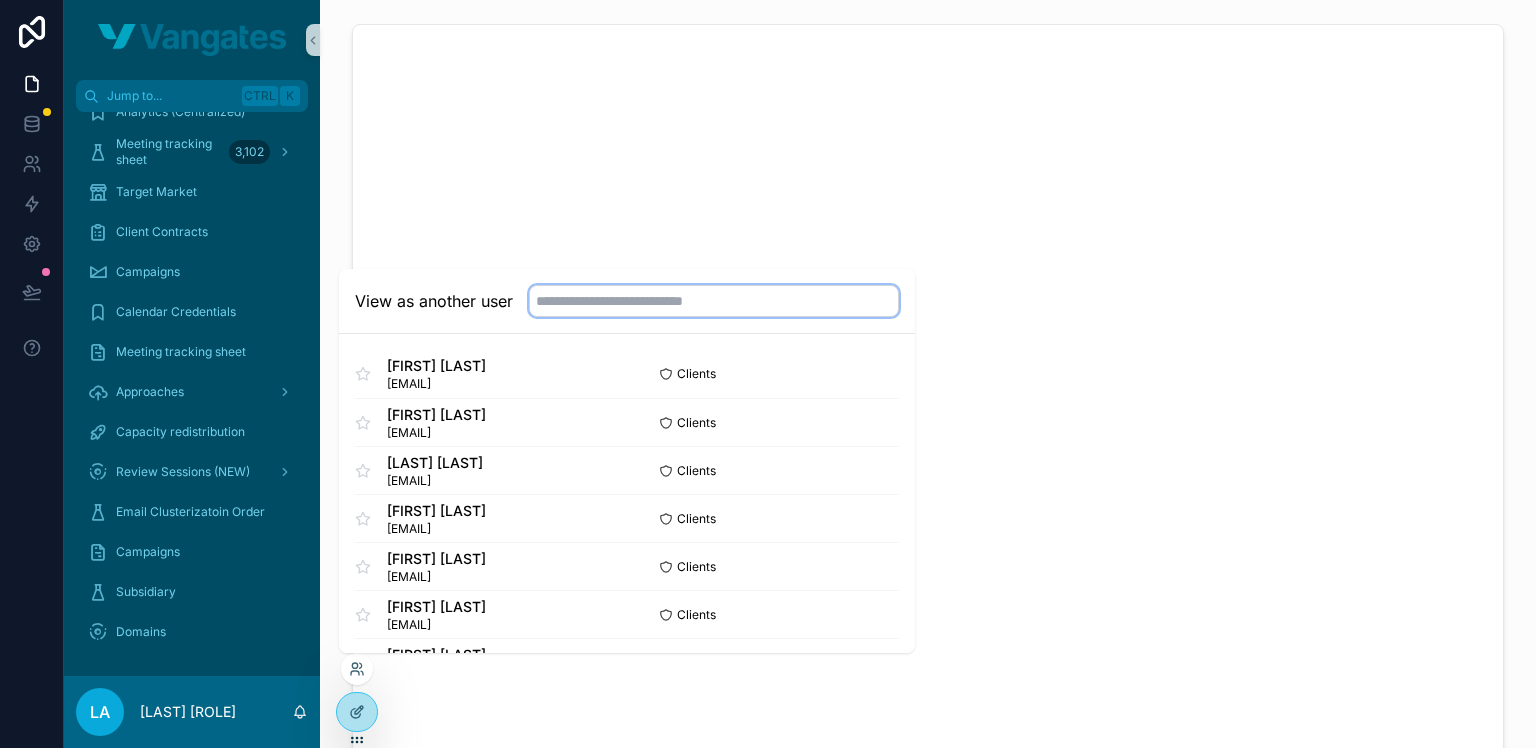 click at bounding box center [714, 301] 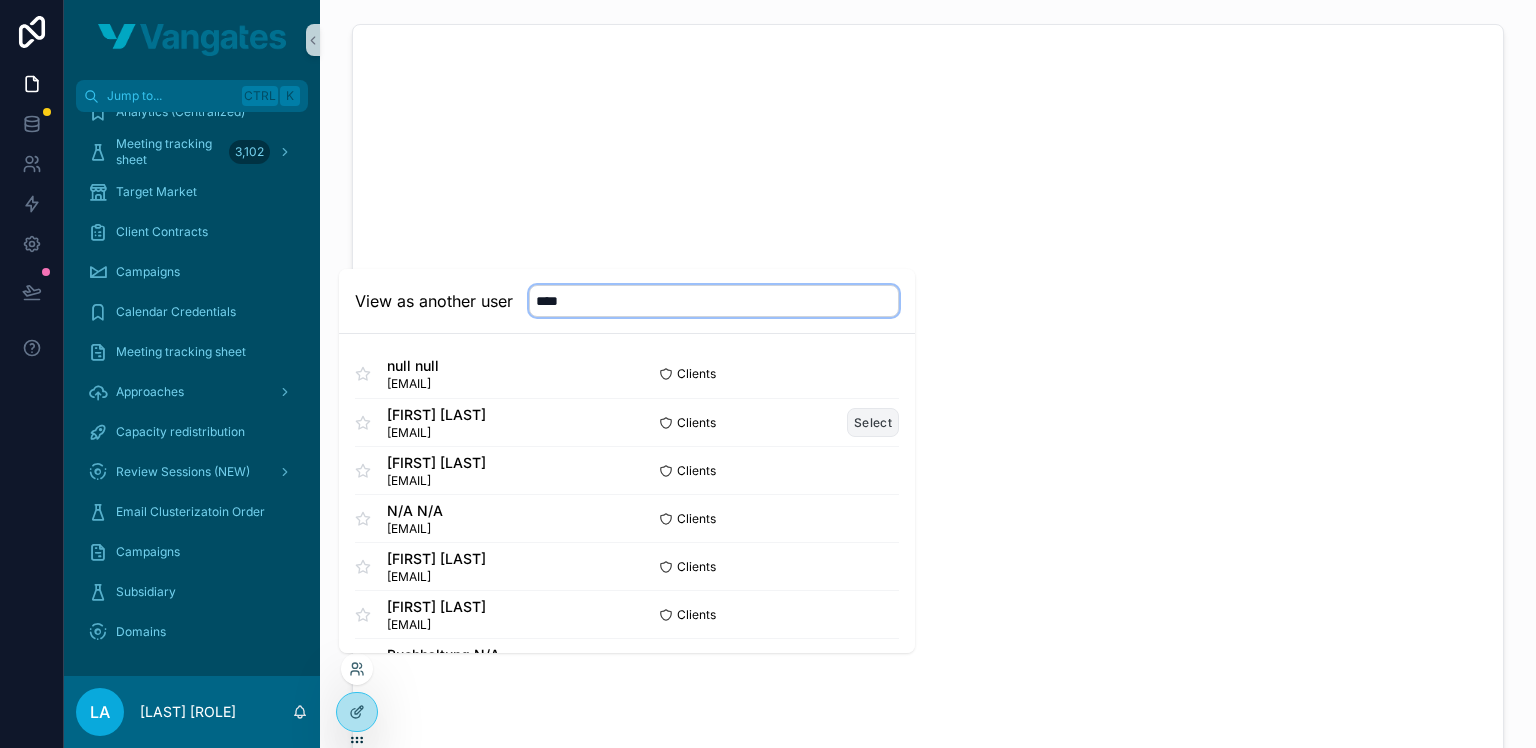 type on "****" 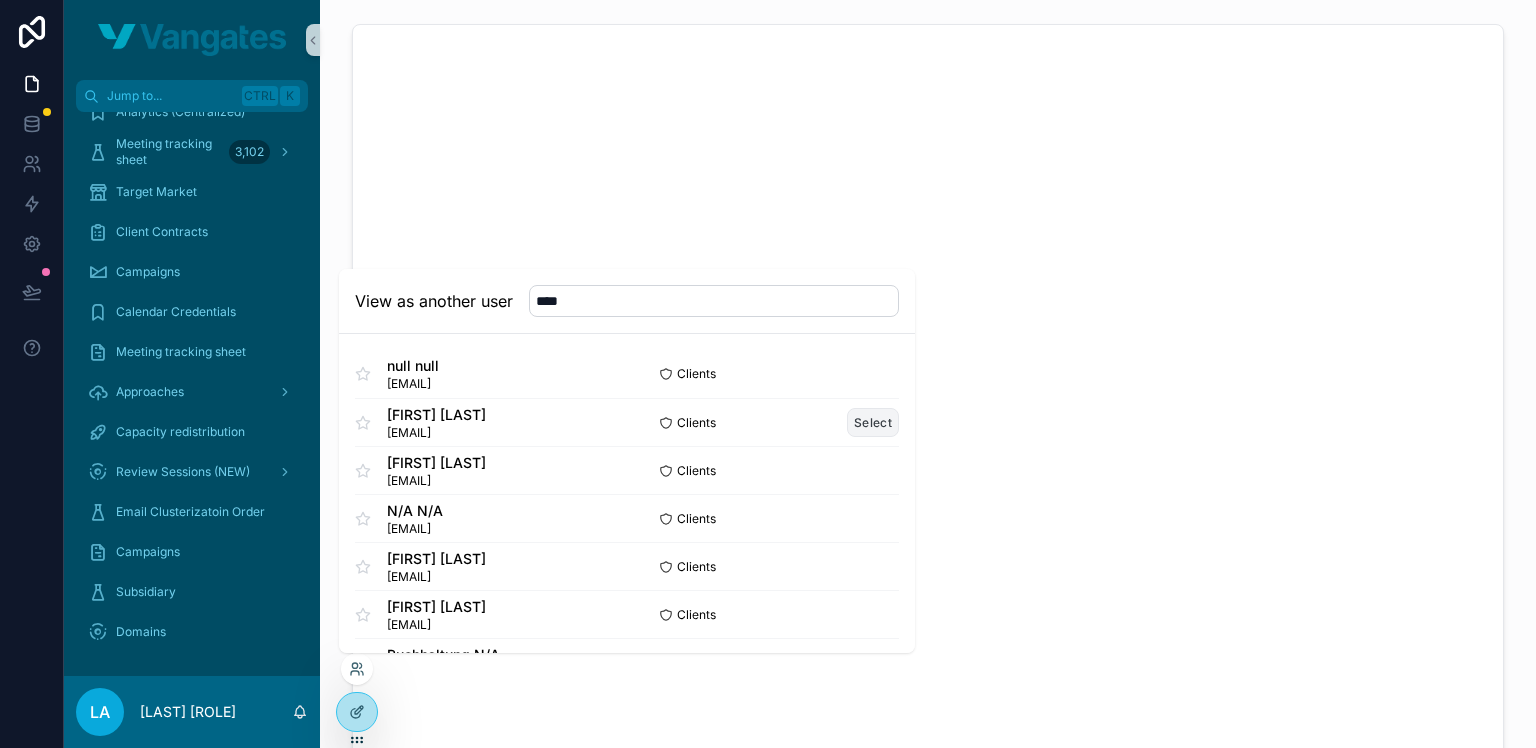 click on "Select" at bounding box center (873, 422) 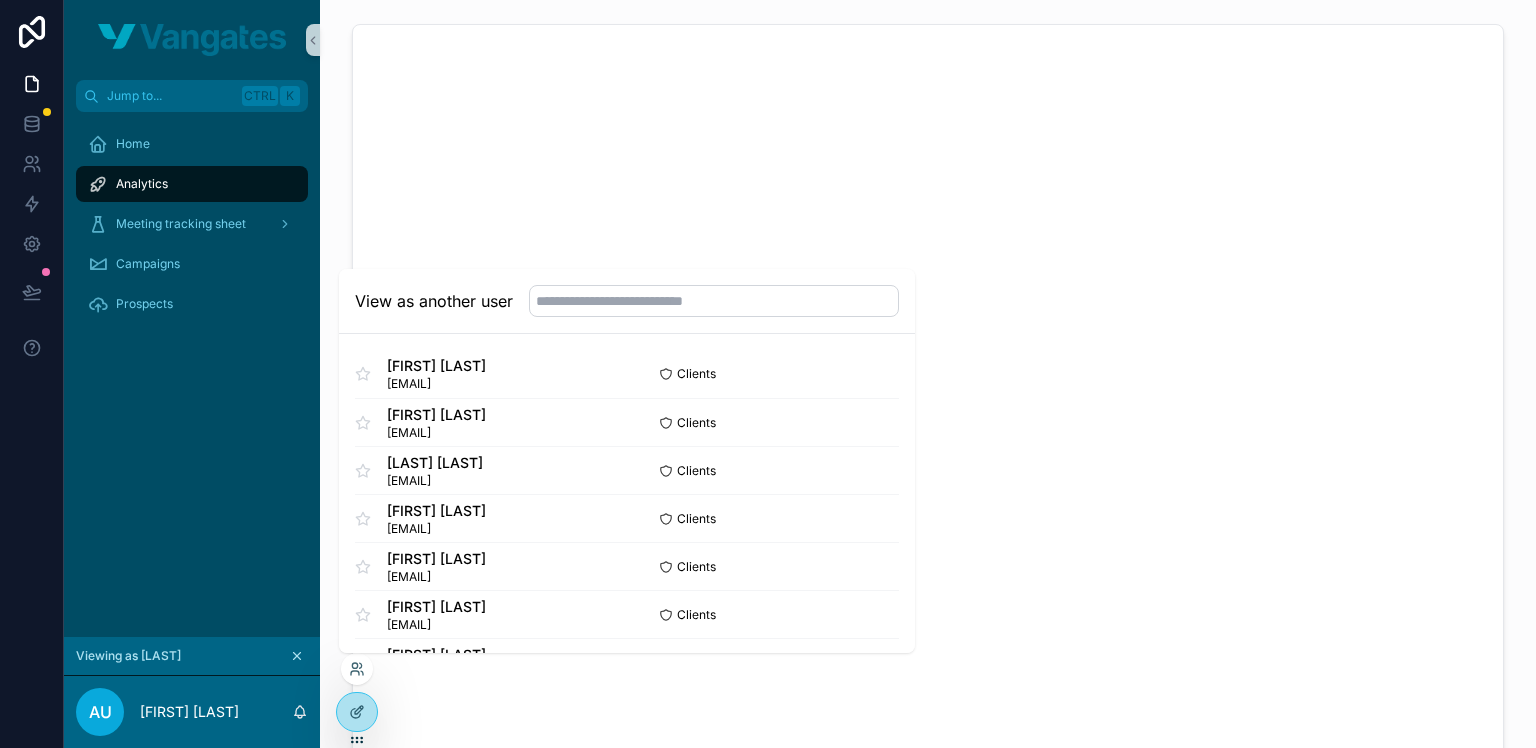 scroll, scrollTop: 0, scrollLeft: 0, axis: both 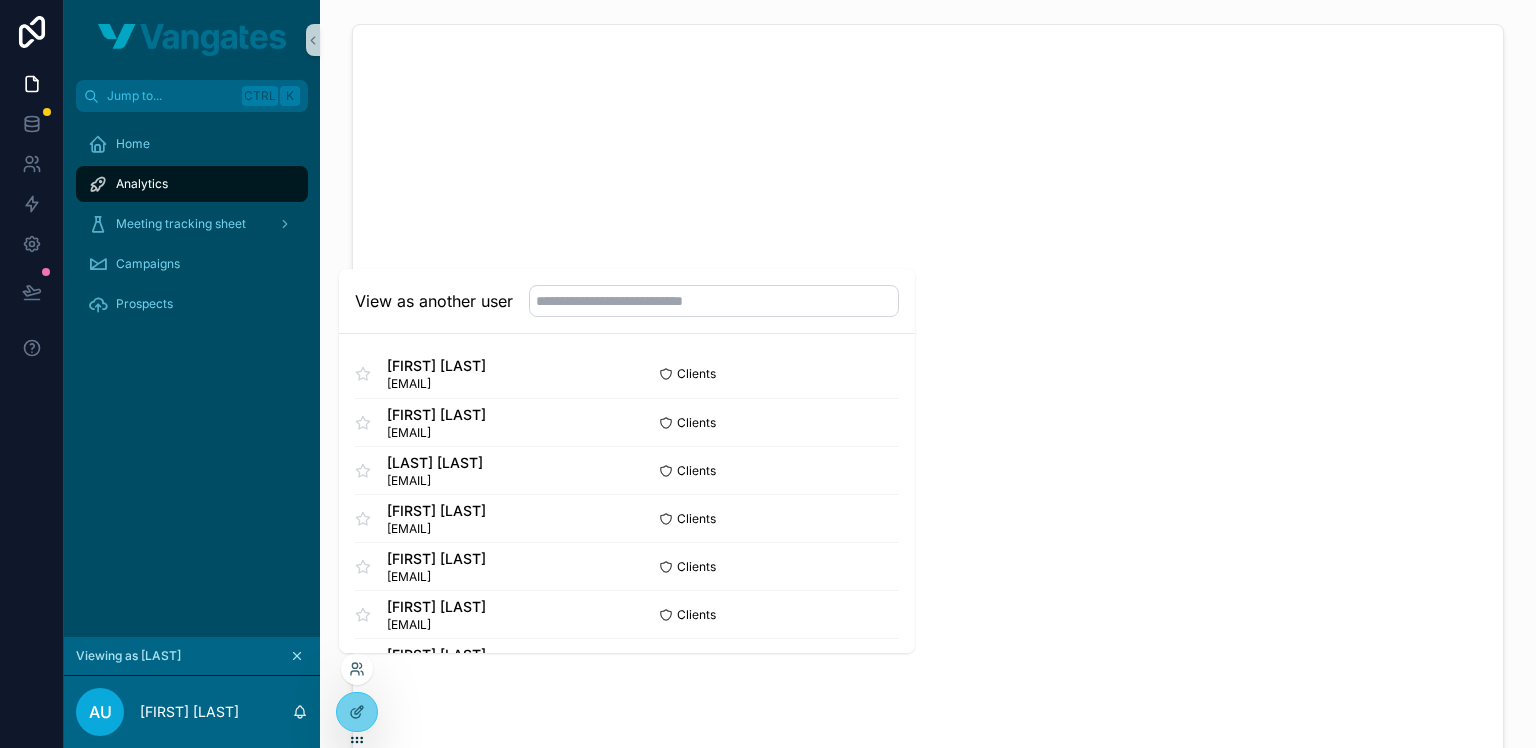 click at bounding box center [357, 669] 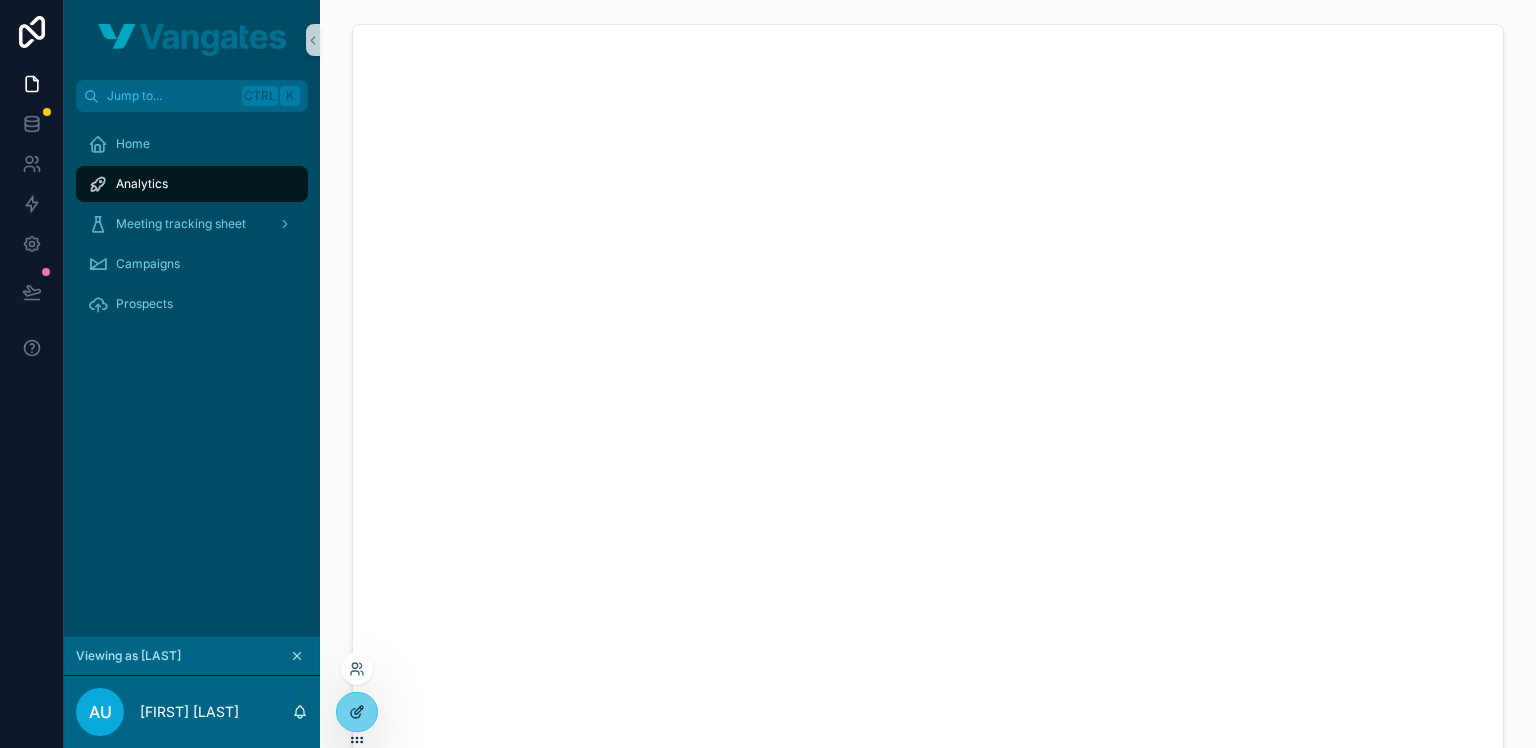 click at bounding box center (357, 712) 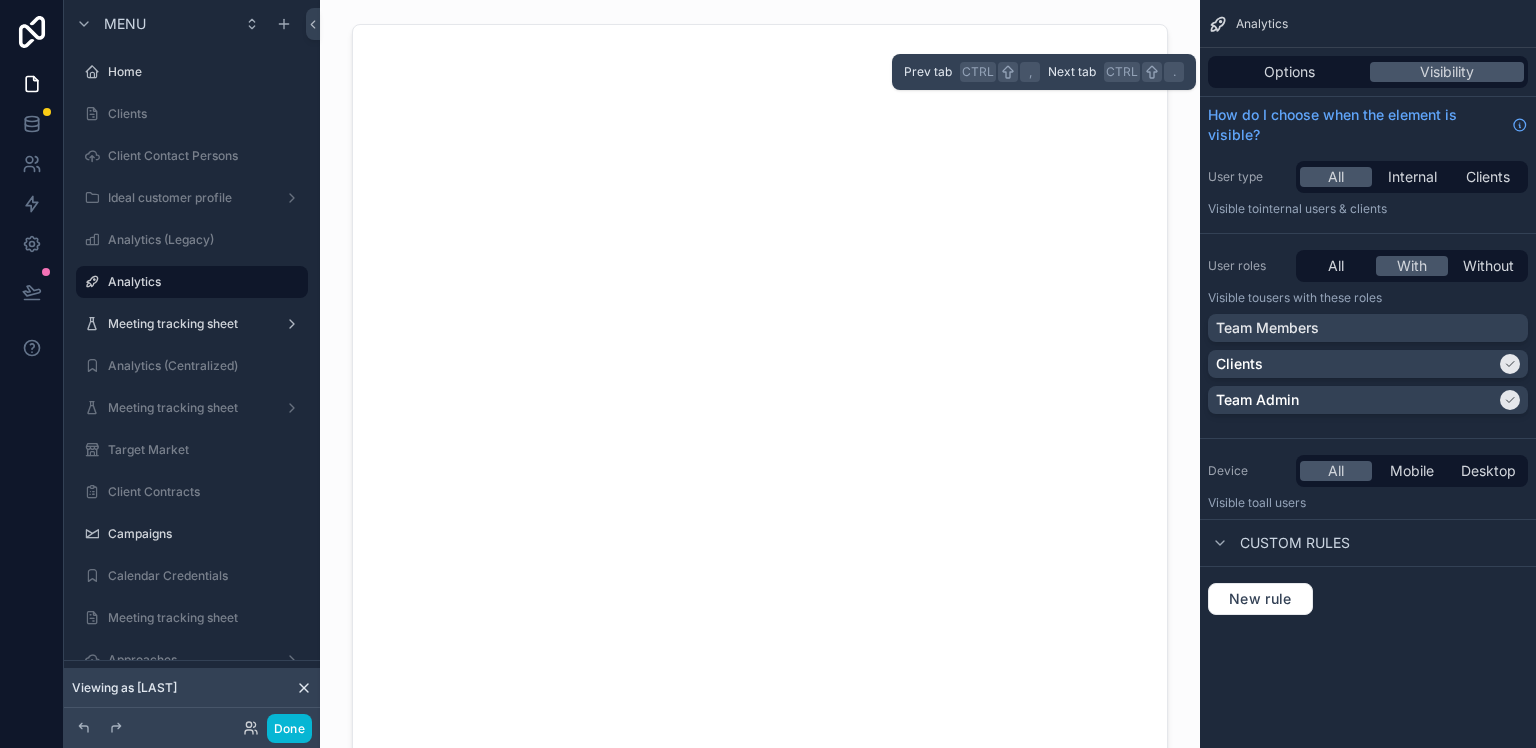 click on "Options Visibility" at bounding box center (1368, 72) 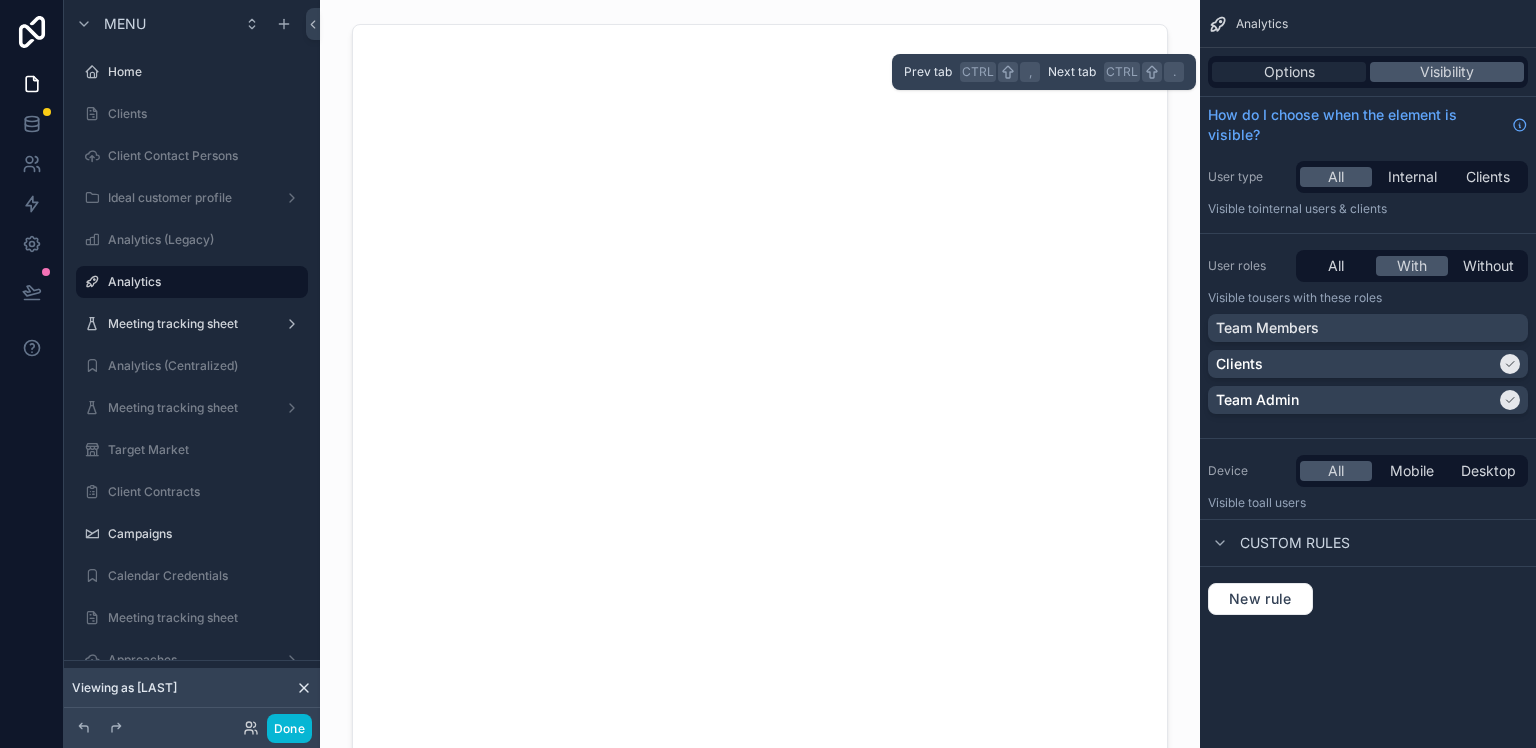 click on "Options" at bounding box center (1289, 72) 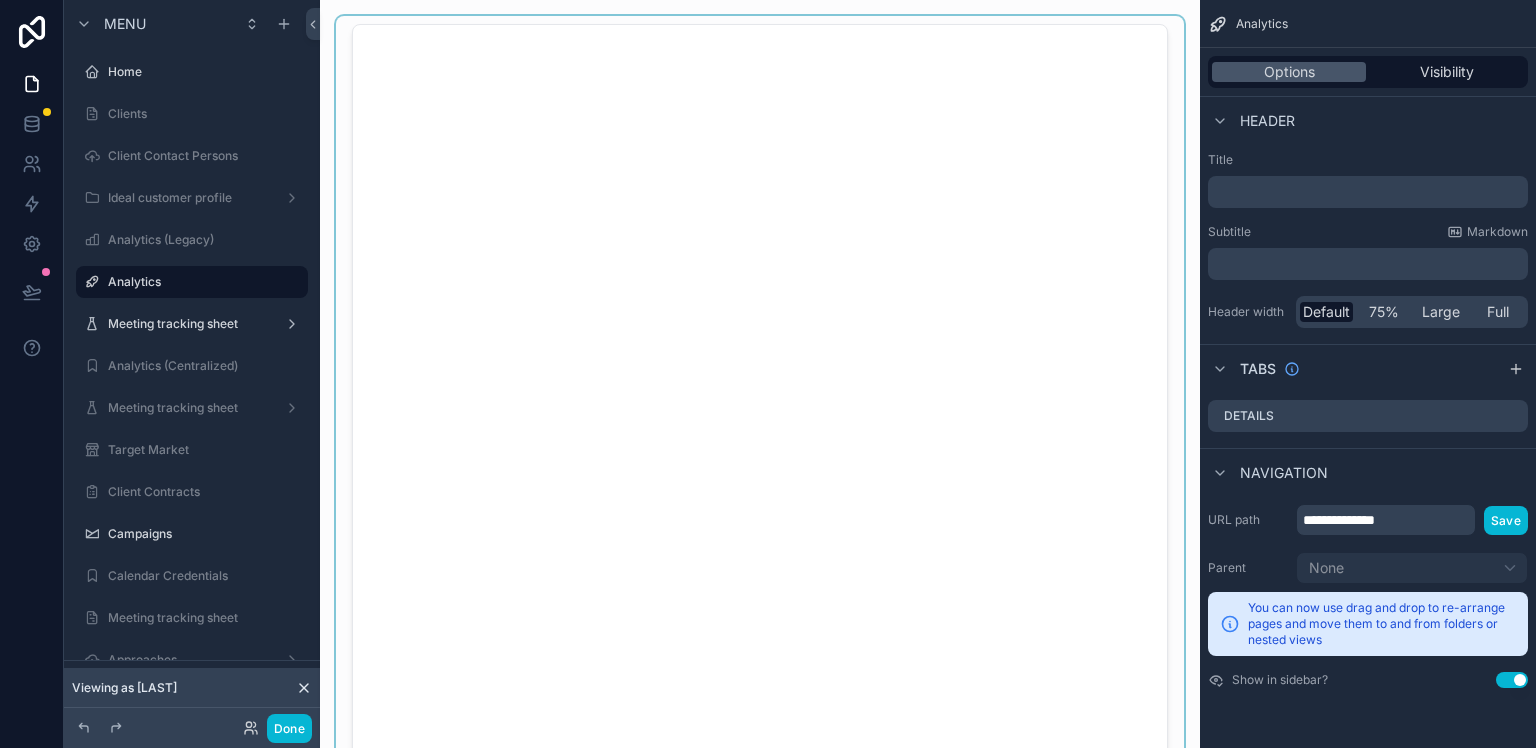 click at bounding box center [760, 399] 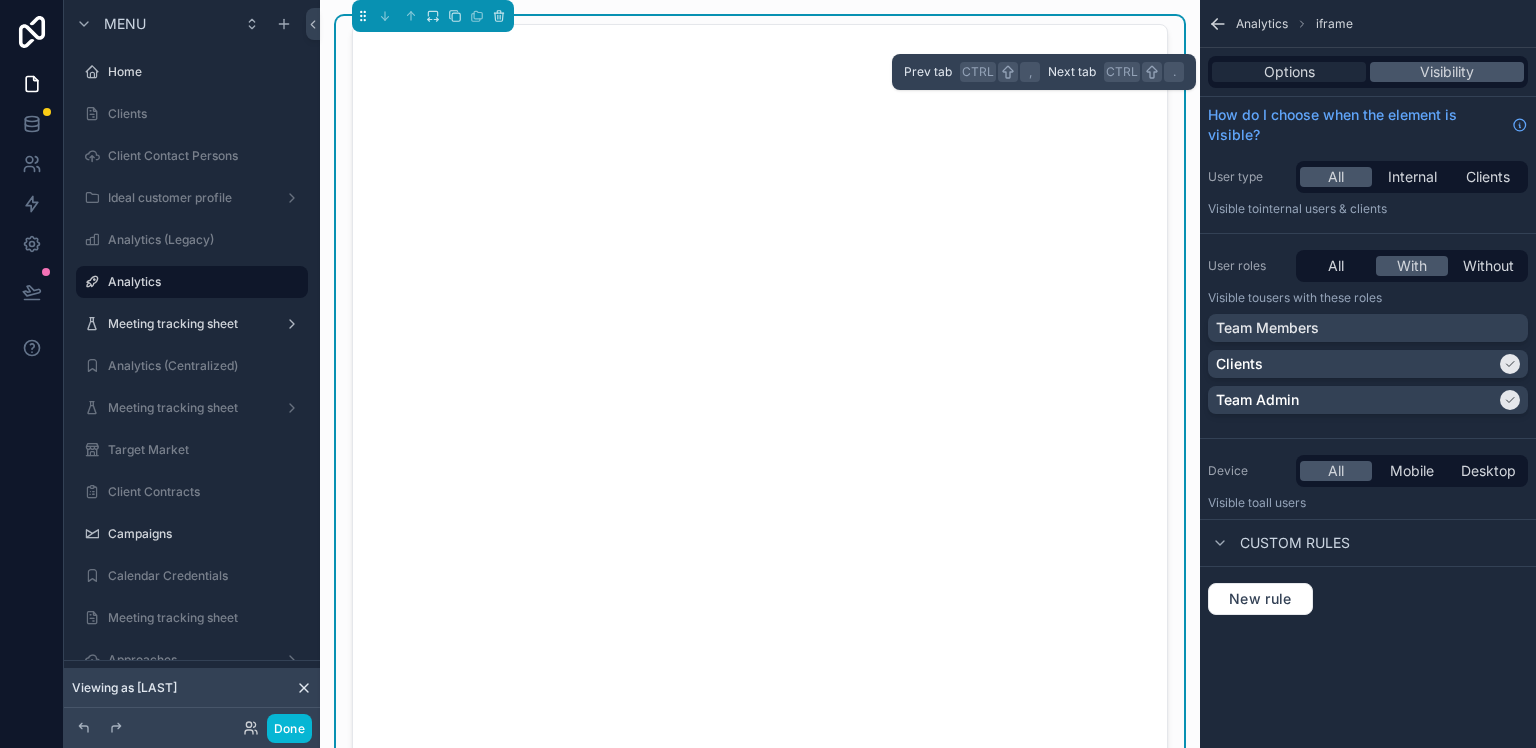 click on "Options" at bounding box center (1289, 72) 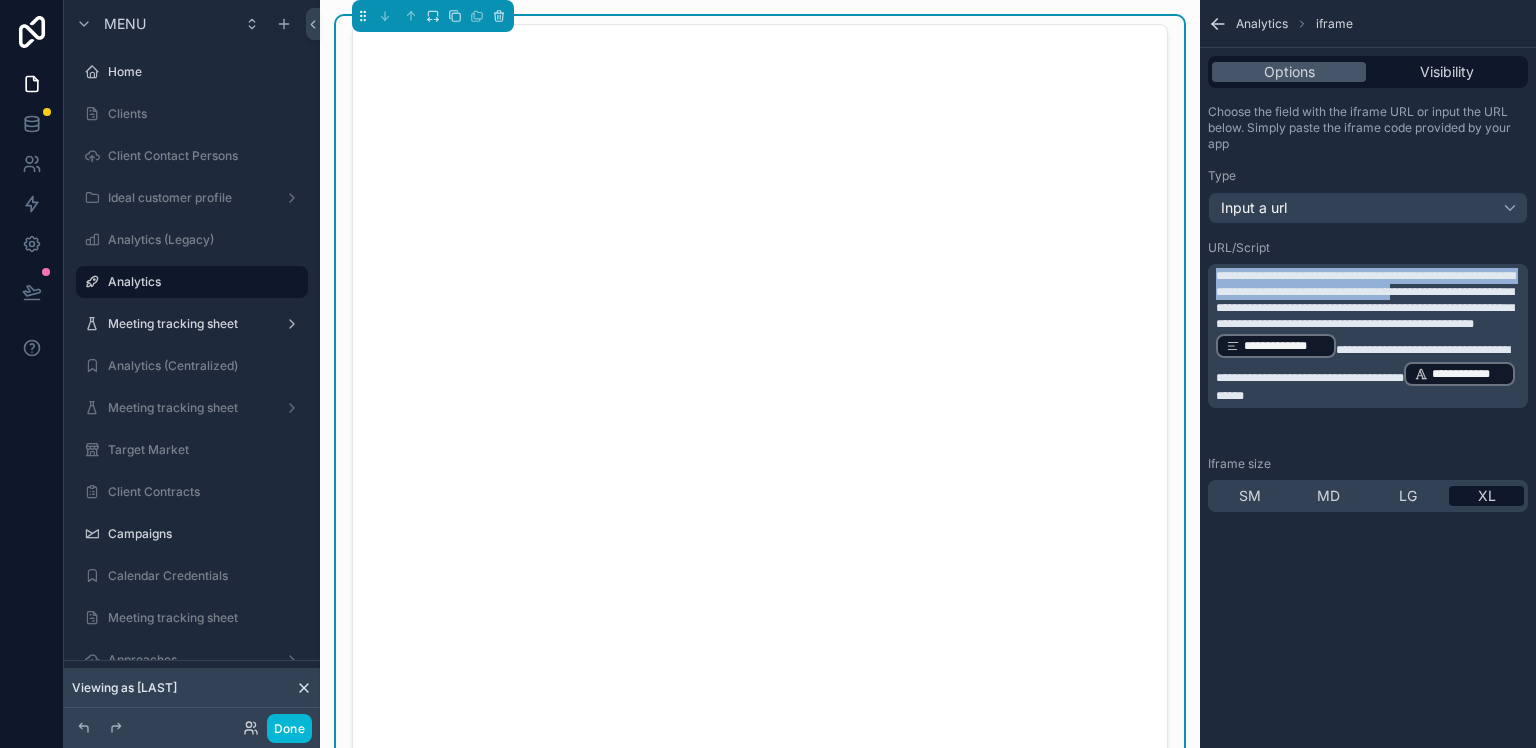 drag, startPoint x: 1216, startPoint y: 275, endPoint x: 1514, endPoint y: 292, distance: 298.4845 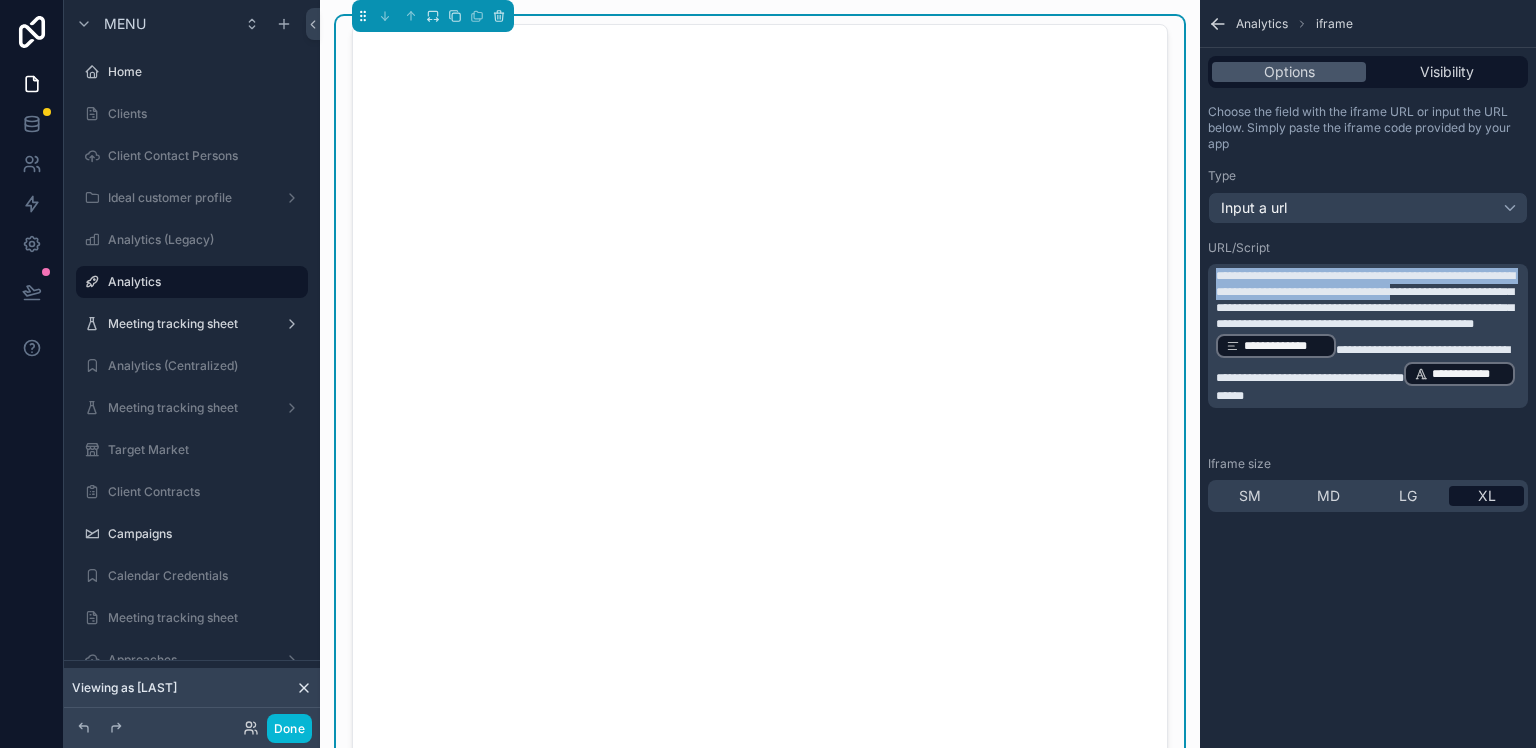 click on "**********" at bounding box center [1365, 300] 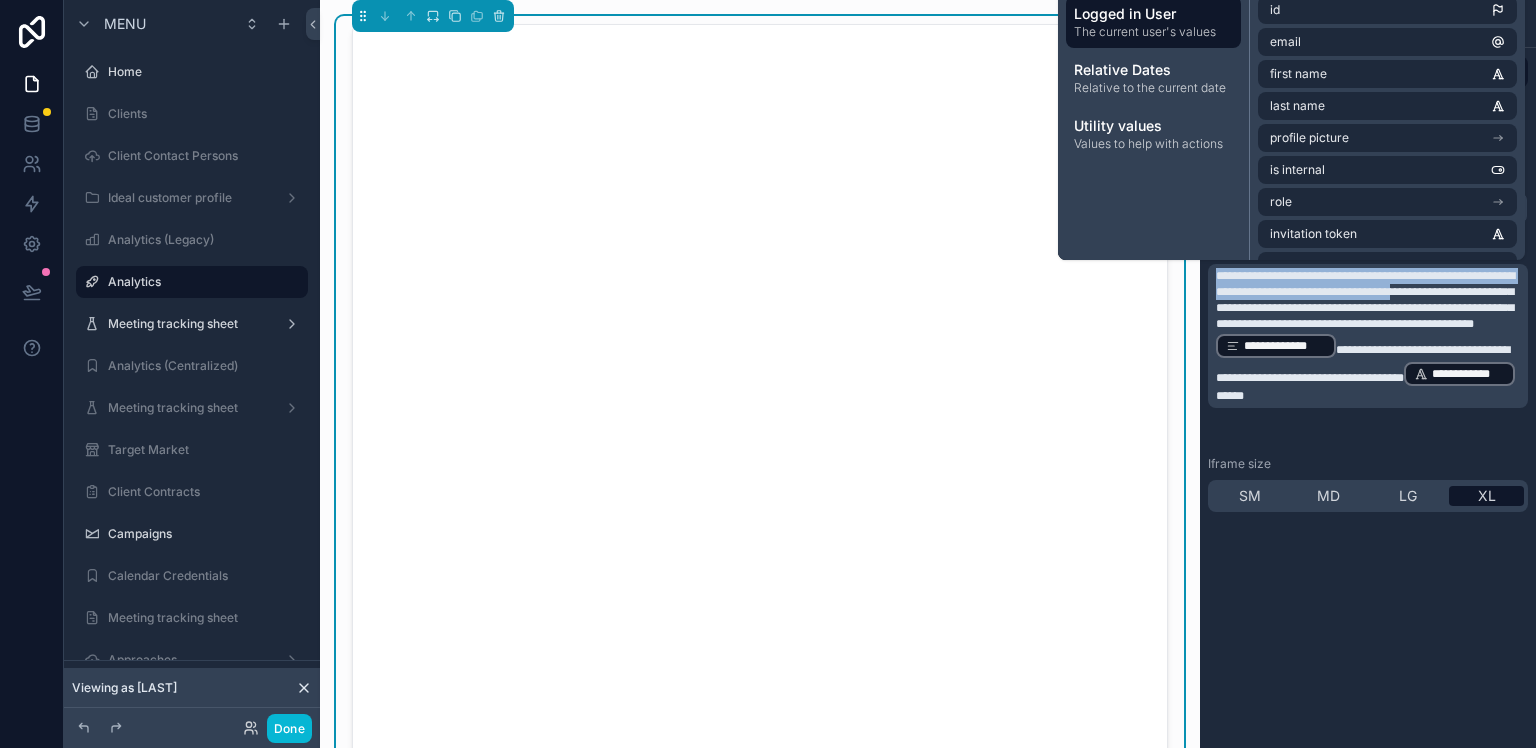 copy on "**********" 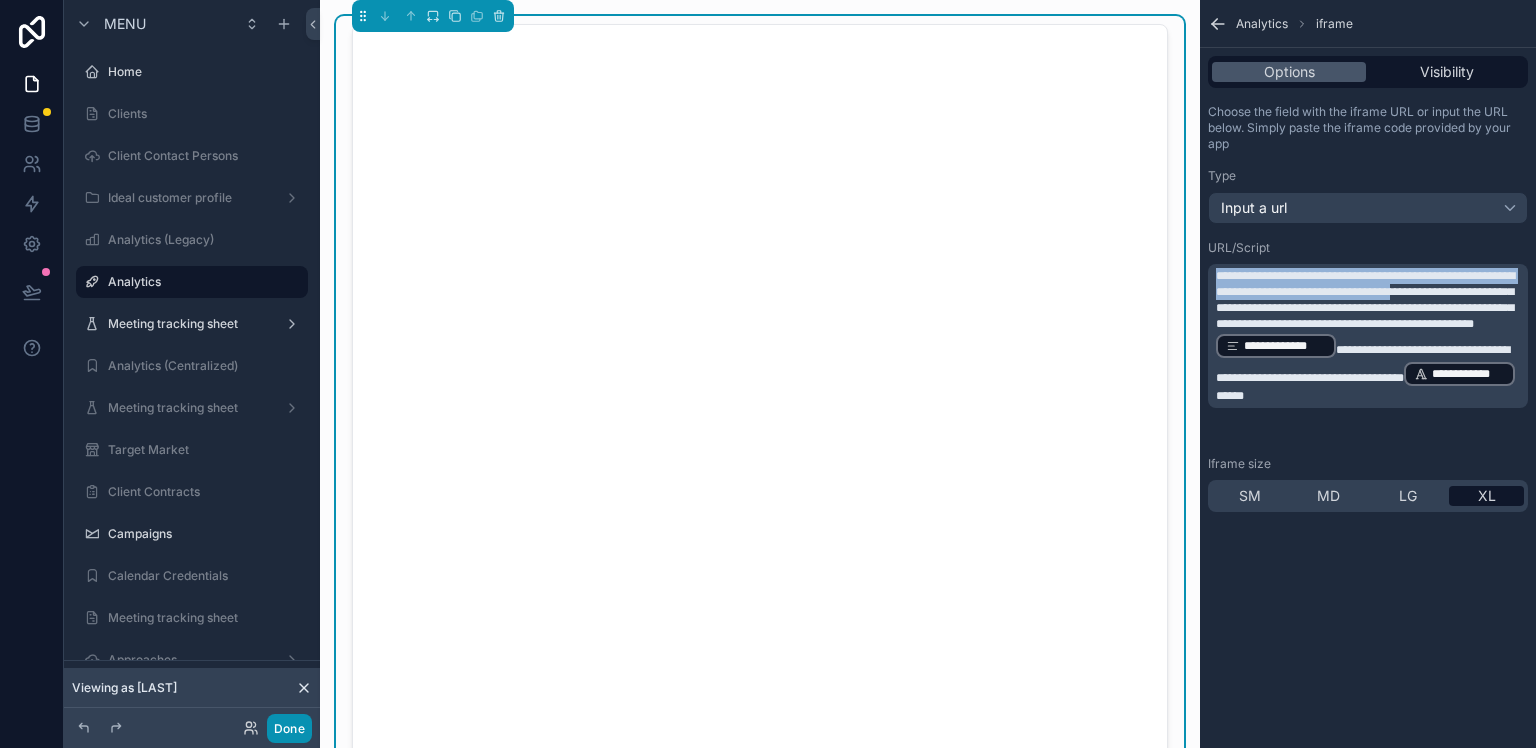 click on "Done" at bounding box center (289, 728) 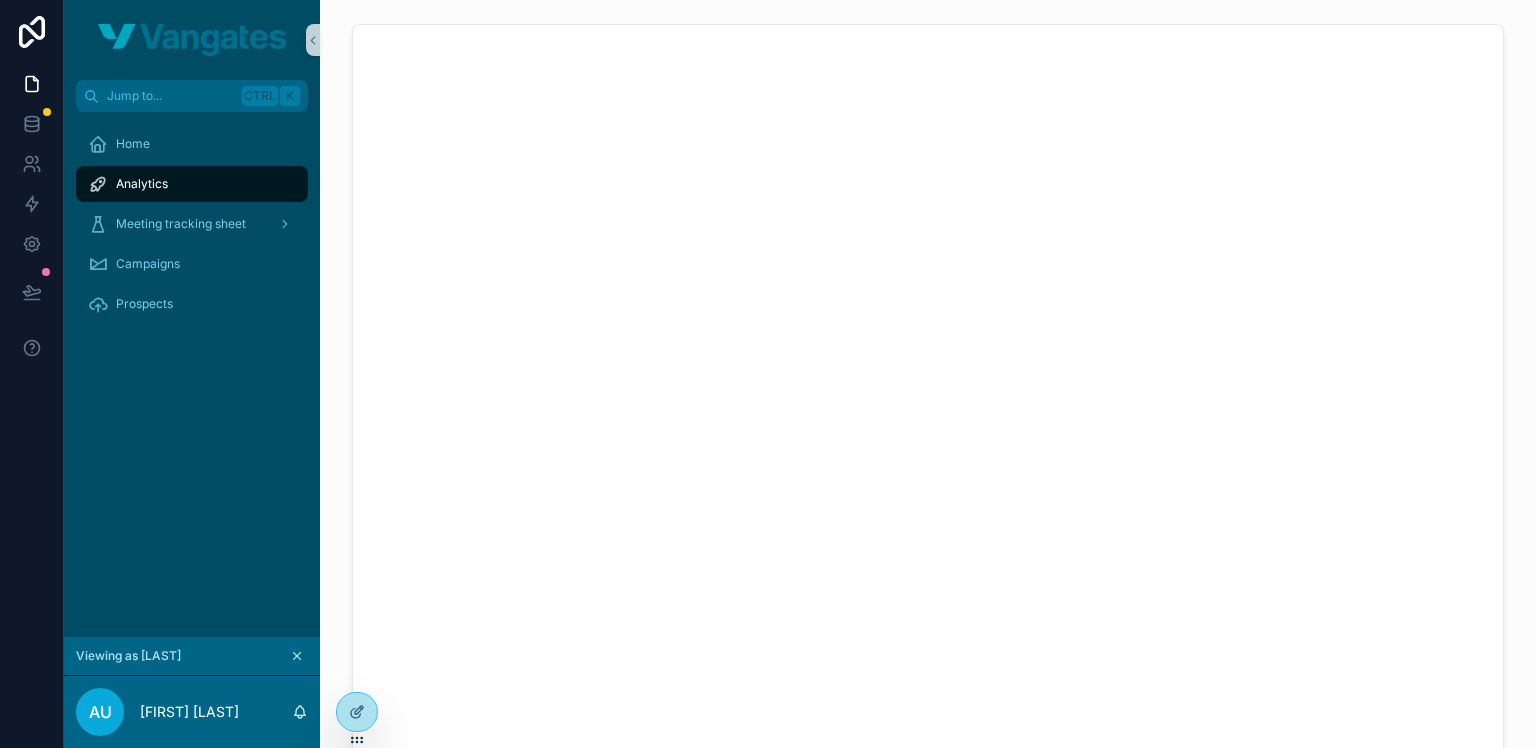 click on "Analytics" at bounding box center (192, 184) 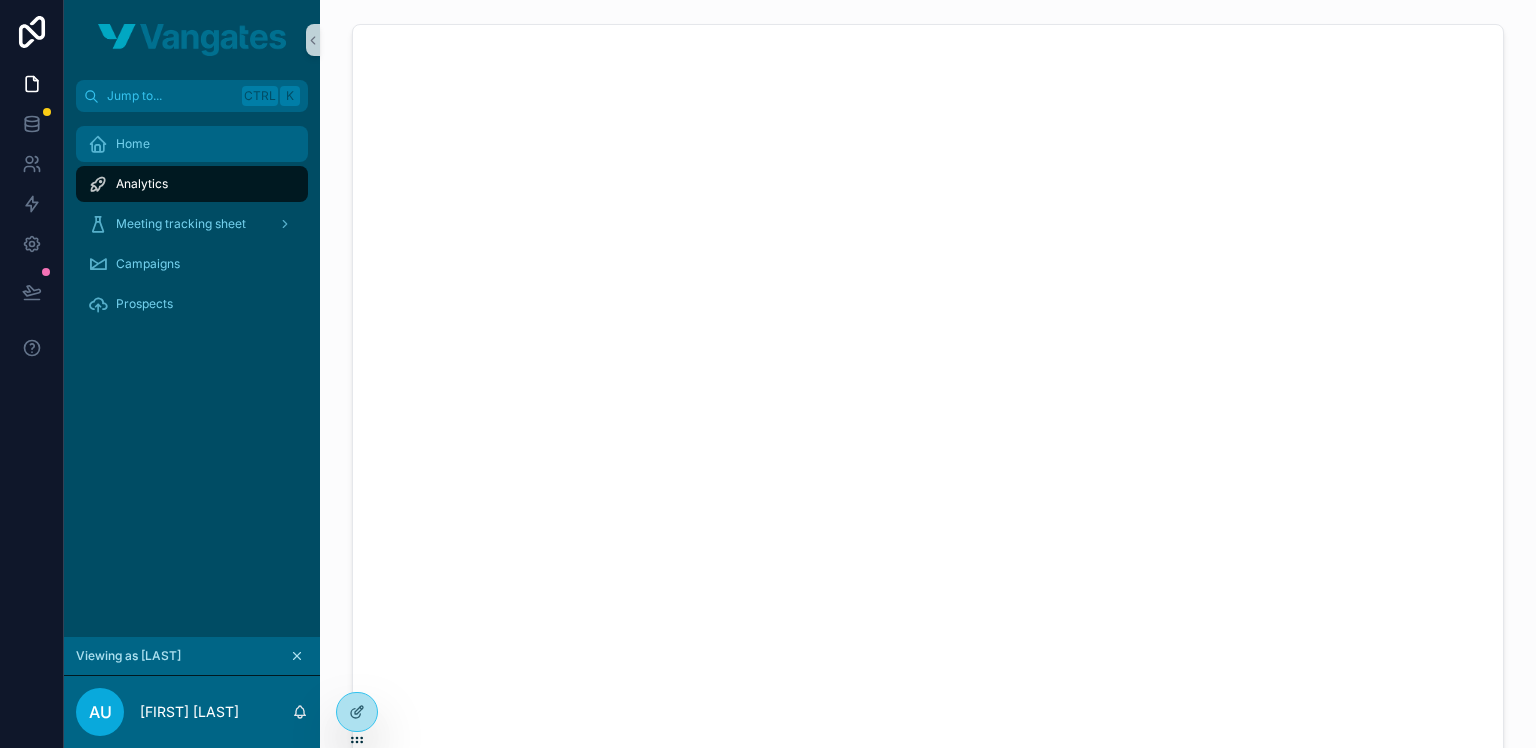 click on "Home" at bounding box center [192, 144] 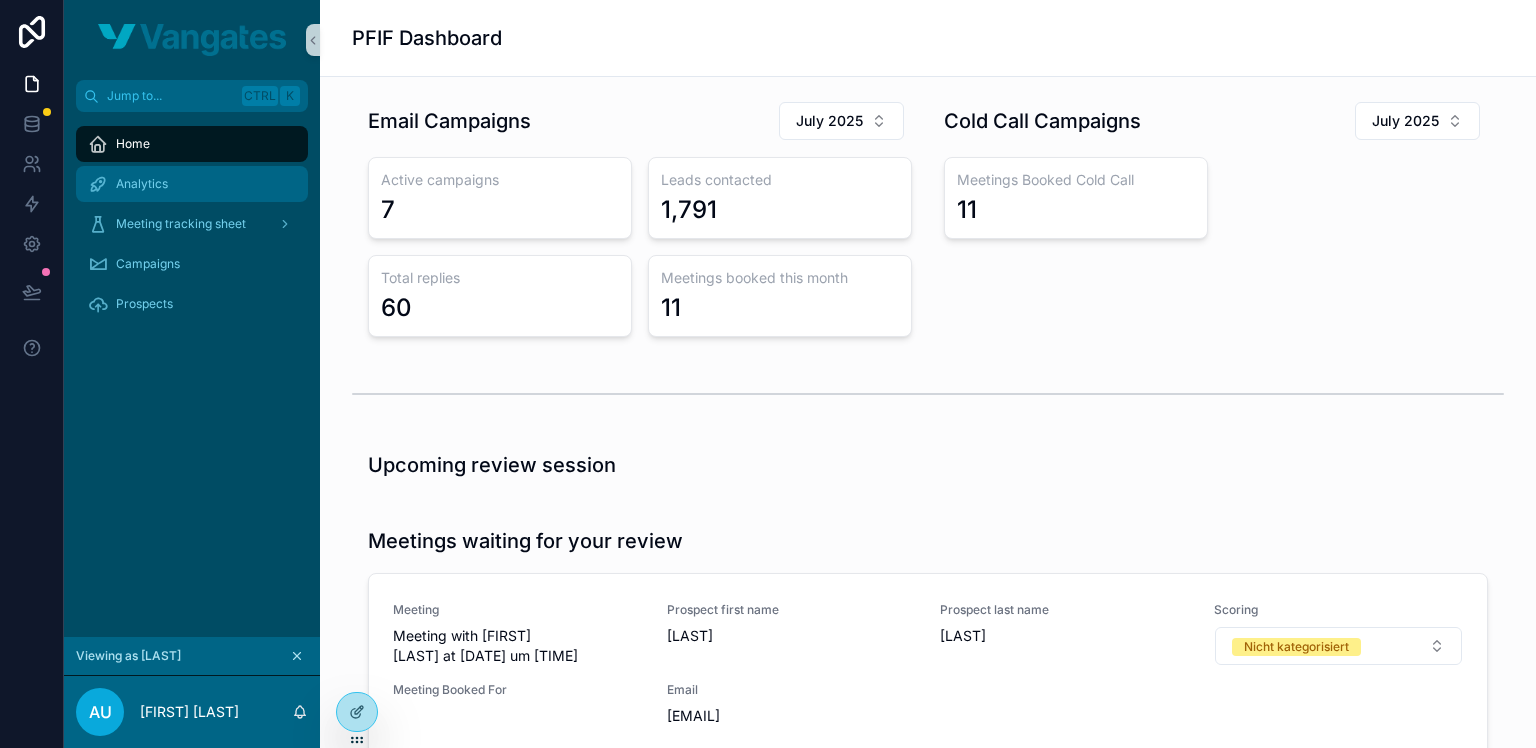 click on "Analytics" at bounding box center (142, 184) 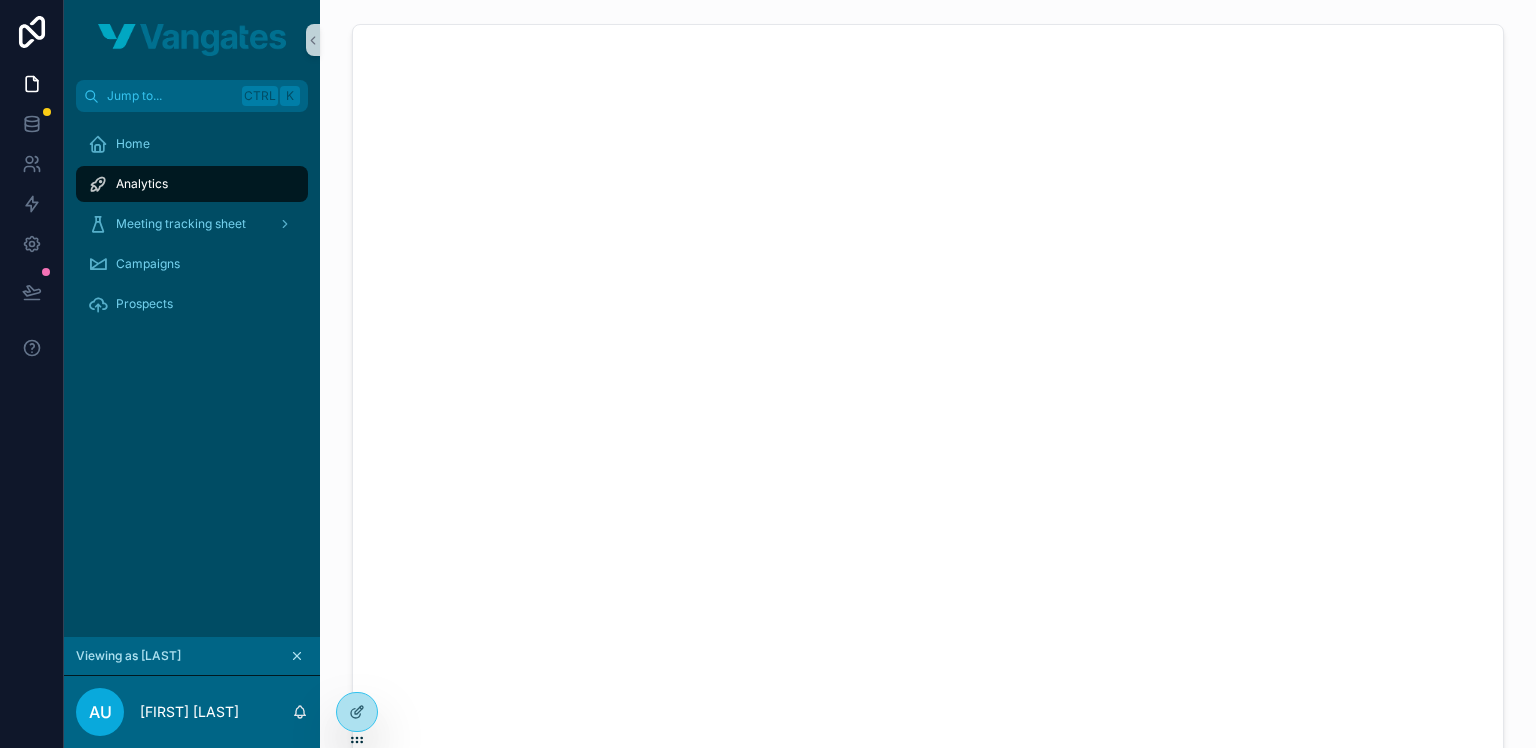 click 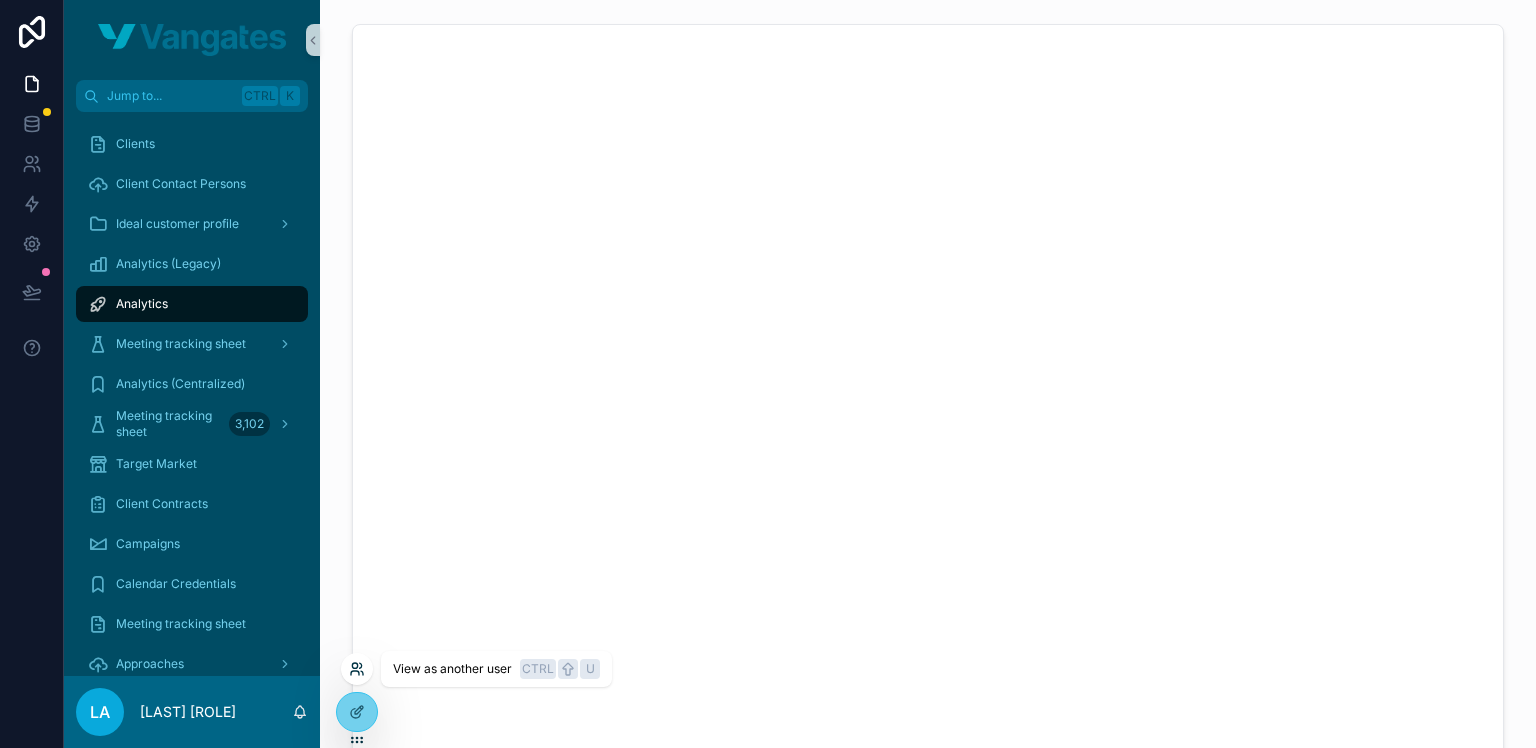 click 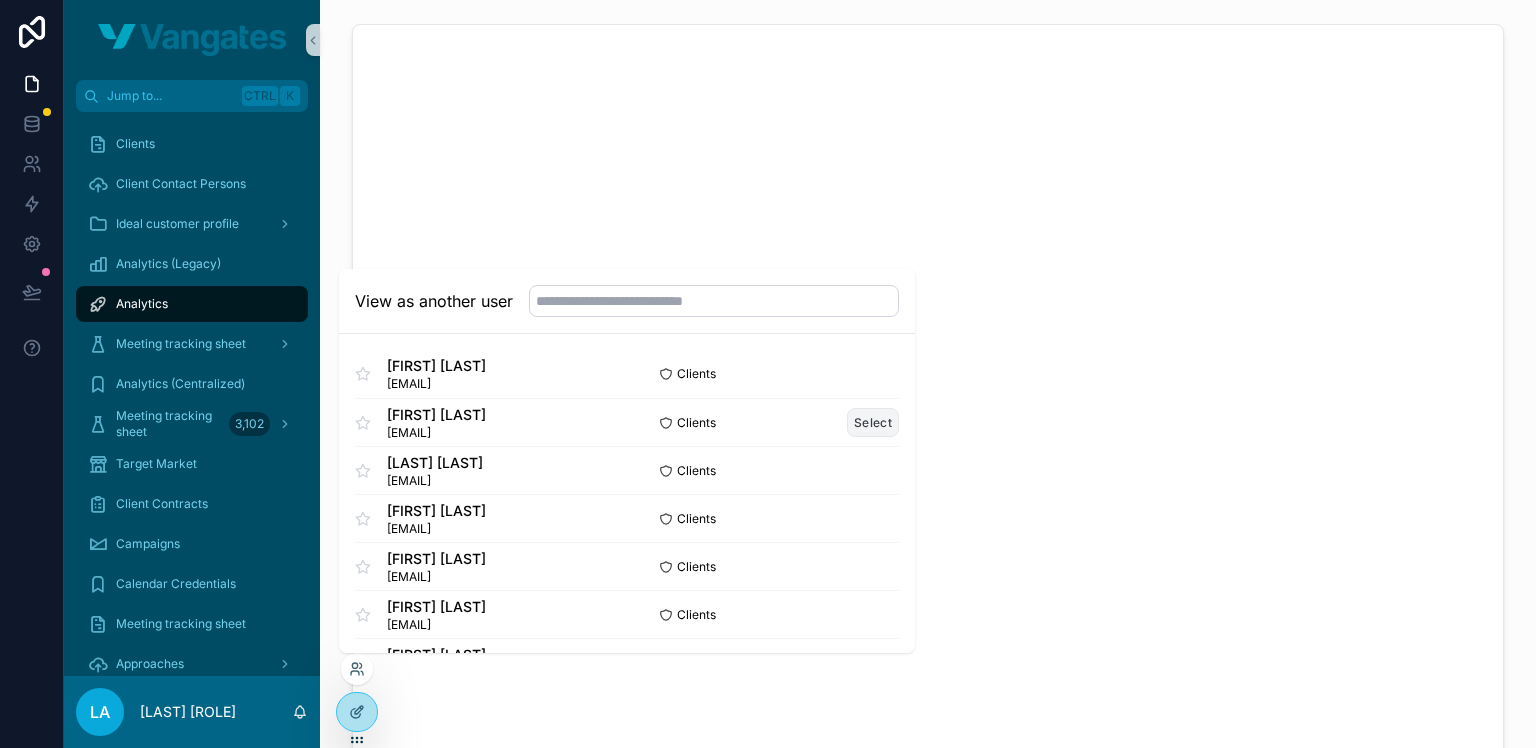 click on "Select" at bounding box center (873, 422) 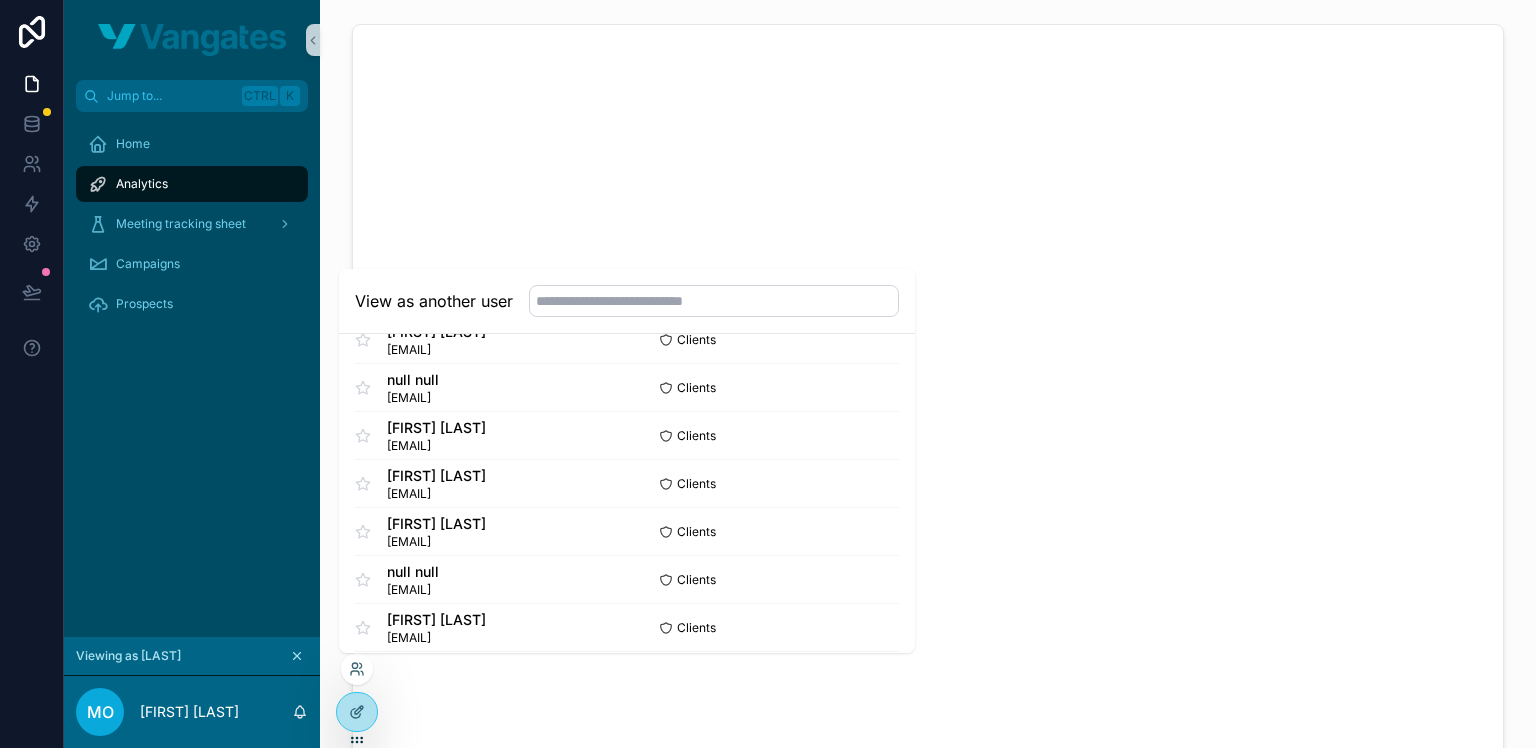 scroll, scrollTop: 524, scrollLeft: 0, axis: vertical 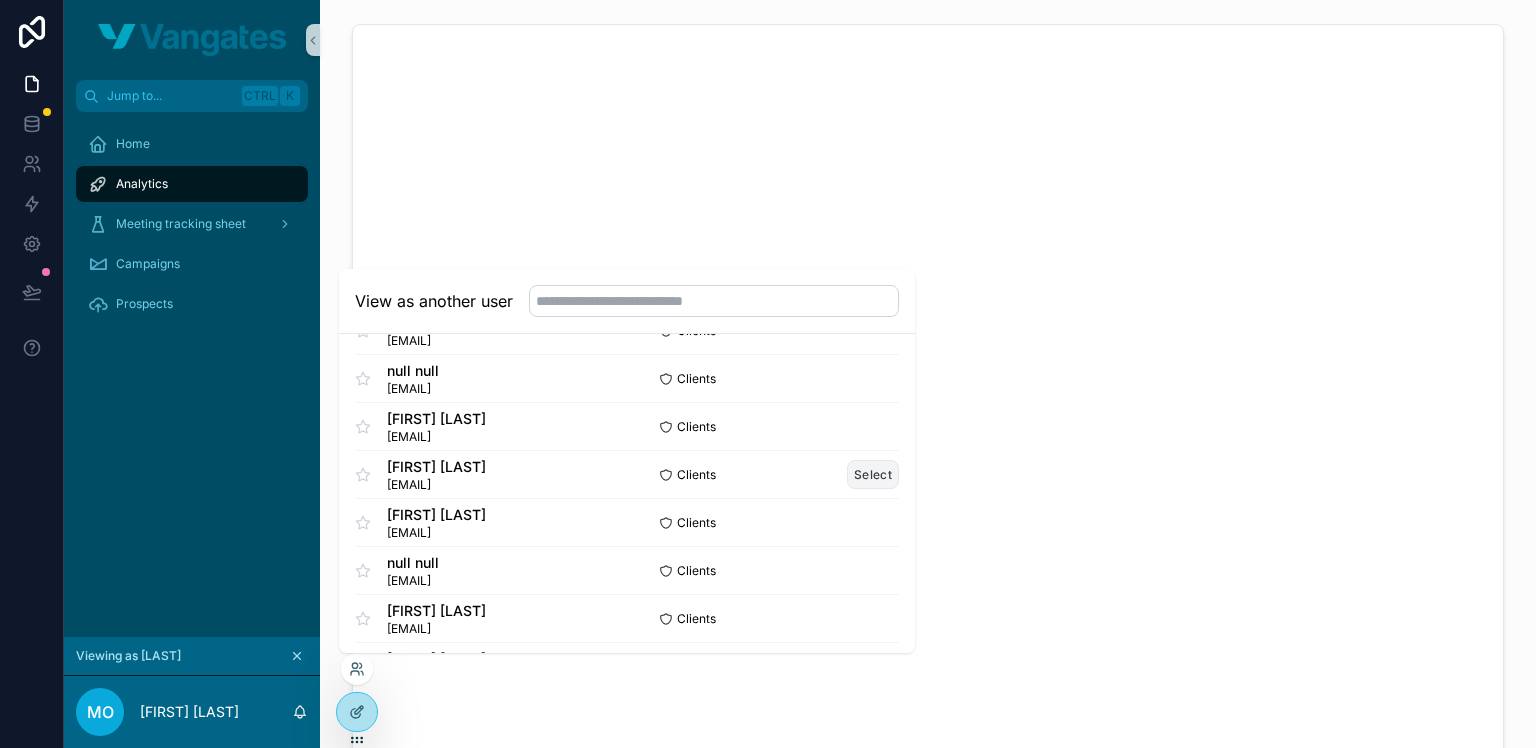 click on "Select" at bounding box center (873, 474) 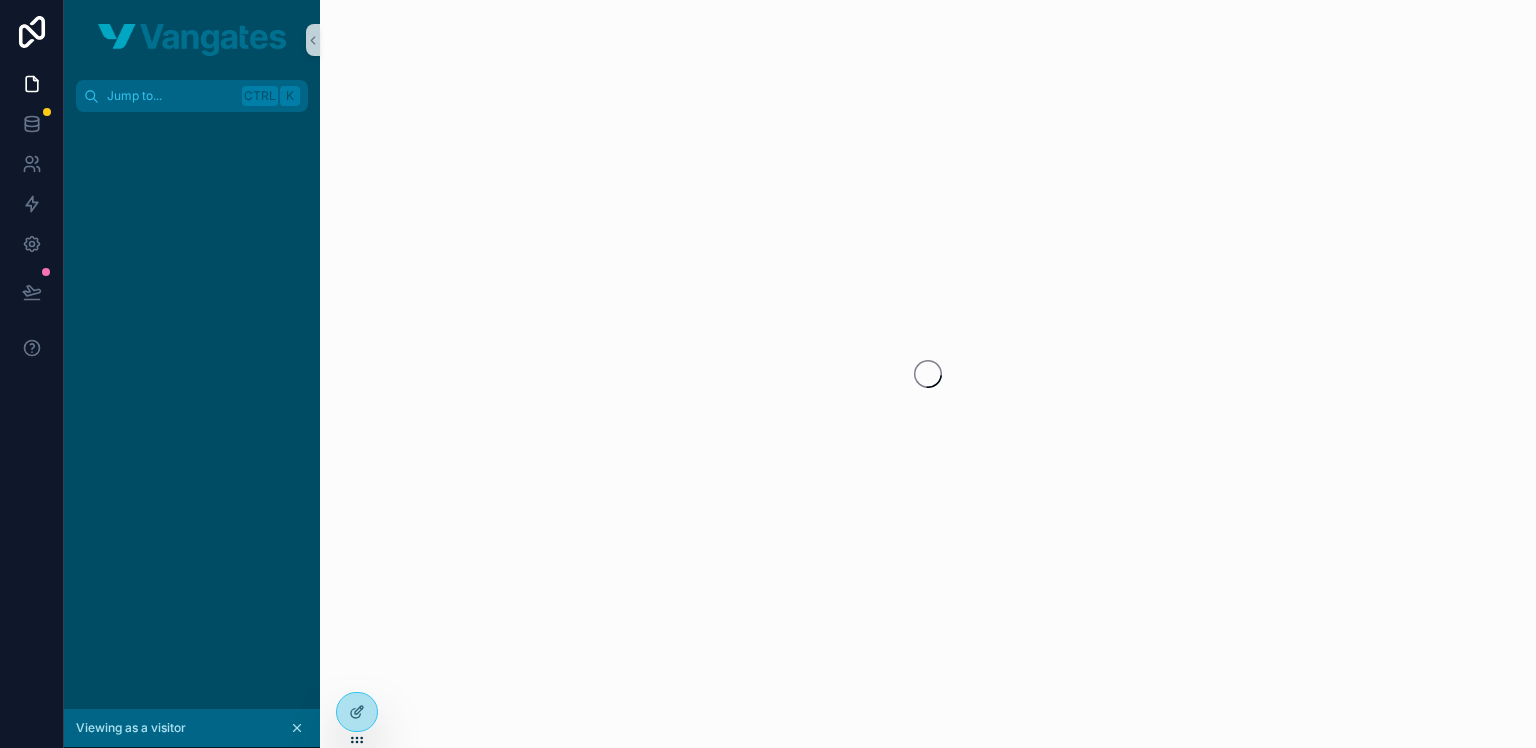 scroll, scrollTop: 0, scrollLeft: 0, axis: both 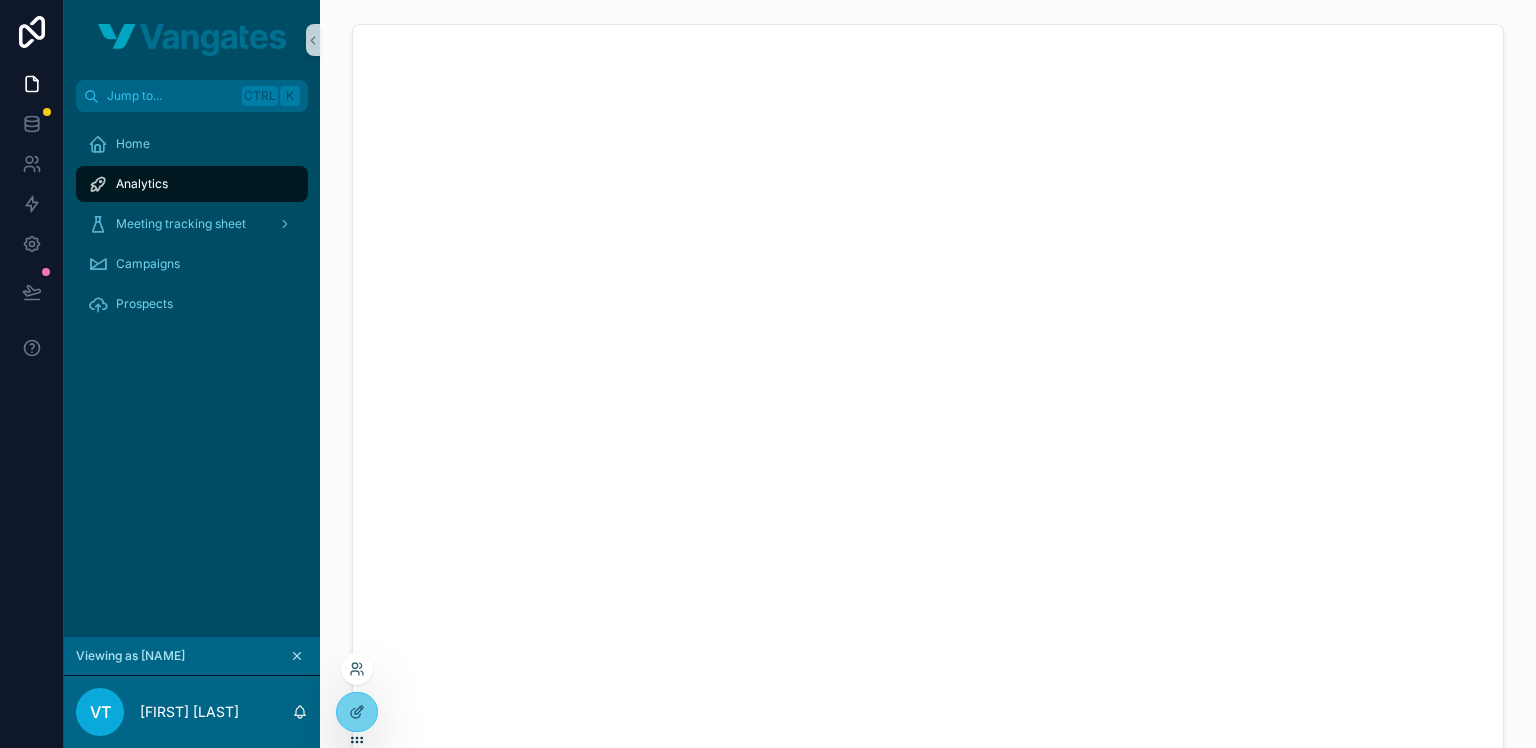click at bounding box center [357, 669] 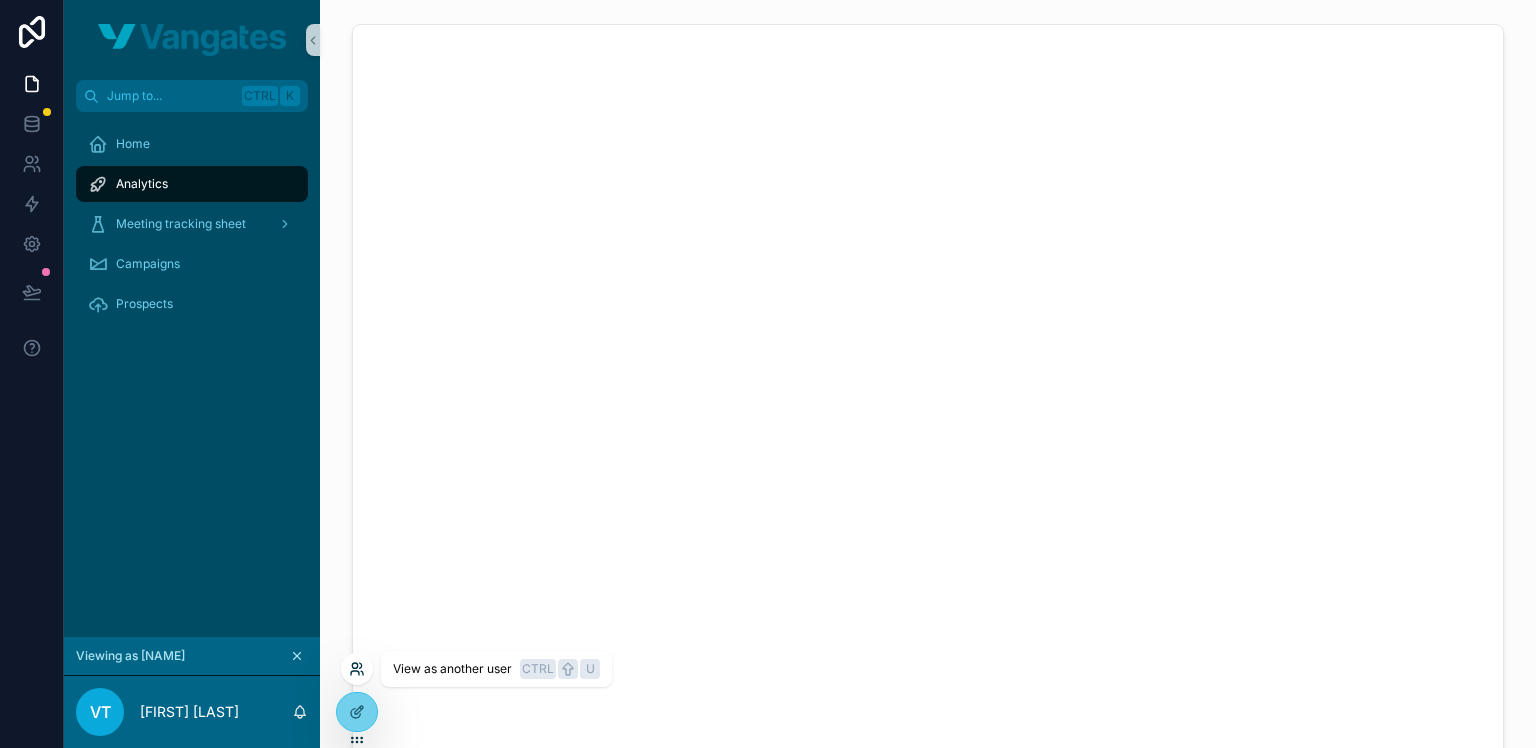 click 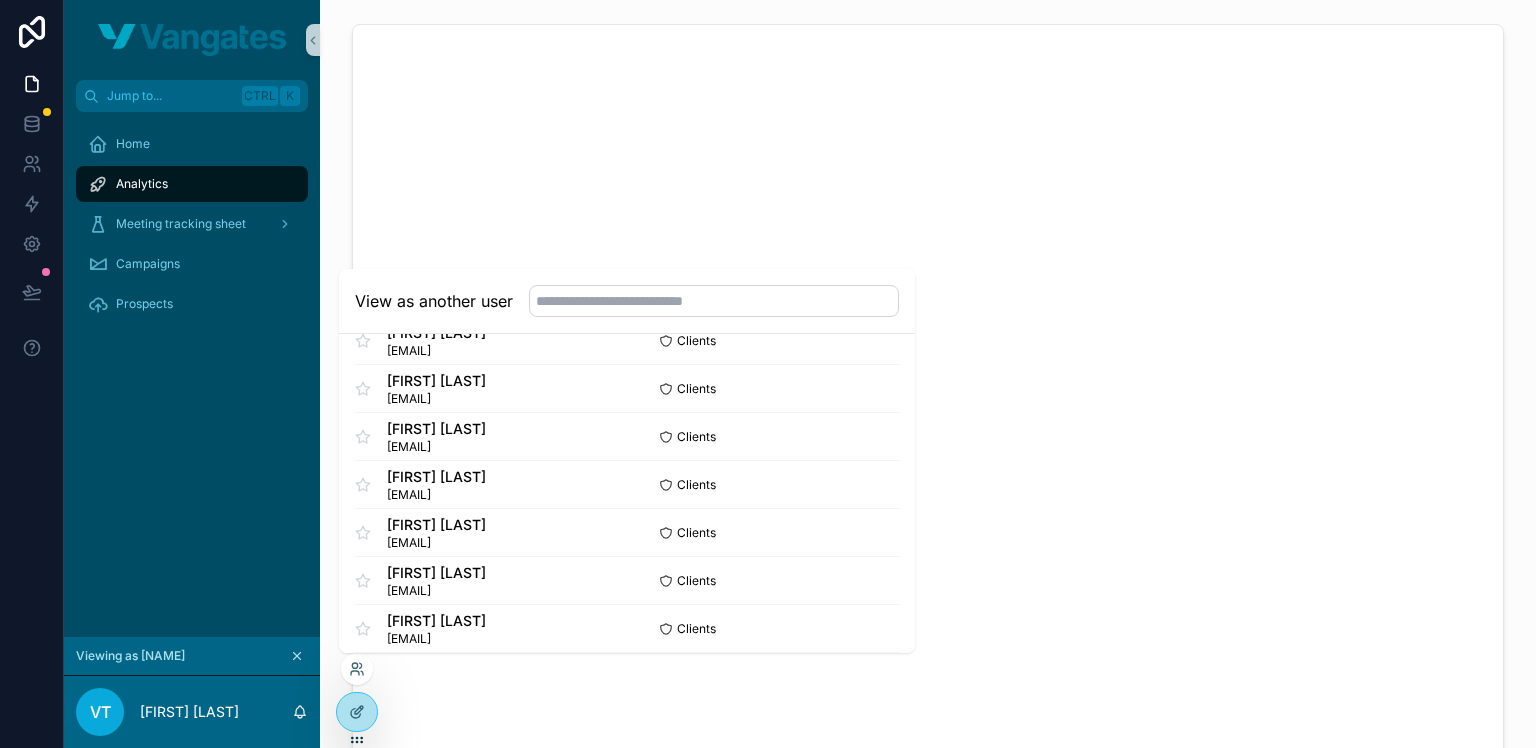 scroll, scrollTop: 1907, scrollLeft: 0, axis: vertical 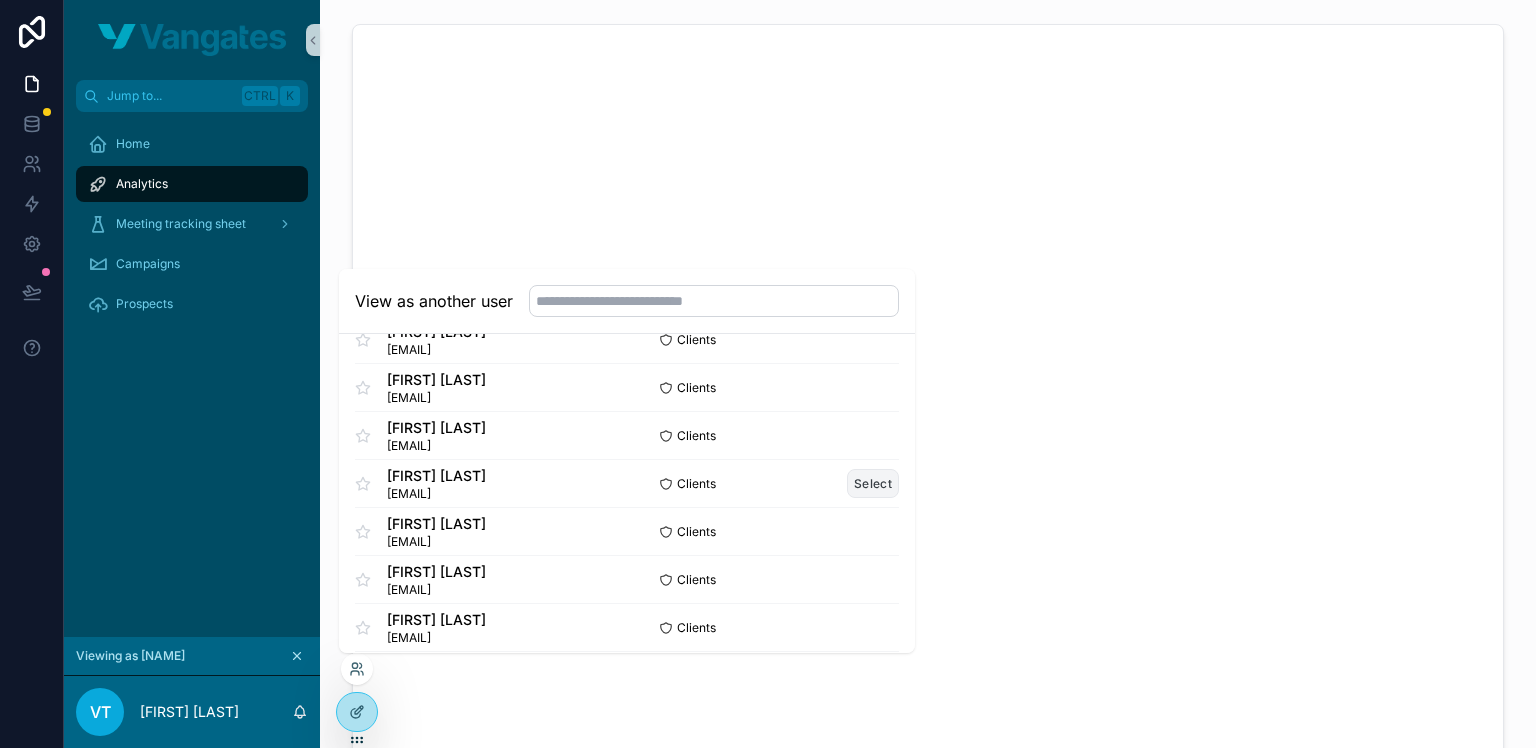 click on "Select" at bounding box center (873, 483) 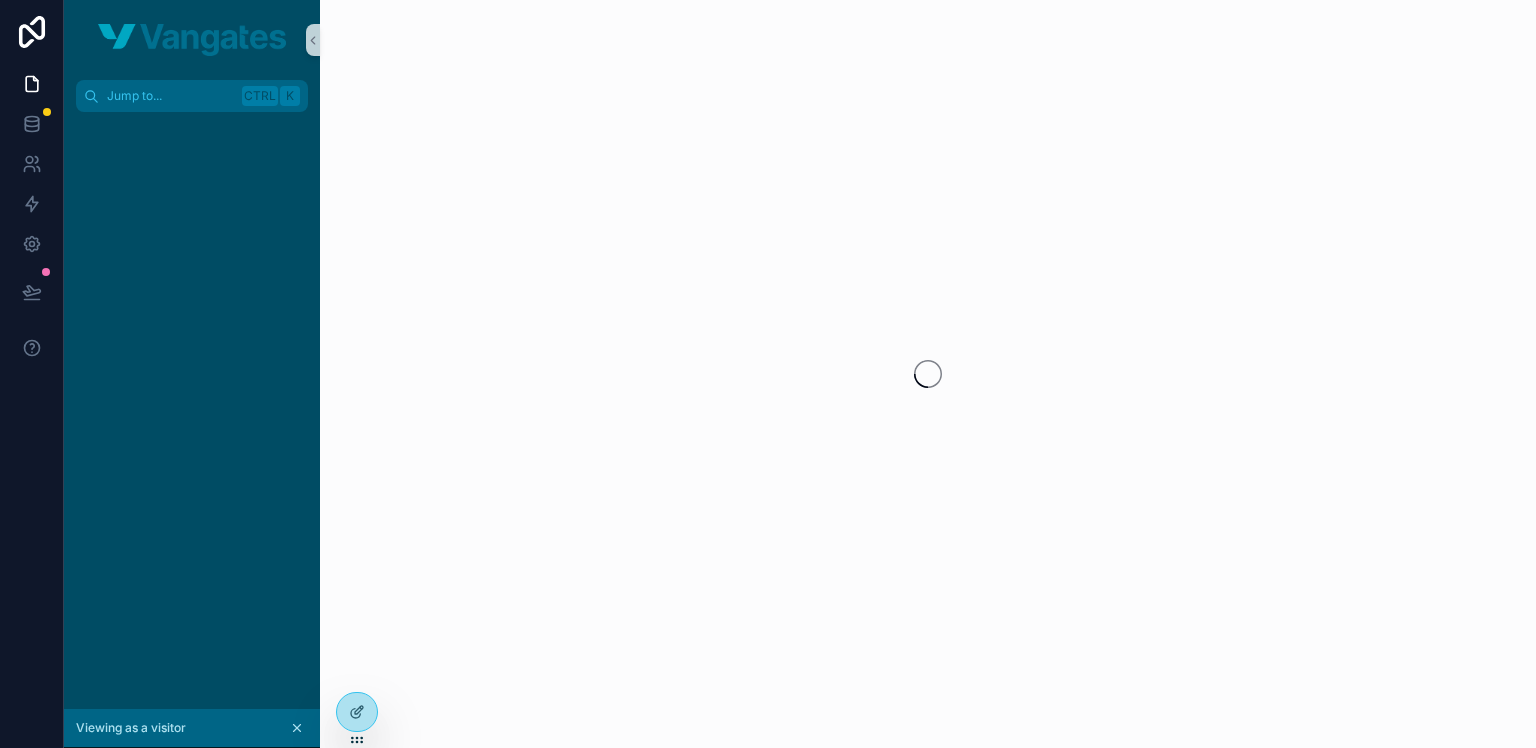 scroll, scrollTop: 0, scrollLeft: 0, axis: both 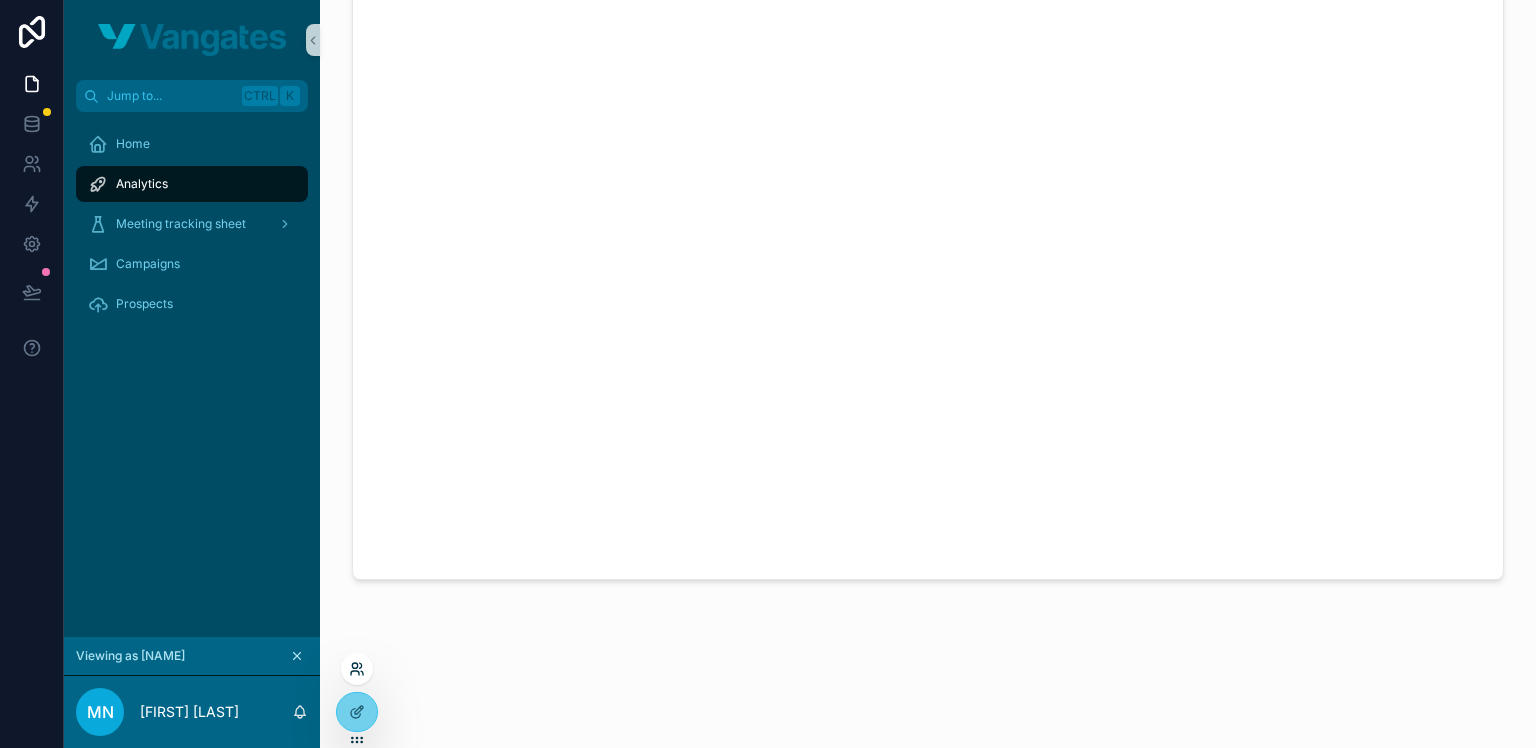 click 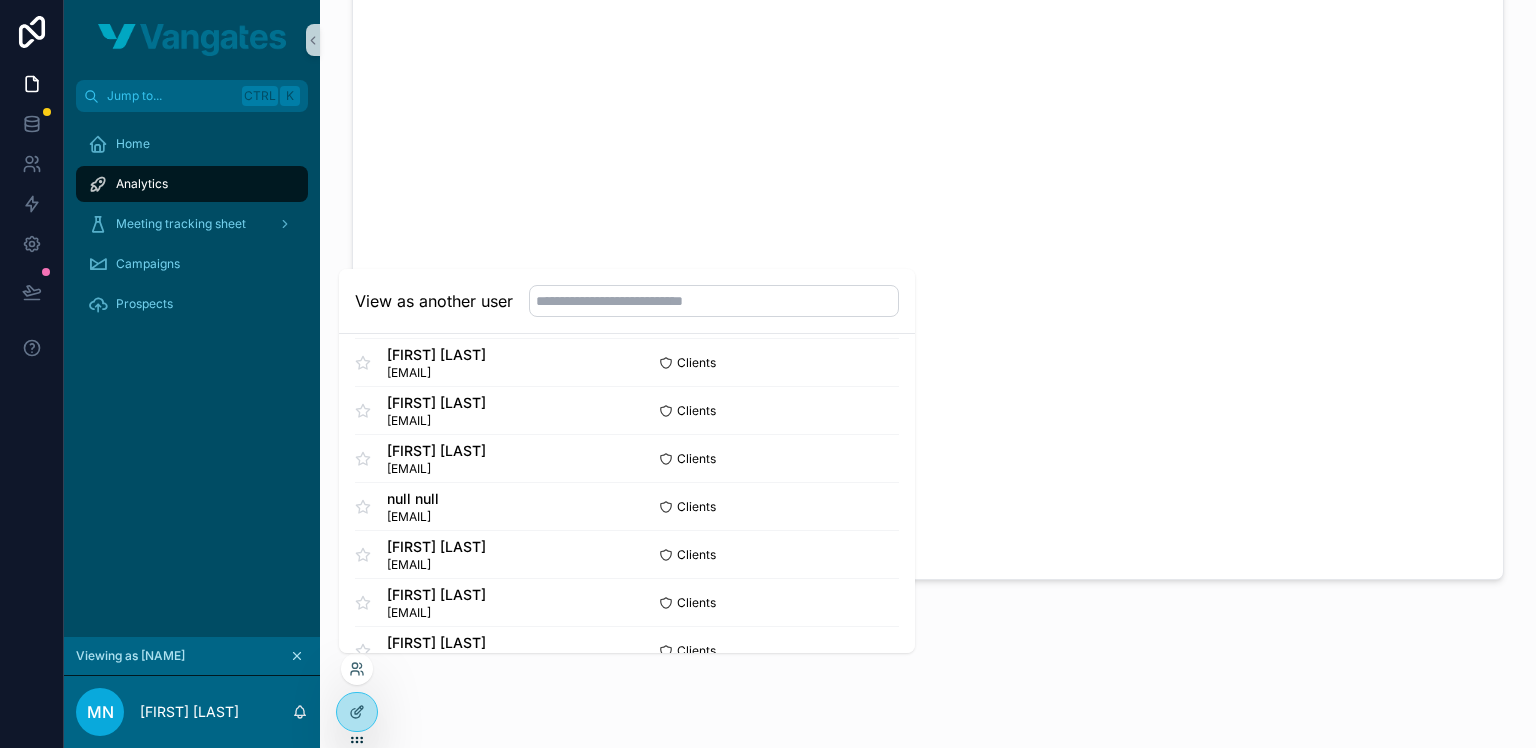 scroll, scrollTop: 1088, scrollLeft: 0, axis: vertical 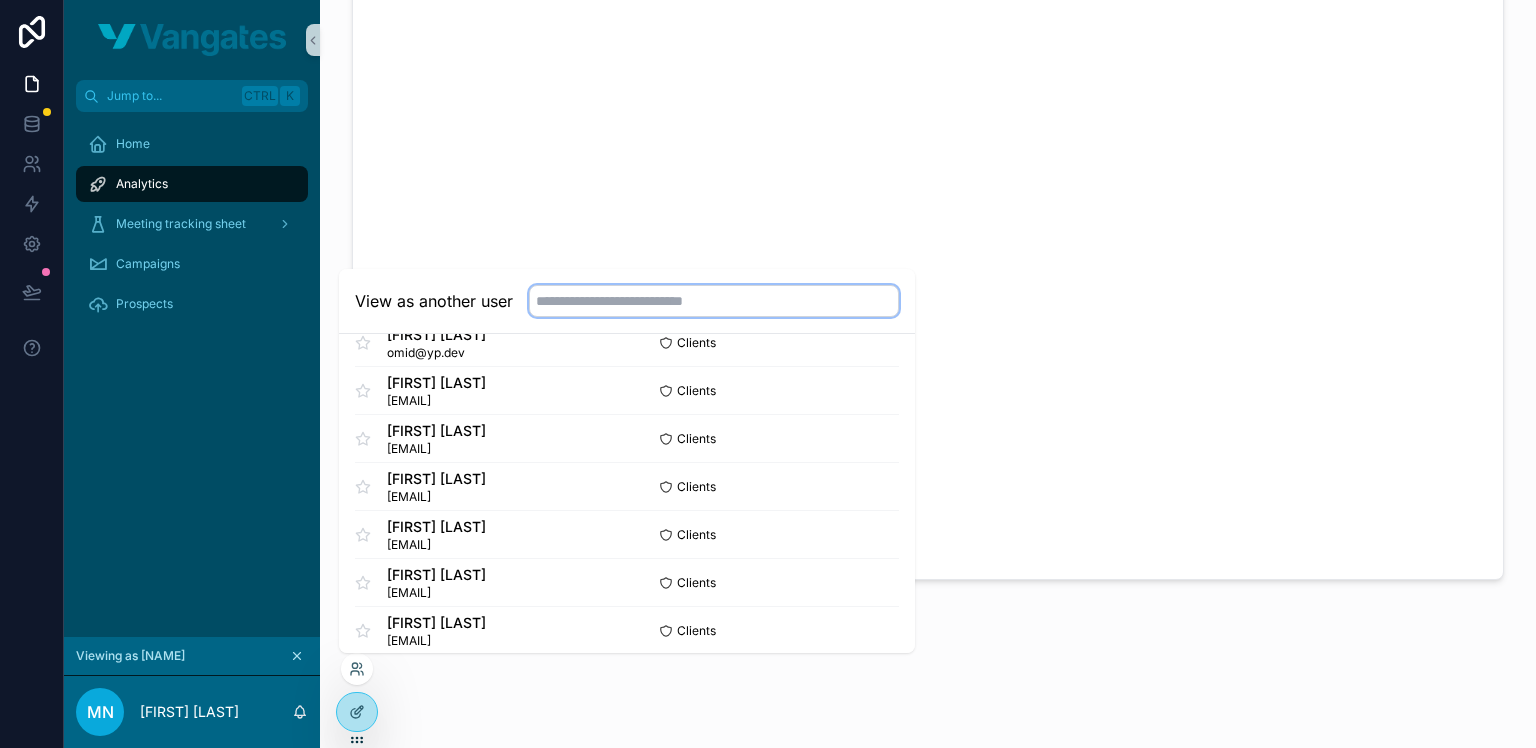 click at bounding box center (714, 301) 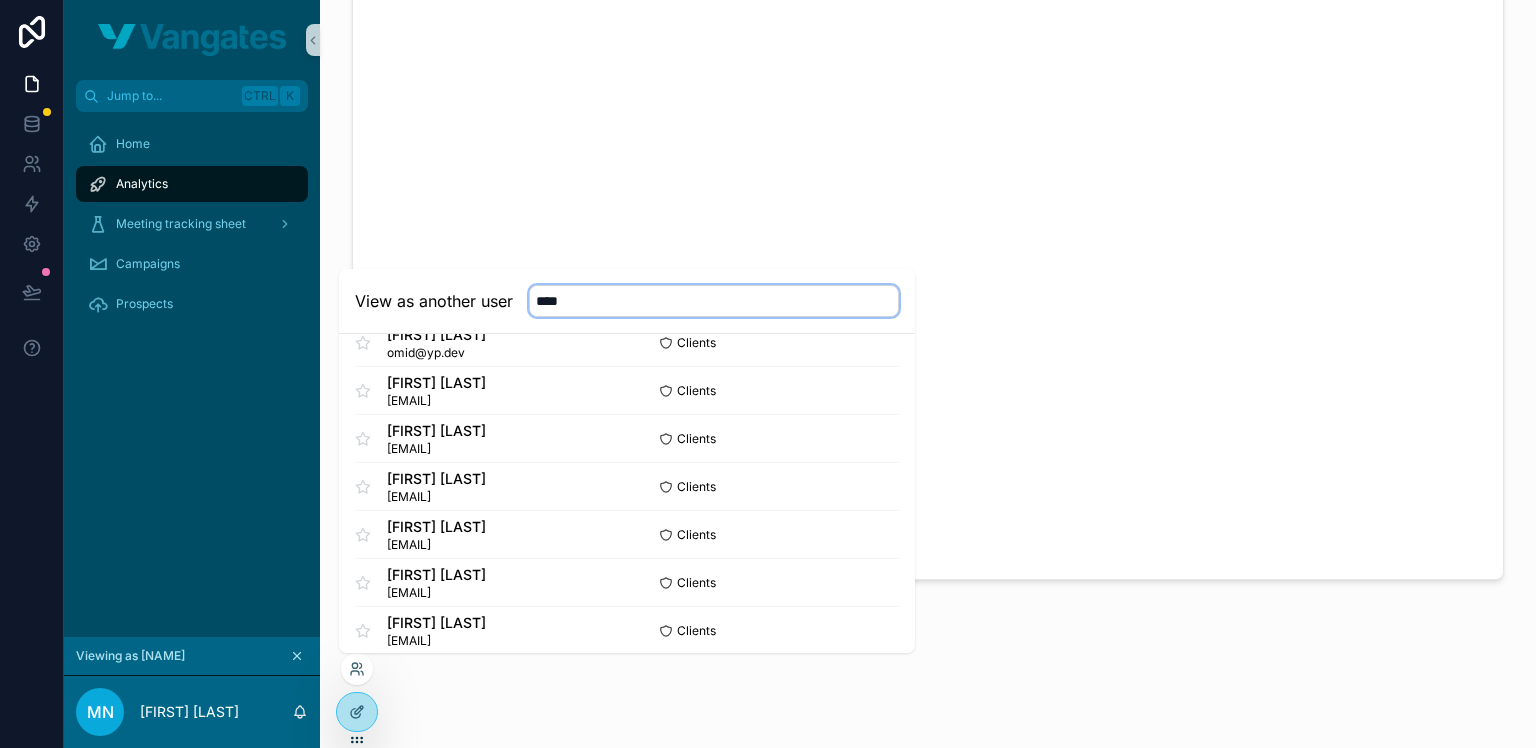 scroll, scrollTop: 97, scrollLeft: 0, axis: vertical 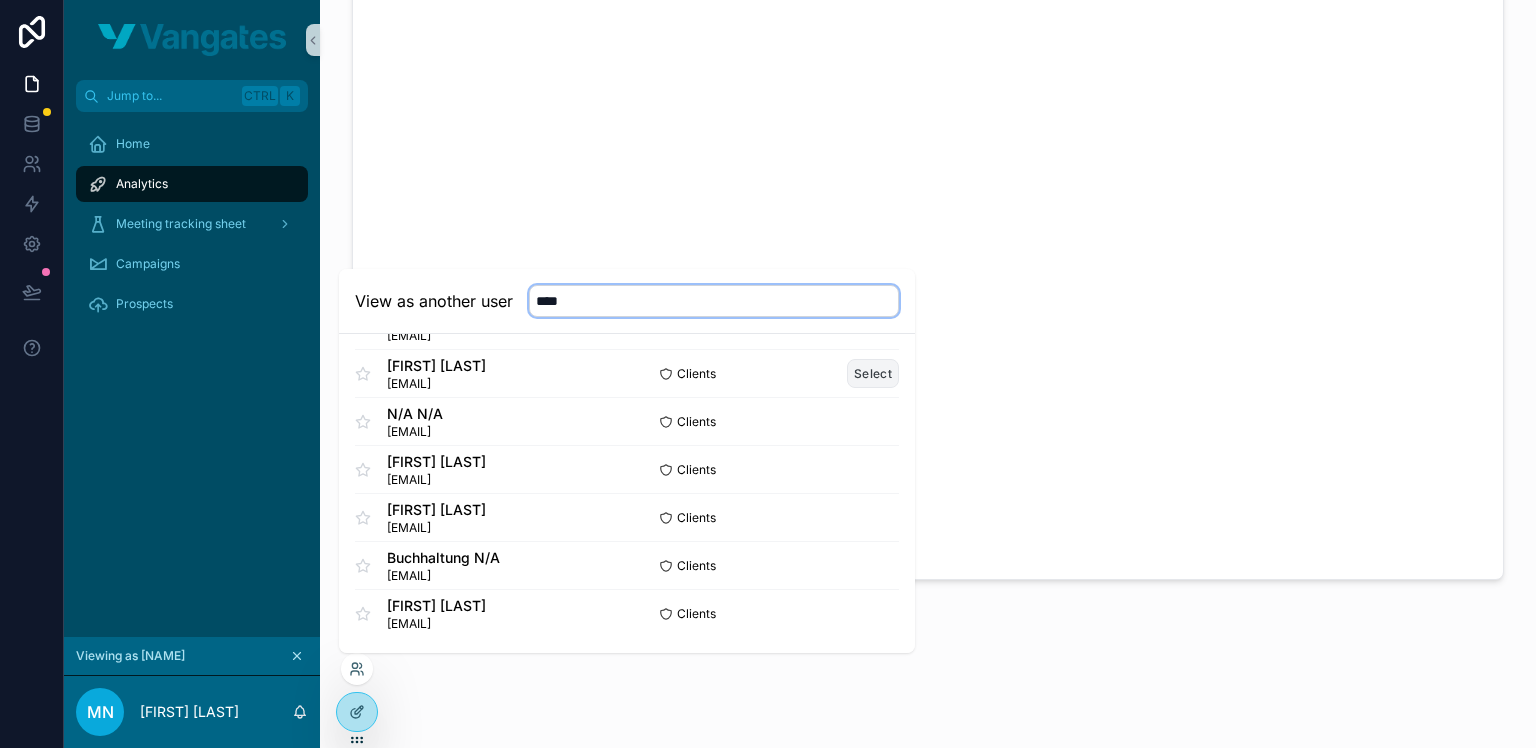 type on "****" 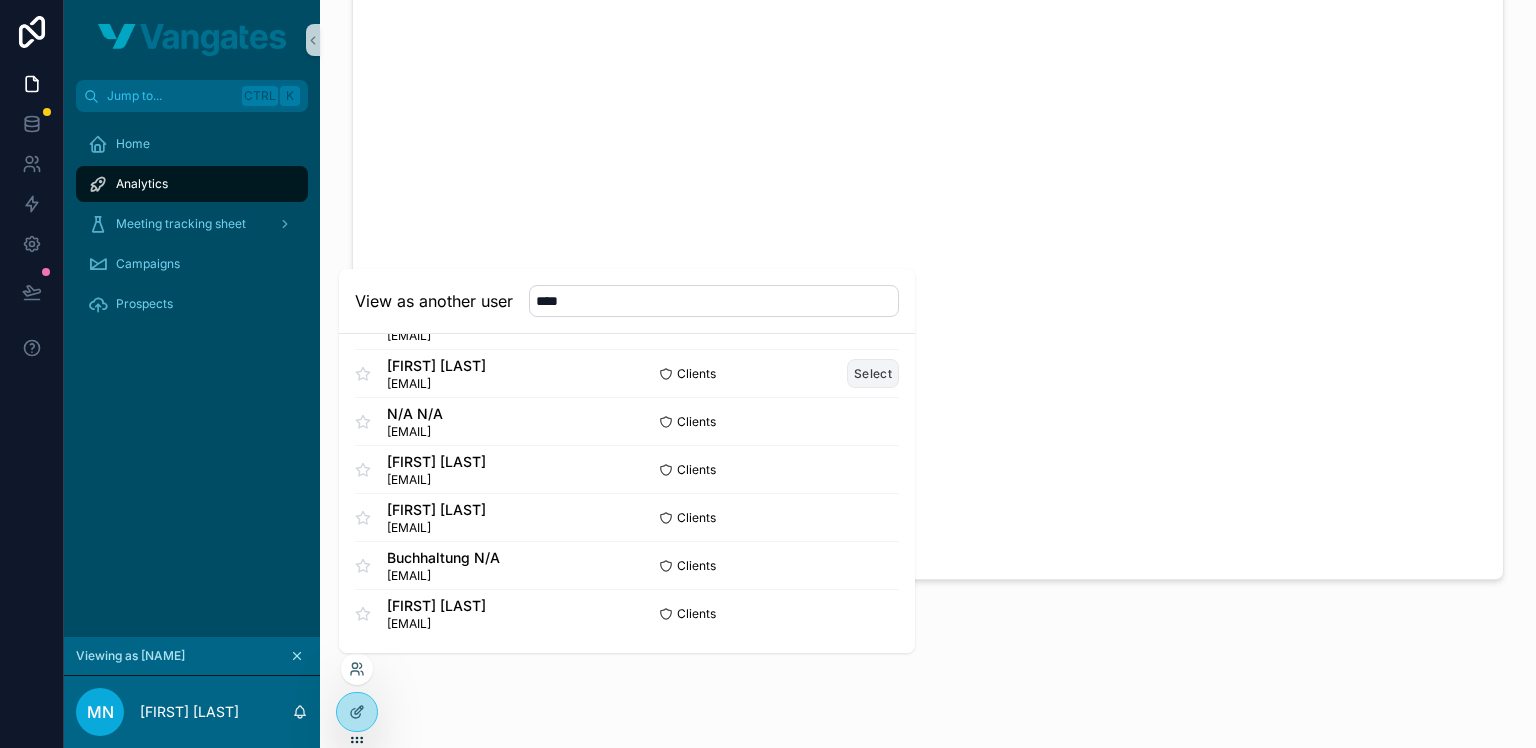 click on "Select" at bounding box center [873, 373] 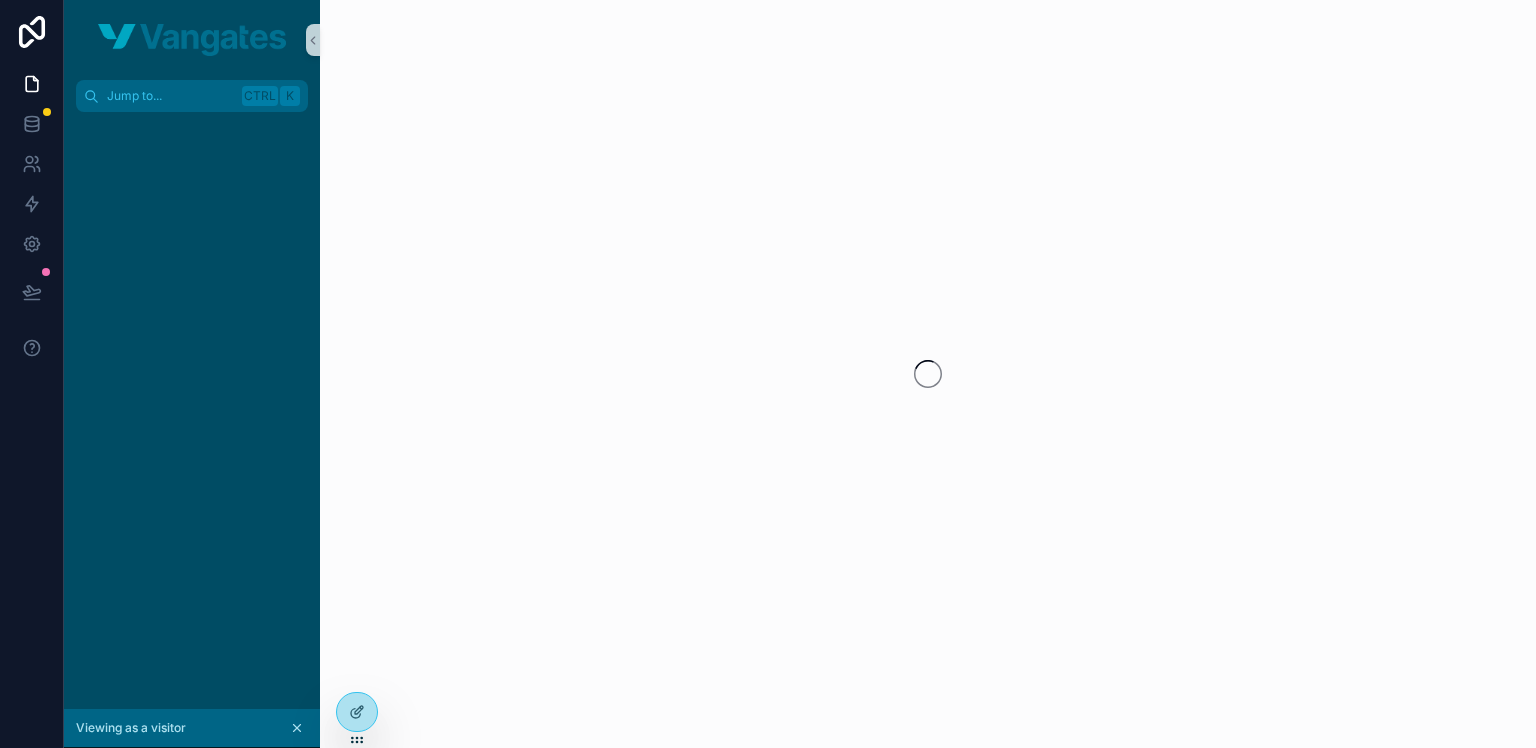 scroll, scrollTop: 0, scrollLeft: 0, axis: both 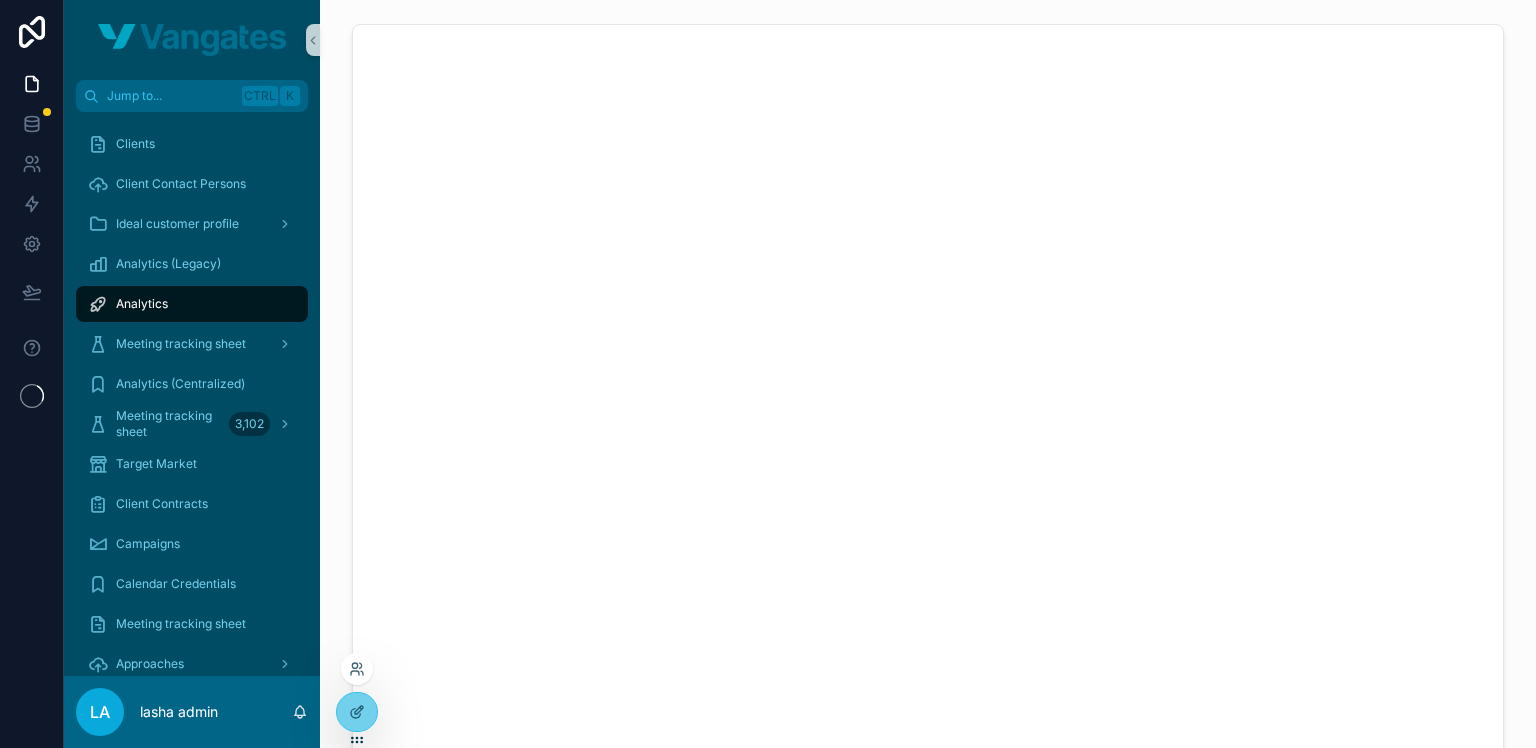 click at bounding box center [357, 669] 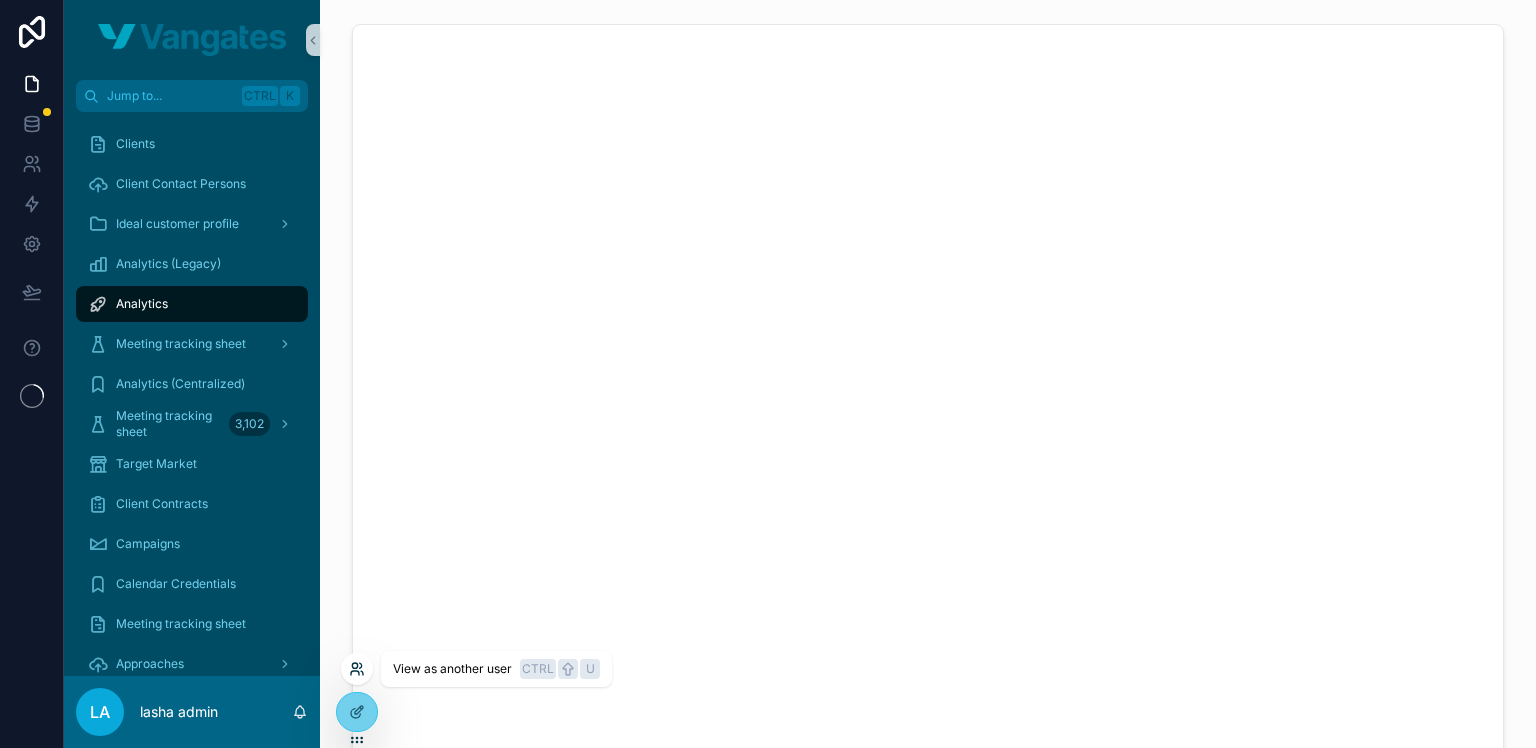 click 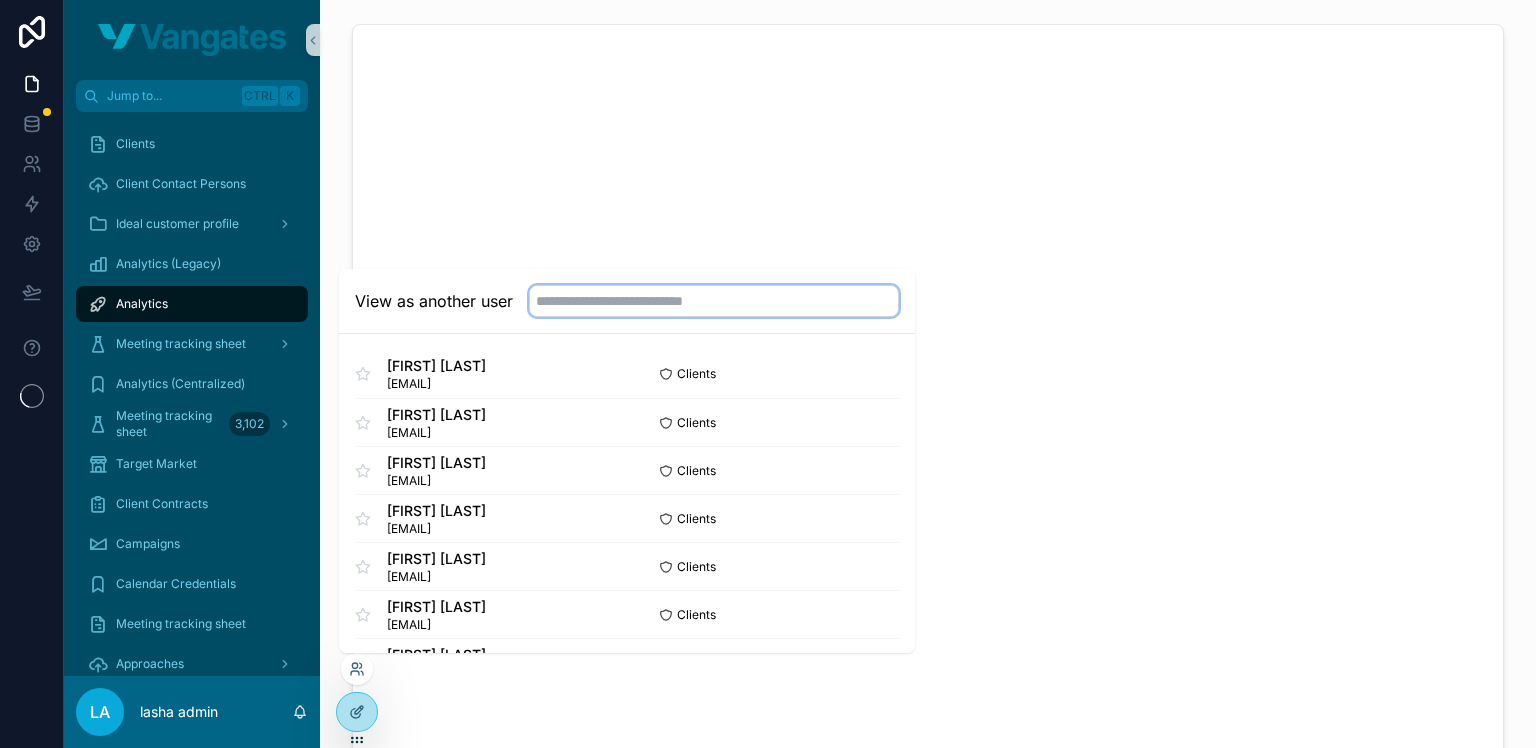 click at bounding box center [714, 301] 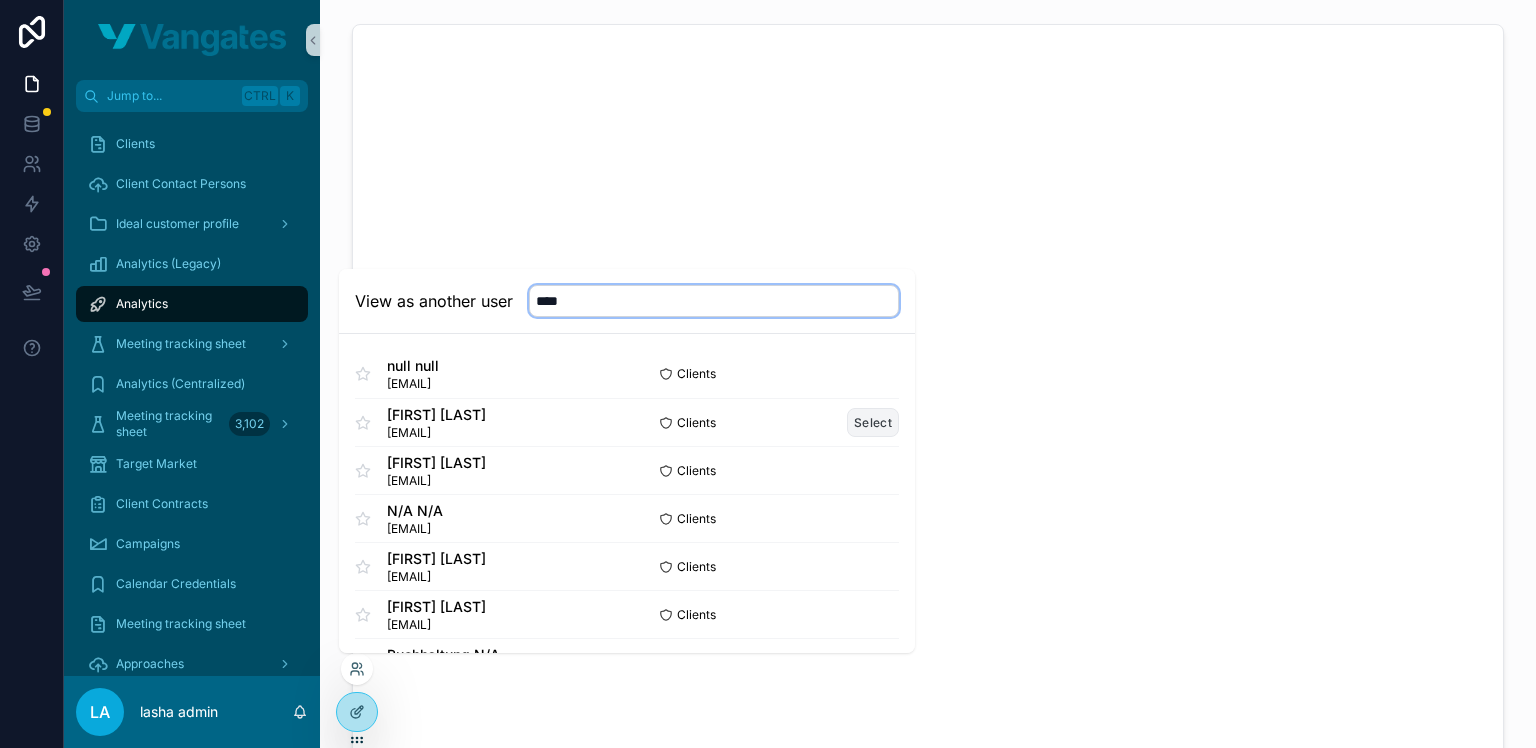 type on "****" 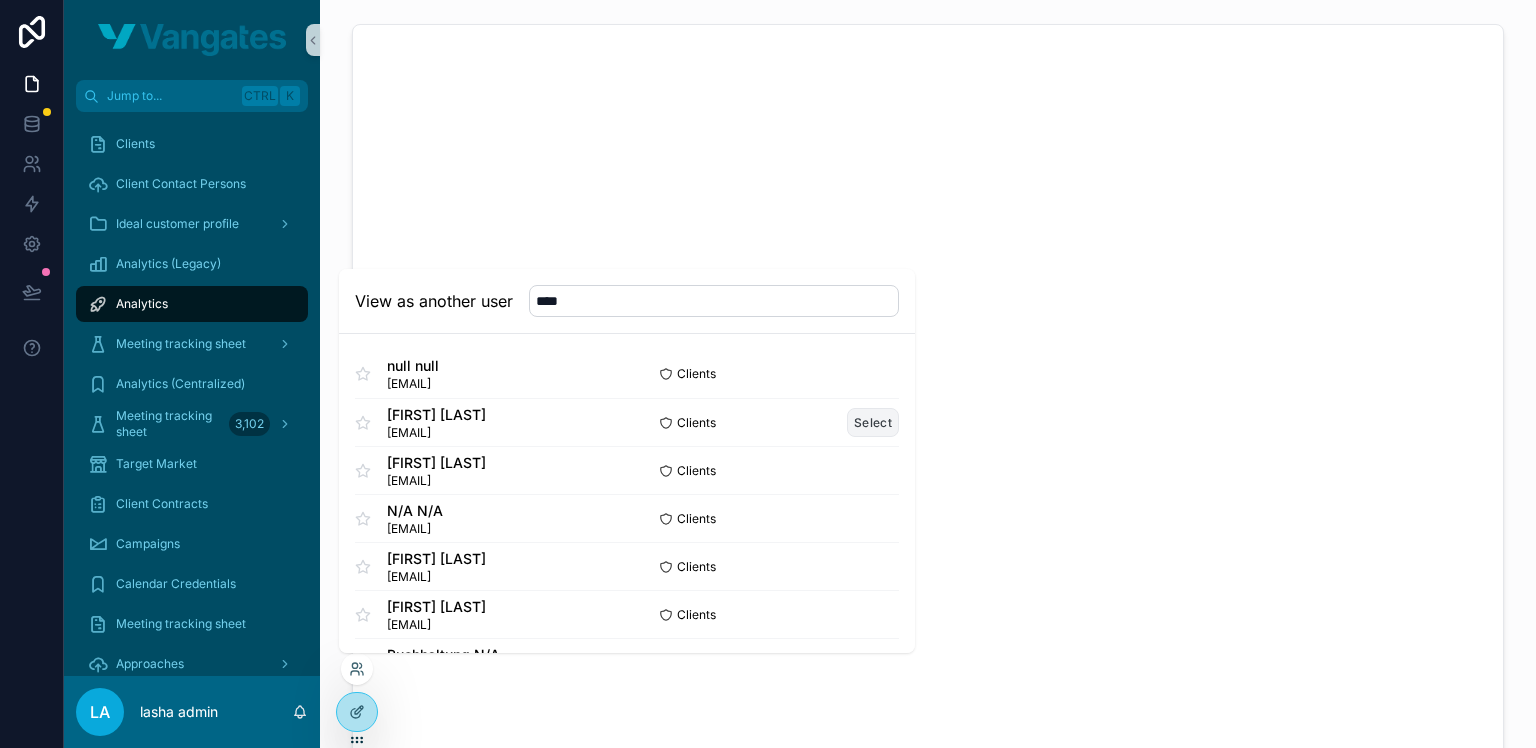 click on "Select" at bounding box center (873, 422) 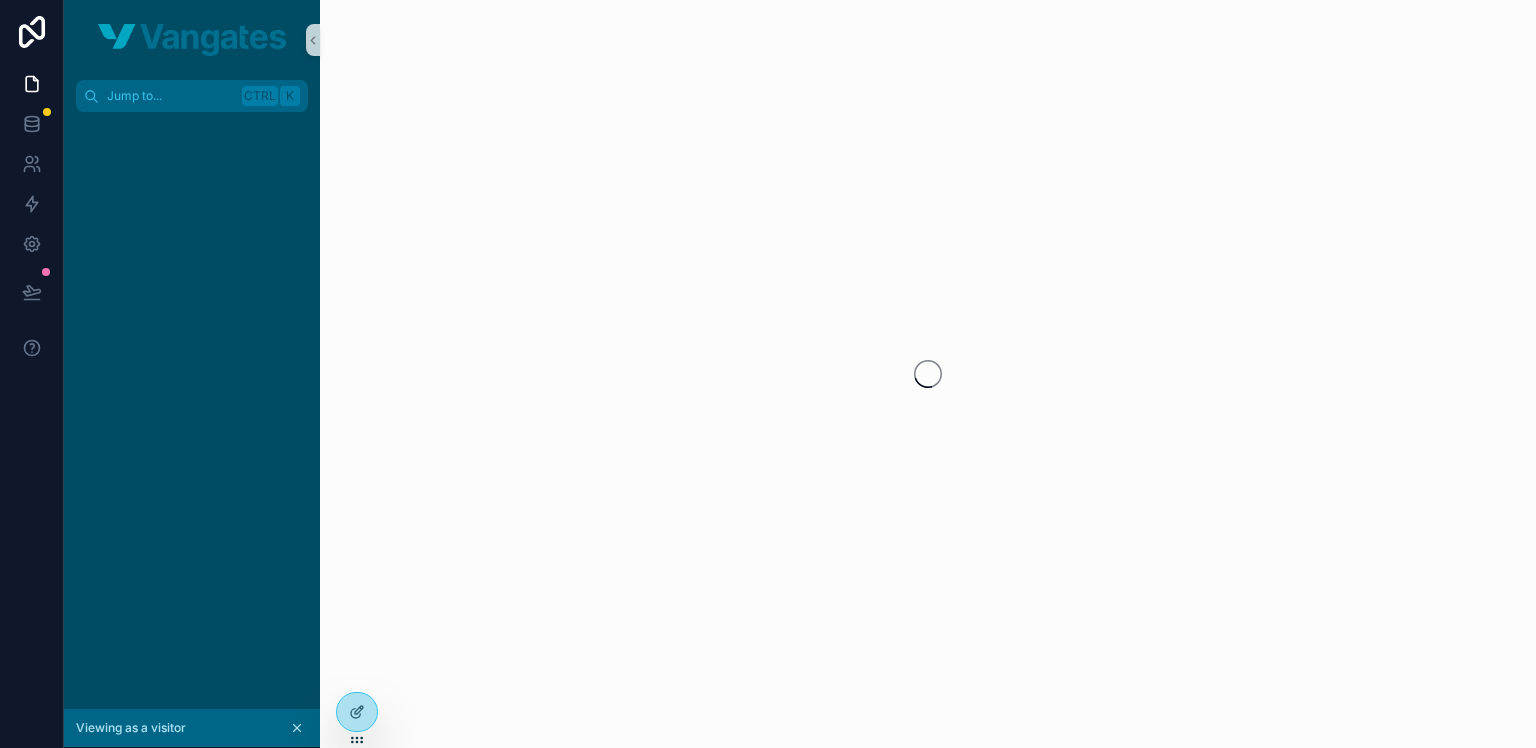 scroll, scrollTop: 0, scrollLeft: 0, axis: both 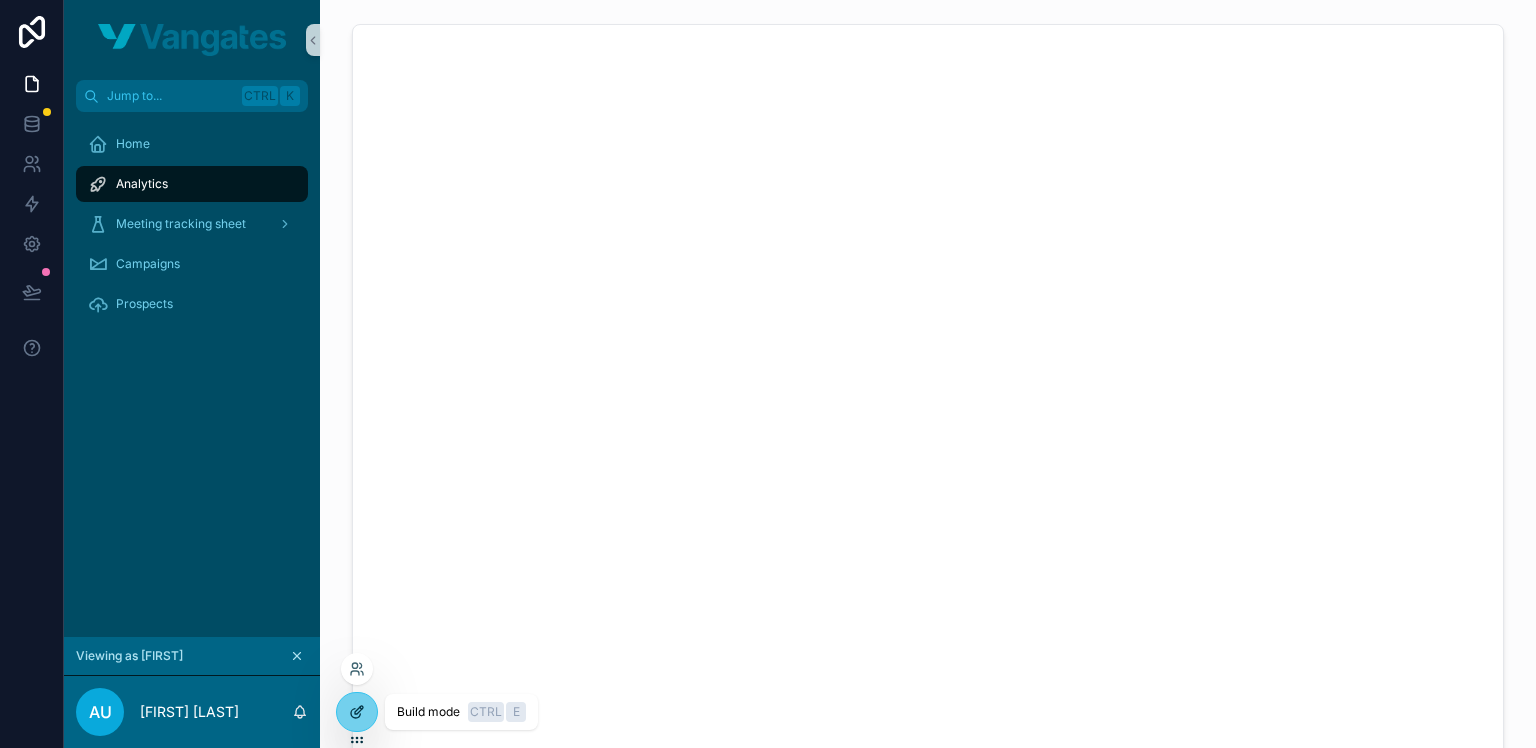 click 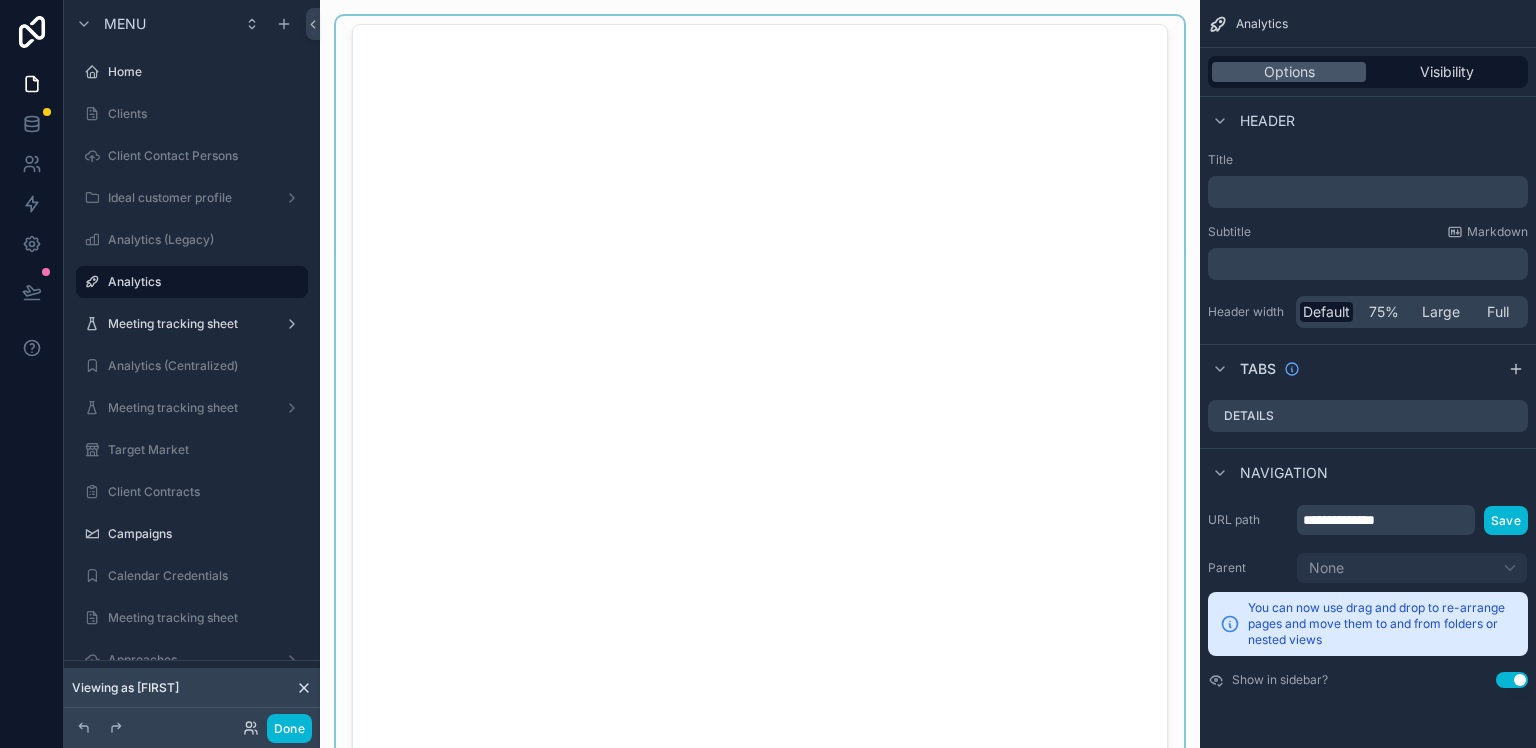 click at bounding box center [760, 399] 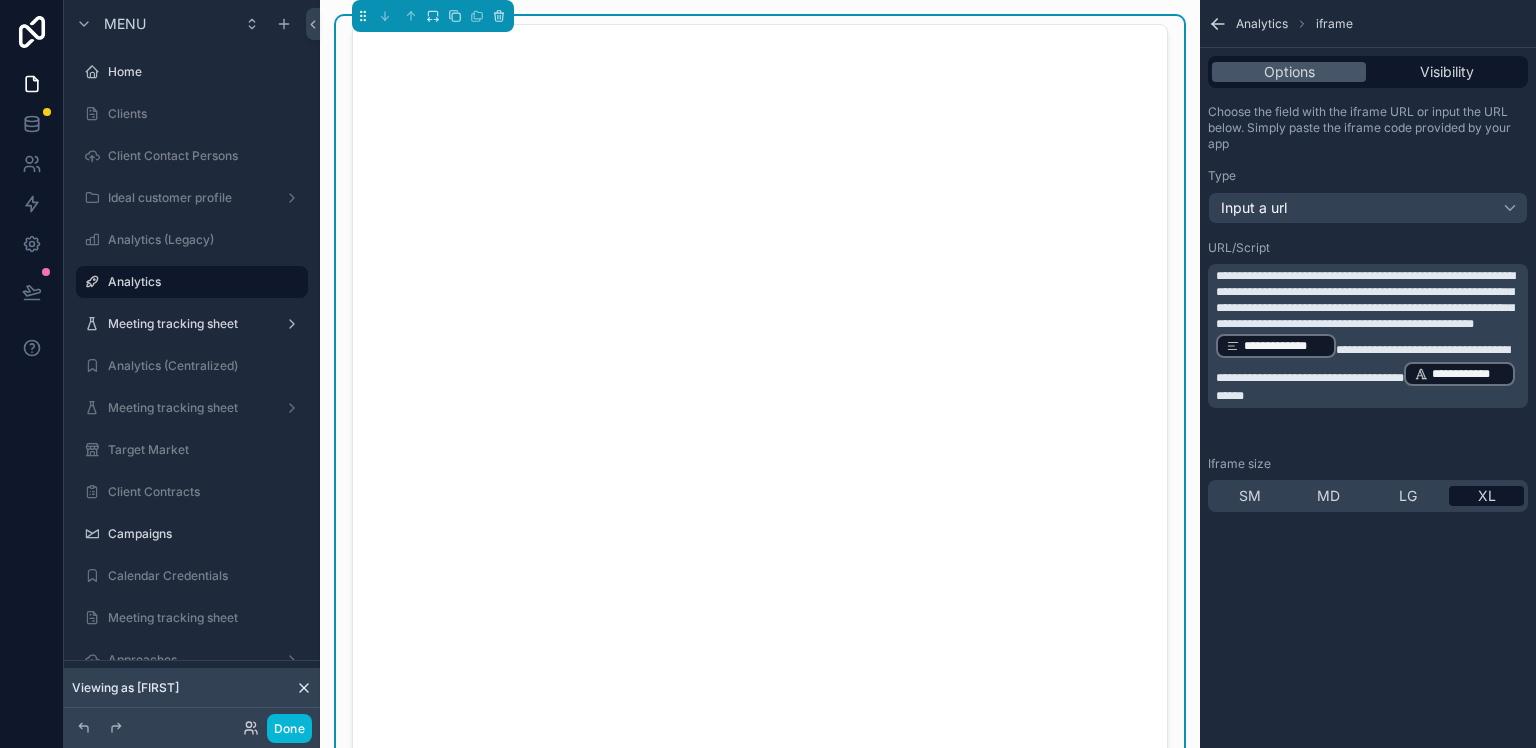 click on "**********" at bounding box center [1365, 300] 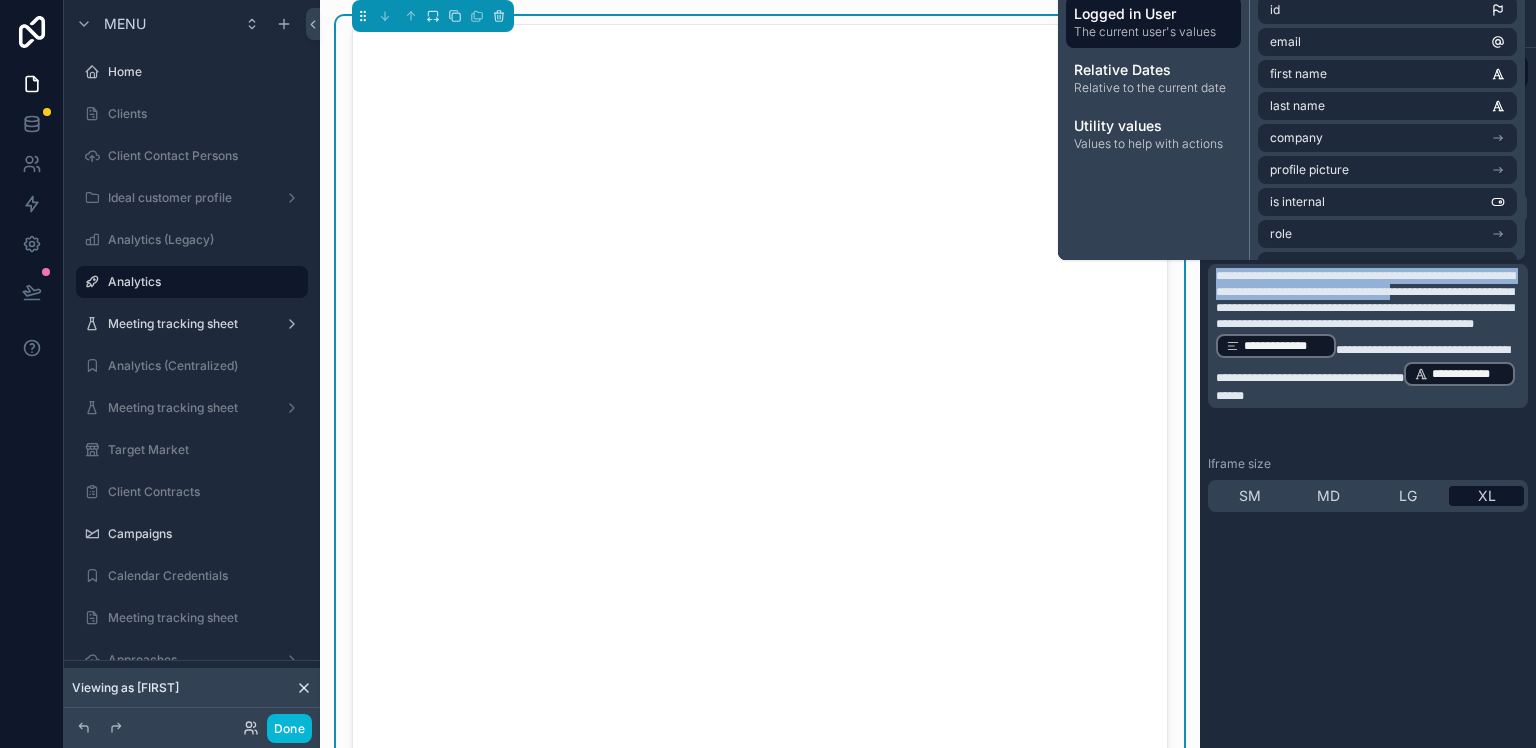 copy on "**********" 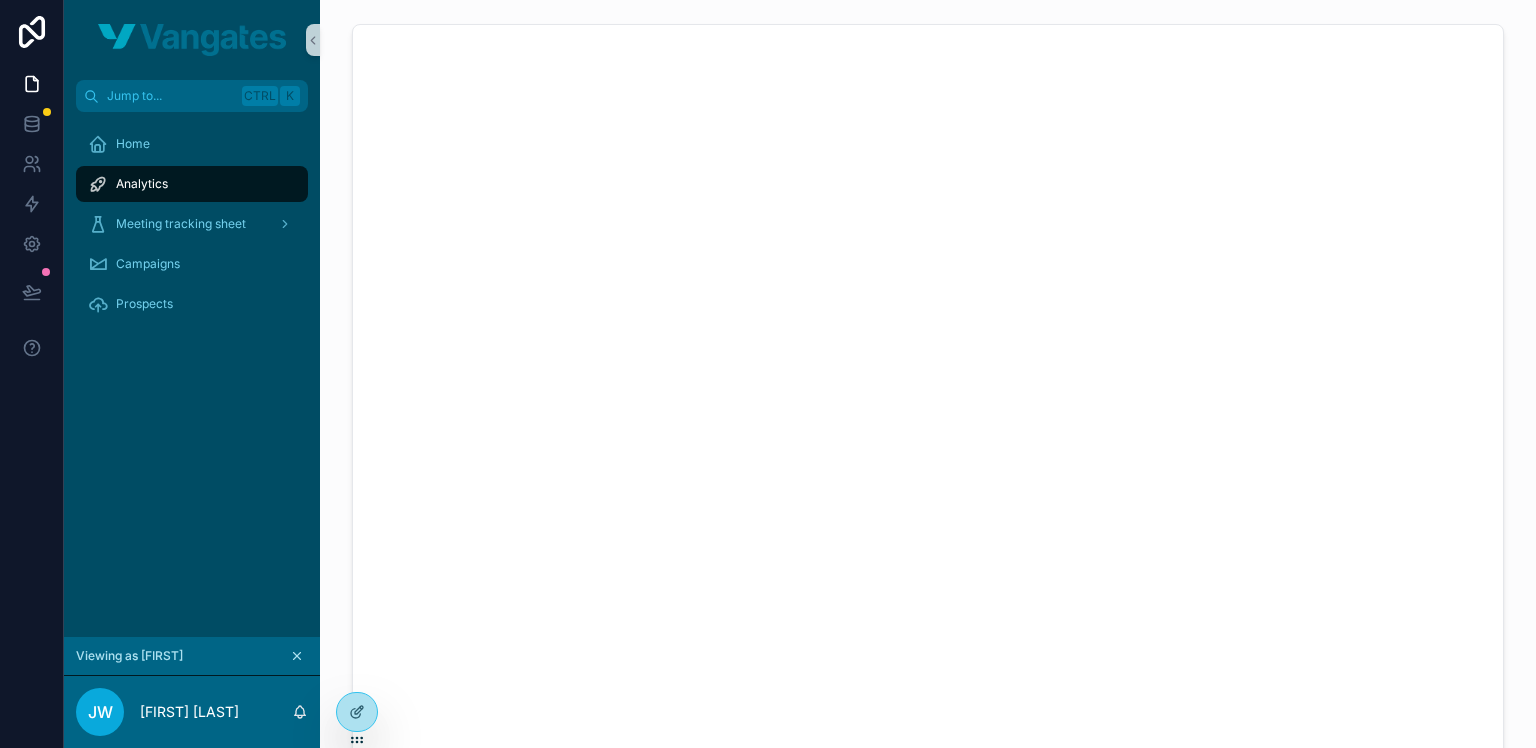 scroll, scrollTop: 0, scrollLeft: 0, axis: both 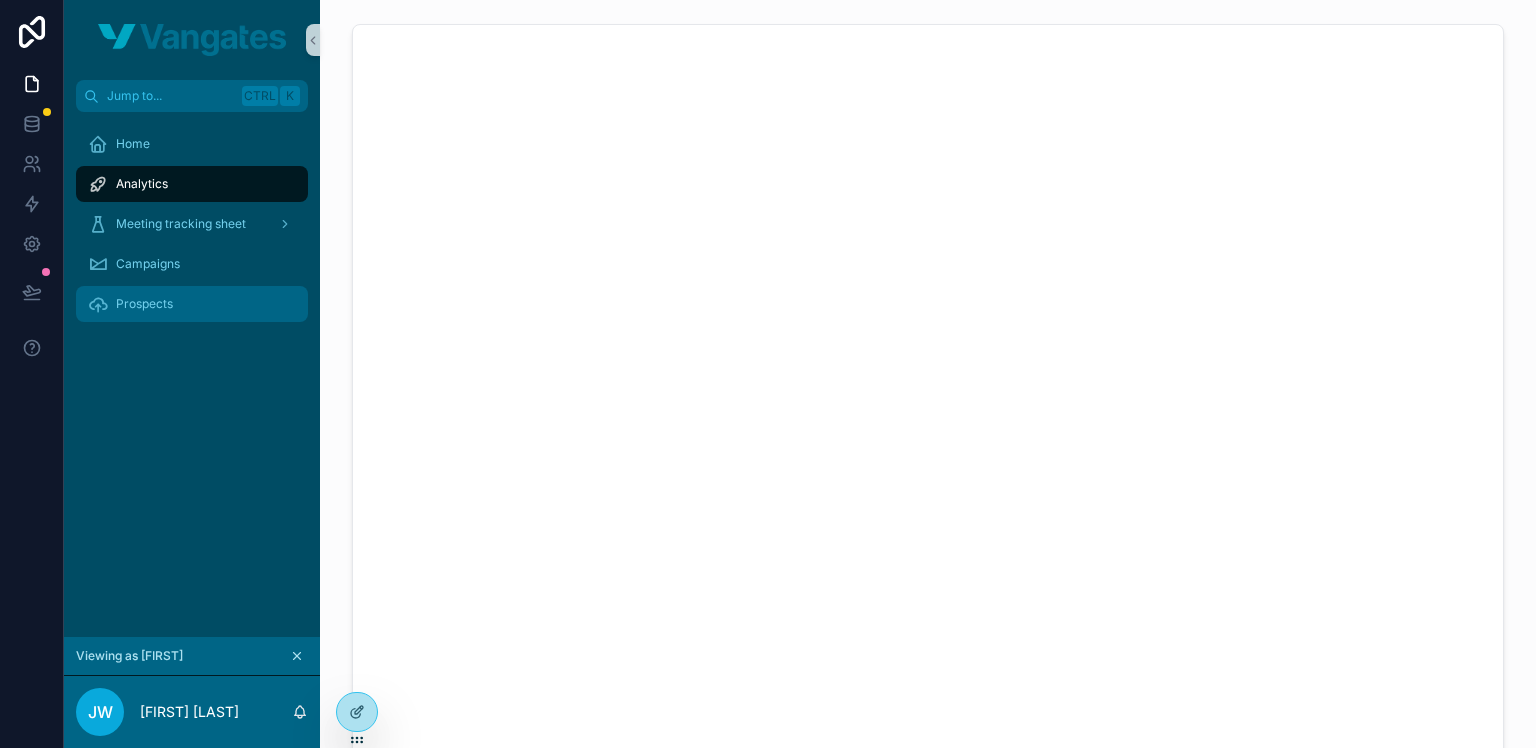 click on "Prospects" at bounding box center (144, 304) 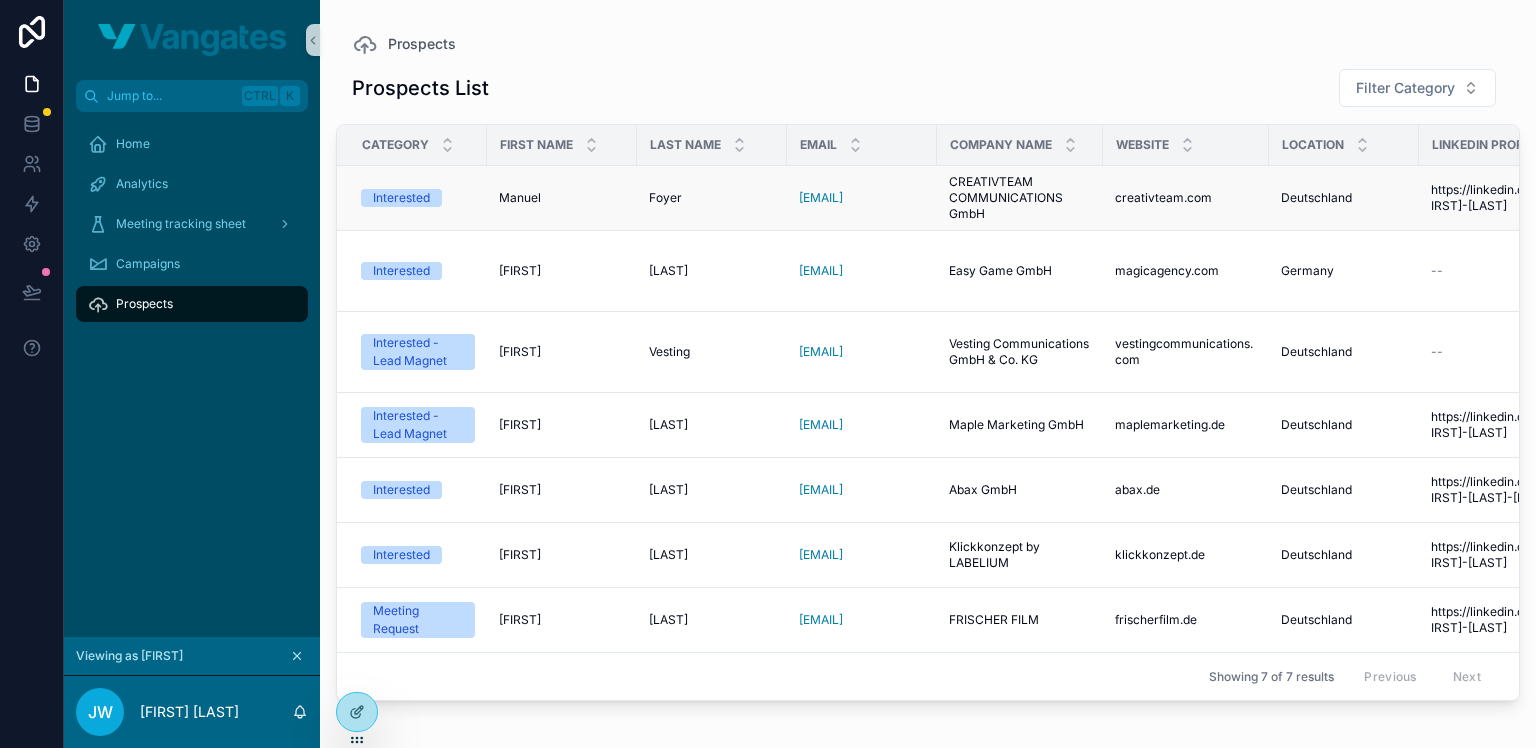 click on "Manuel" at bounding box center (520, 198) 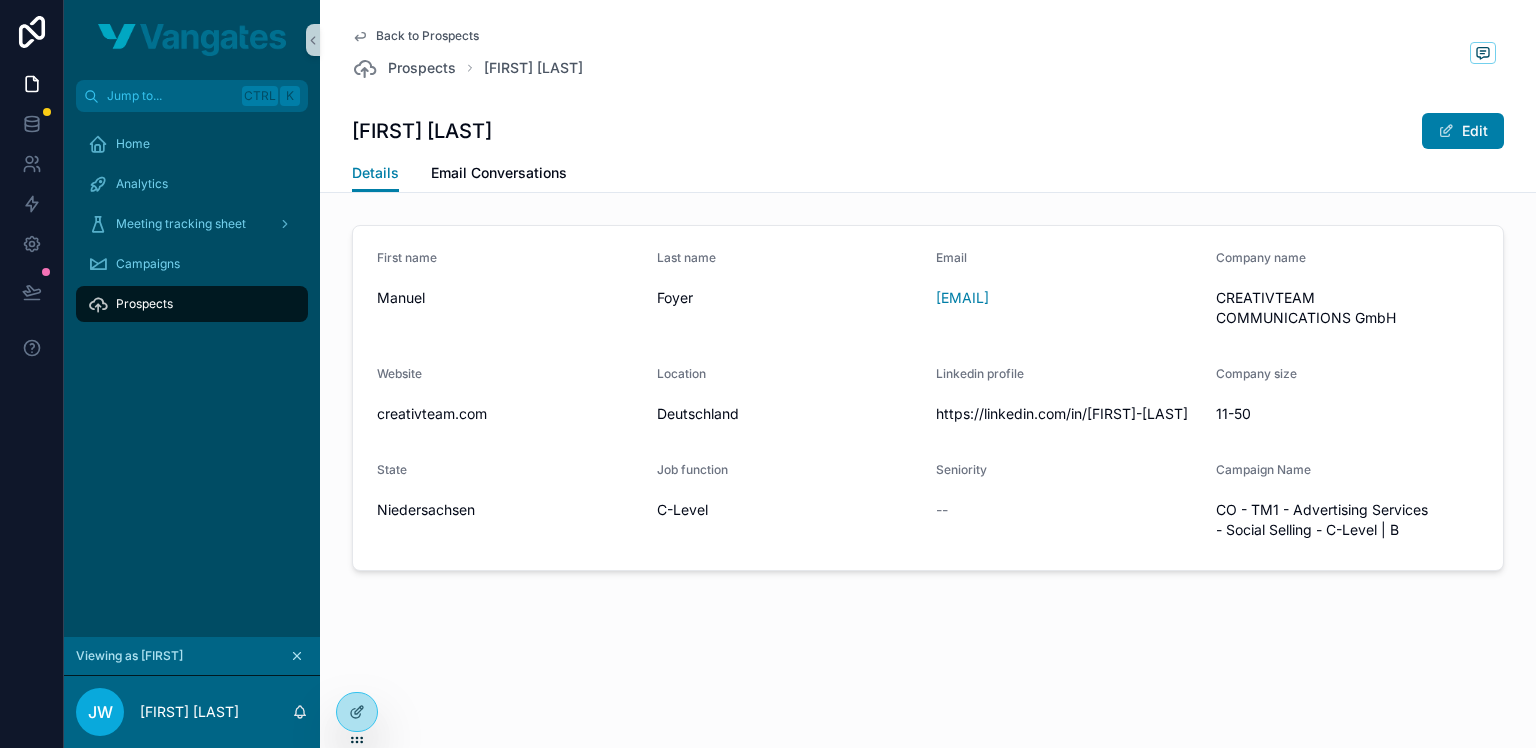 click on "Back to Prospects Prospects [FIRST] [LAST] [FIRST] [LAST]" at bounding box center [928, 54] 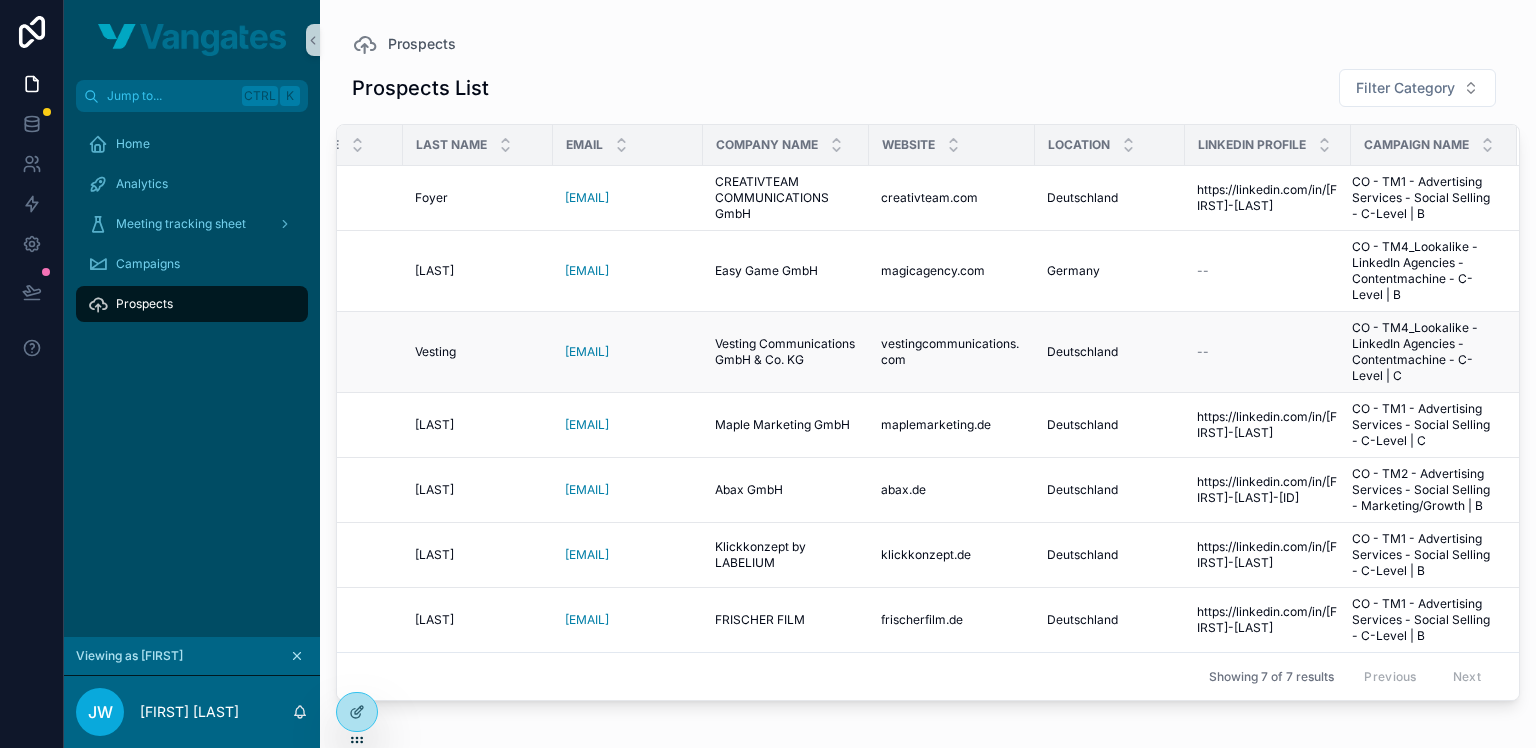 scroll, scrollTop: 0, scrollLeft: 250, axis: horizontal 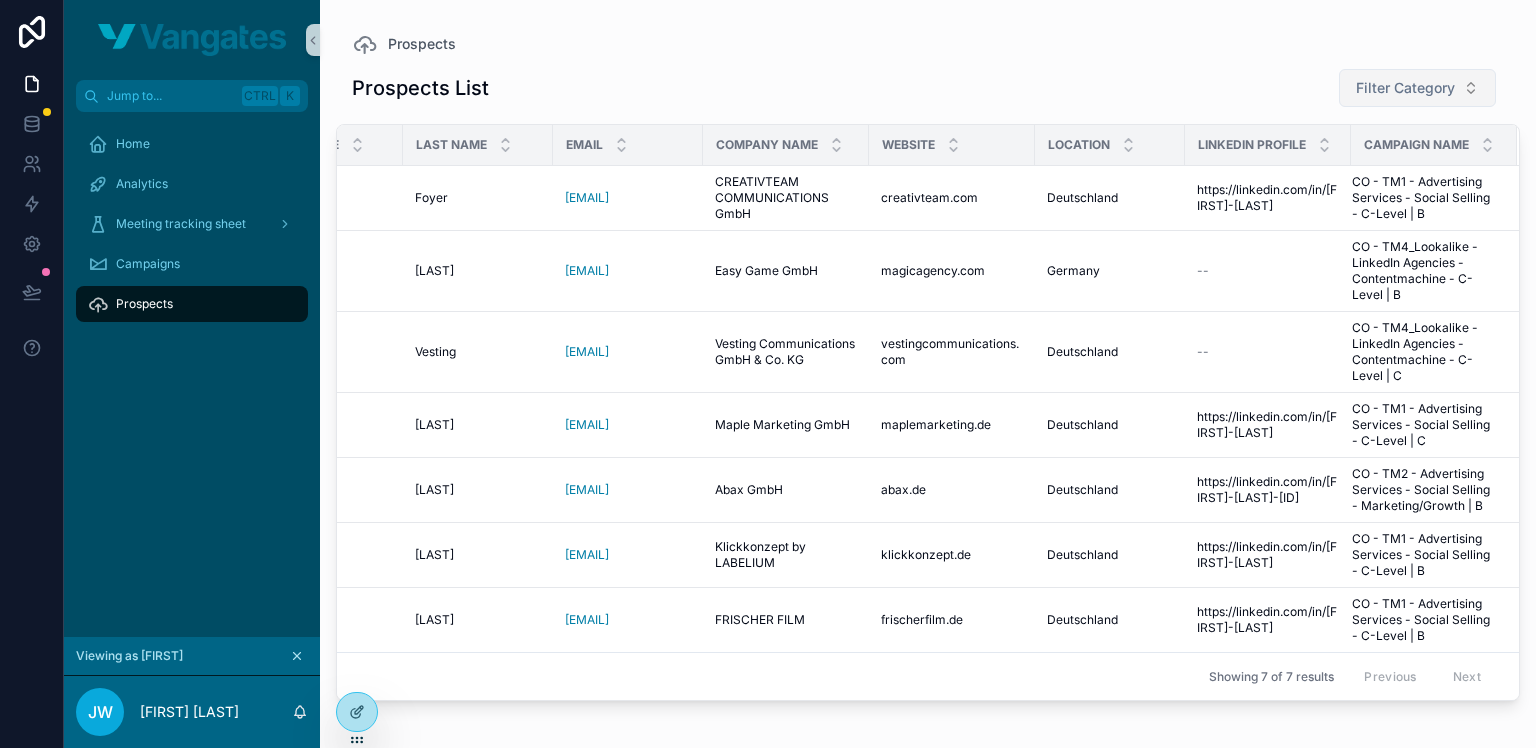 click on "Filter Category" at bounding box center [1405, 88] 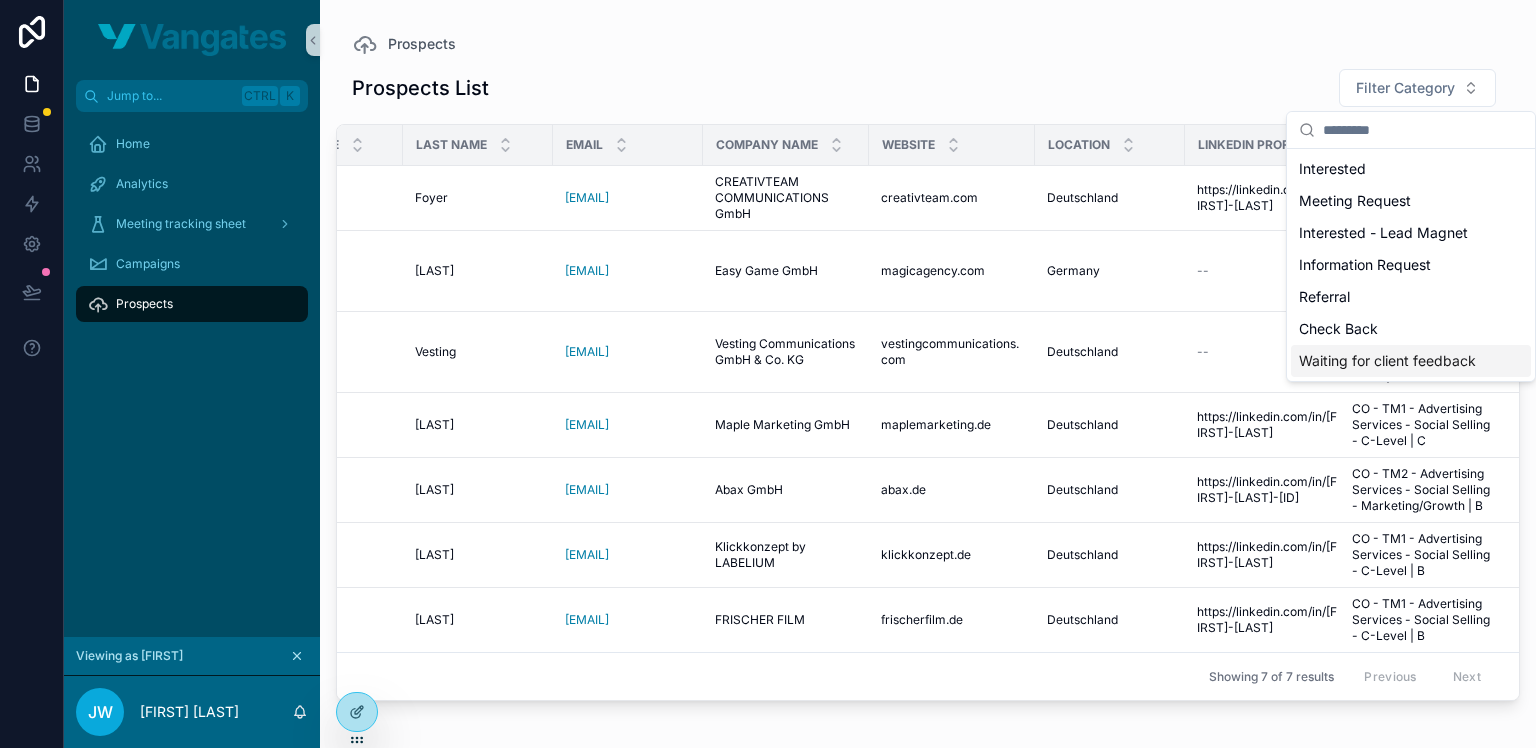 click on "Waiting for client feedback" at bounding box center (1411, 361) 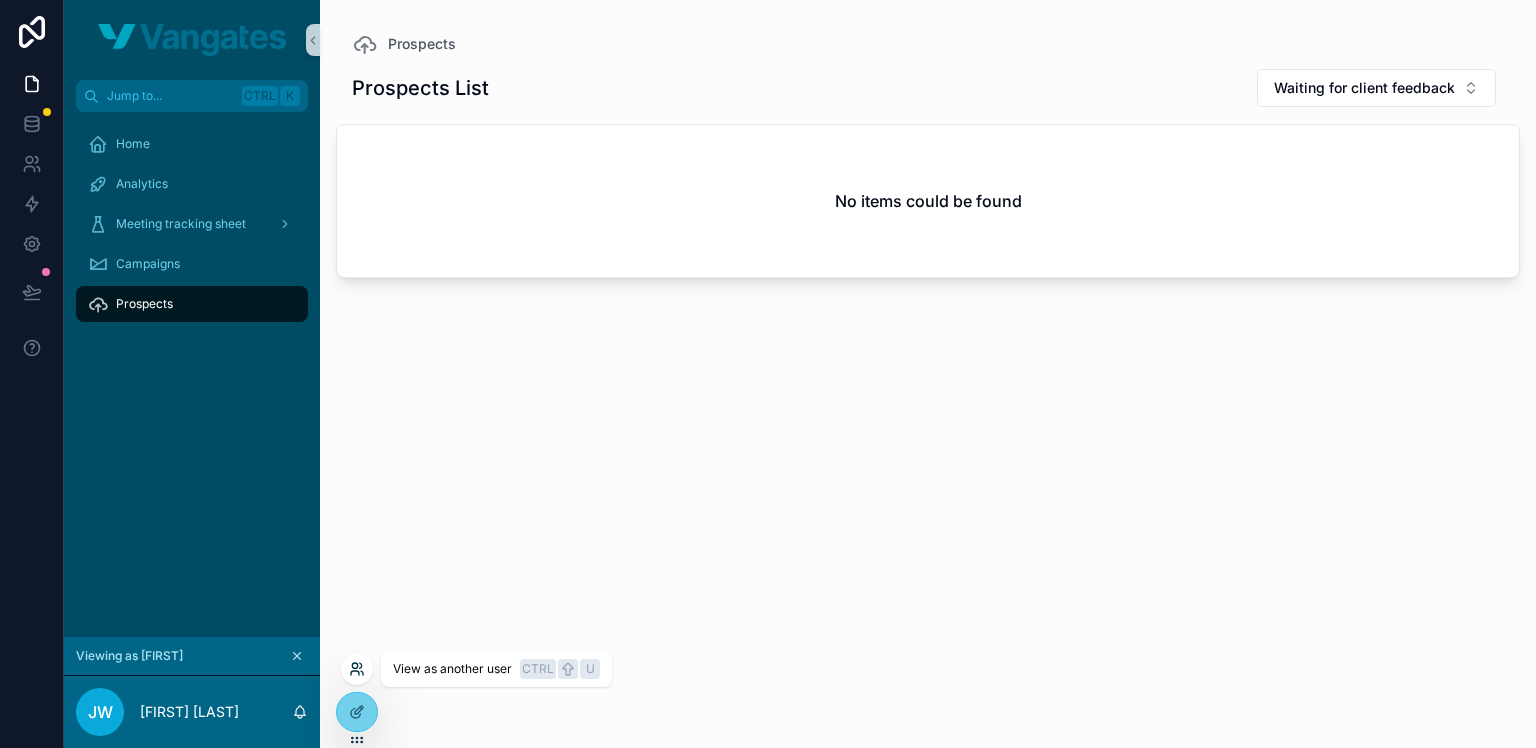 click 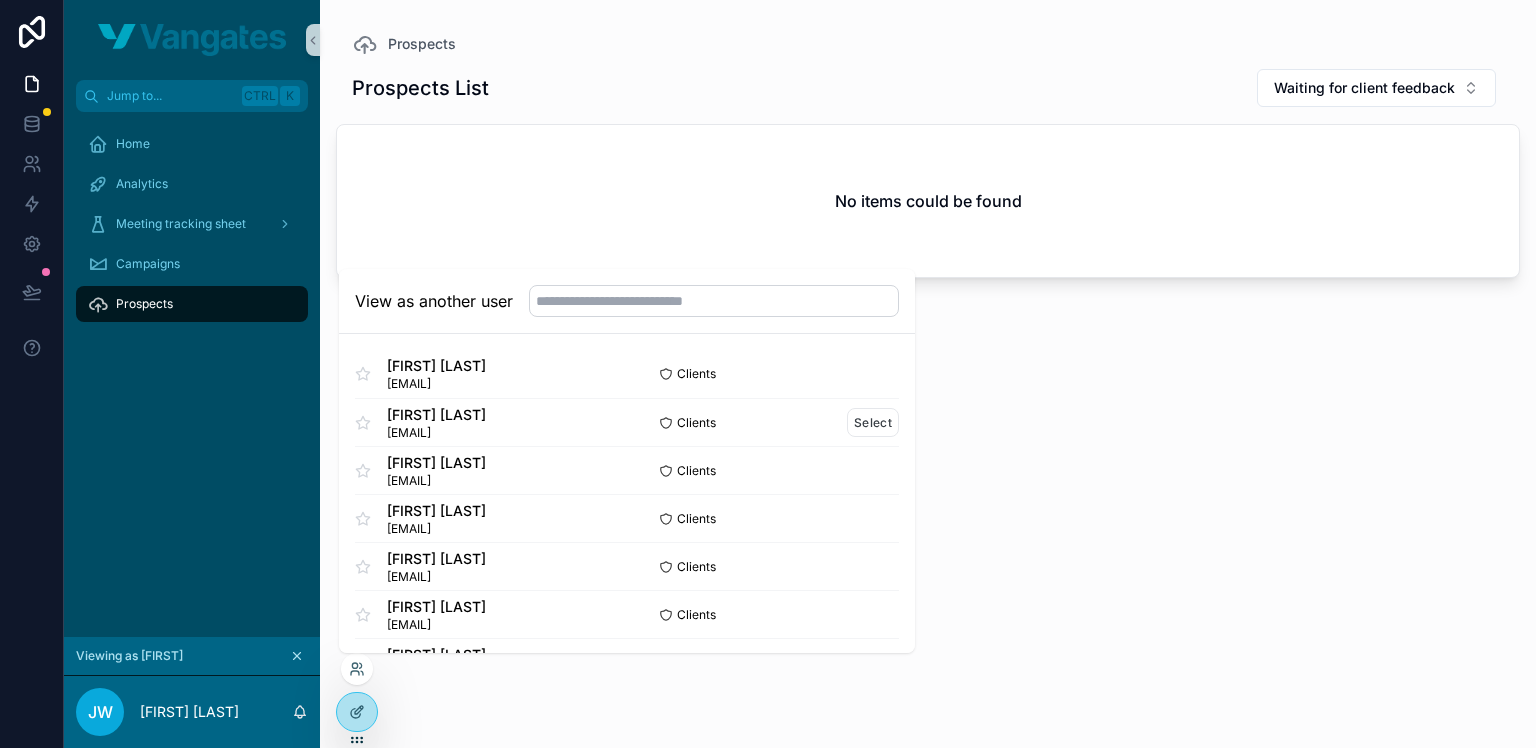 scroll, scrollTop: 1210, scrollLeft: 0, axis: vertical 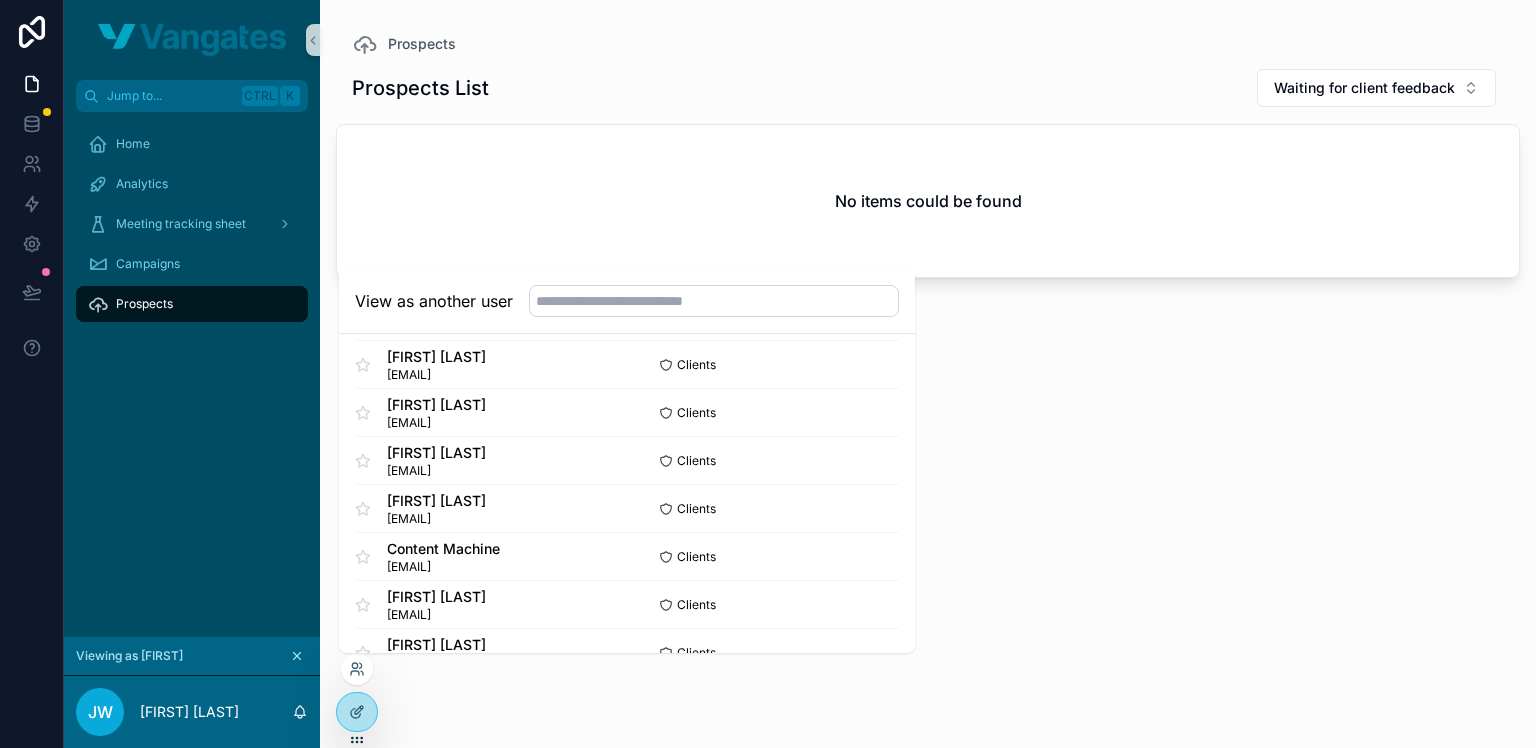 click on "View as another user" at bounding box center (627, 301) 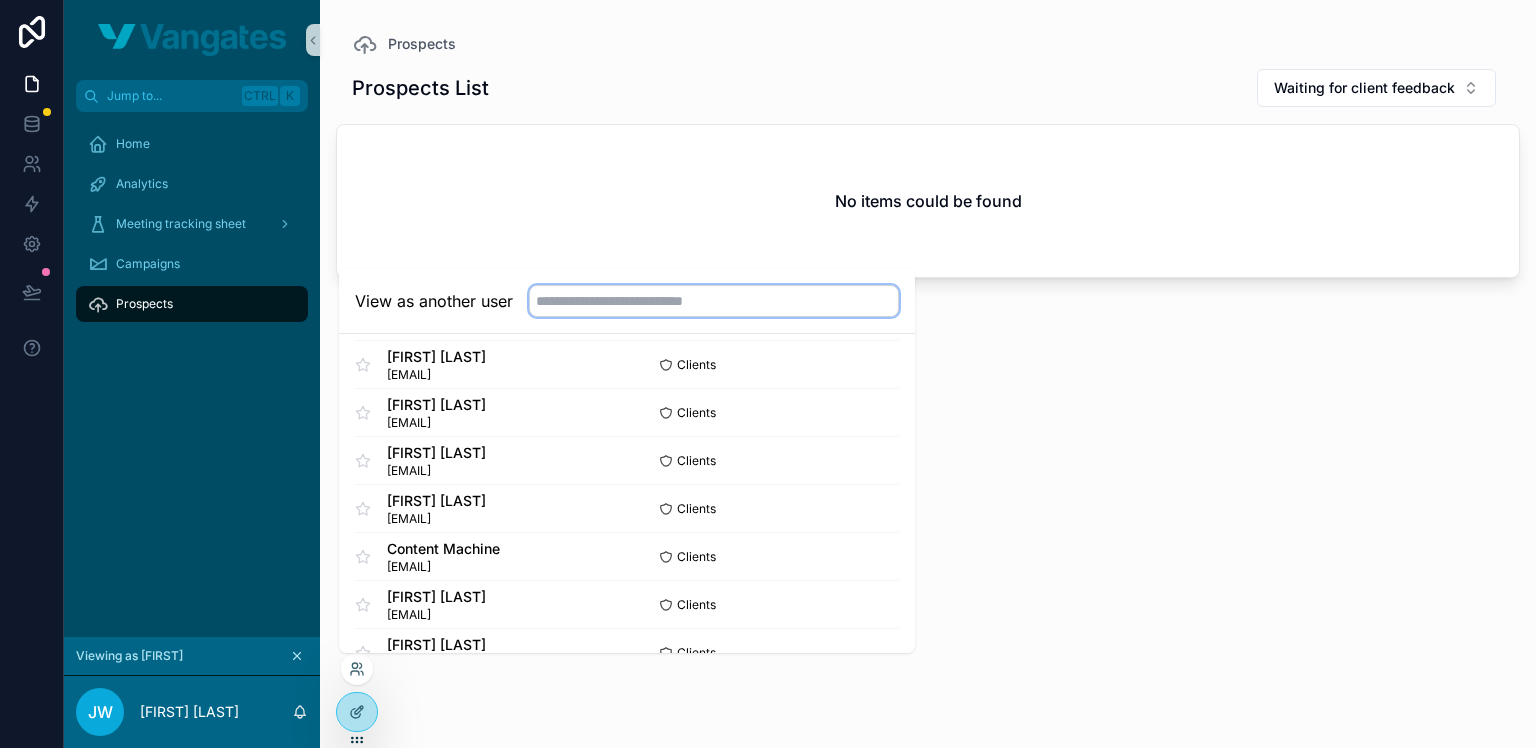 click at bounding box center [714, 301] 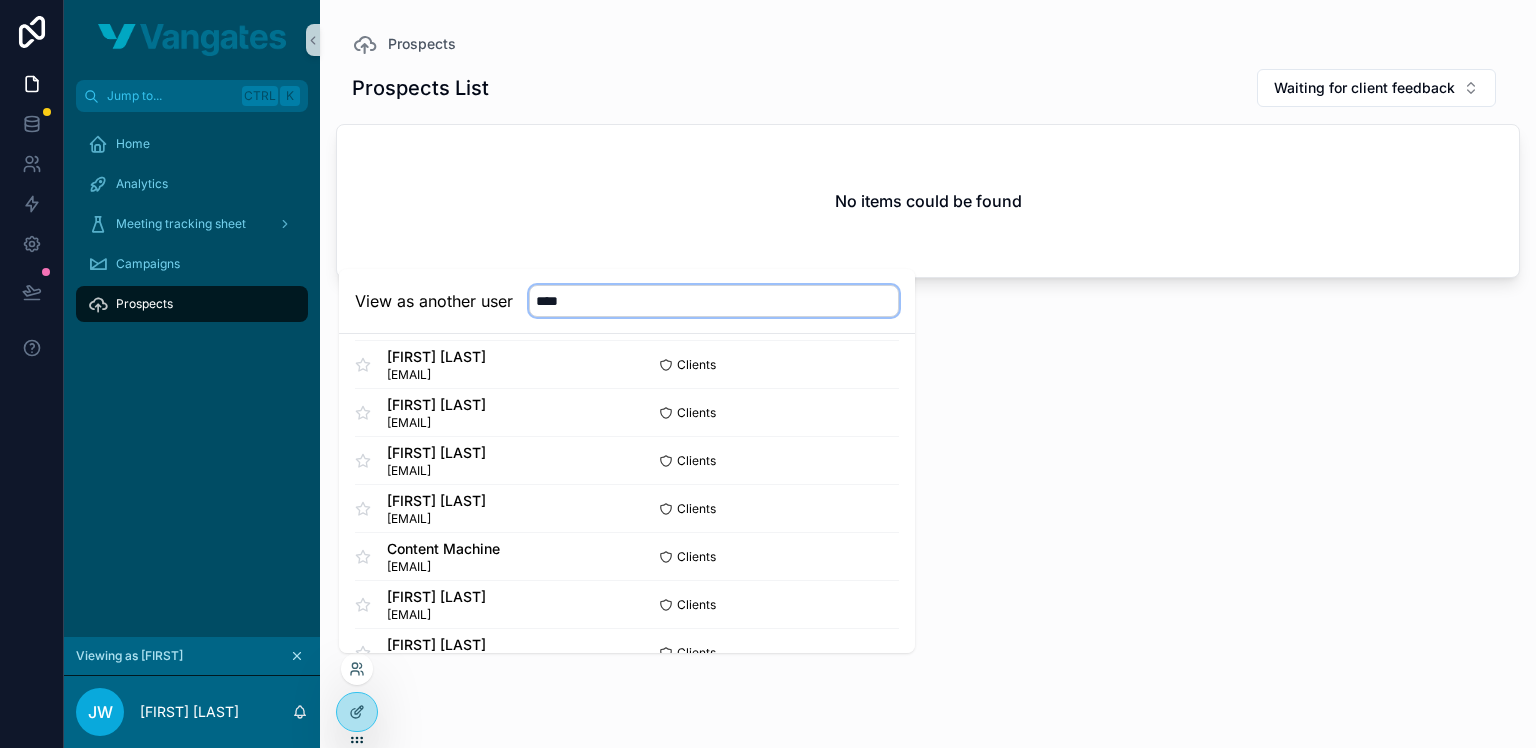 scroll, scrollTop: 97, scrollLeft: 0, axis: vertical 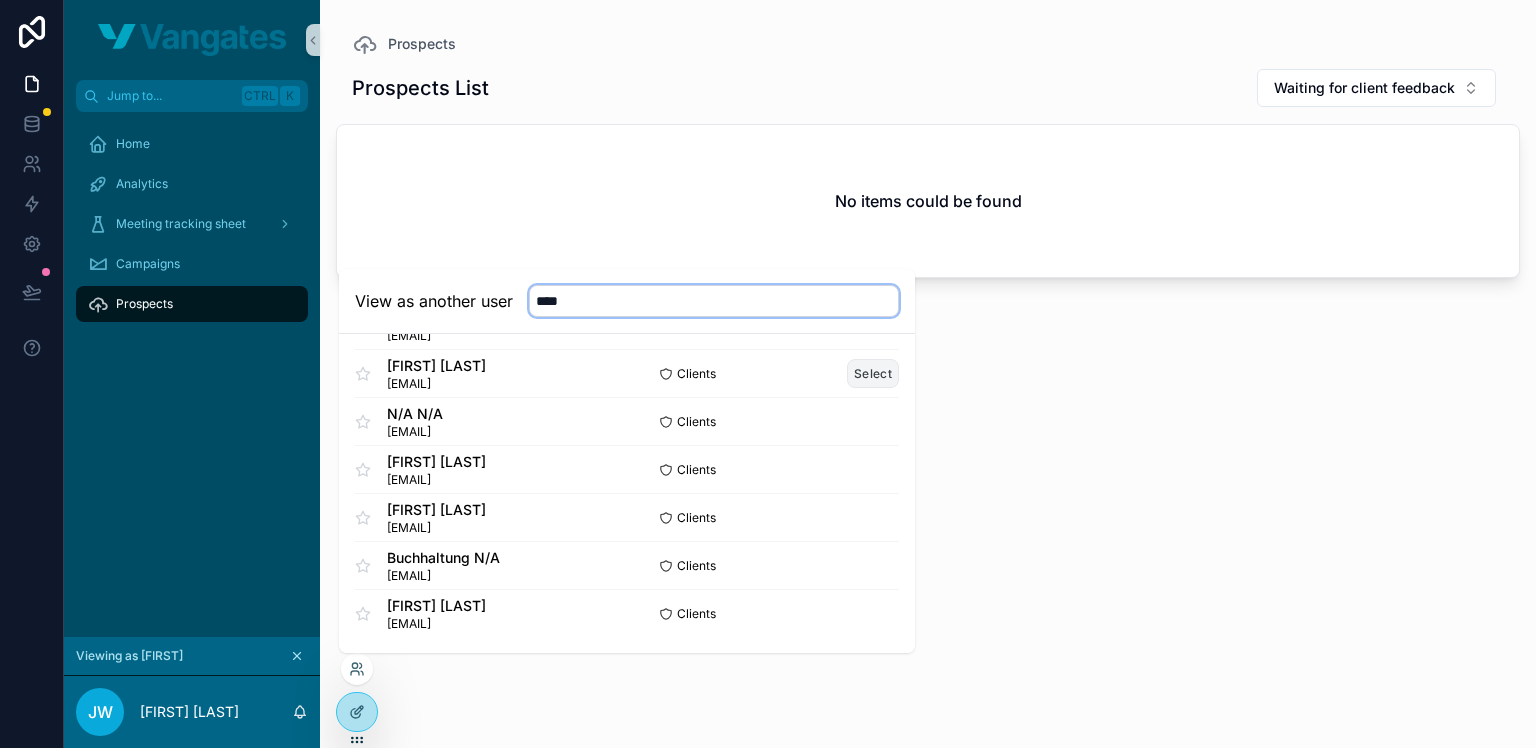 type on "****" 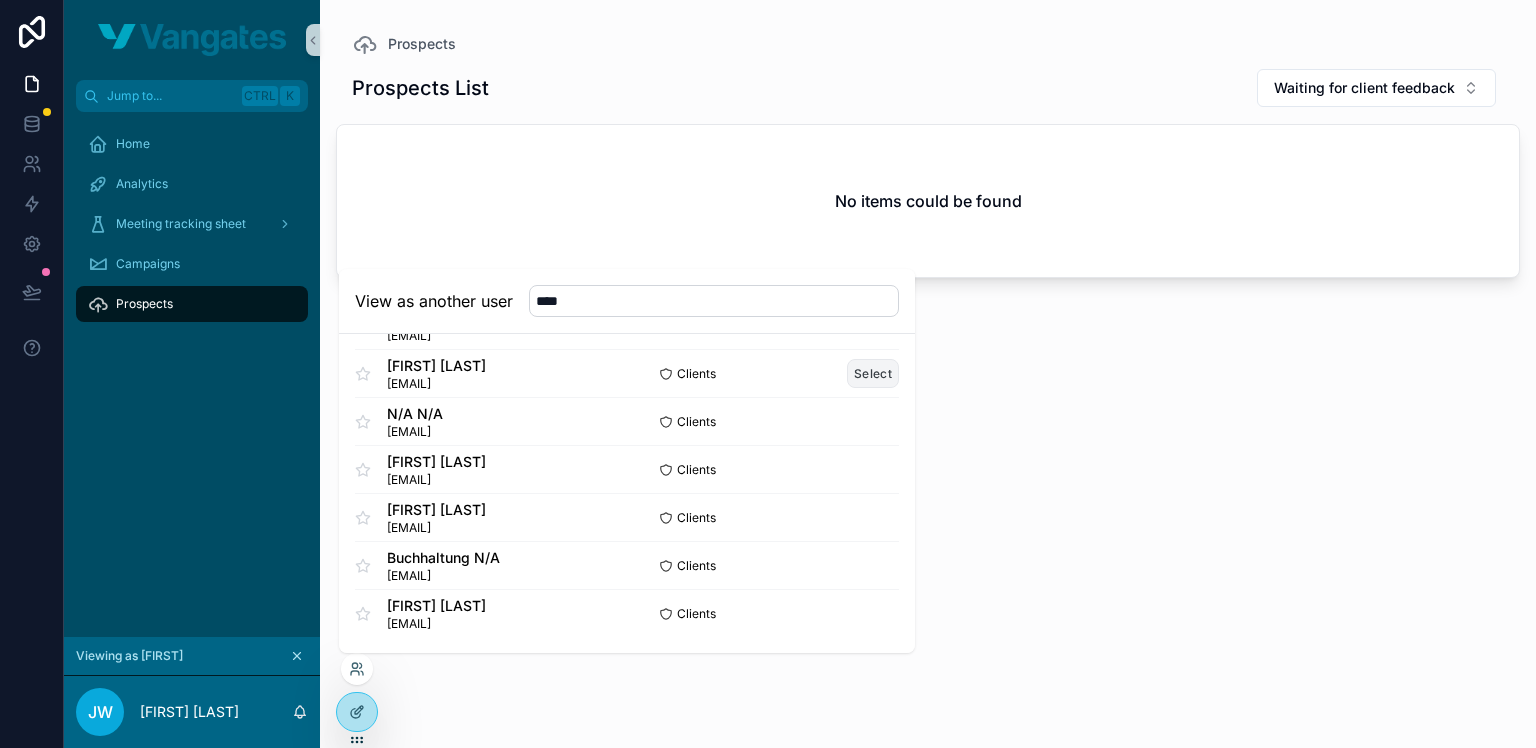 click on "Select" at bounding box center (873, 373) 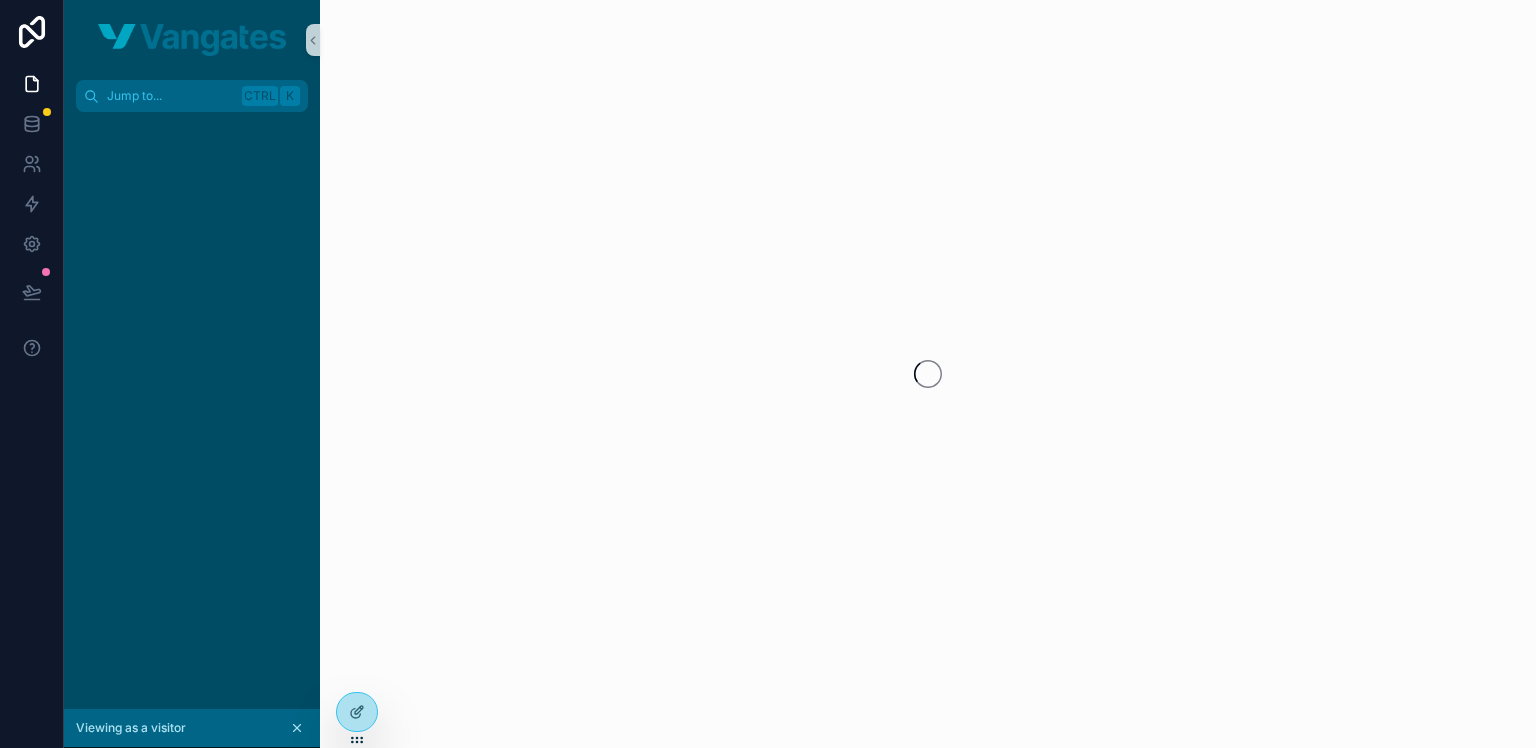 scroll, scrollTop: 0, scrollLeft: 0, axis: both 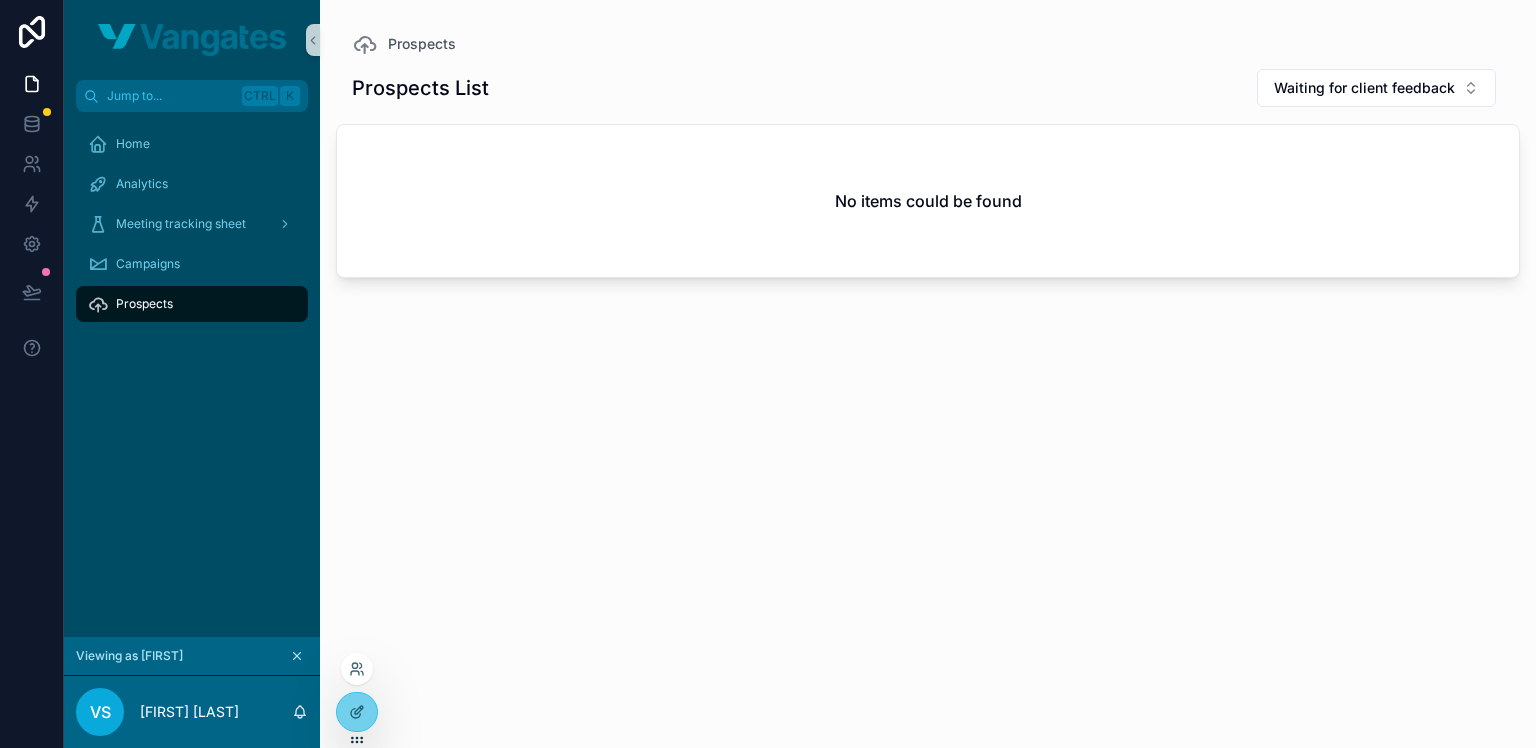 click at bounding box center (357, 669) 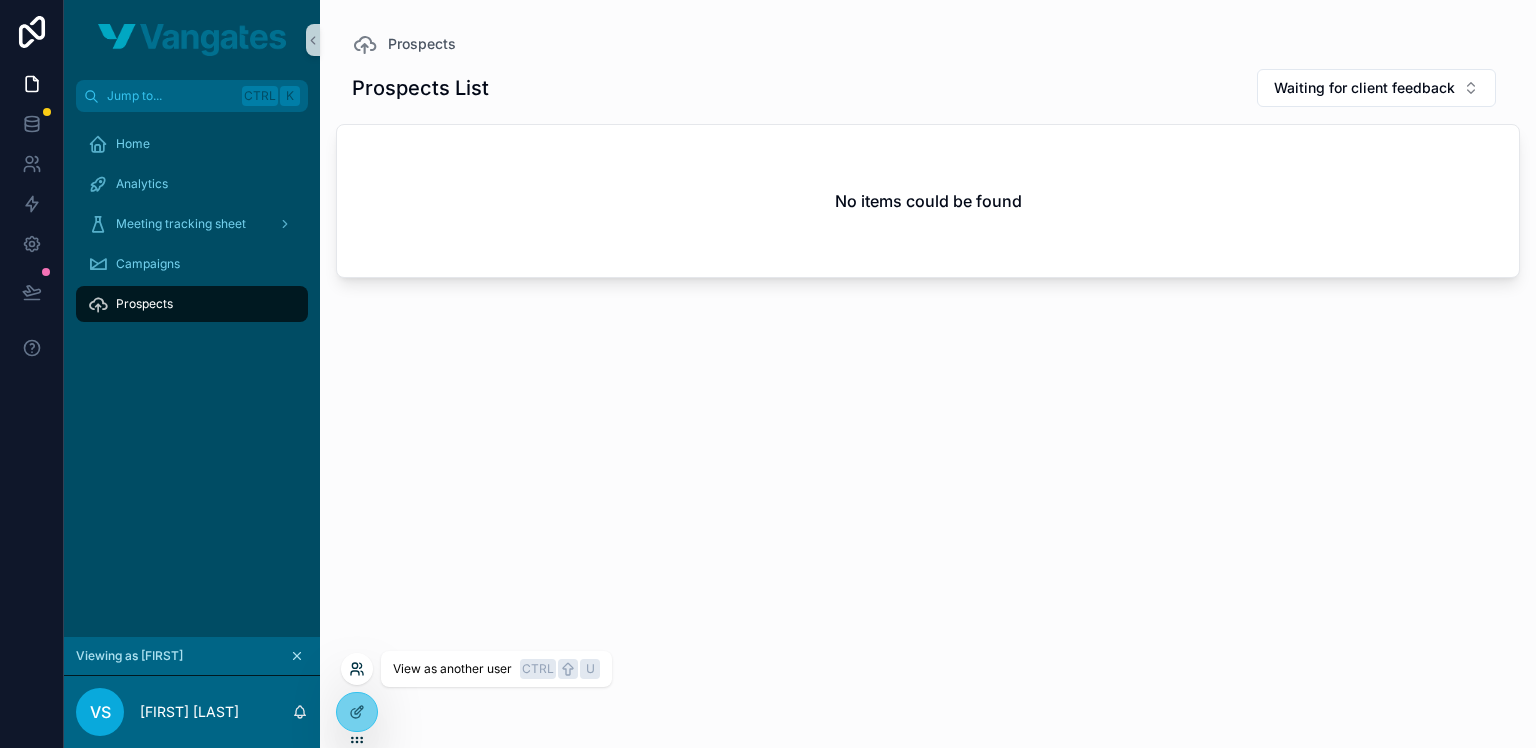 click 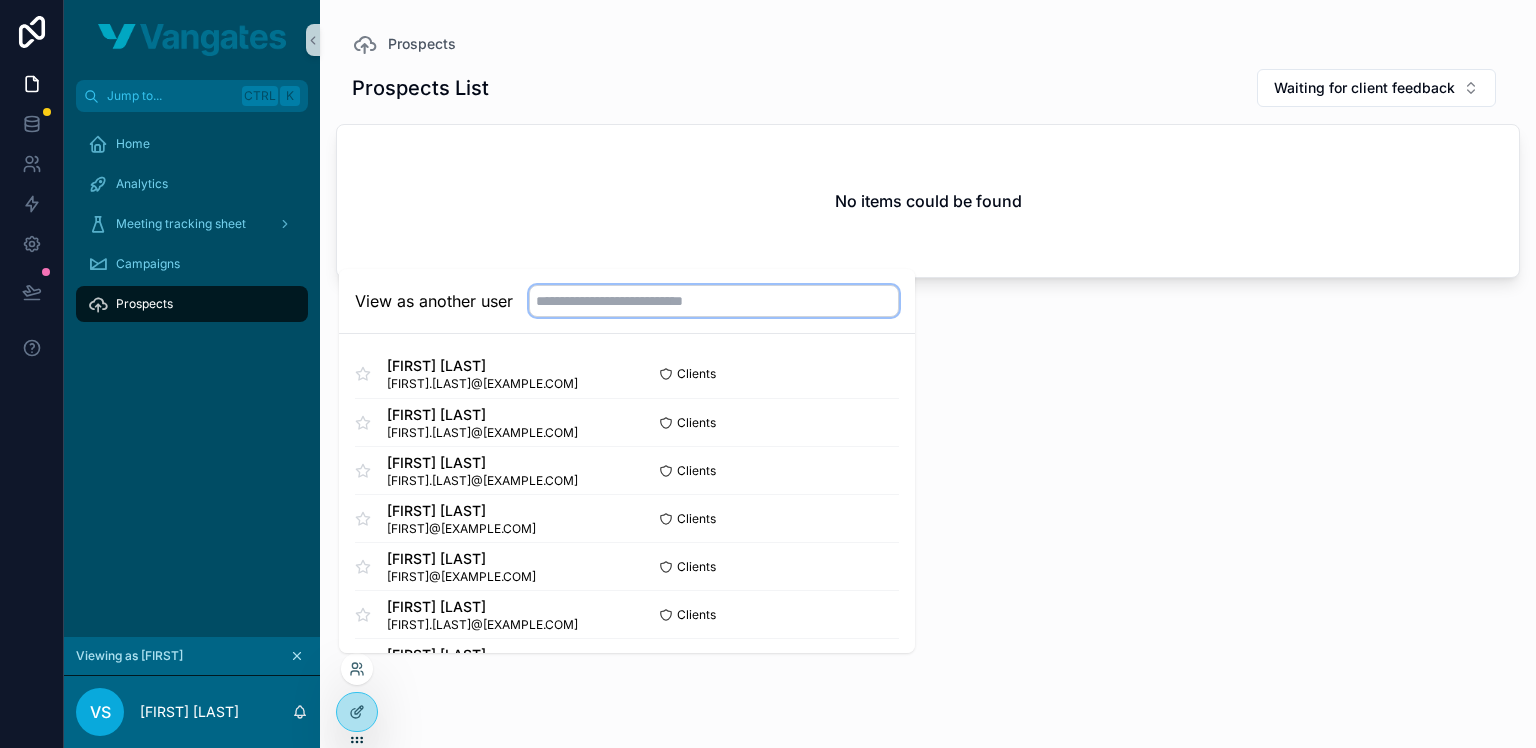 click at bounding box center [714, 301] 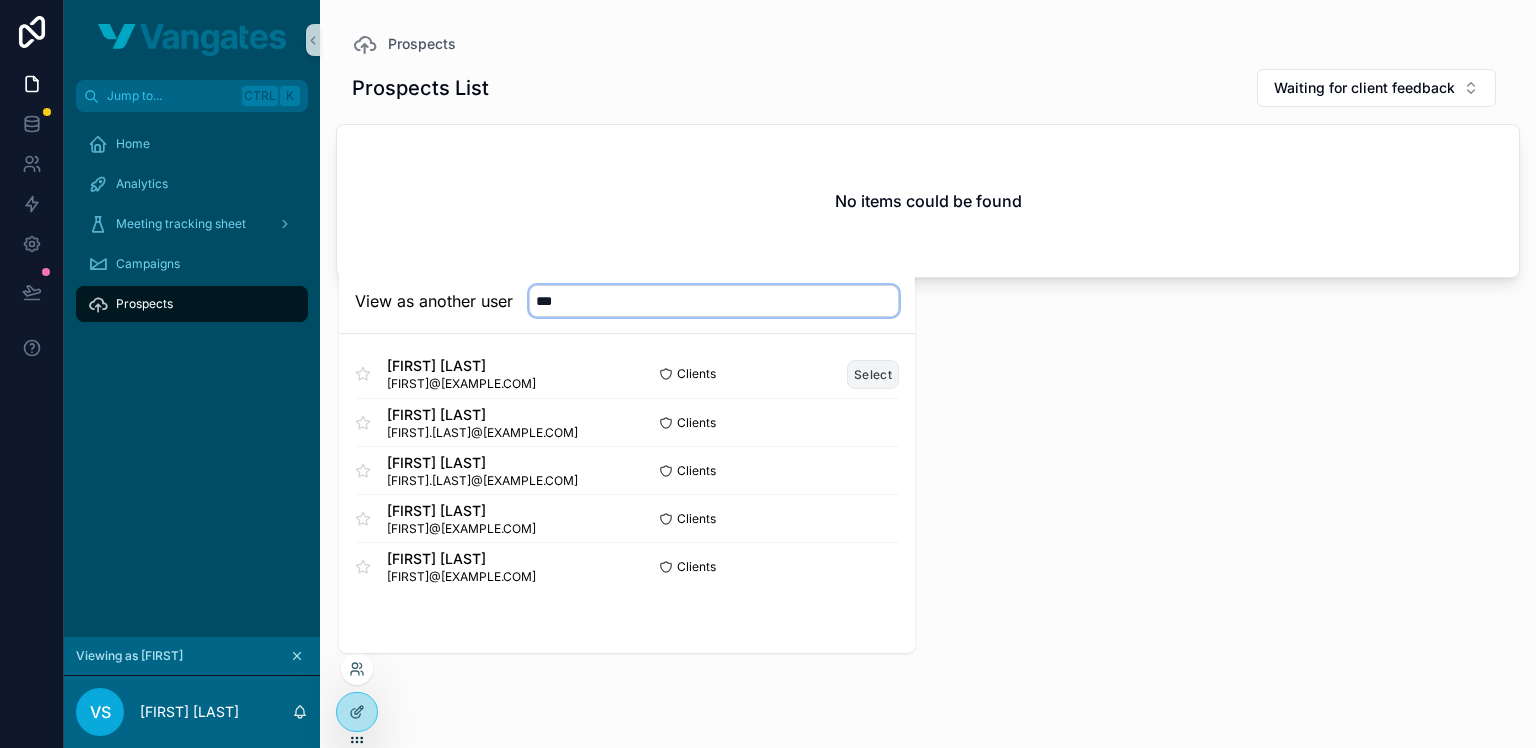 type on "***" 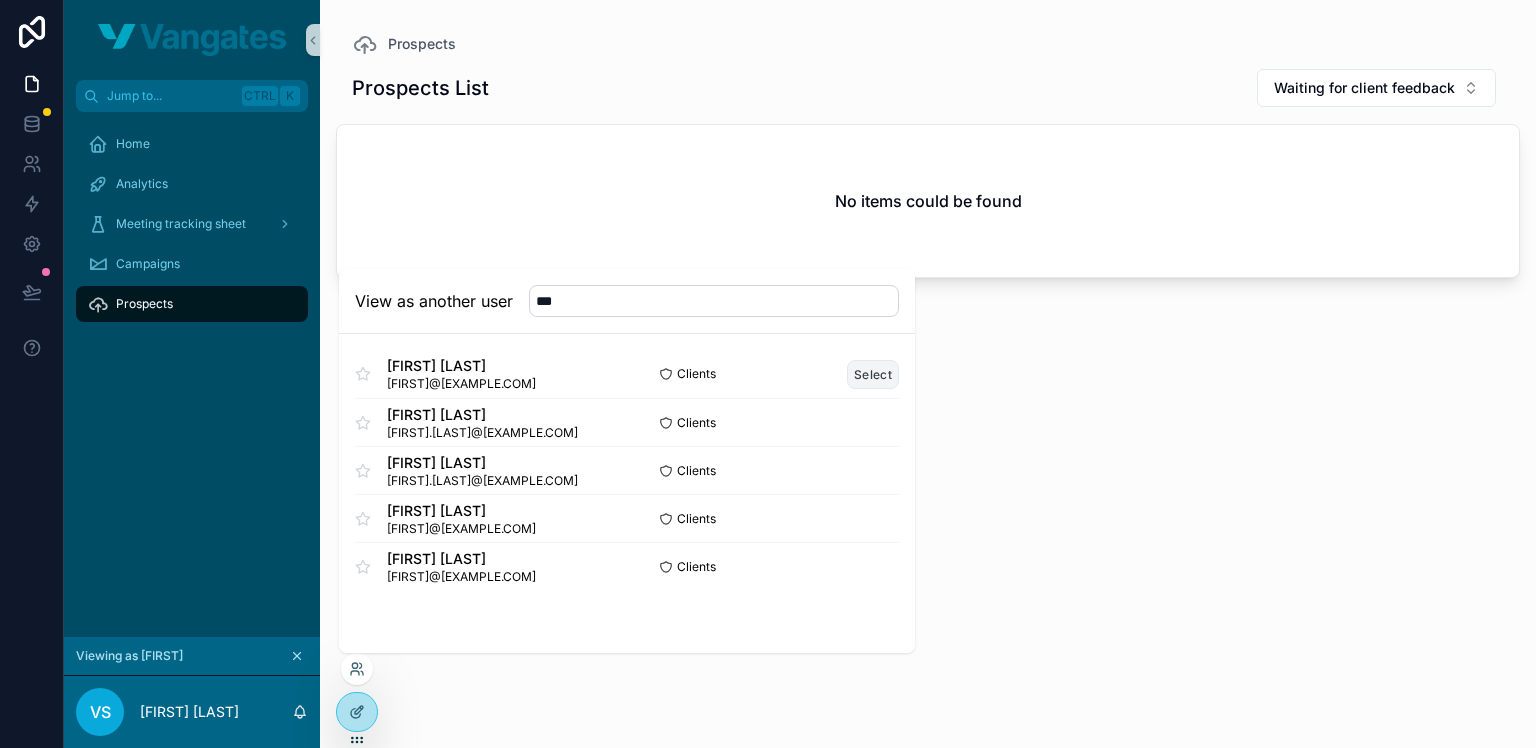 click on "Select" at bounding box center [873, 374] 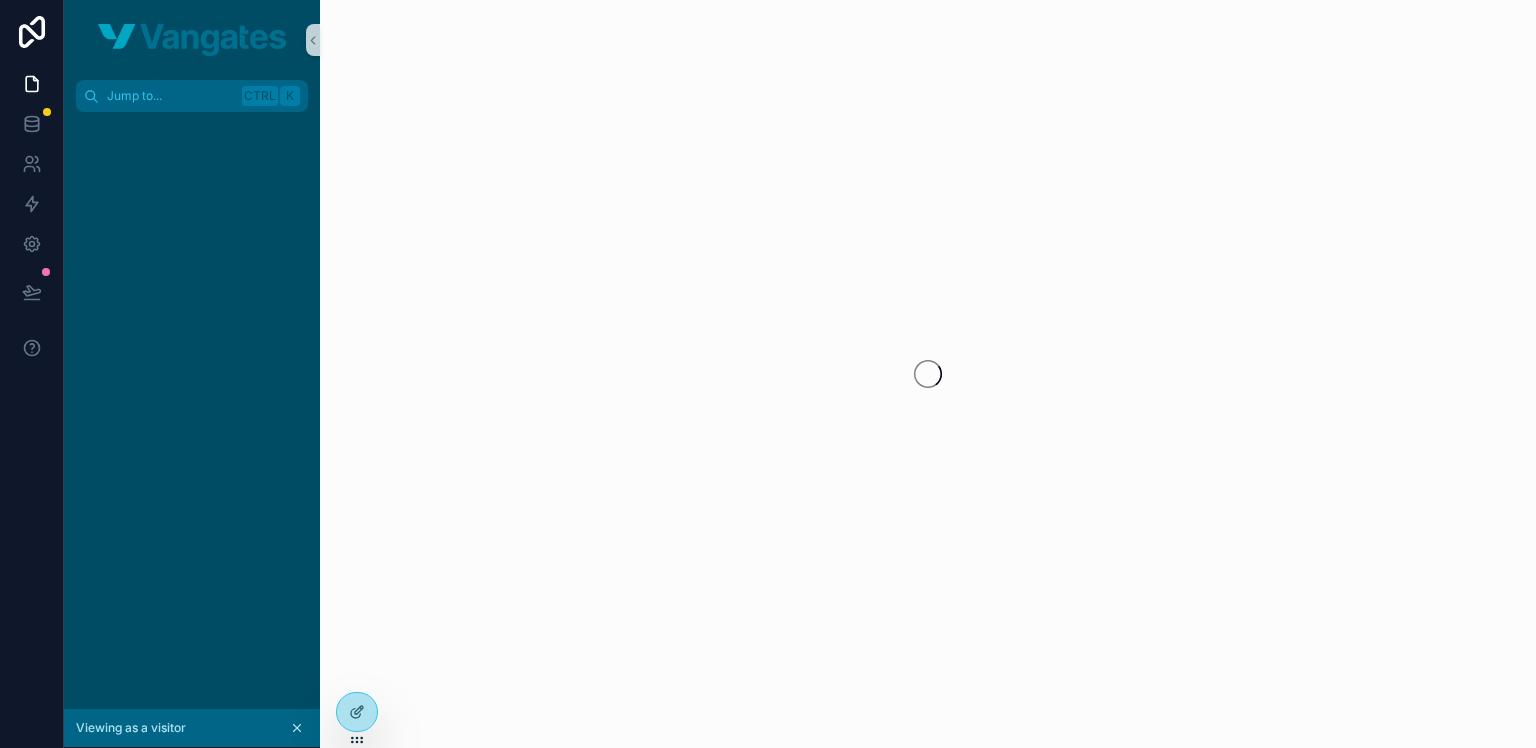 scroll, scrollTop: 0, scrollLeft: 0, axis: both 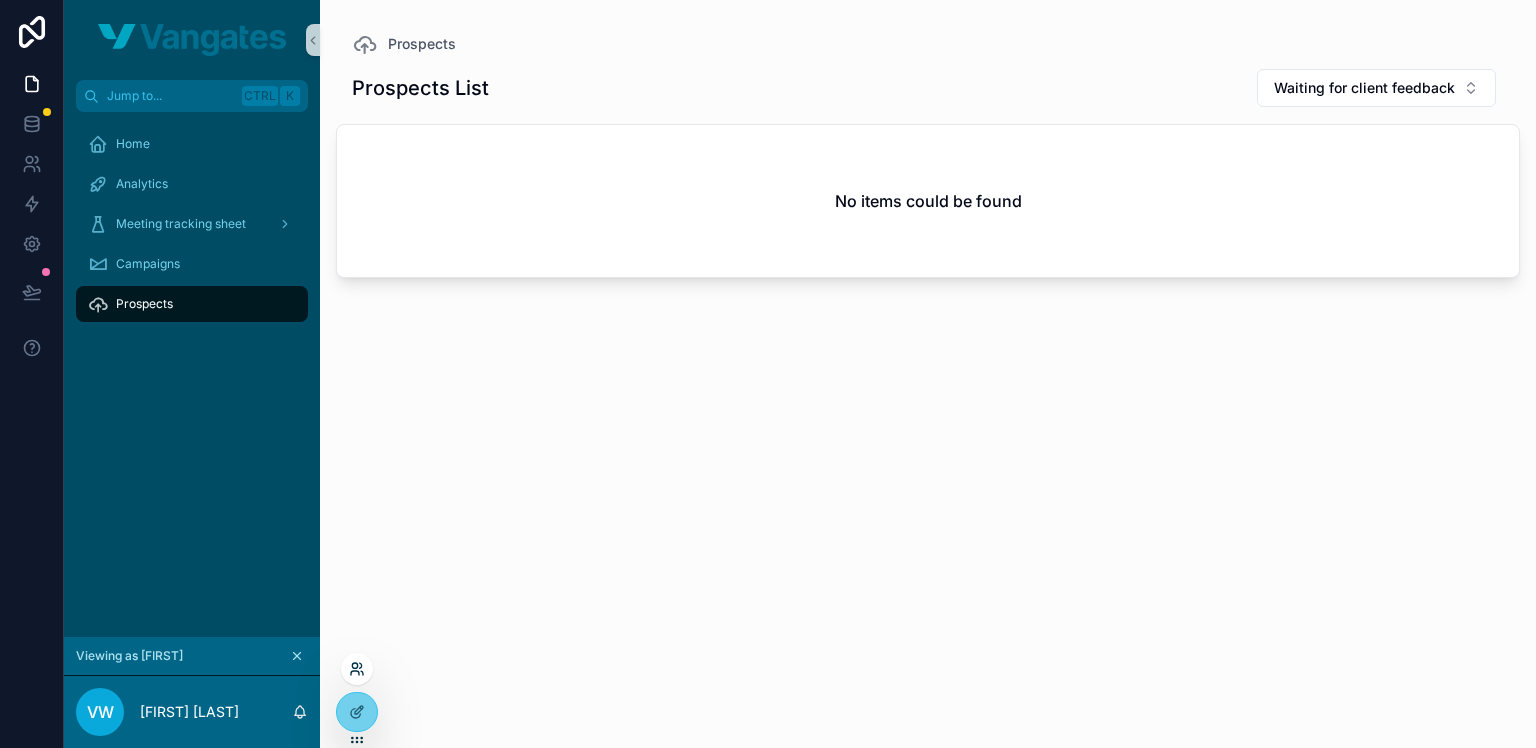 click 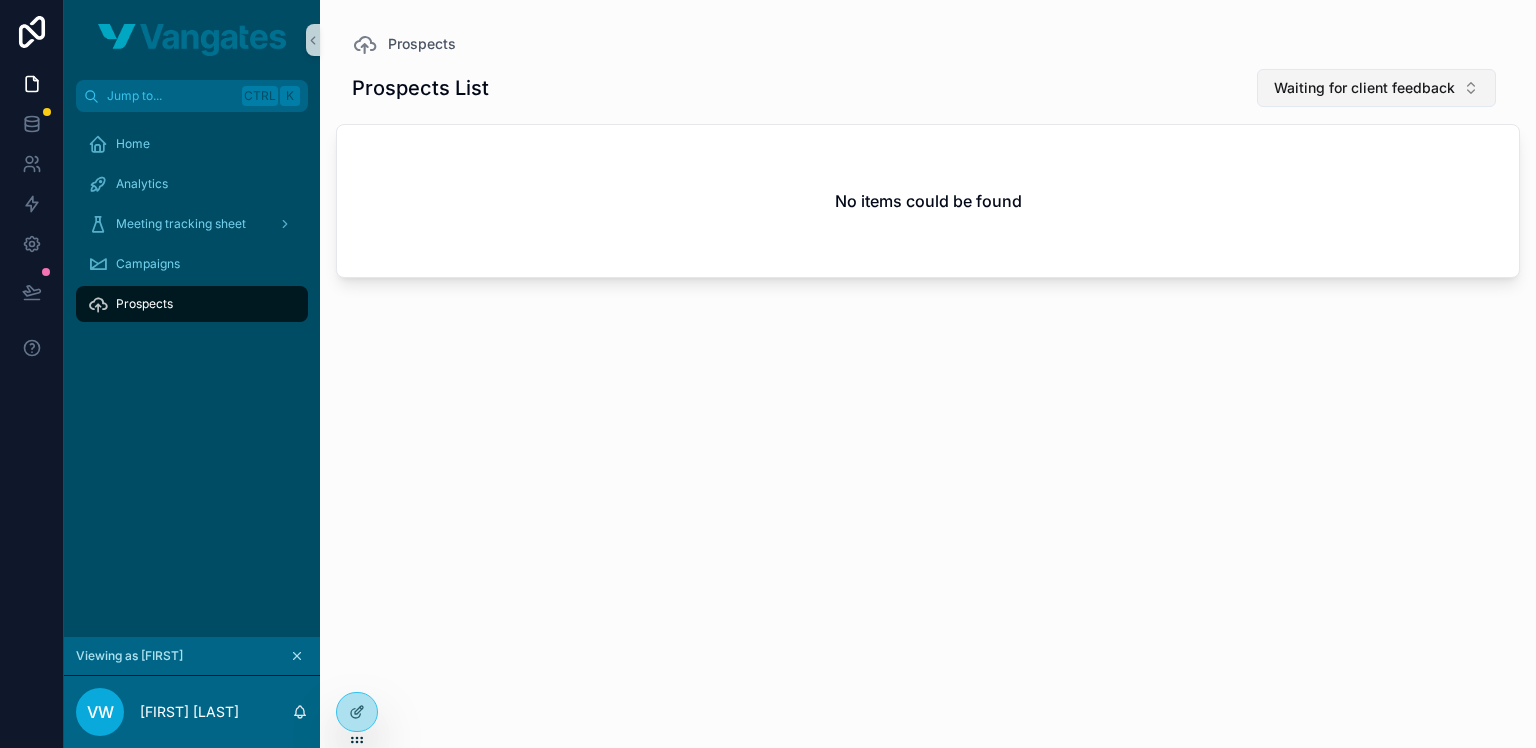 click on "Waiting for client feedback" at bounding box center (1364, 88) 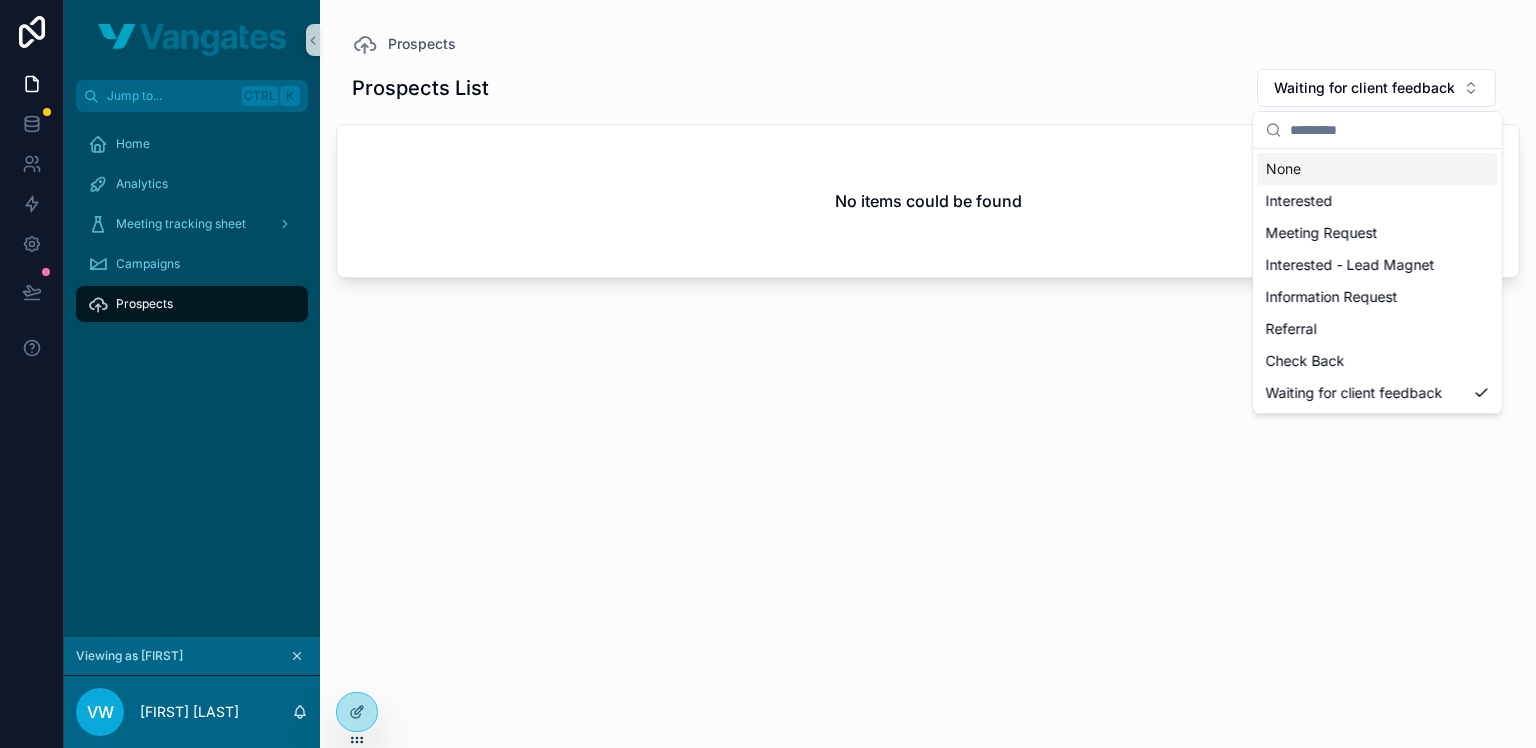 click on "None" at bounding box center [1378, 169] 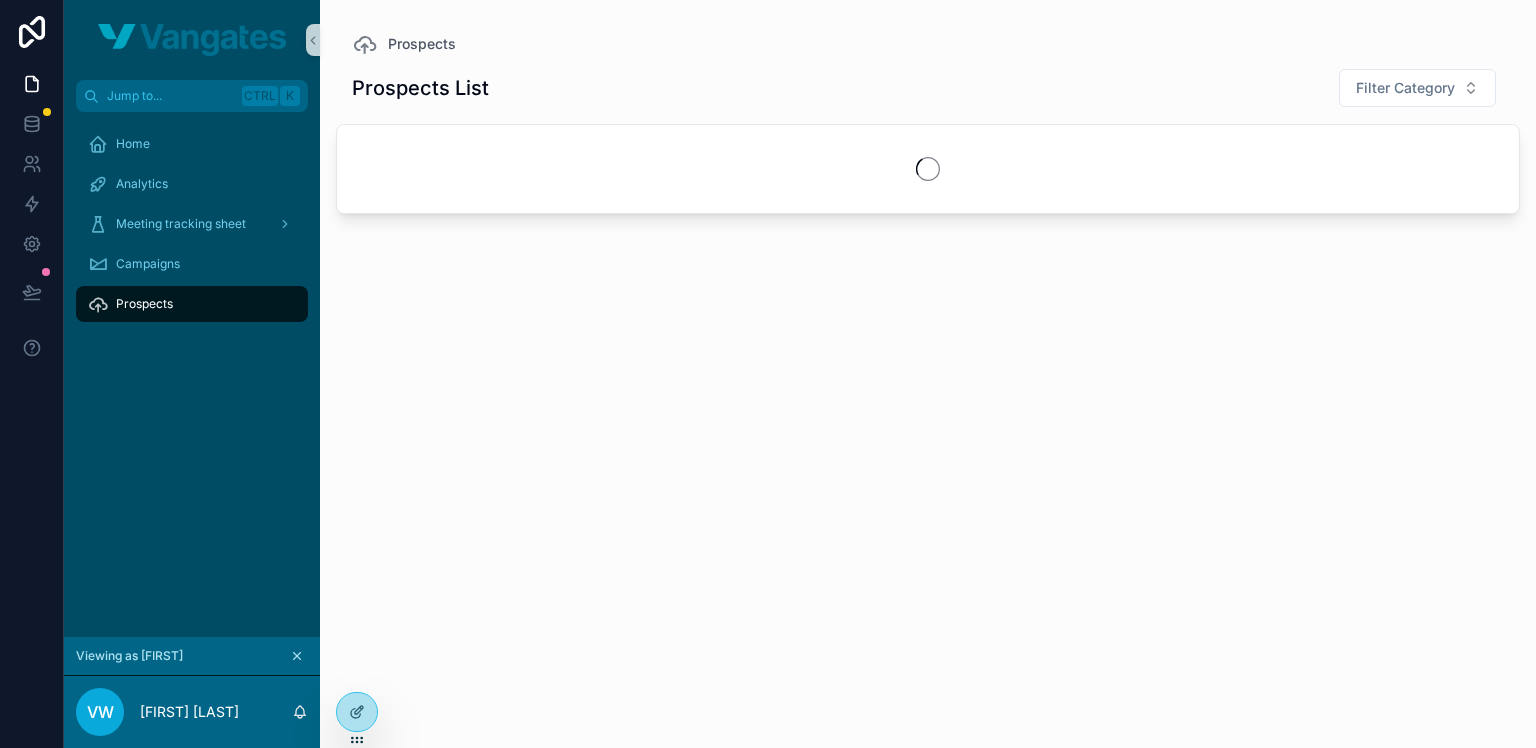 type 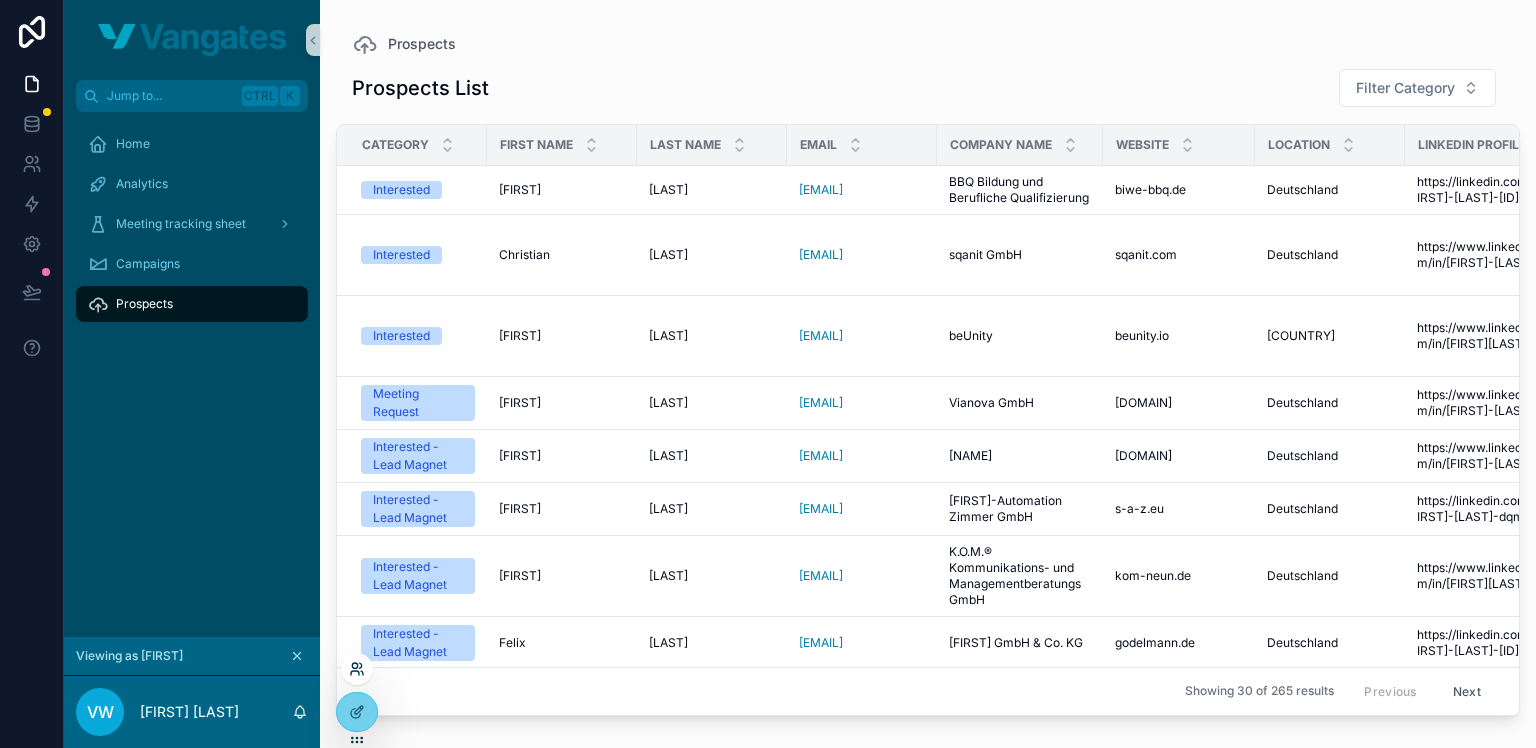 click 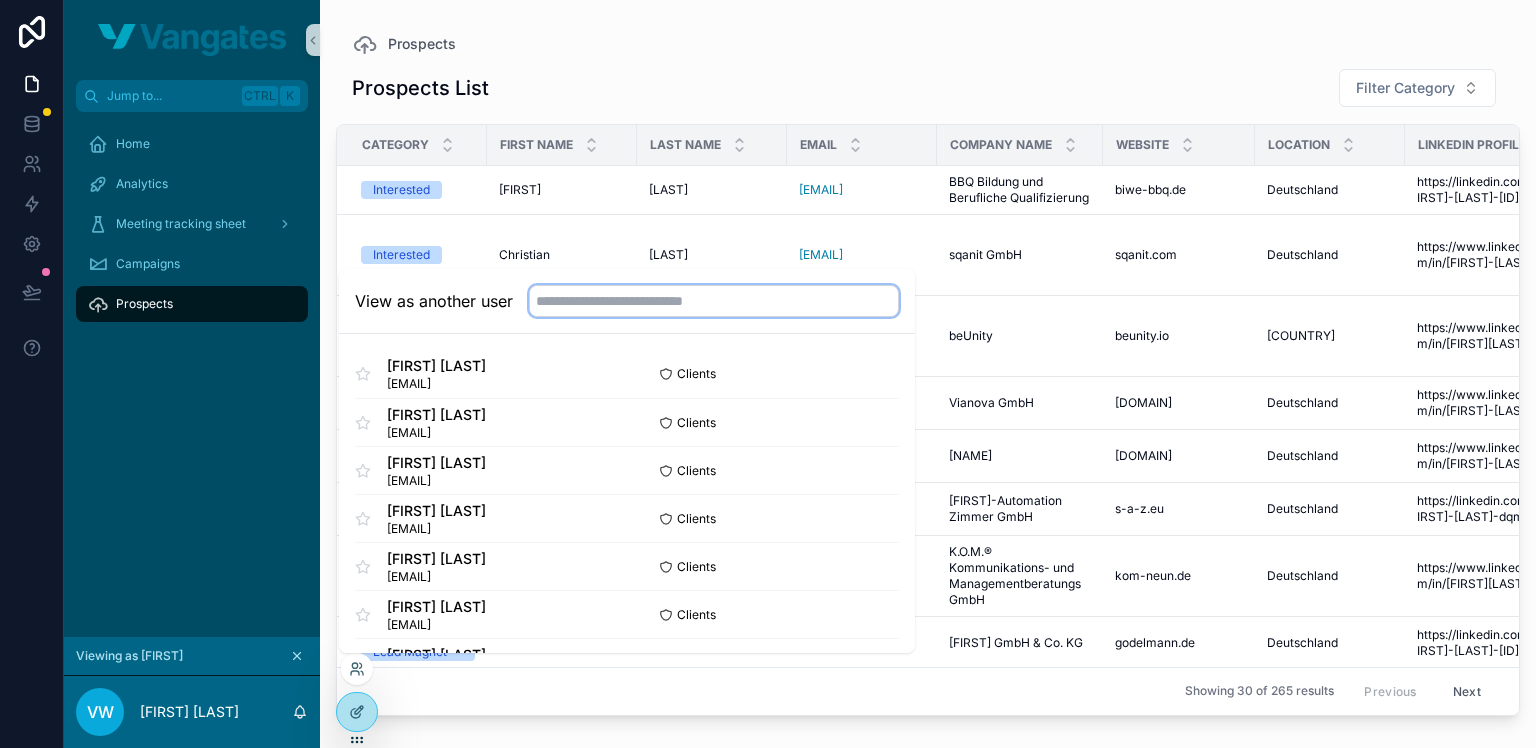 click at bounding box center [714, 301] 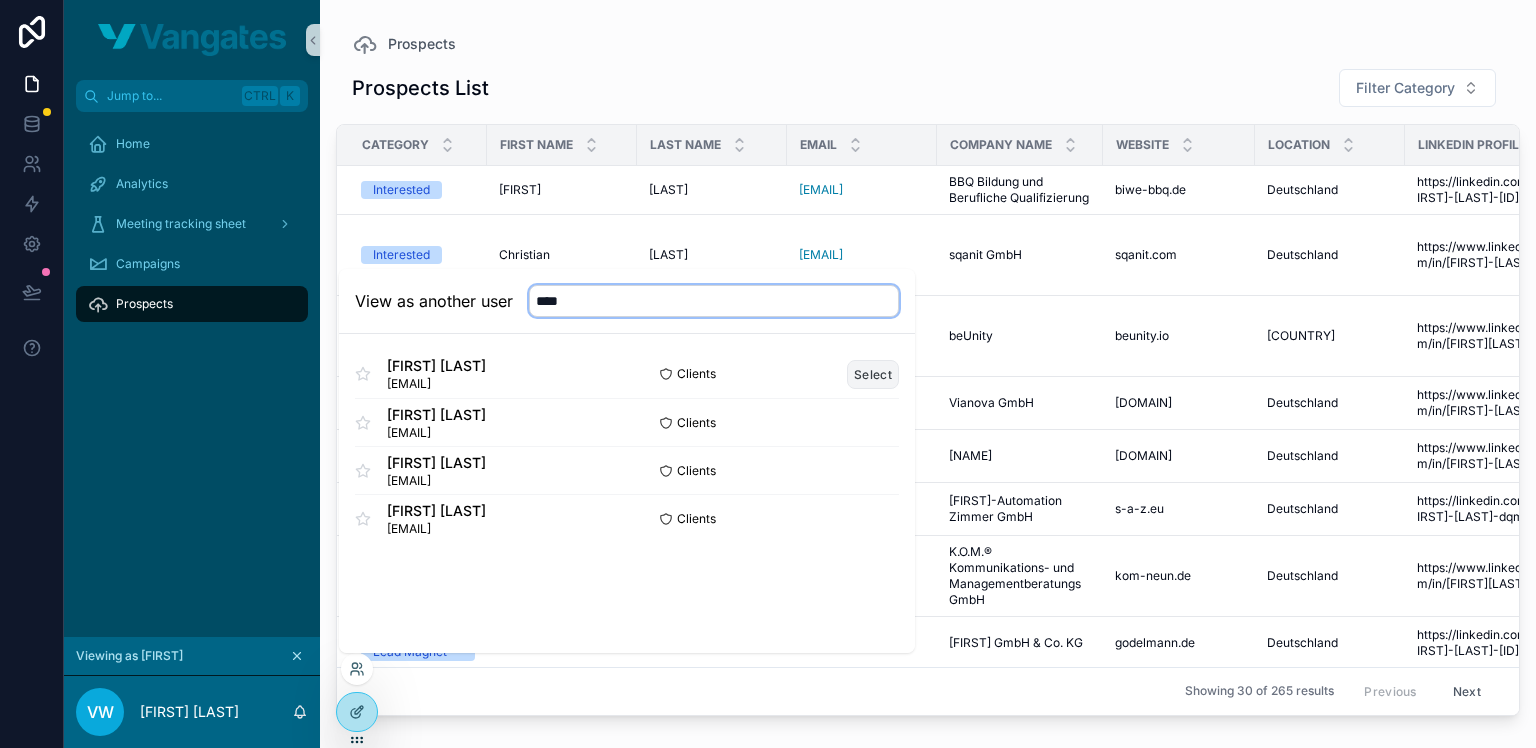 type on "****" 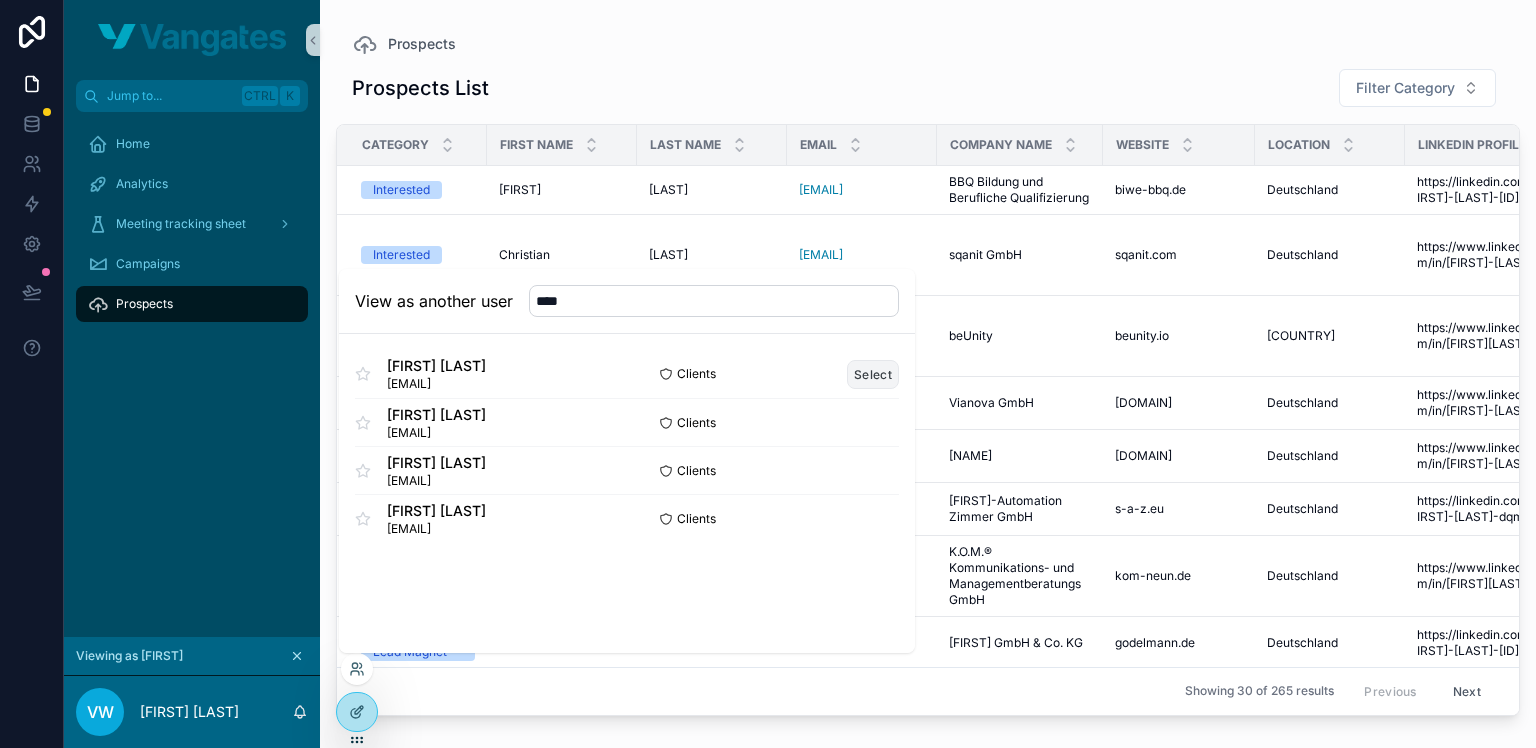 click on "Select" at bounding box center [873, 374] 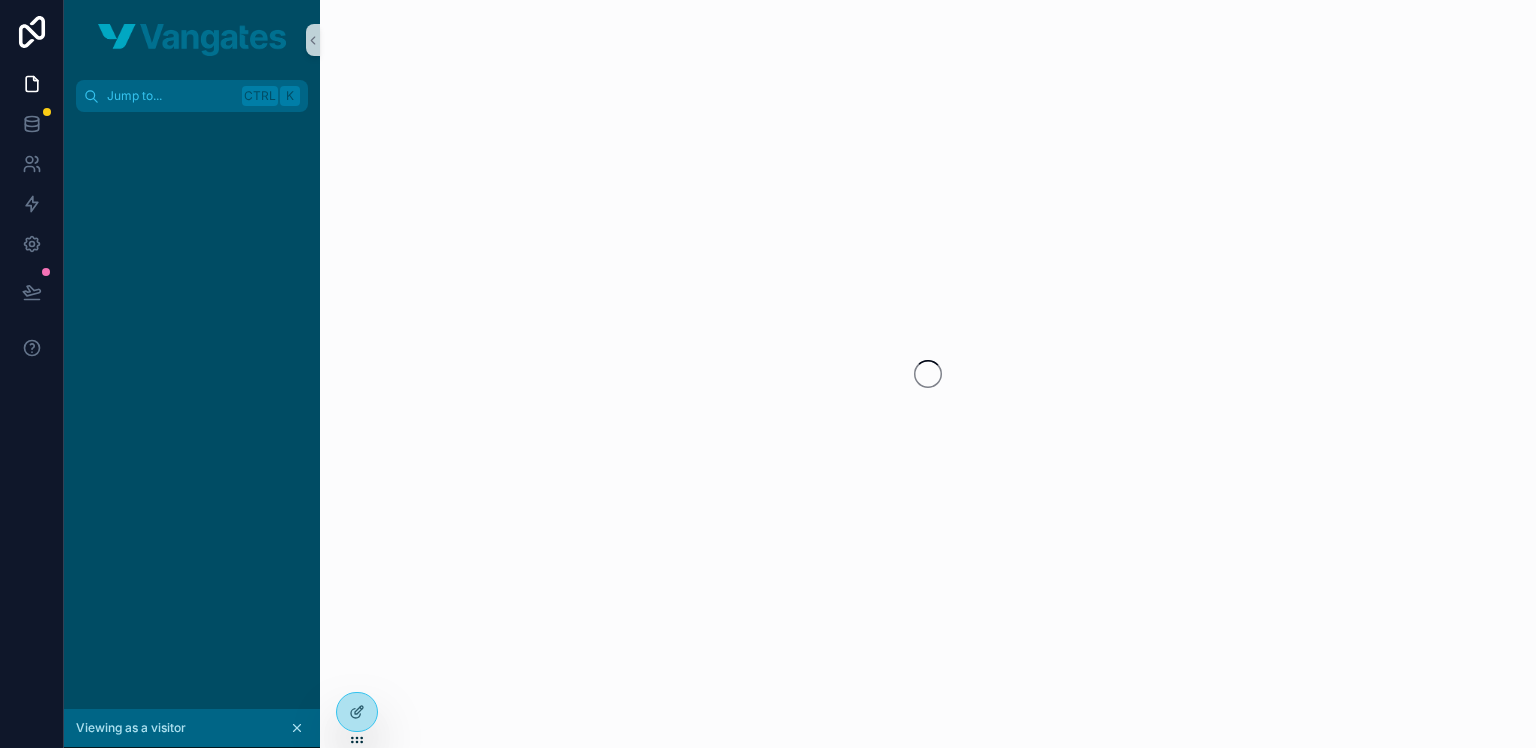 scroll, scrollTop: 0, scrollLeft: 0, axis: both 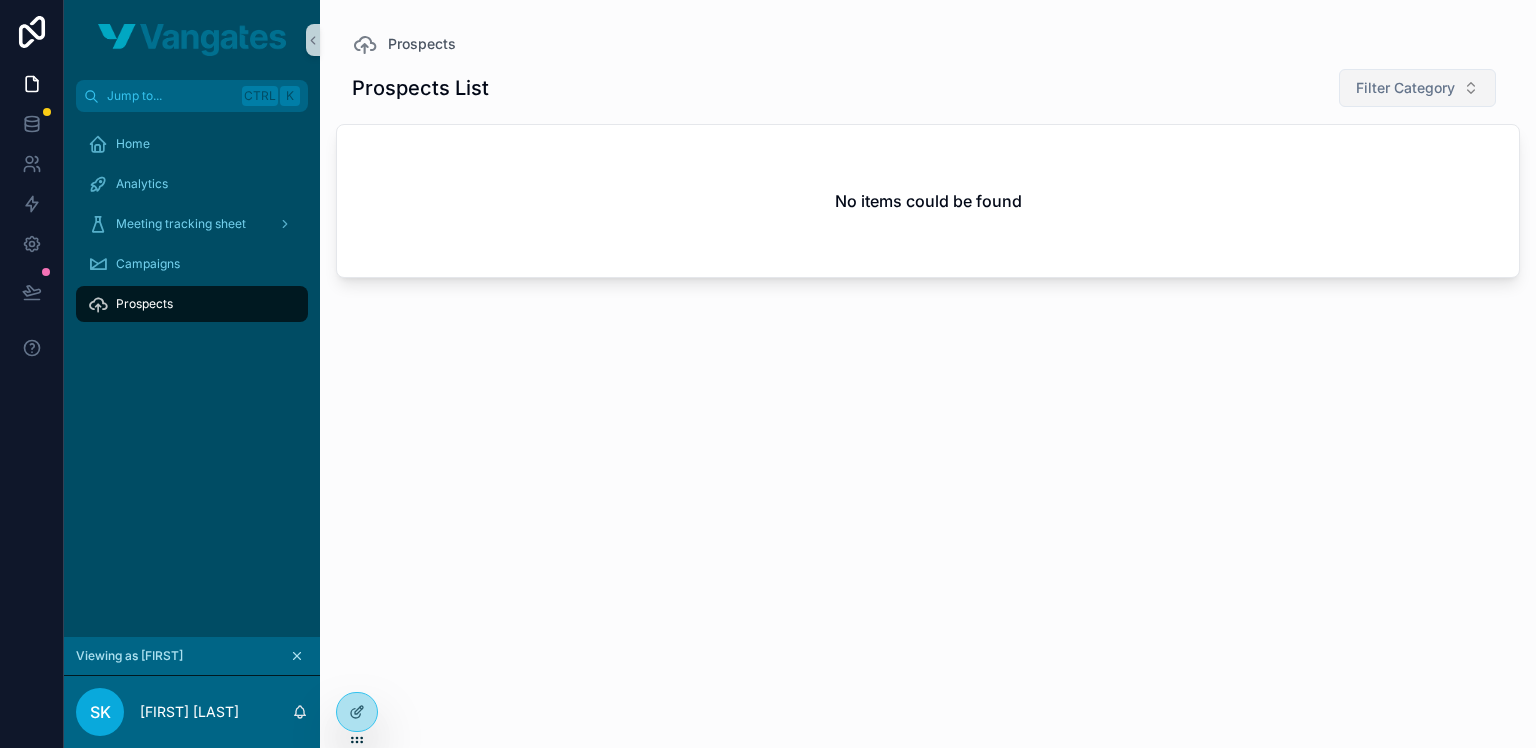 click on "Filter Category" at bounding box center (1417, 88) 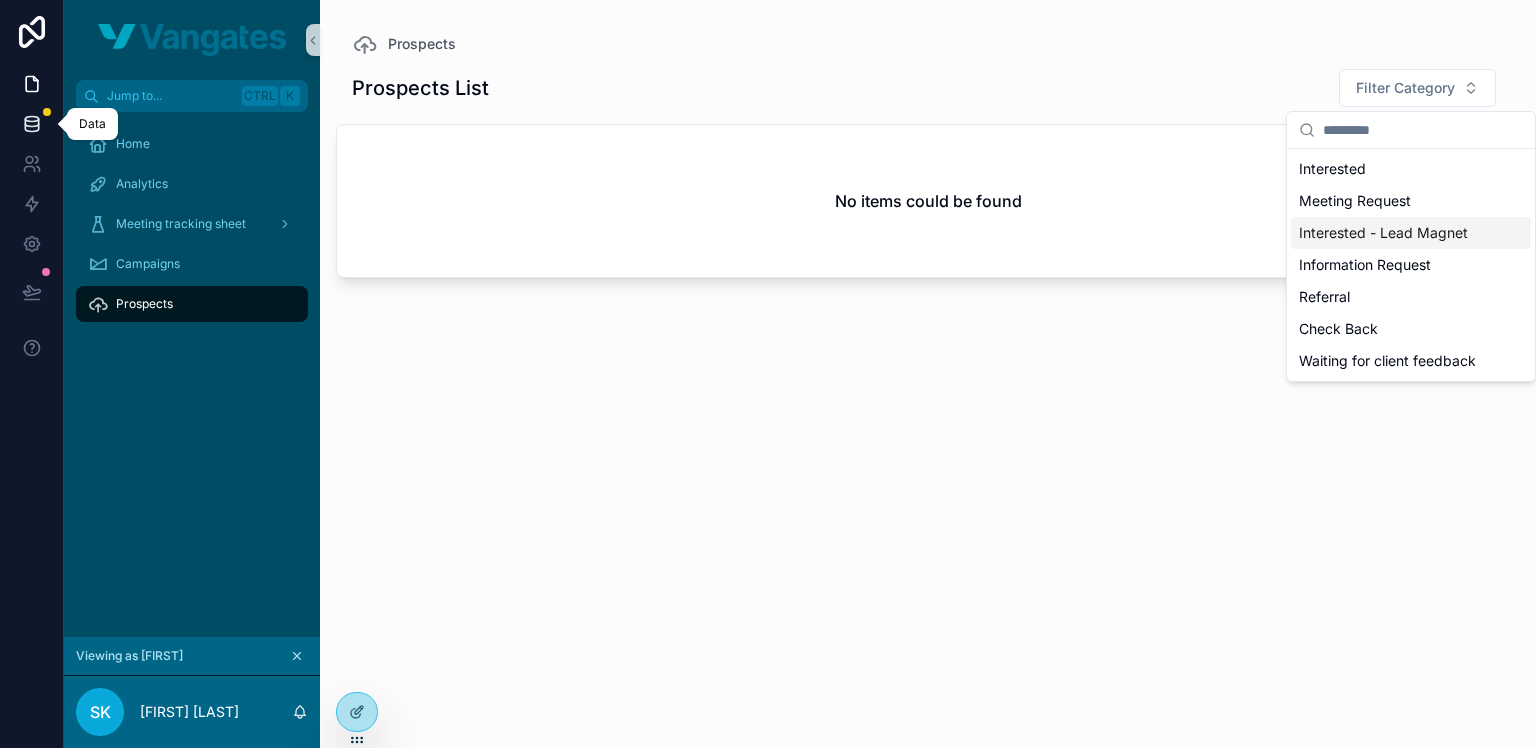 click 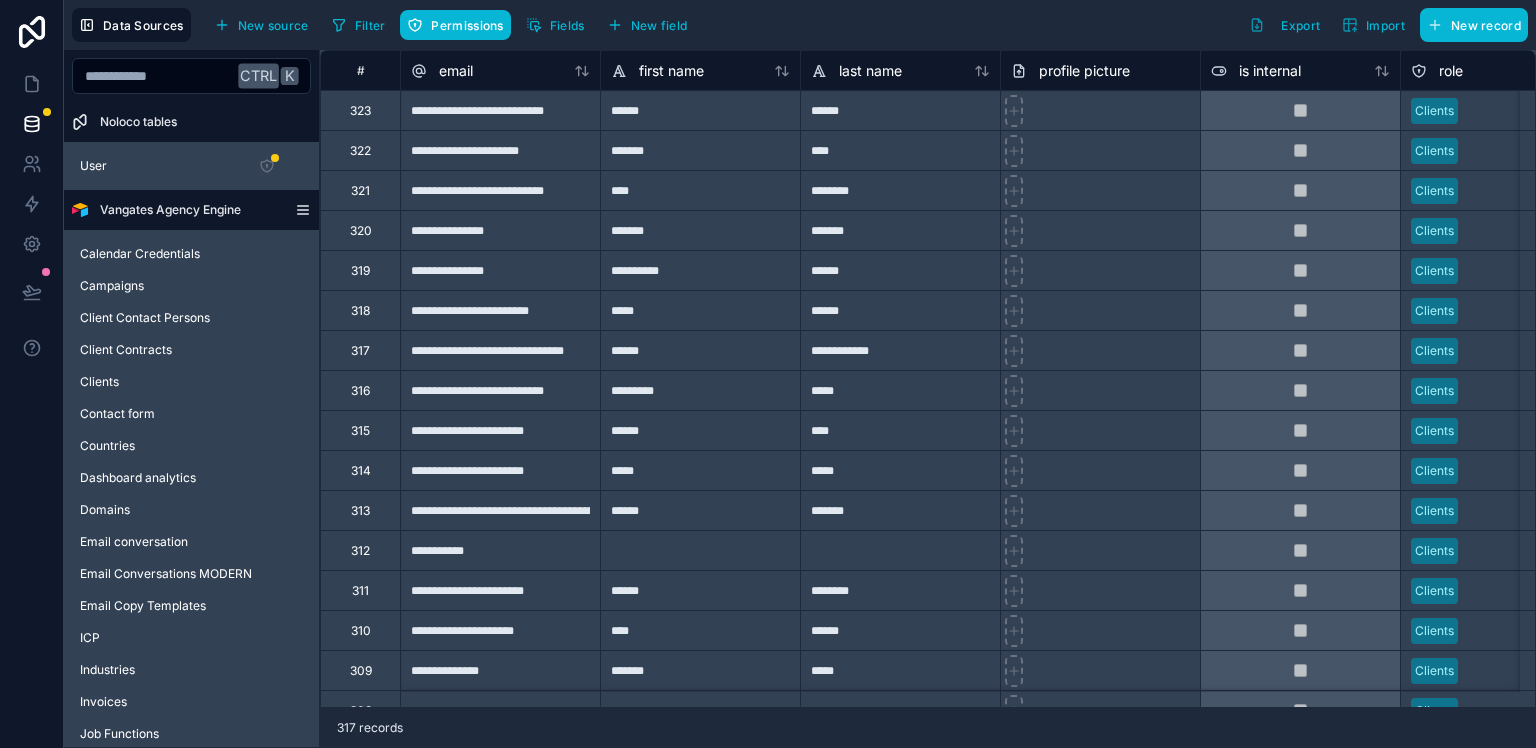 click 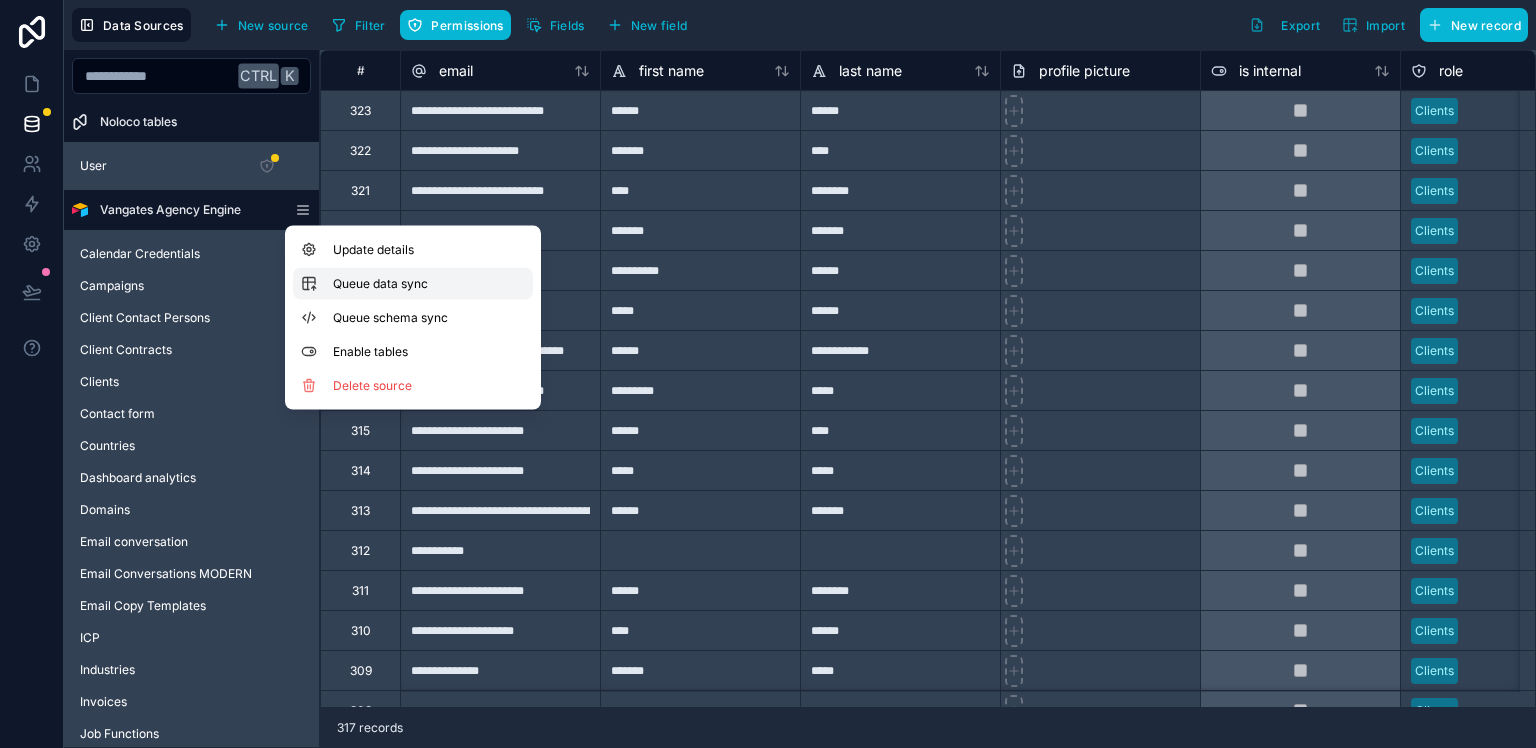 click on "Queue data sync" at bounding box center [413, 284] 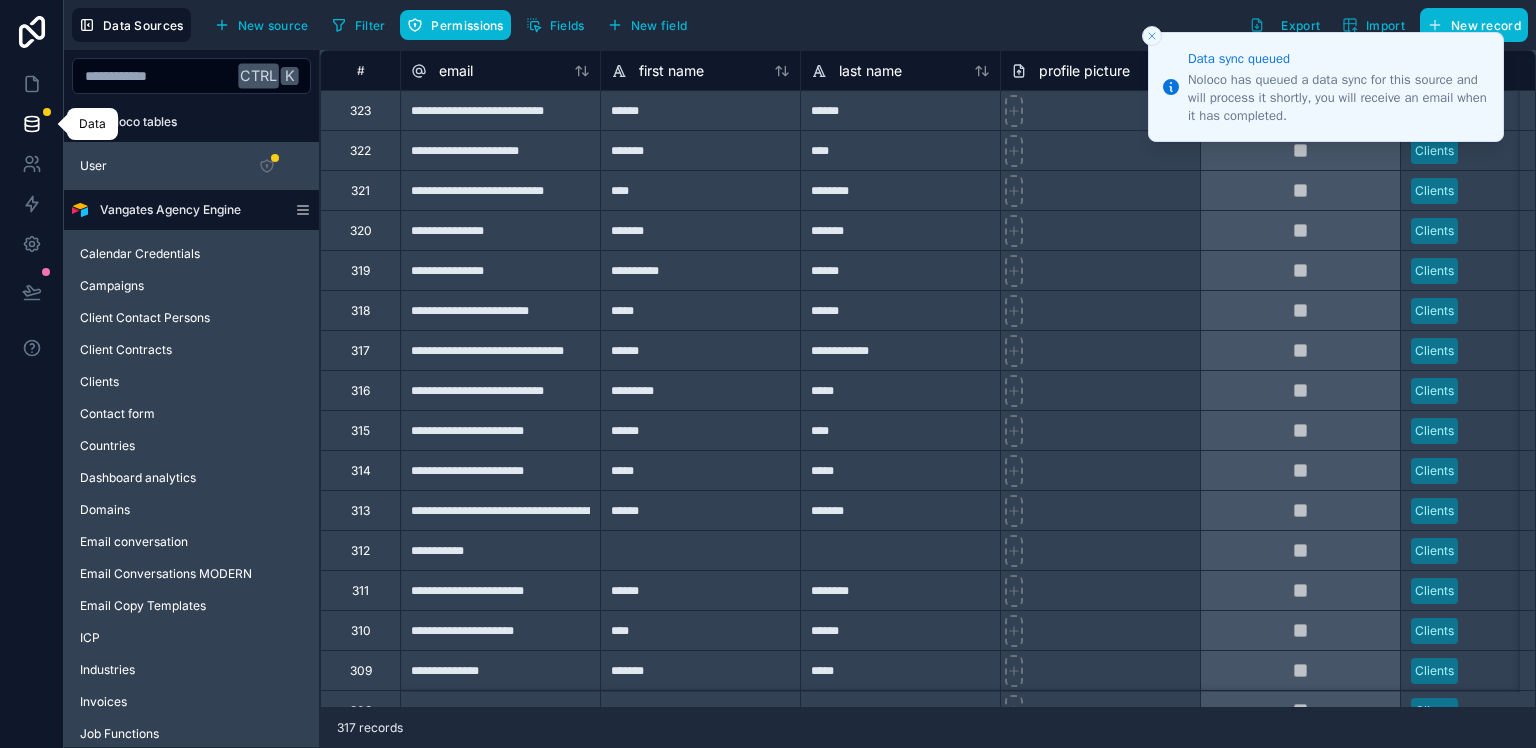 click 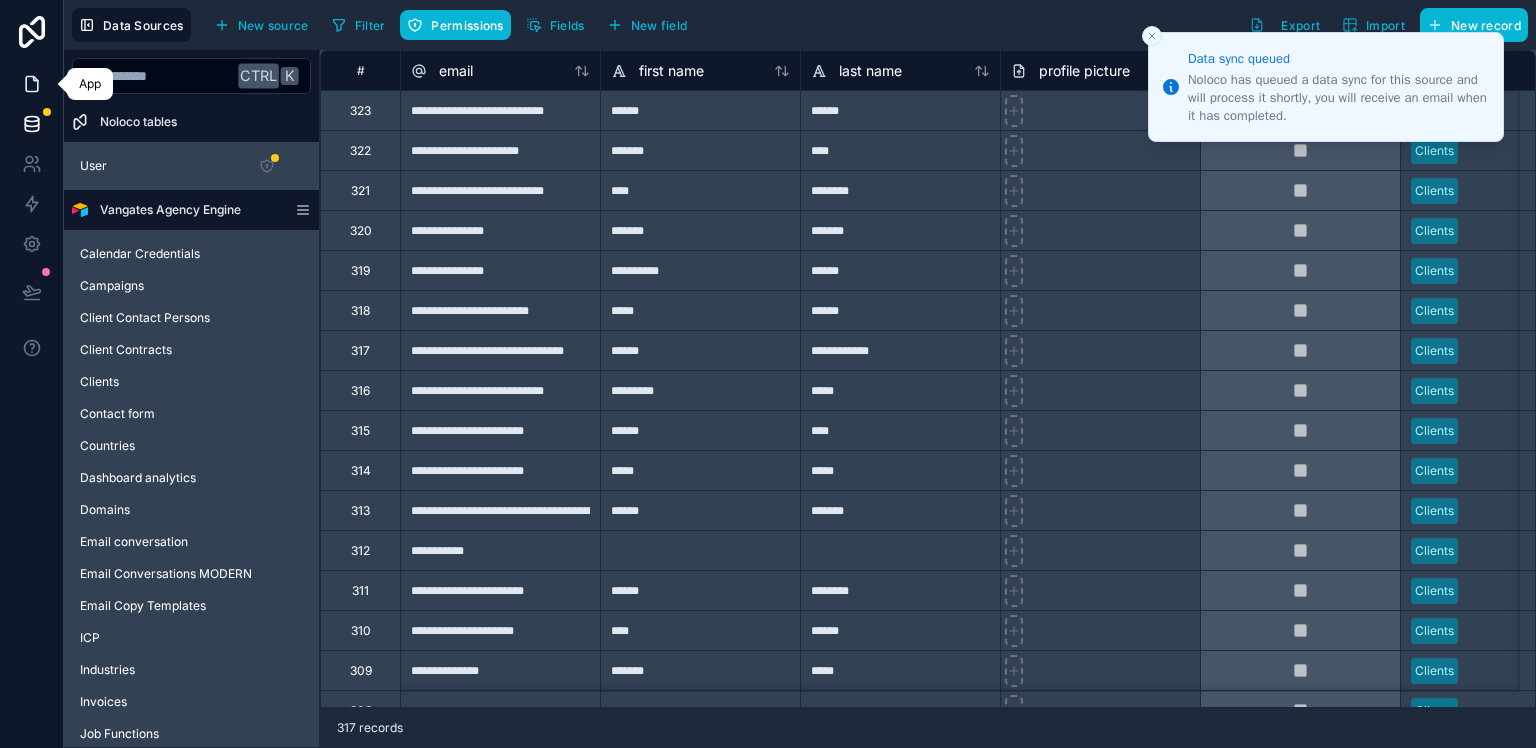 click 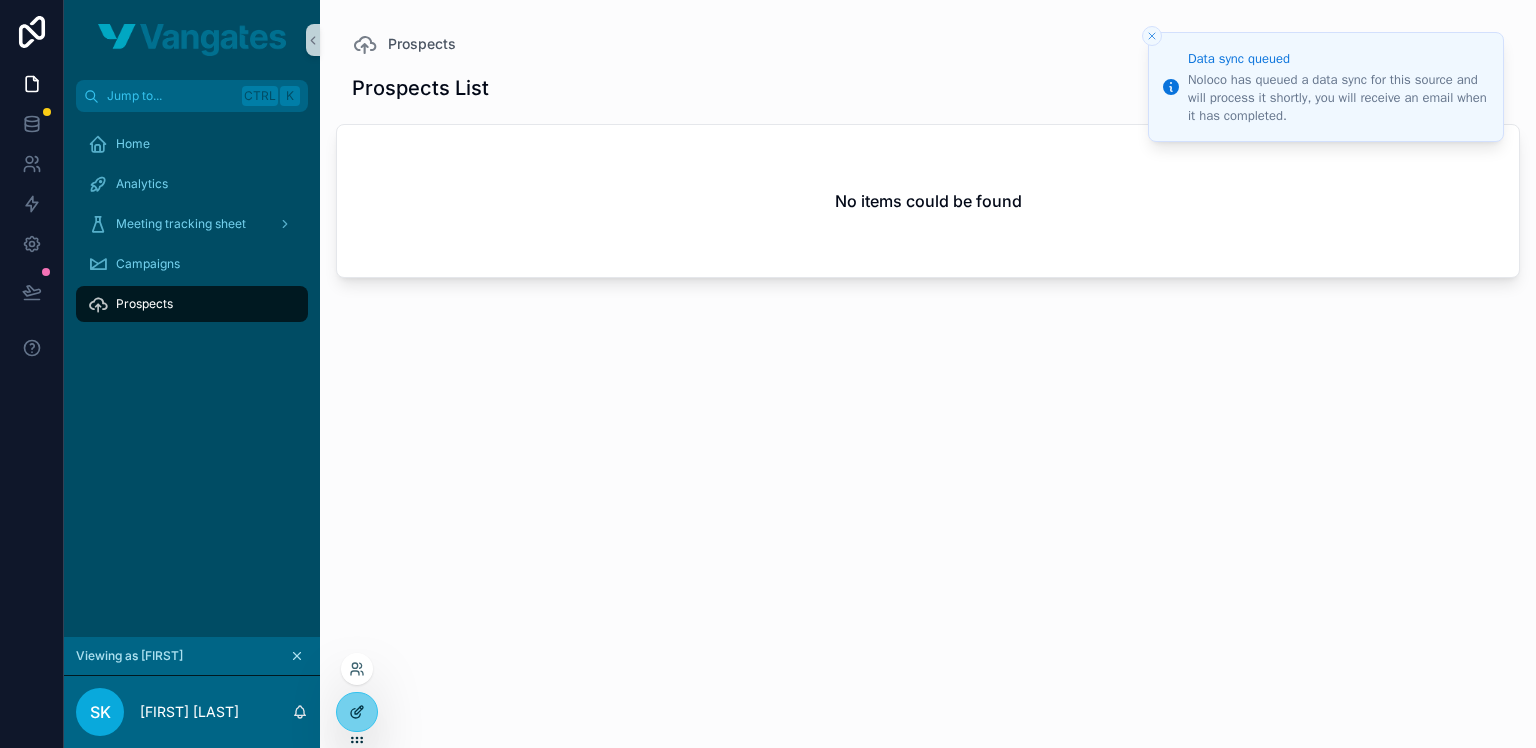 click at bounding box center [357, 712] 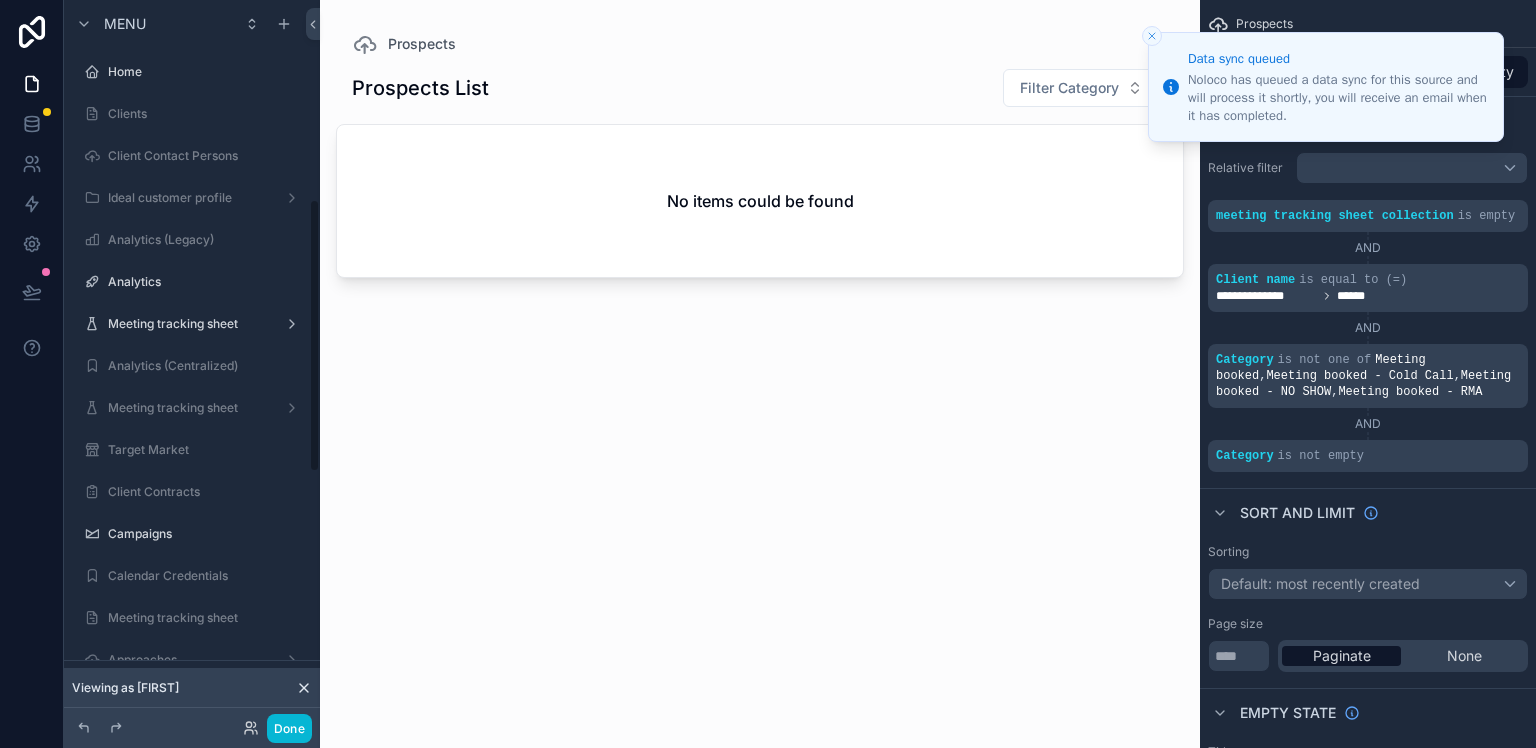 scroll, scrollTop: 528, scrollLeft: 0, axis: vertical 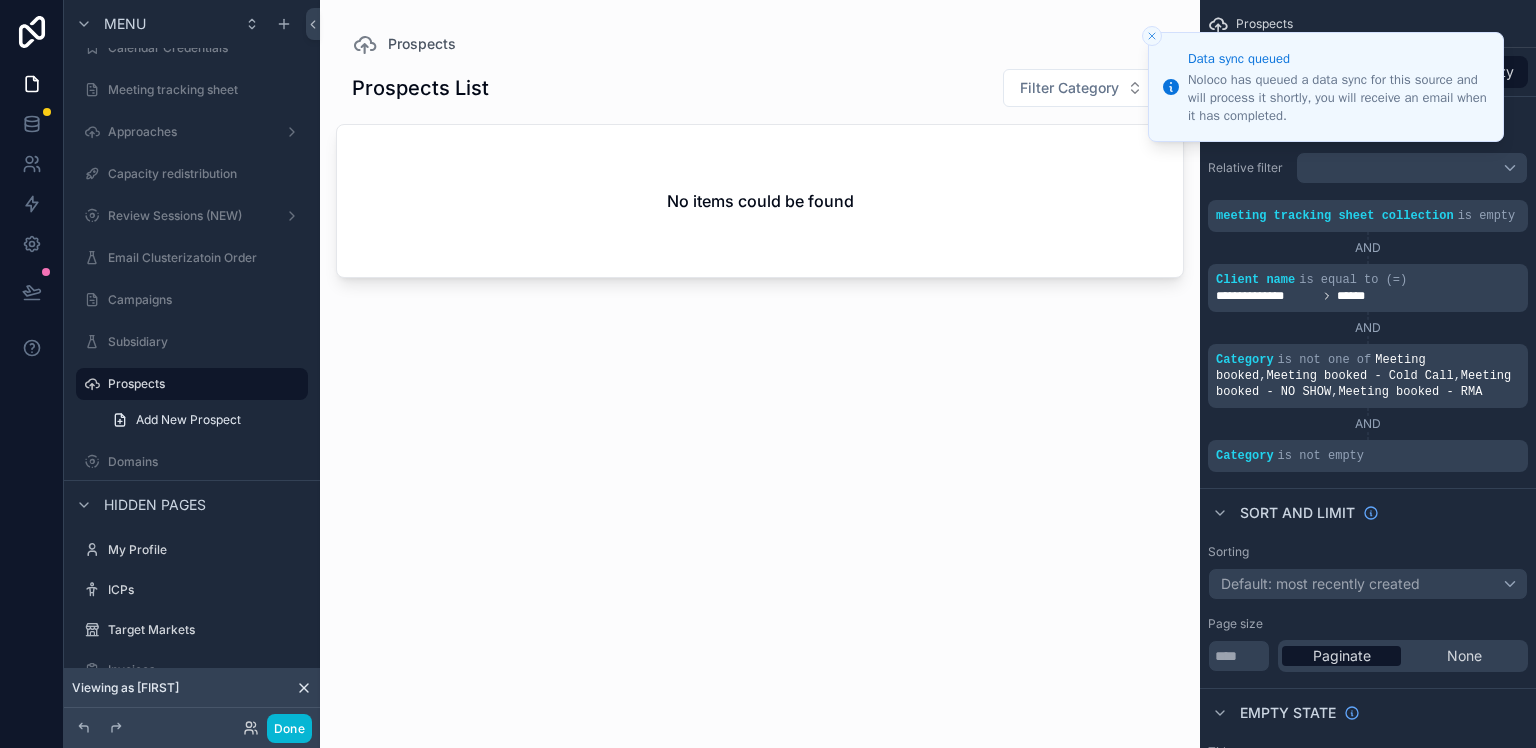 click at bounding box center [760, 362] 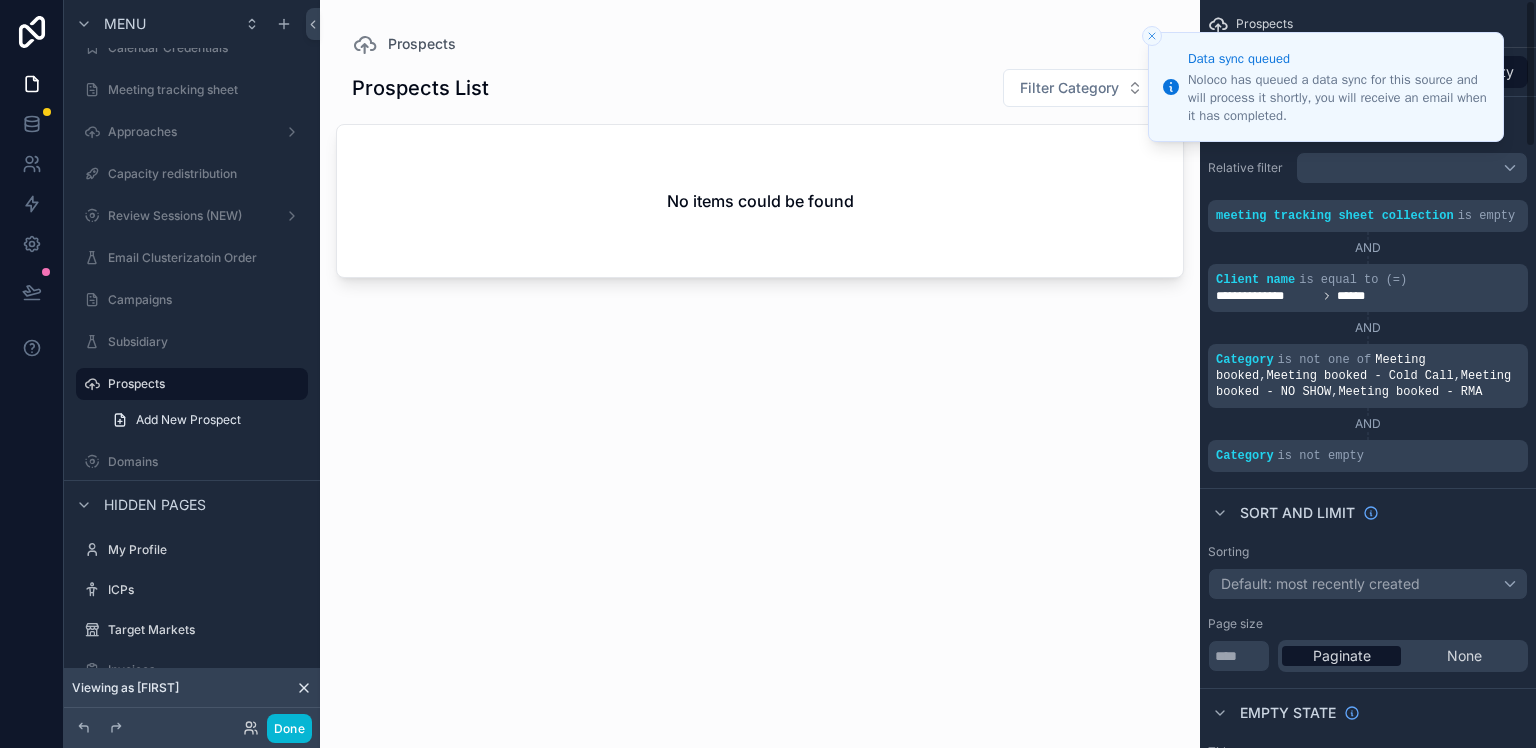 click on "Data sync queued Noloco has queued a data sync for this source and will process it shortly, you will receive an email when it has completed." at bounding box center (1326, 87) 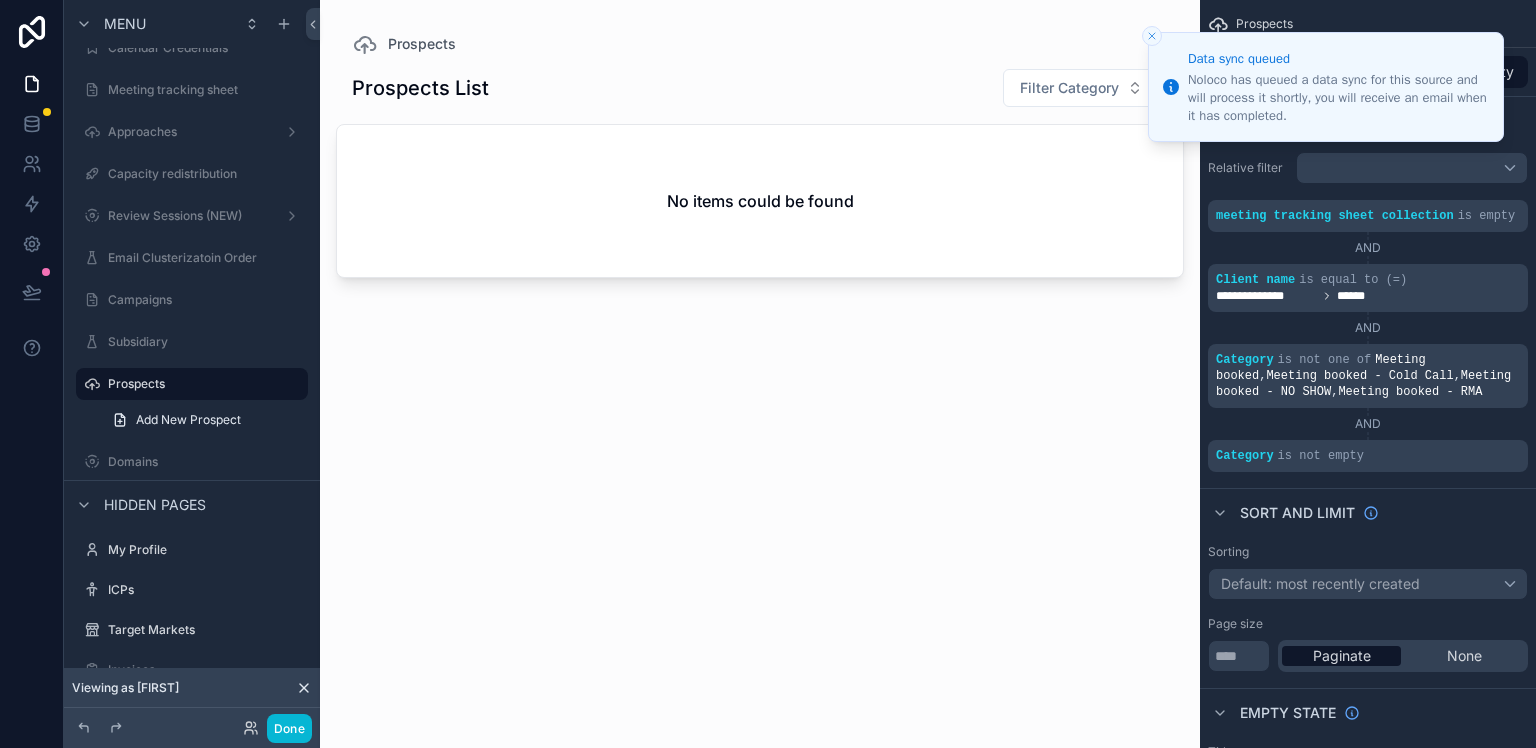 click at bounding box center (1152, 36) 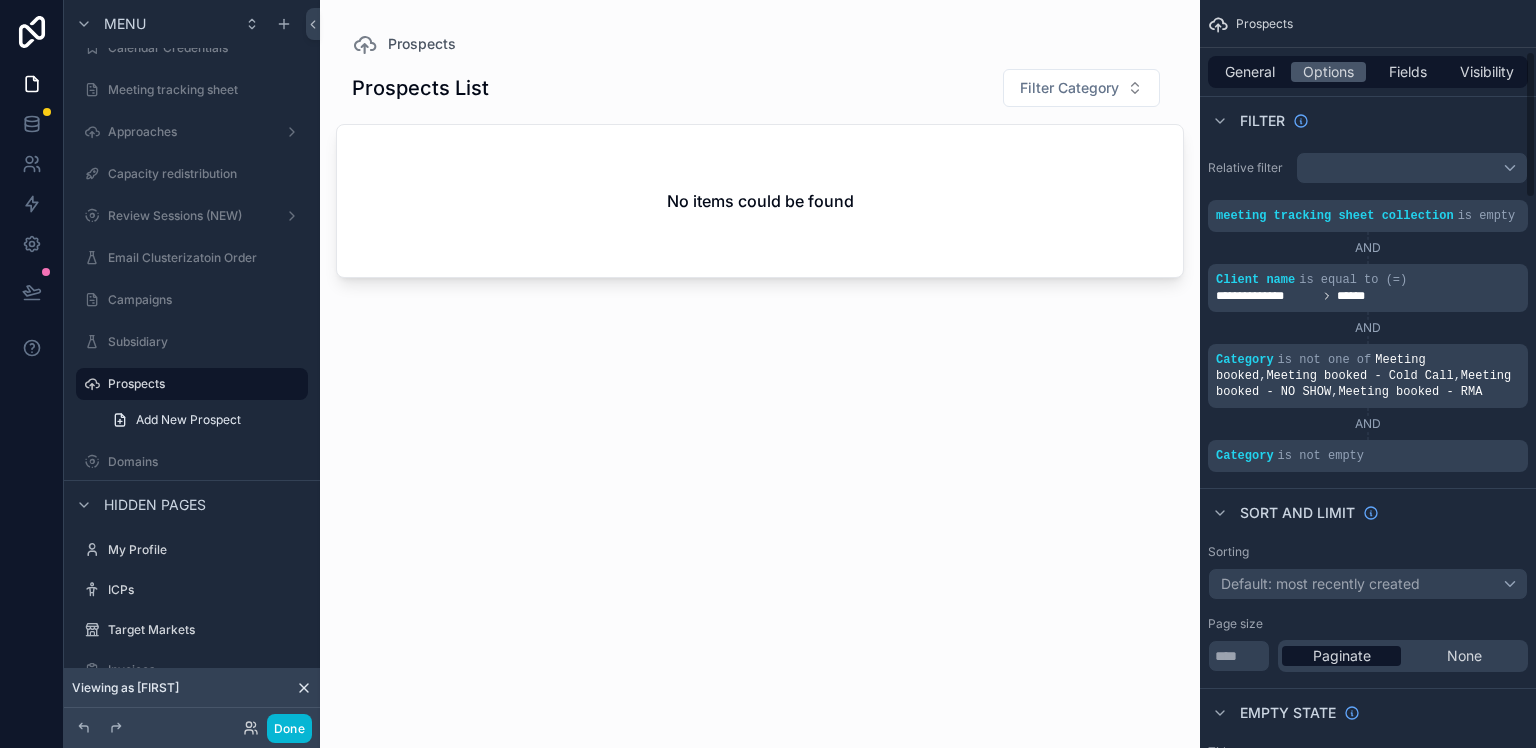 scroll, scrollTop: 619, scrollLeft: 0, axis: vertical 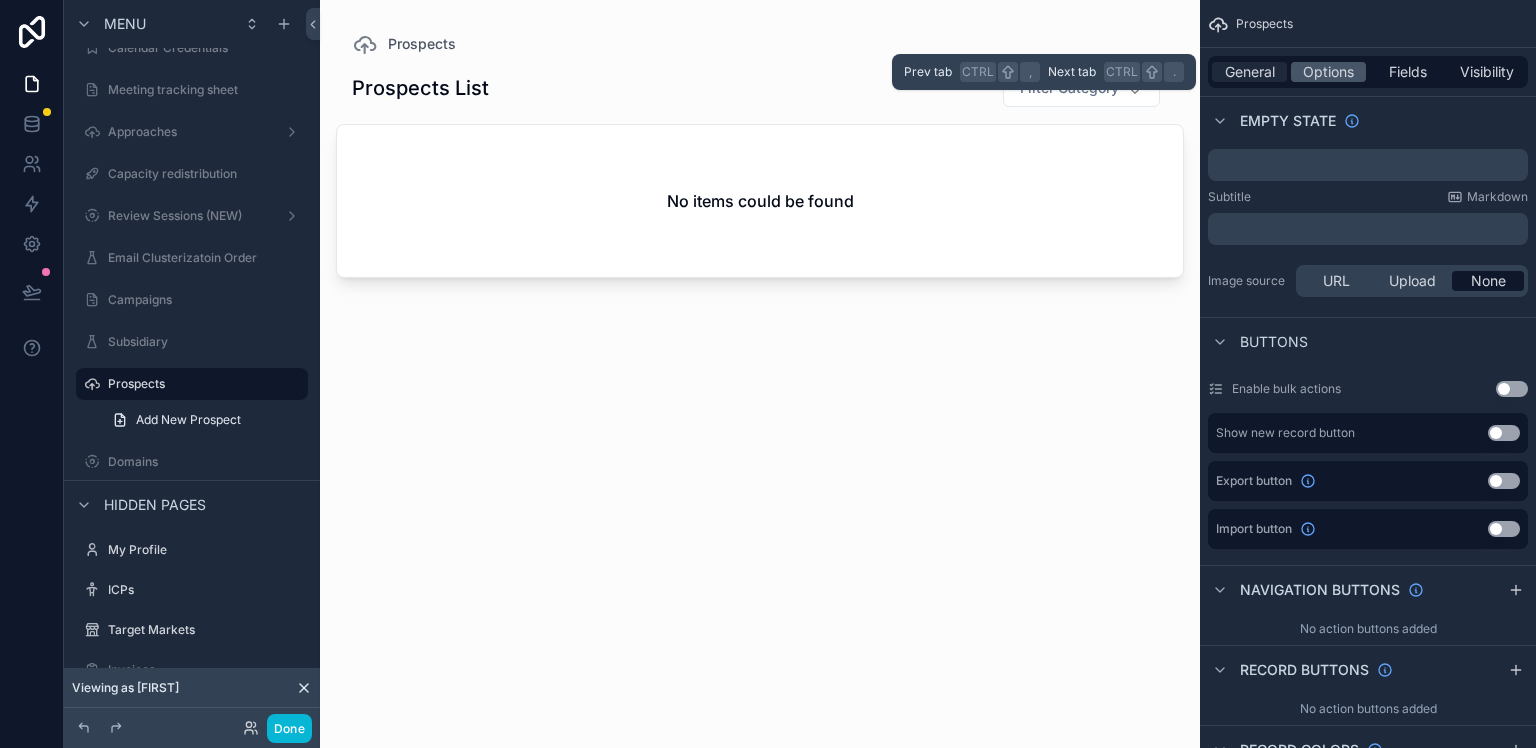 click on "General" at bounding box center (1250, 72) 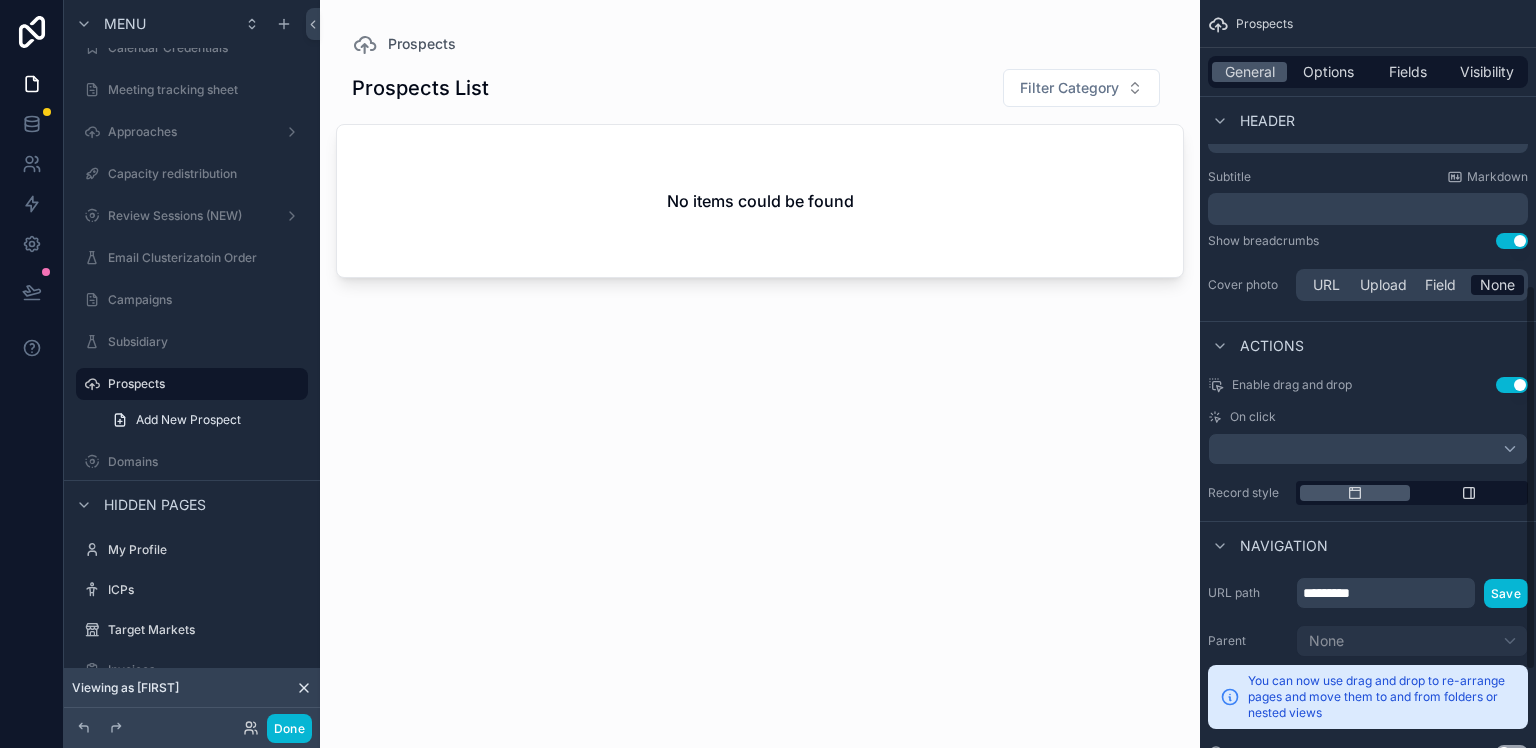 scroll, scrollTop: 0, scrollLeft: 0, axis: both 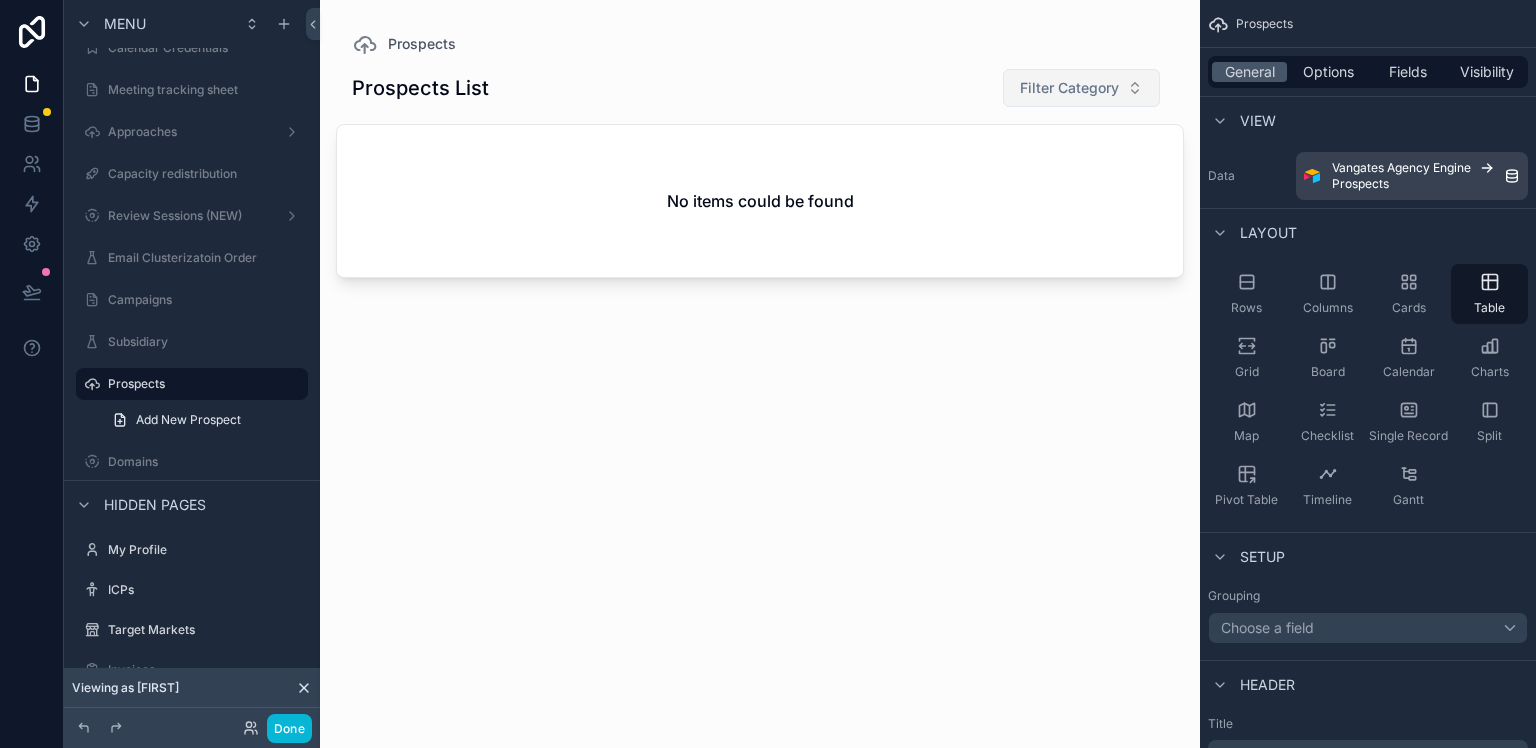 click on "Filter Category" at bounding box center [1069, 88] 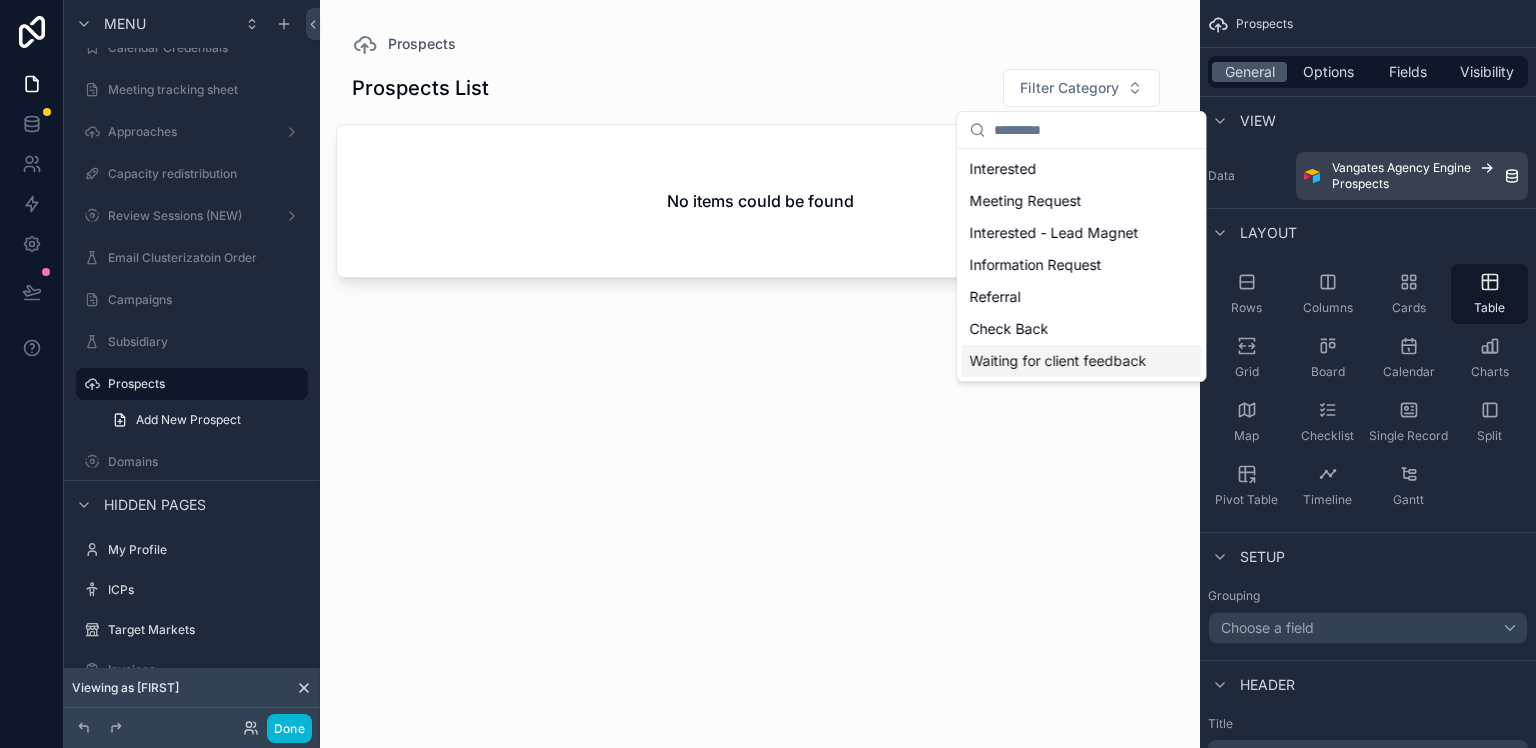 click on "Waiting for client feedback" at bounding box center [1082, 361] 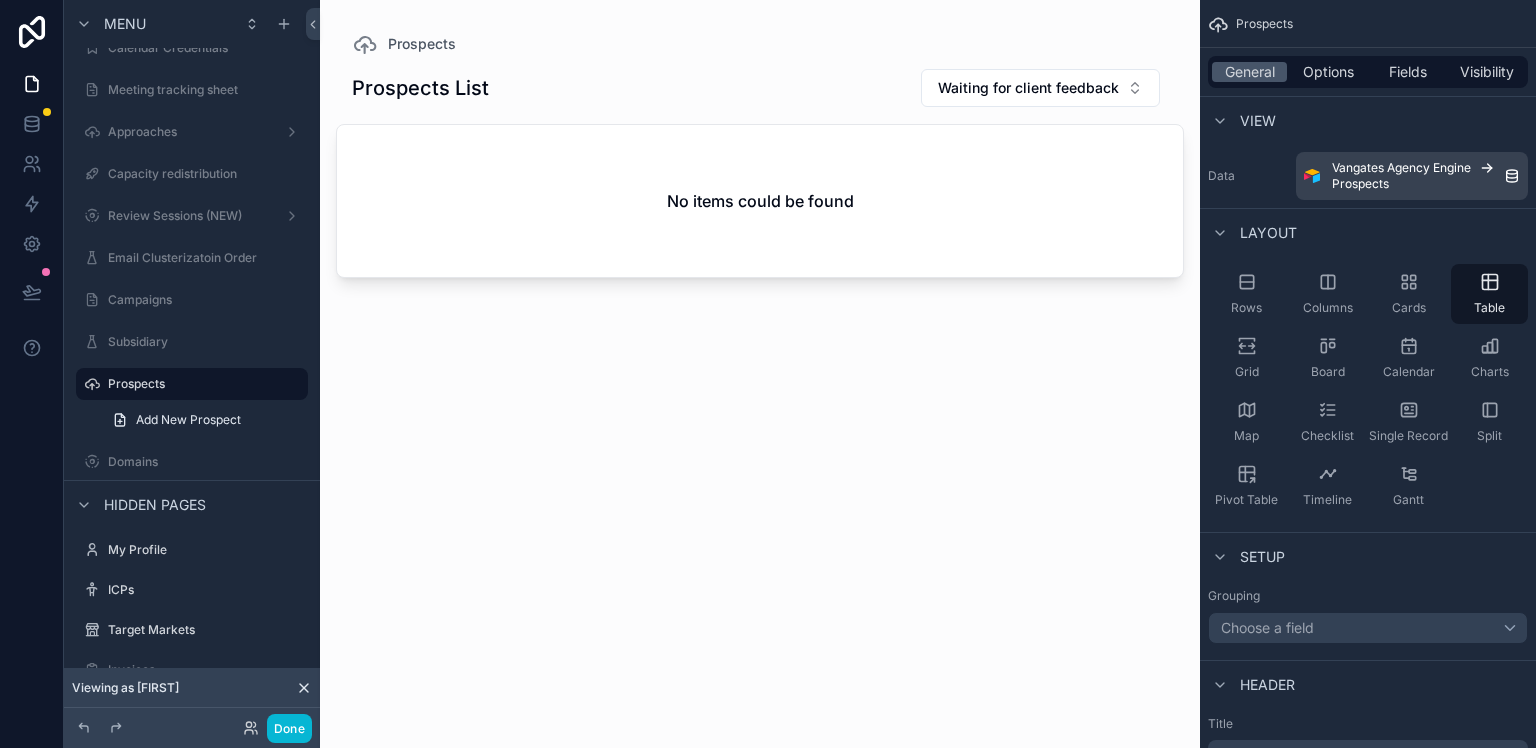 click 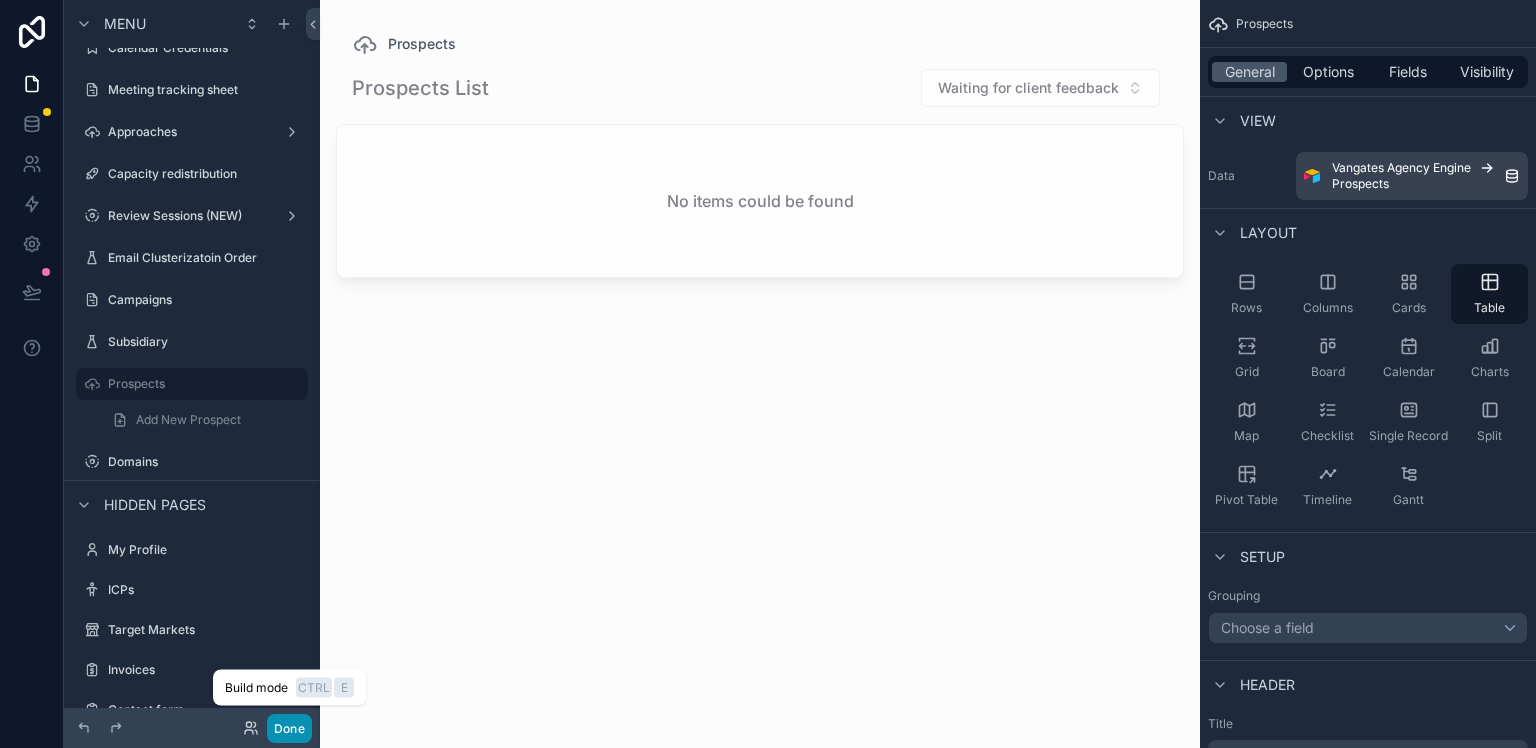 click on "Done" at bounding box center (289, 728) 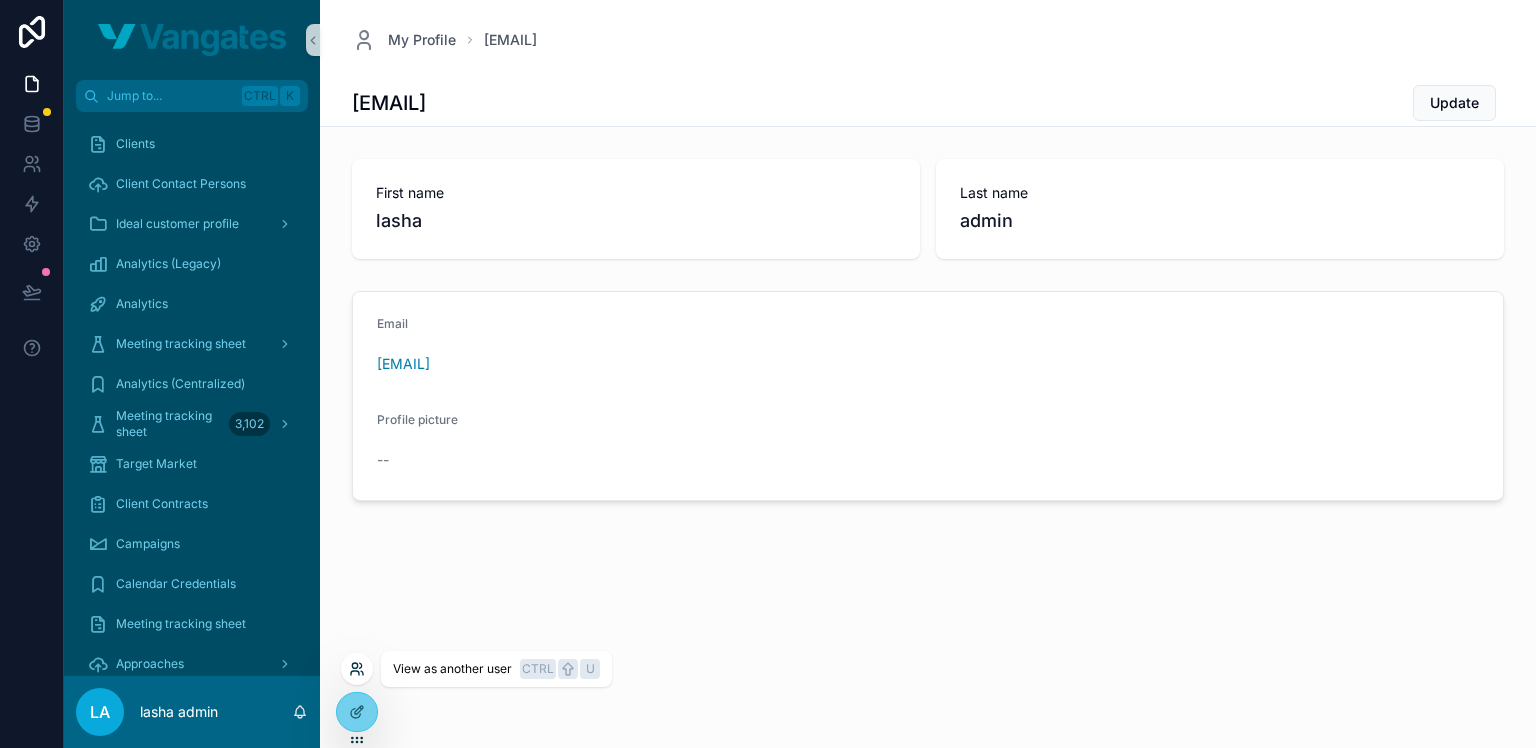 click 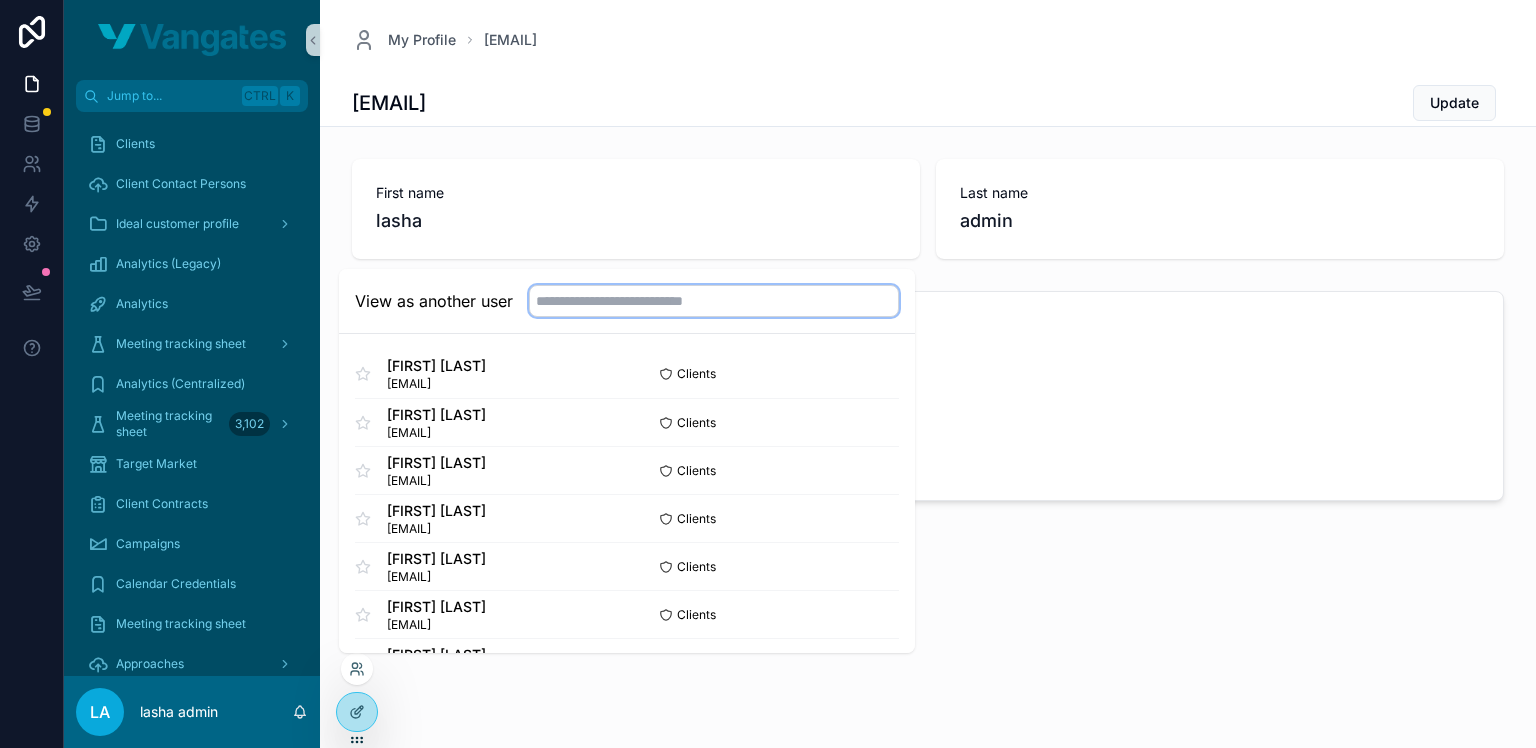 click at bounding box center [714, 301] 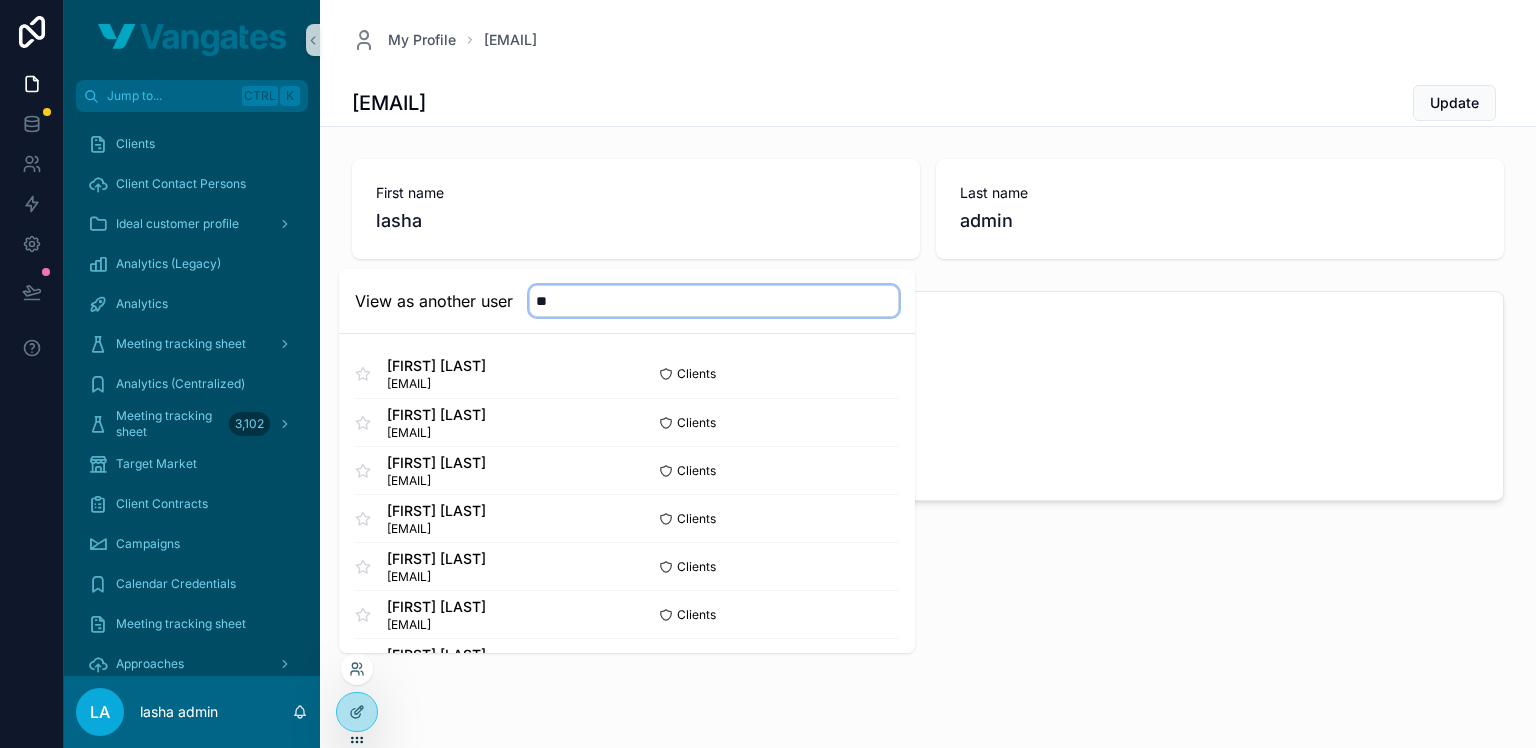 type on "*" 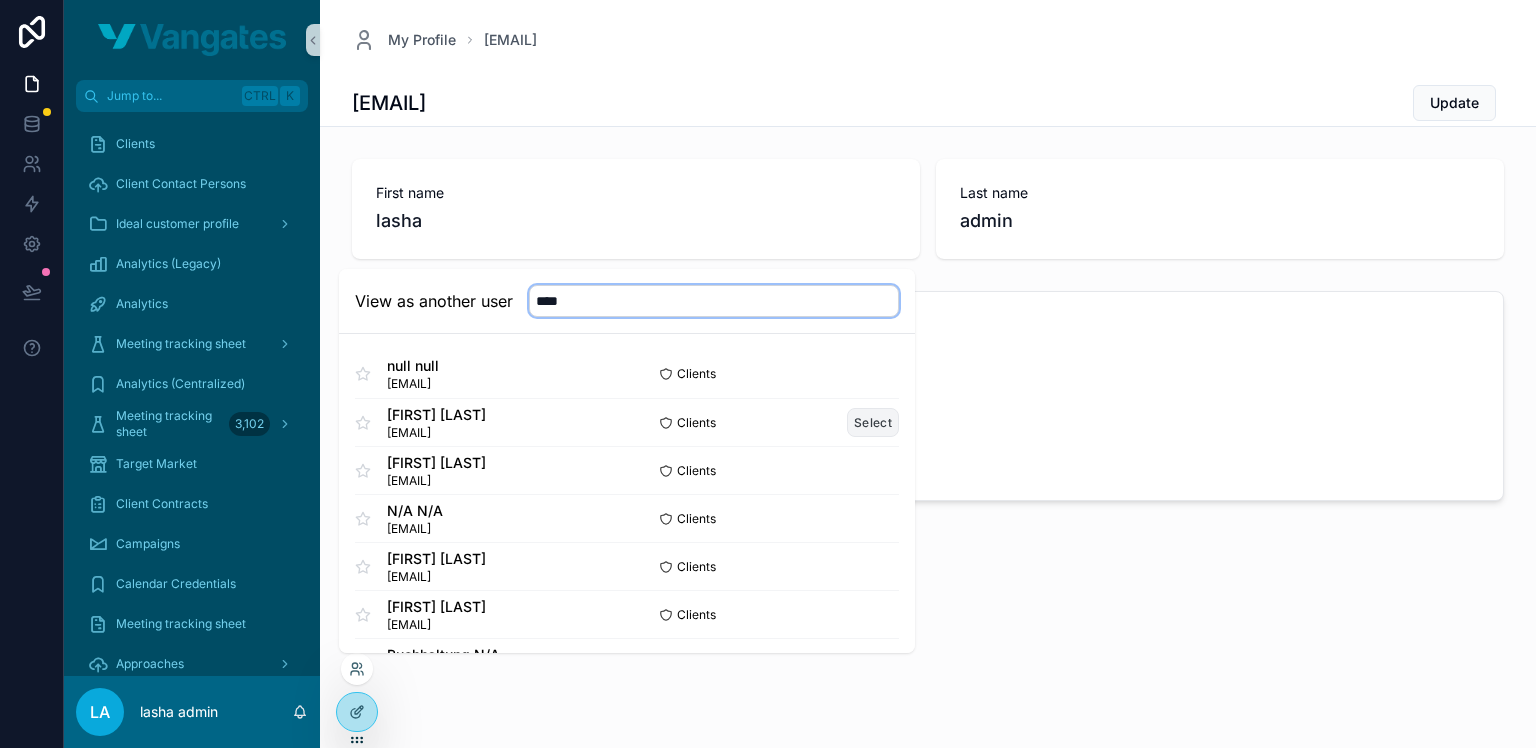 type on "****" 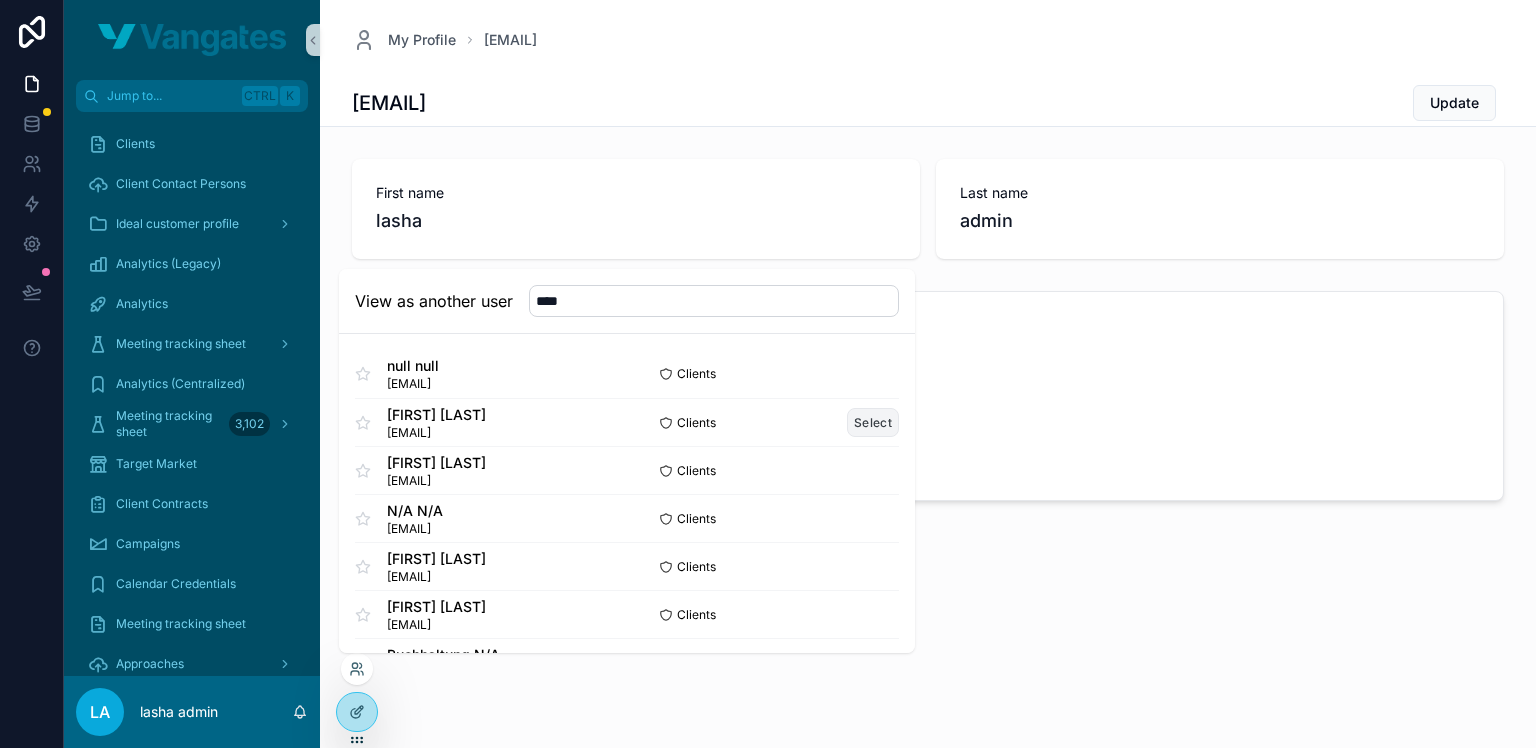 click on "Select" at bounding box center [873, 422] 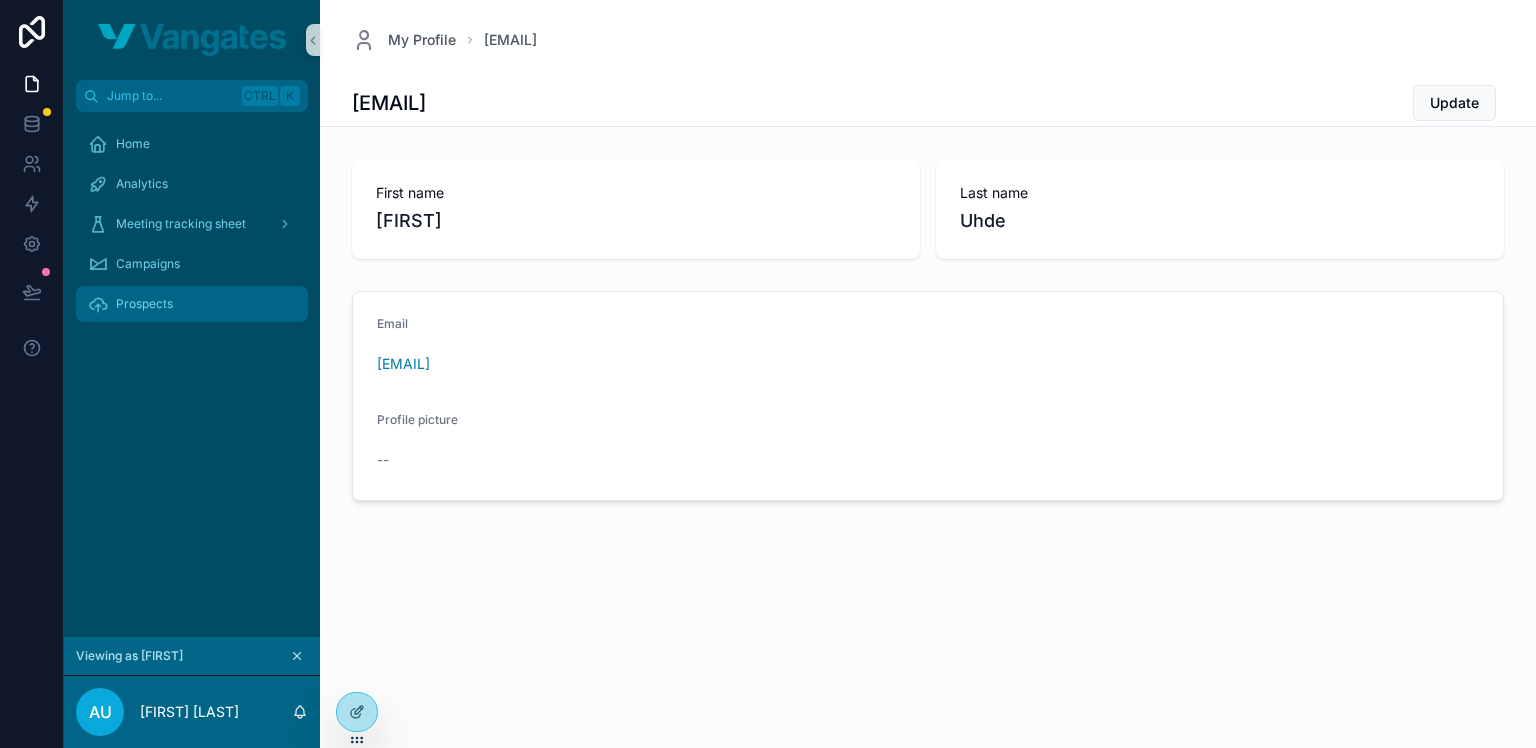 click on "Prospects" at bounding box center [192, 304] 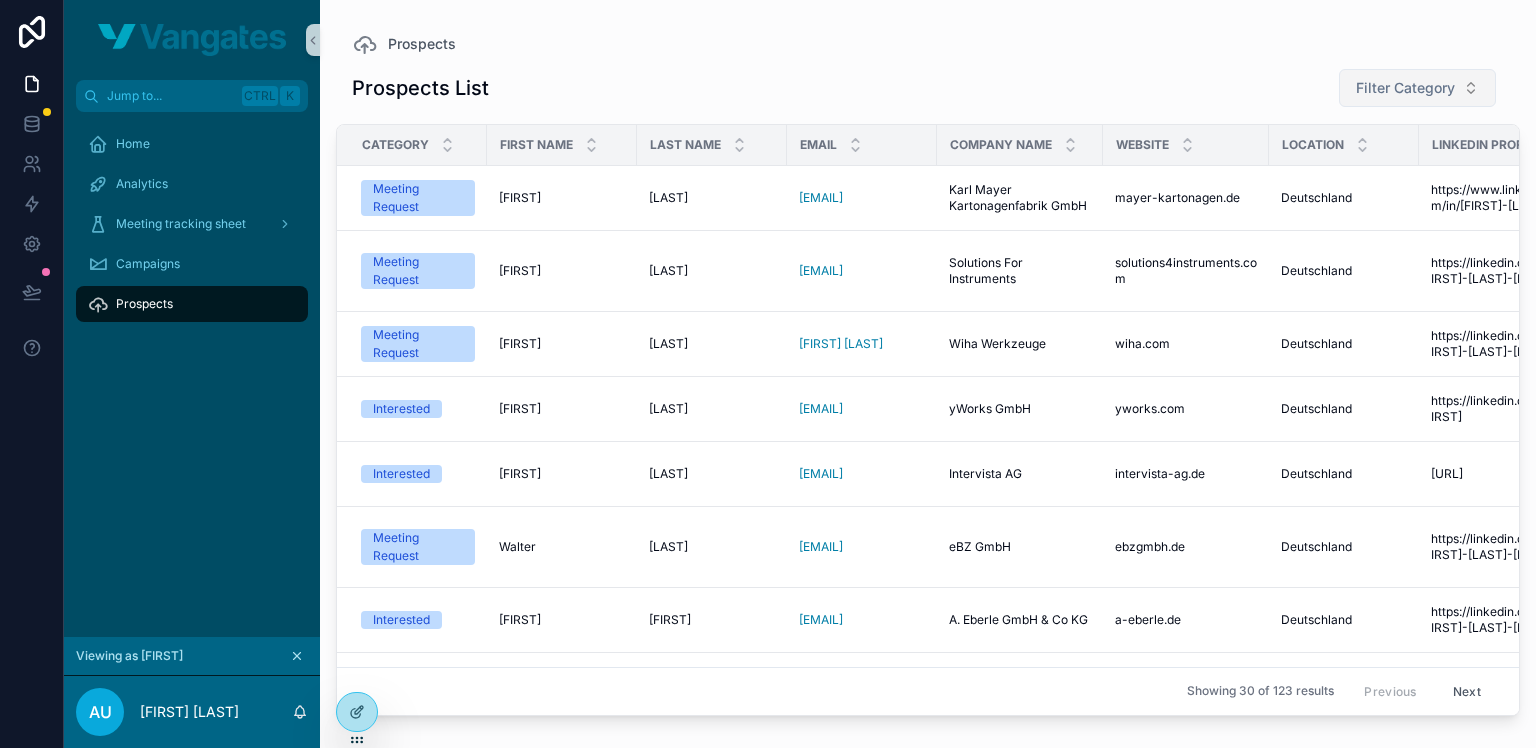 click on "Filter Category" at bounding box center (1417, 88) 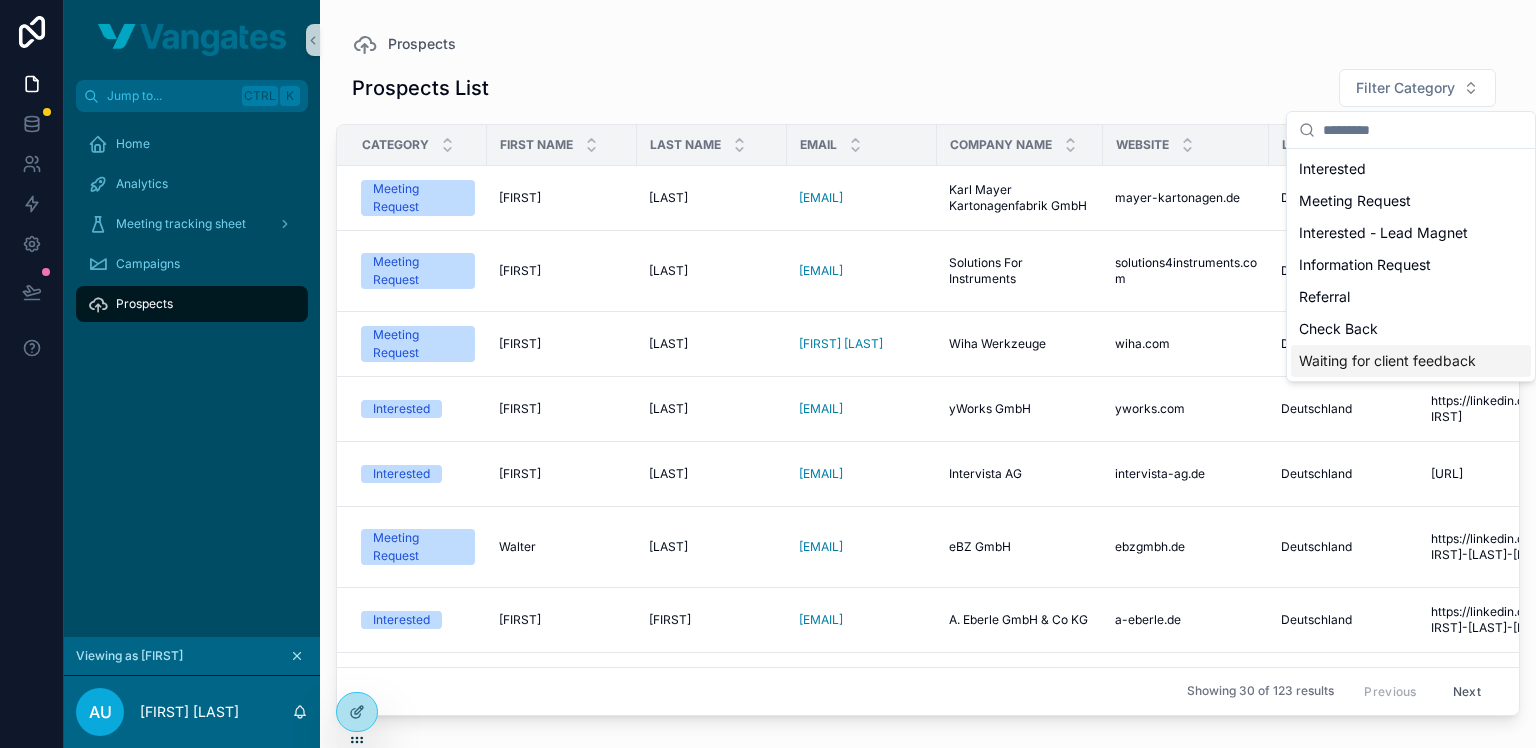 click on "Waiting for client feedback" at bounding box center (1411, 361) 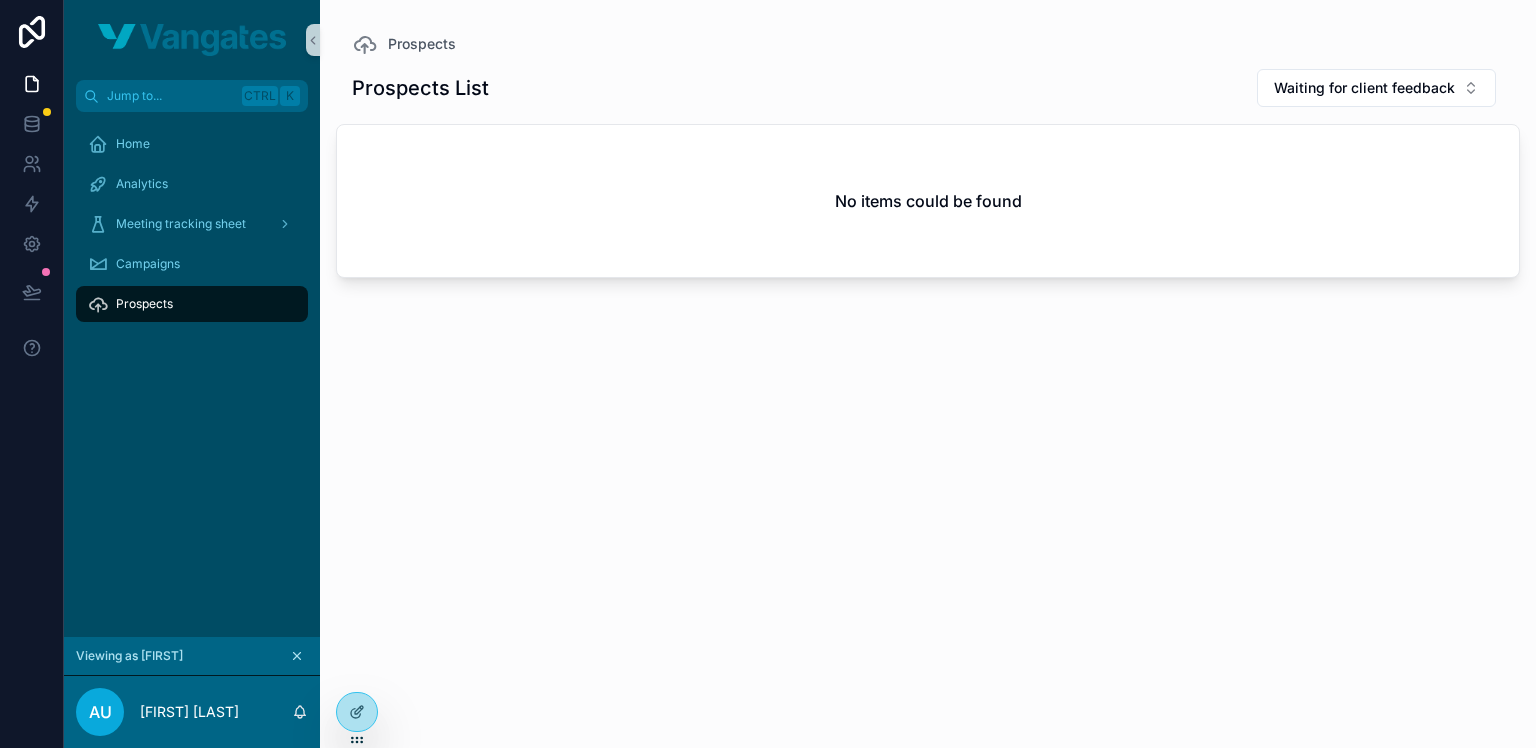 click on "No items could be found" at bounding box center [928, 201] 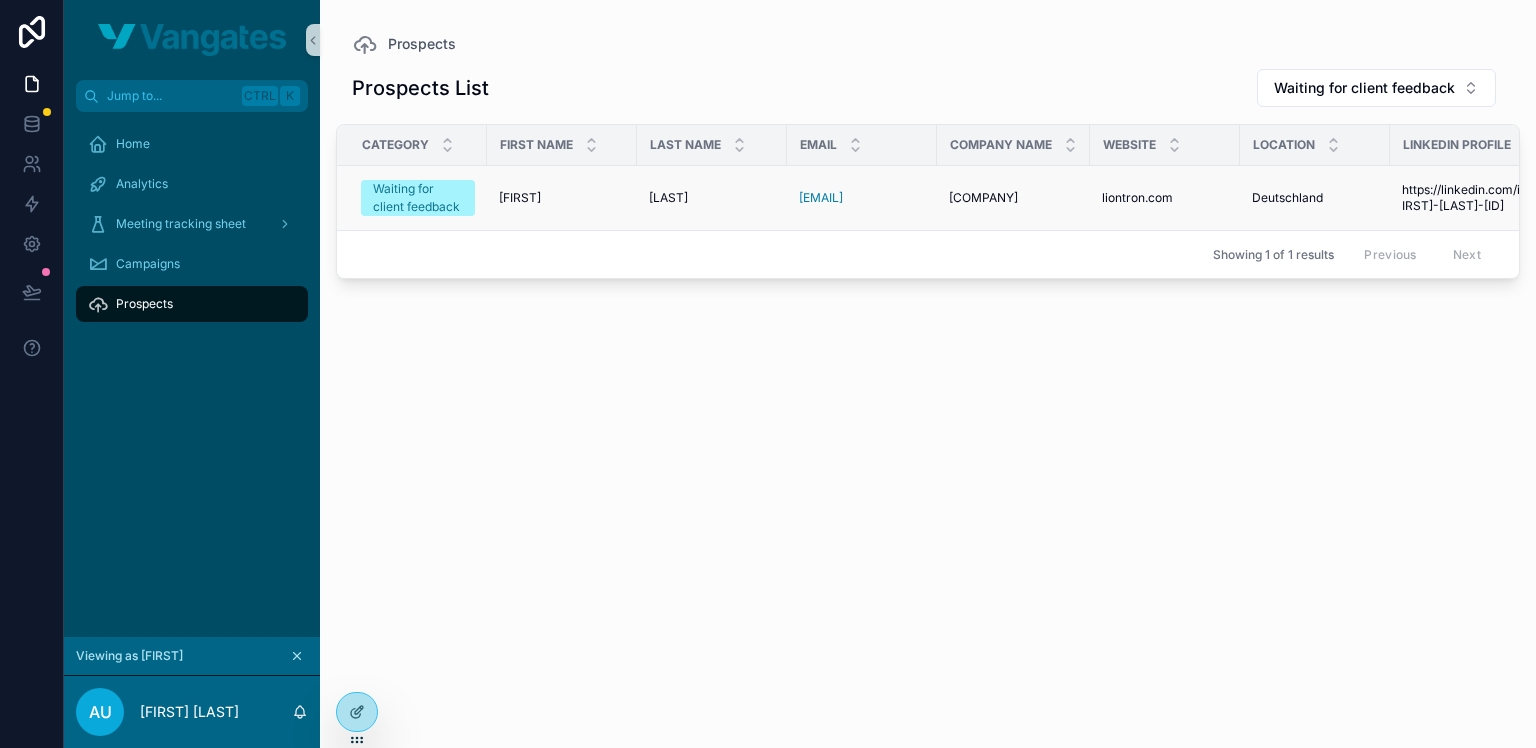 click on "Burchert" at bounding box center [668, 198] 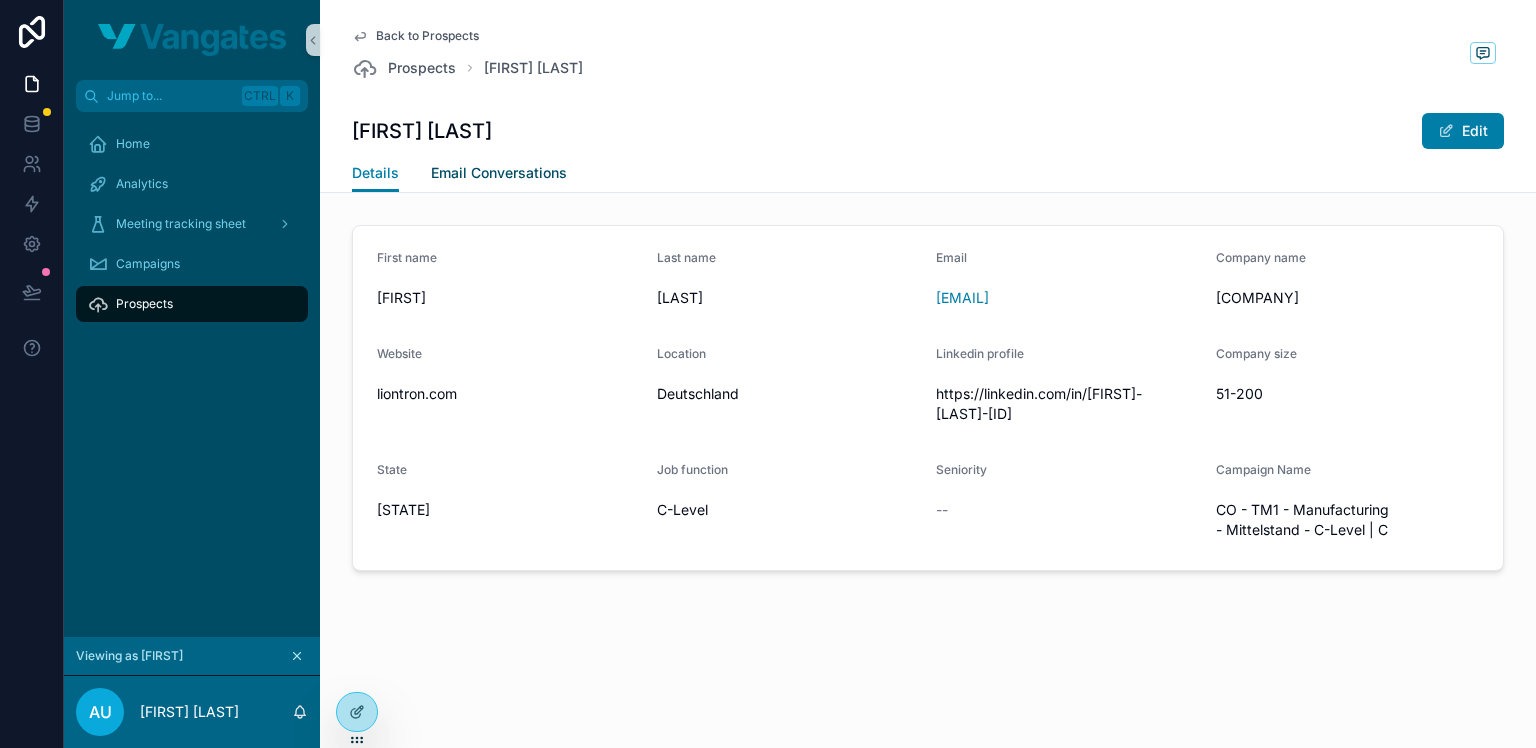 click on "Email Conversations" at bounding box center (499, 173) 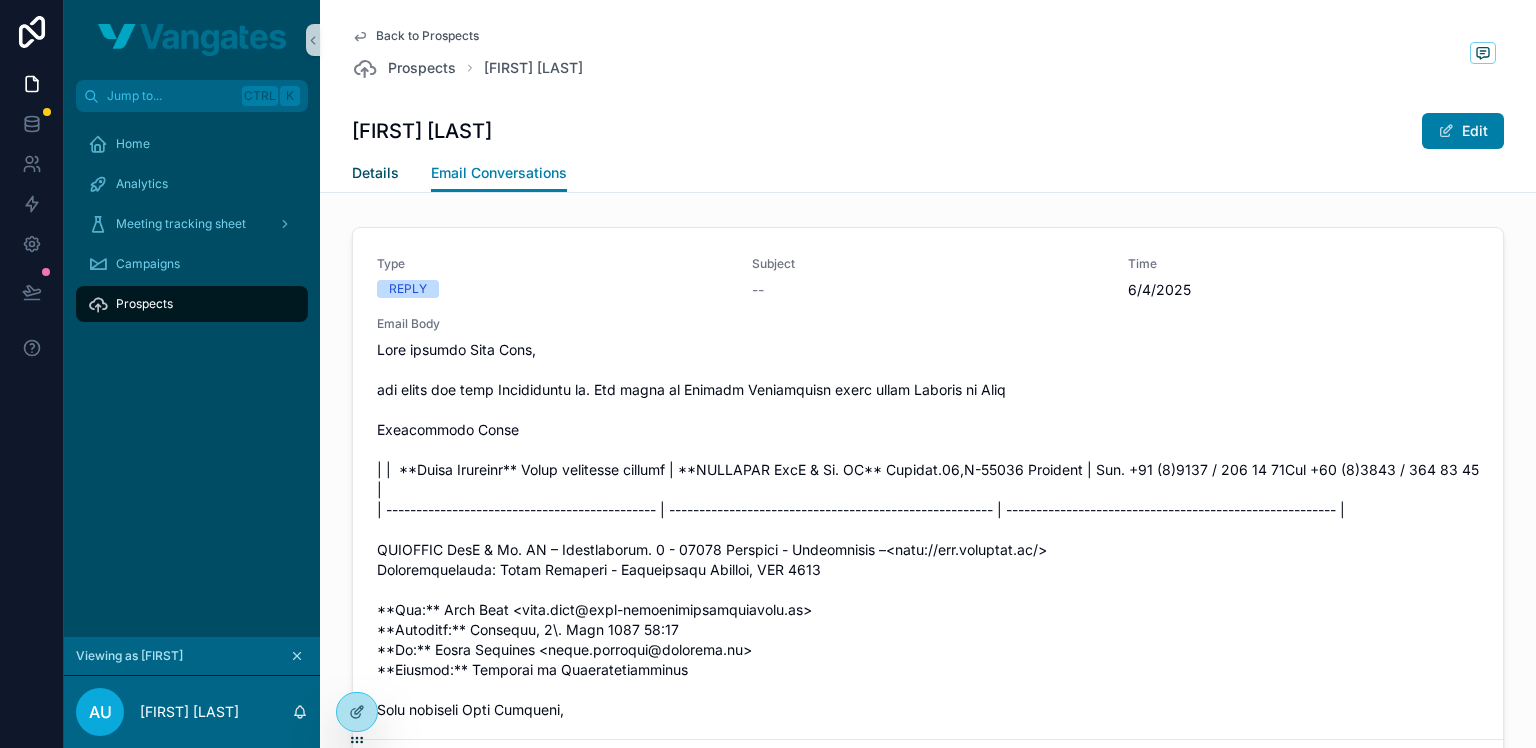 click on "Details" at bounding box center (375, 173) 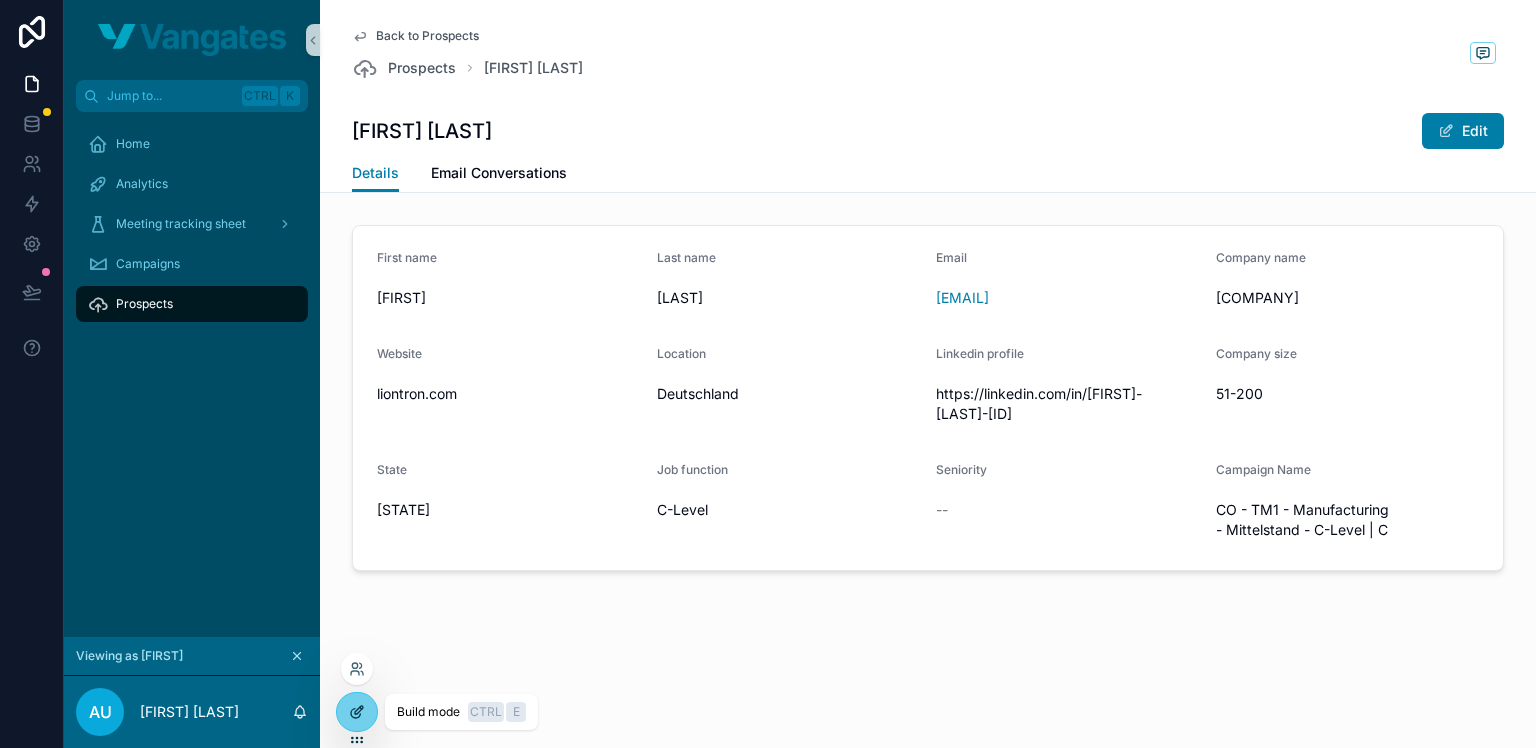 click 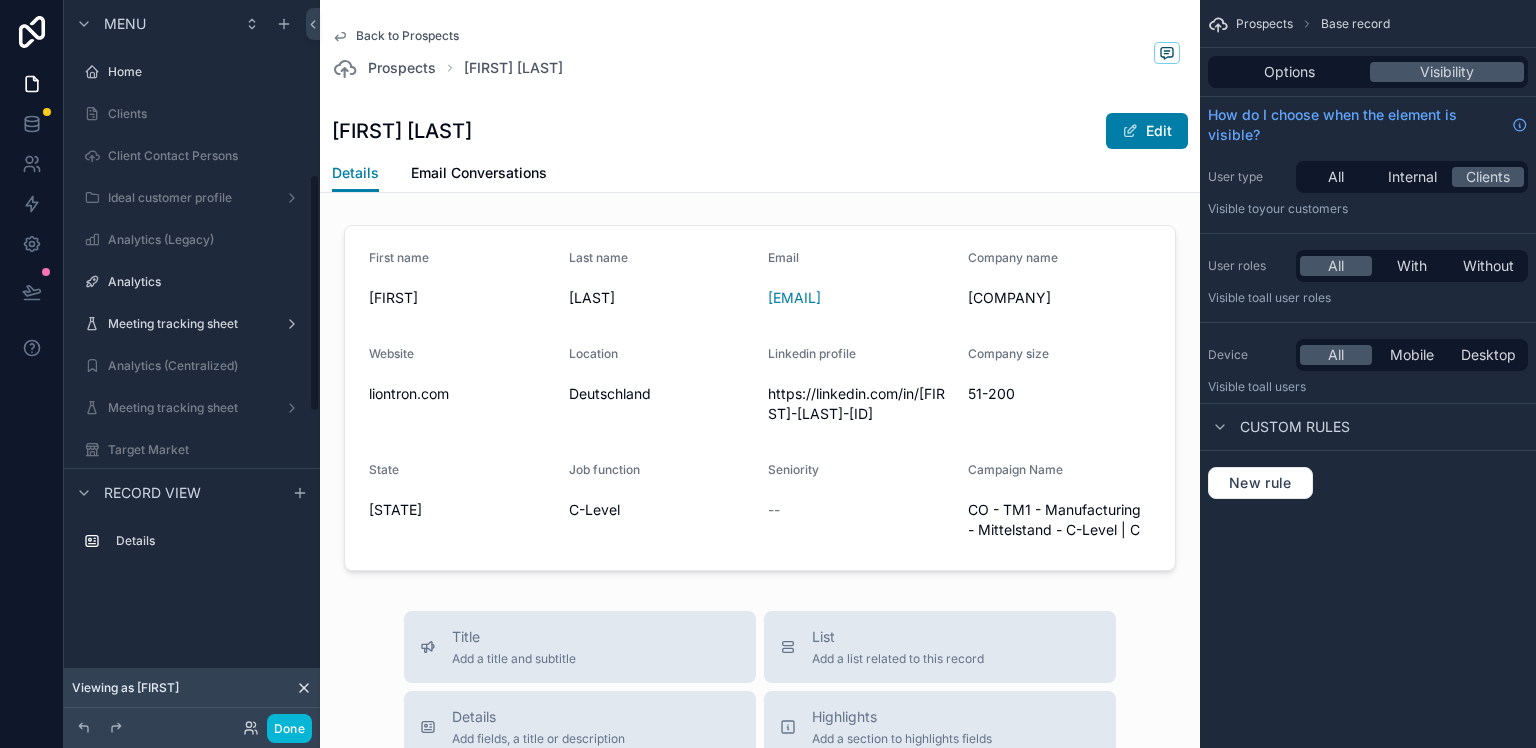 scroll, scrollTop: 528, scrollLeft: 0, axis: vertical 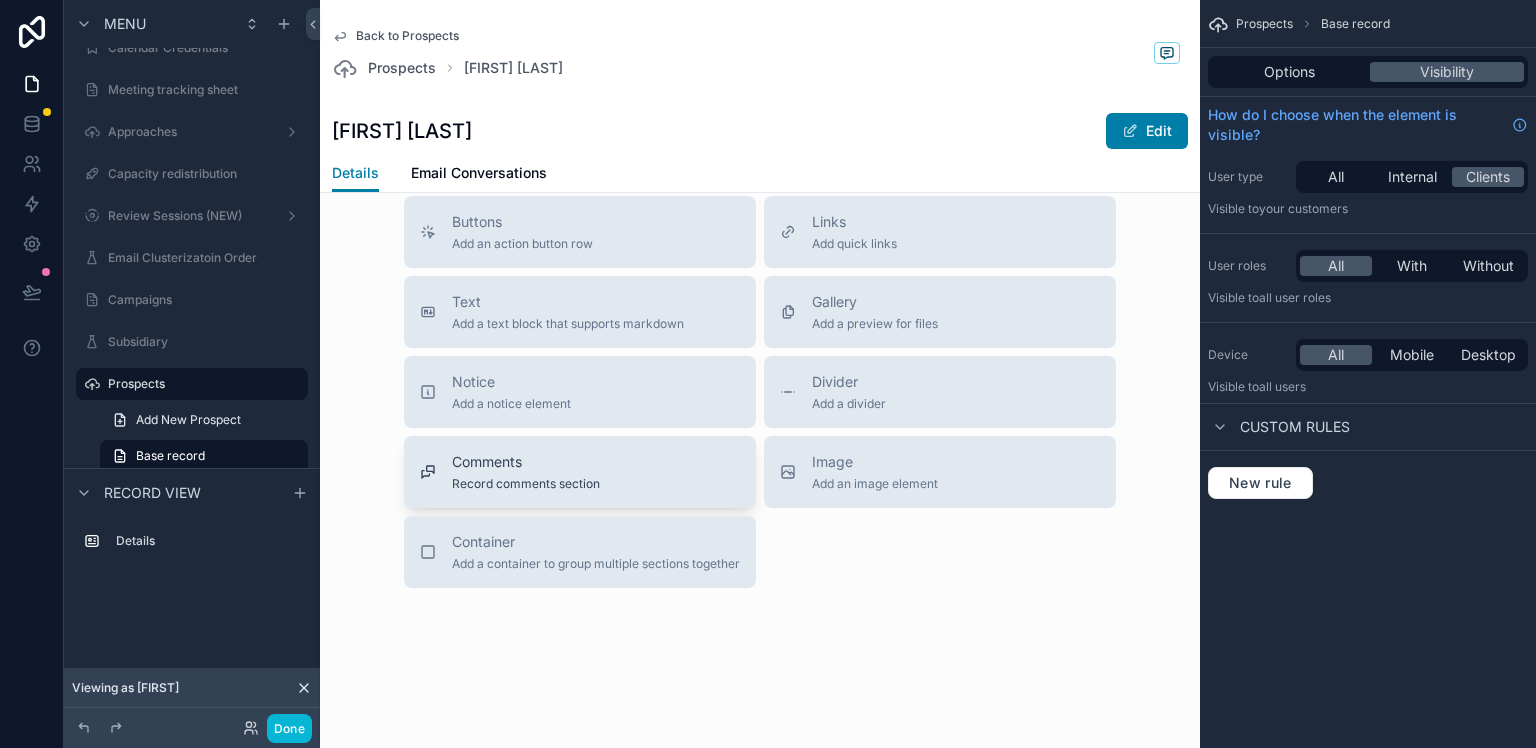 click on "Comments Record comments section" at bounding box center [580, 472] 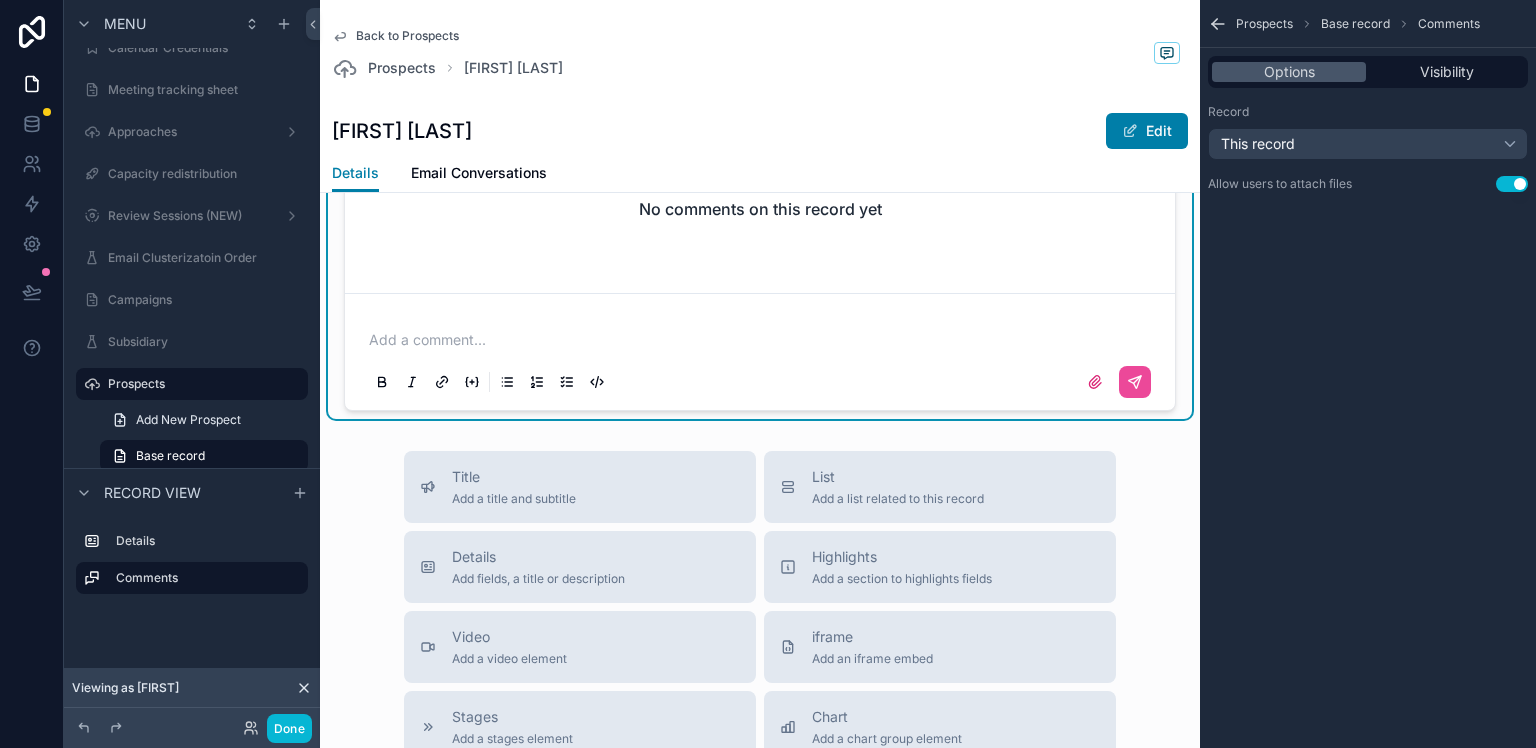 scroll, scrollTop: 701, scrollLeft: 0, axis: vertical 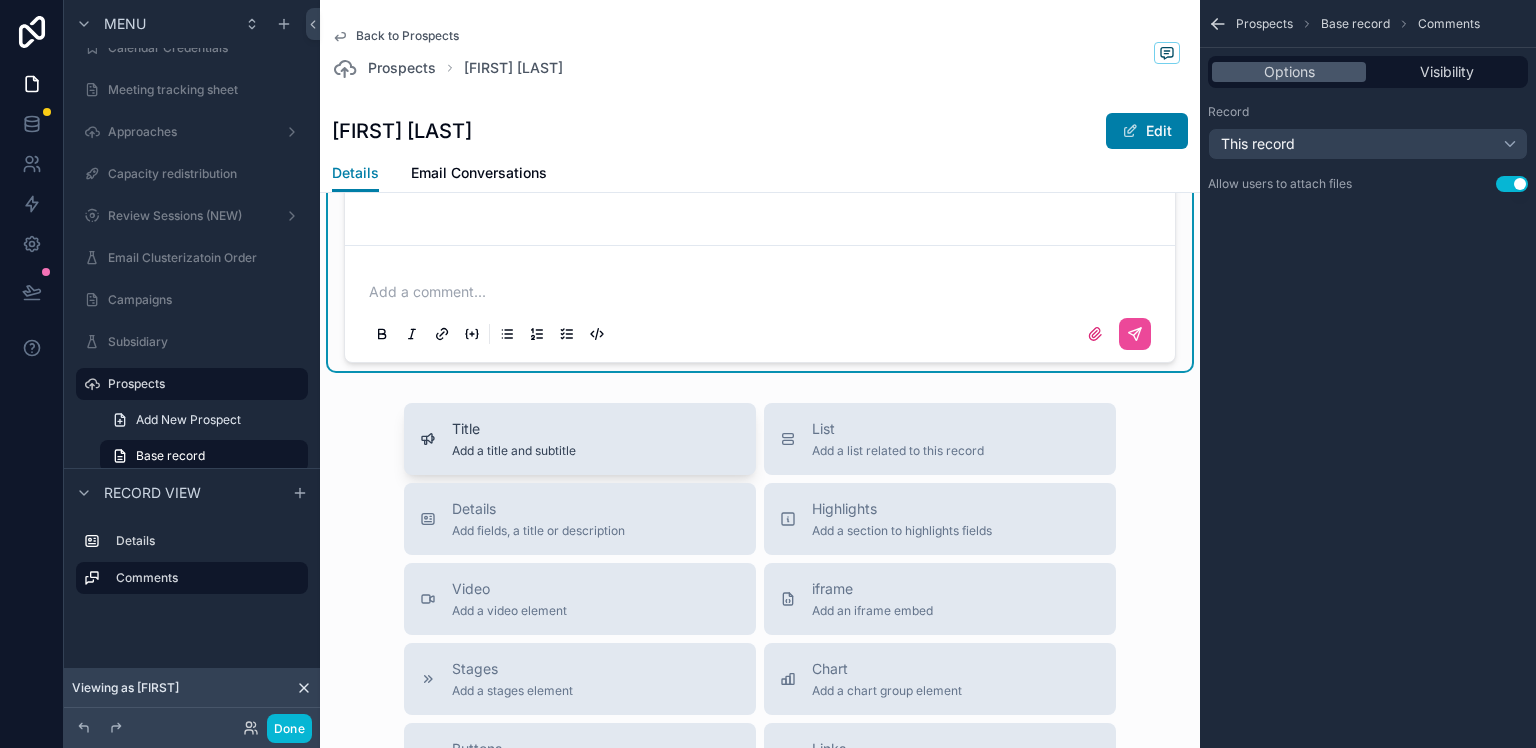 click on "Title Add a title and subtitle" at bounding box center (580, 439) 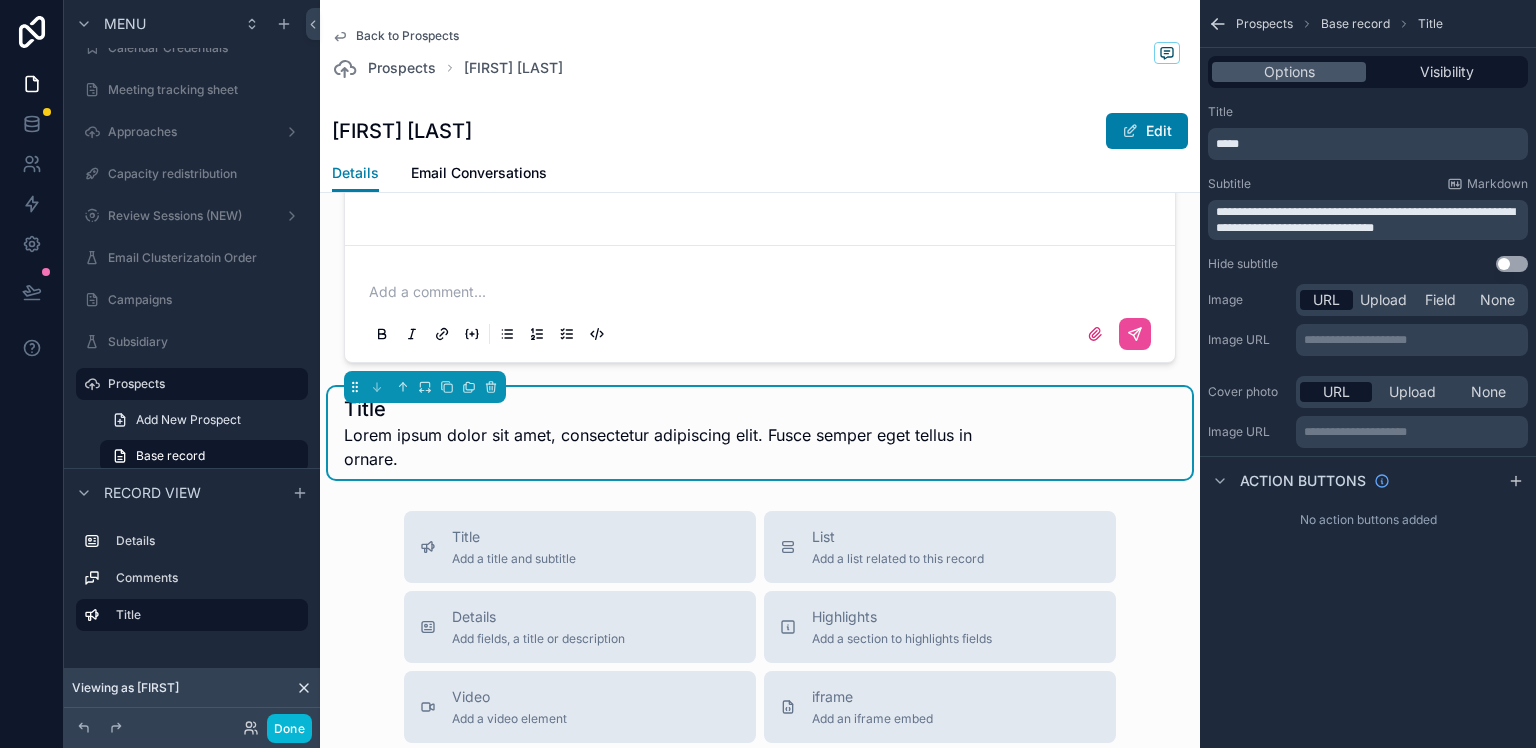 scroll, scrollTop: 780, scrollLeft: 0, axis: vertical 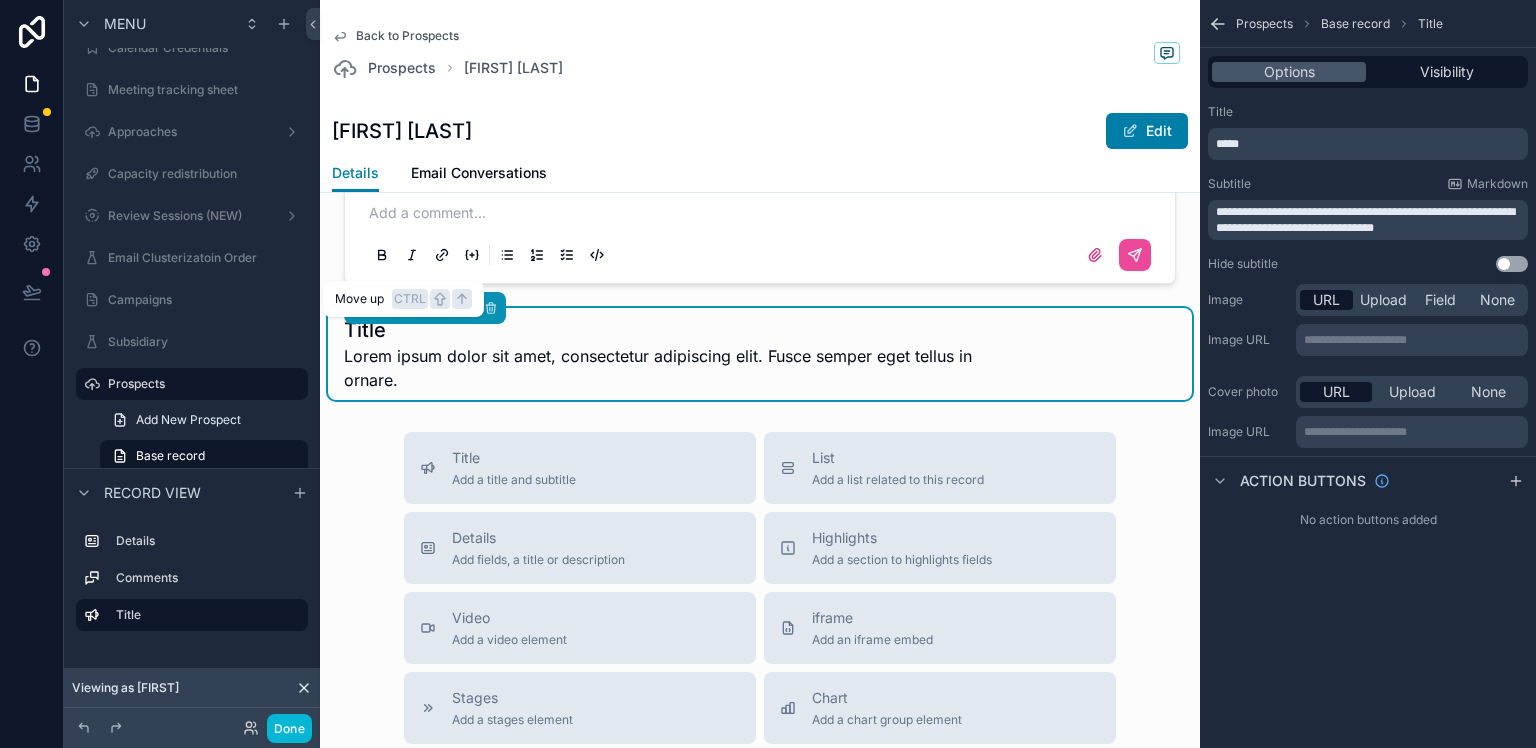 click 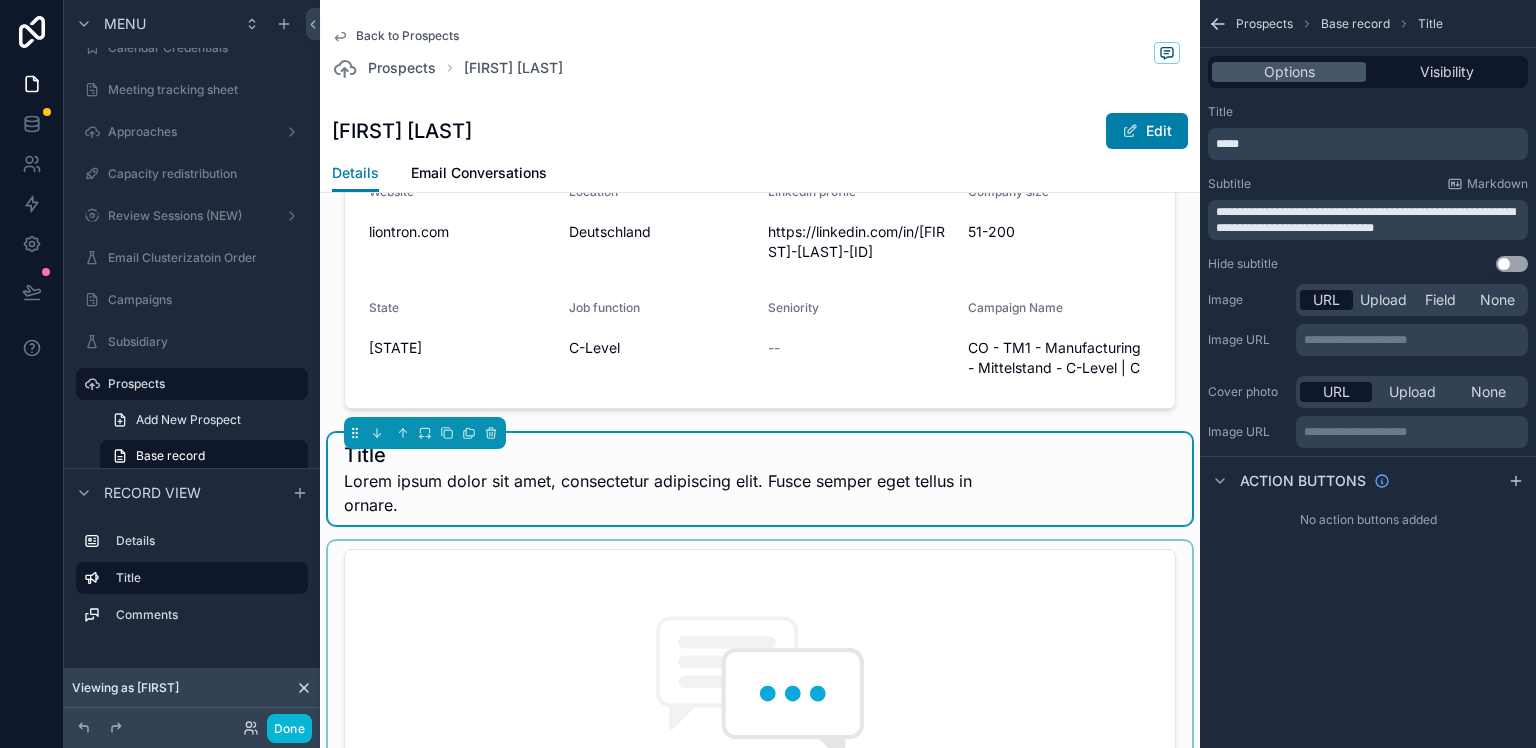 scroll, scrollTop: 136, scrollLeft: 0, axis: vertical 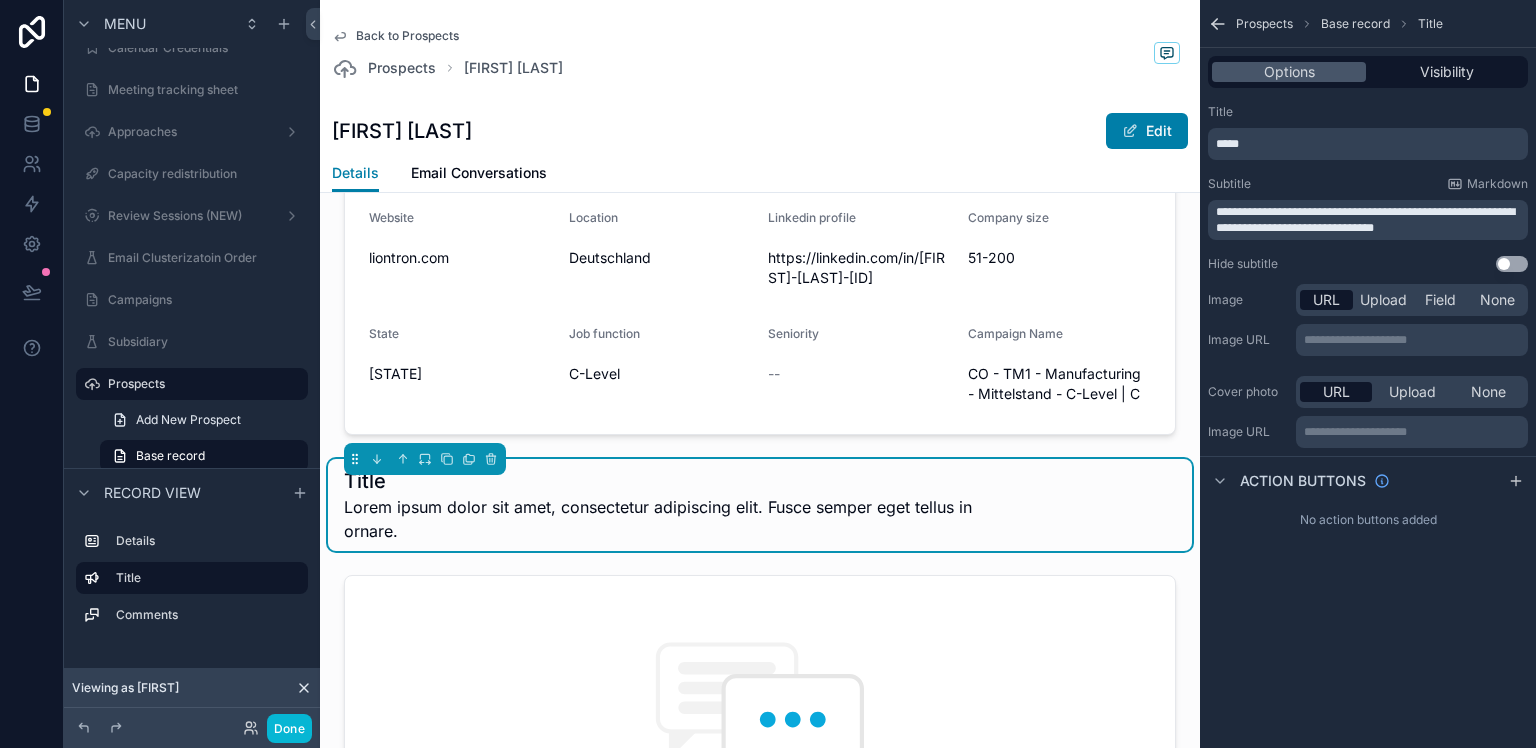 click on "Title" at bounding box center [685, 481] 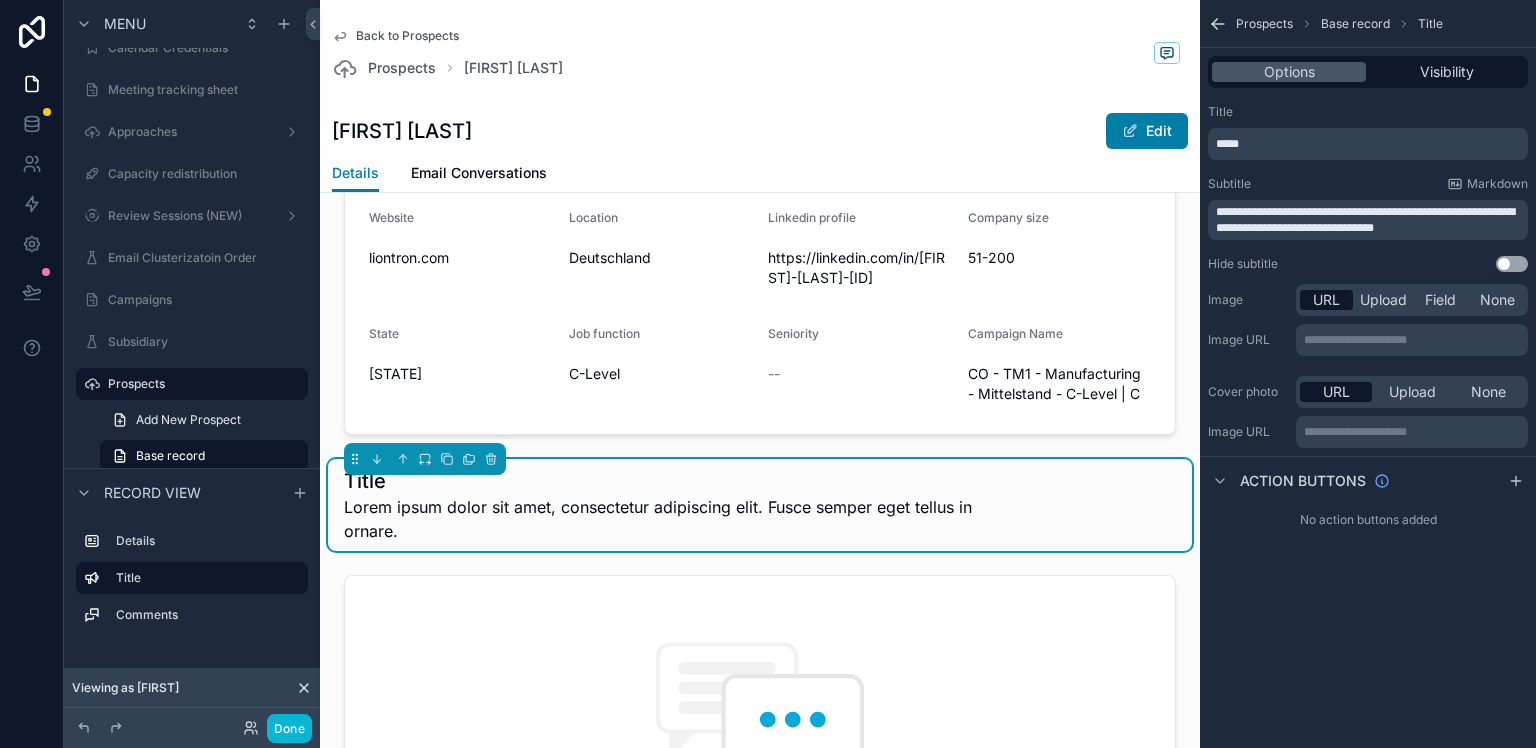click on "**********" at bounding box center [1365, 220] 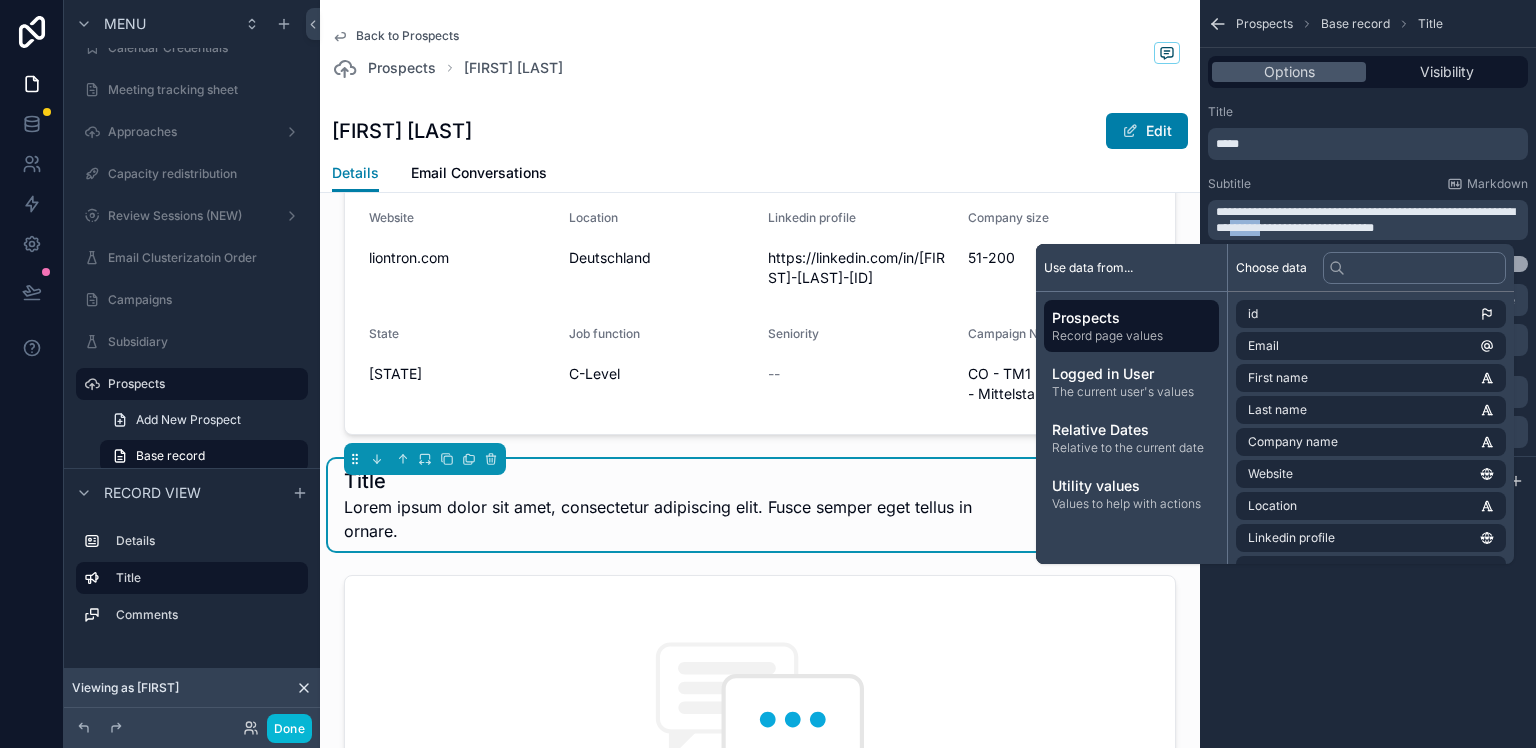 click on "**********" at bounding box center [1365, 220] 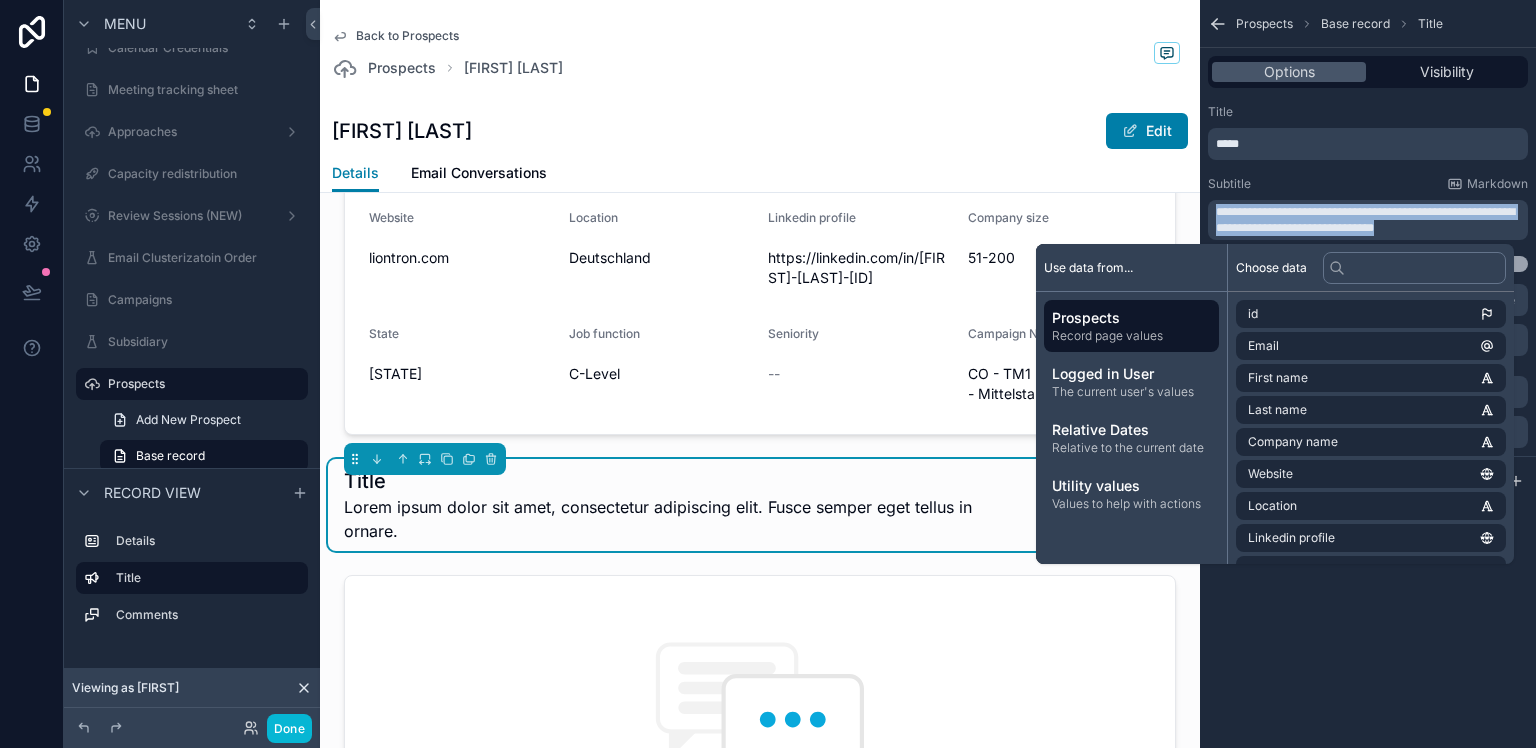 click on "**********" at bounding box center (1365, 220) 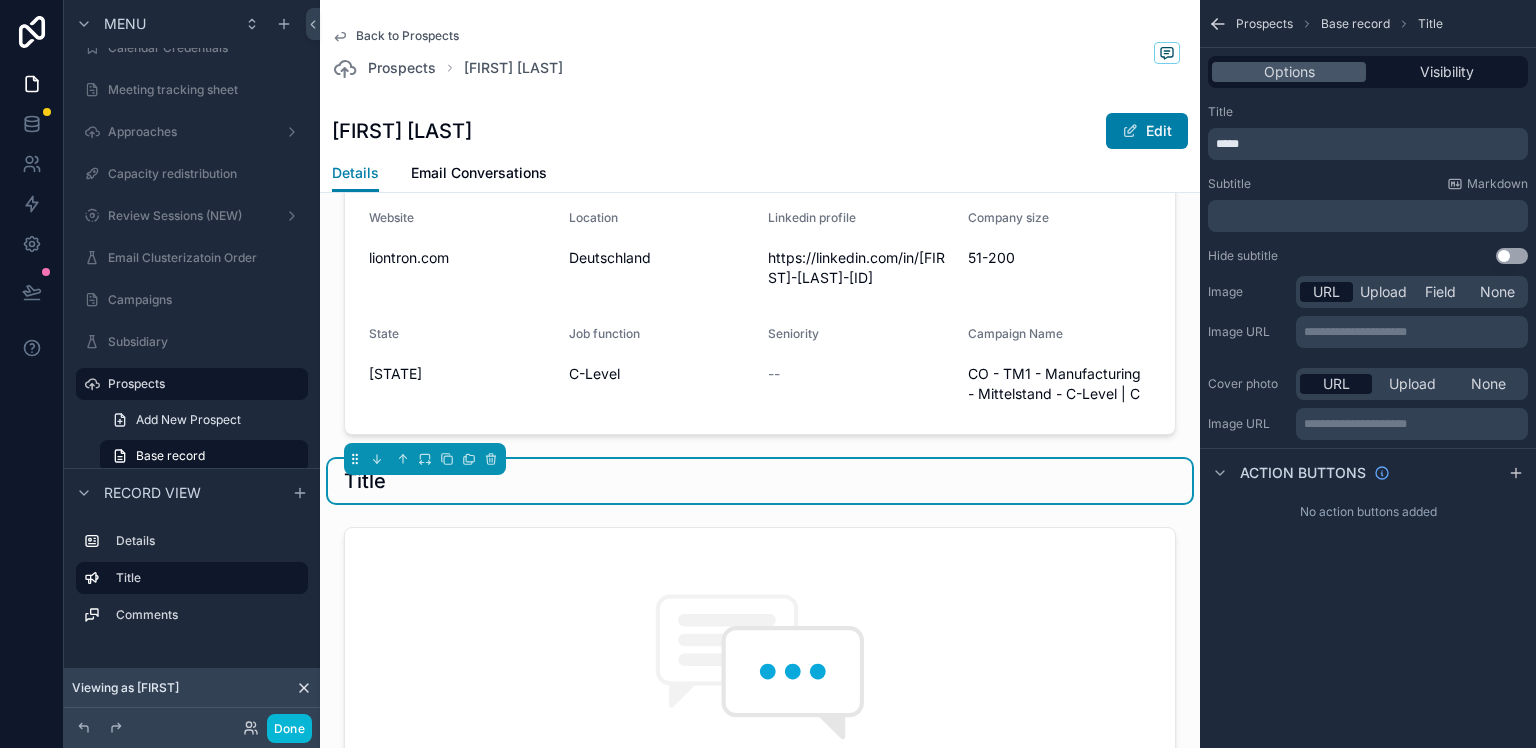 click on "*****" at bounding box center [1370, 144] 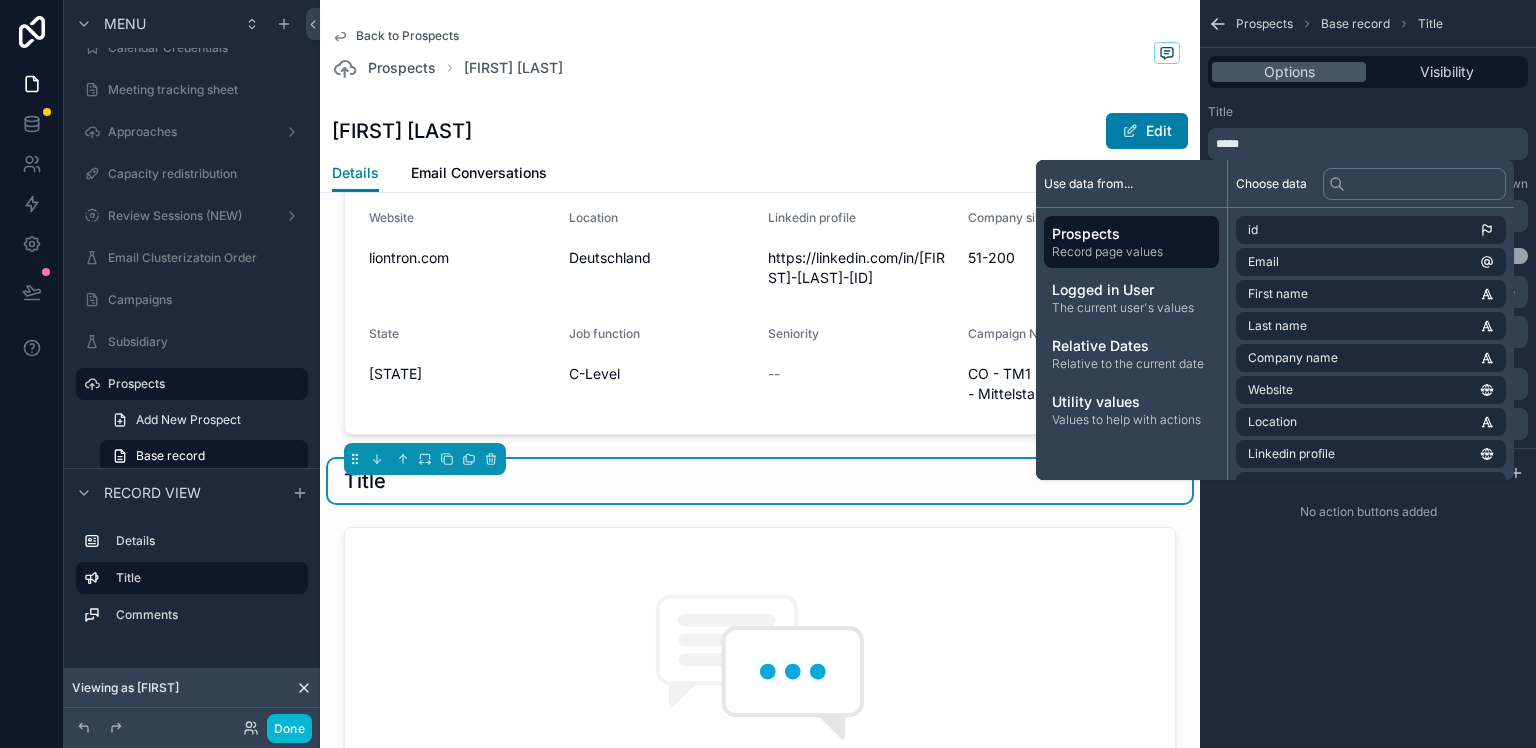 click on "*****" at bounding box center (1370, 144) 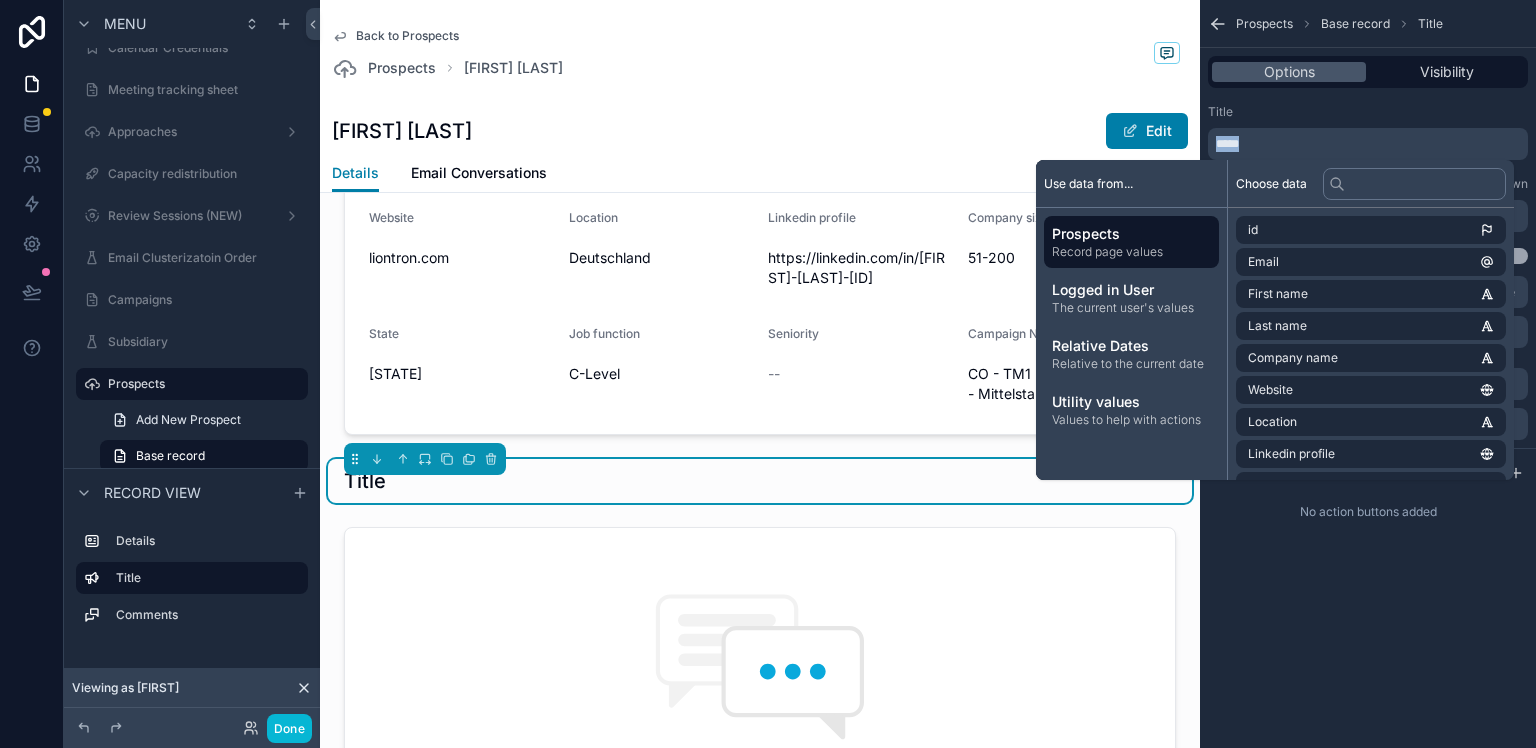 click on "*****" at bounding box center (1370, 144) 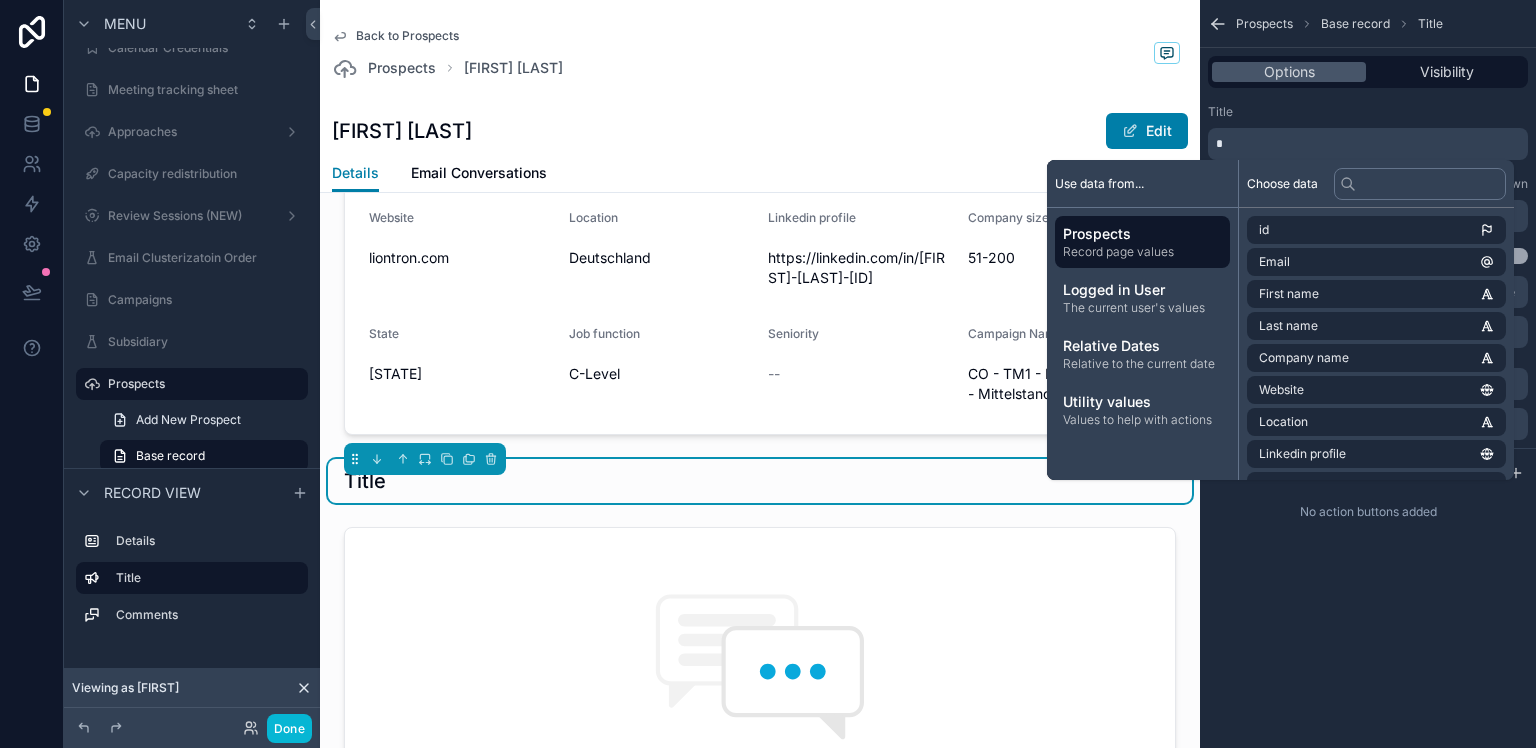 type 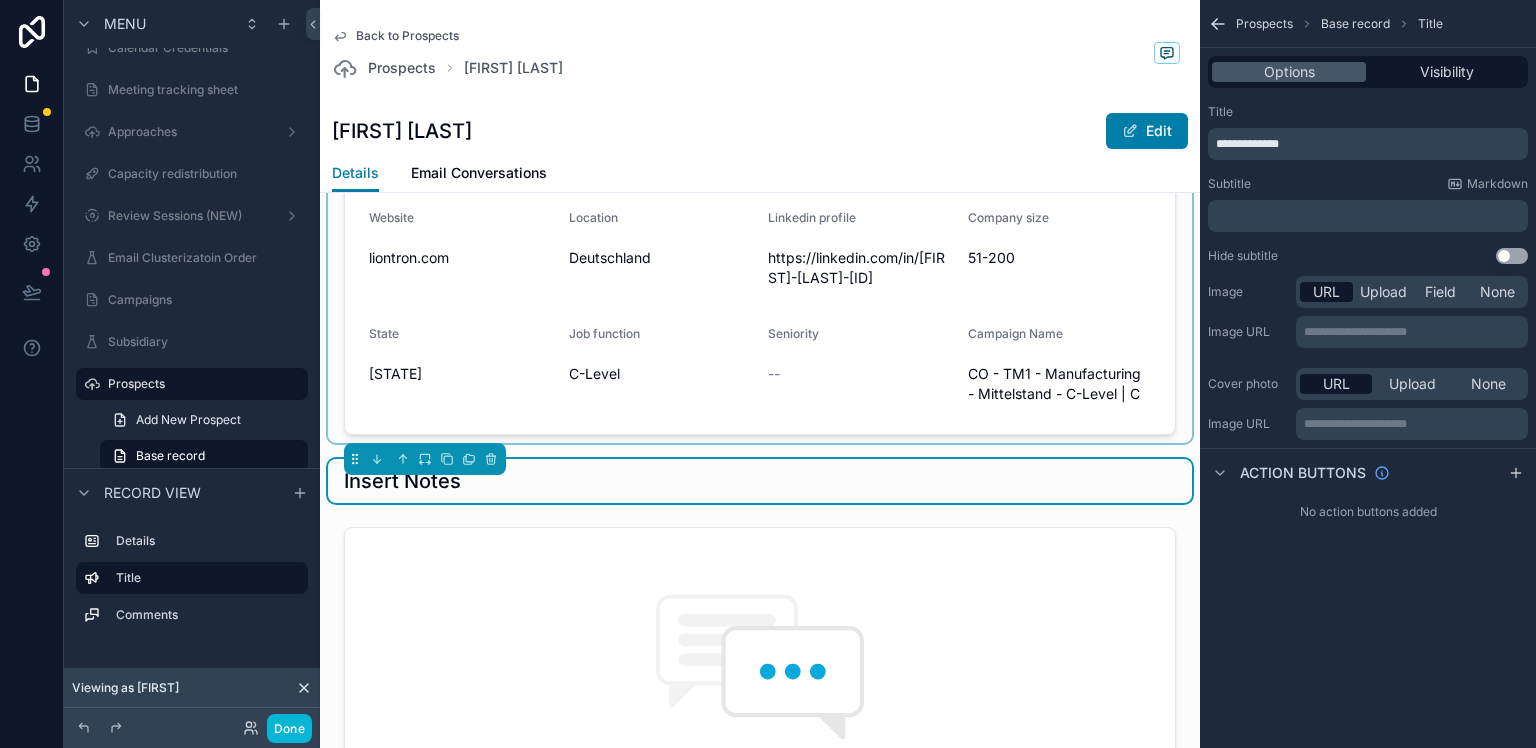 click at bounding box center (760, 262) 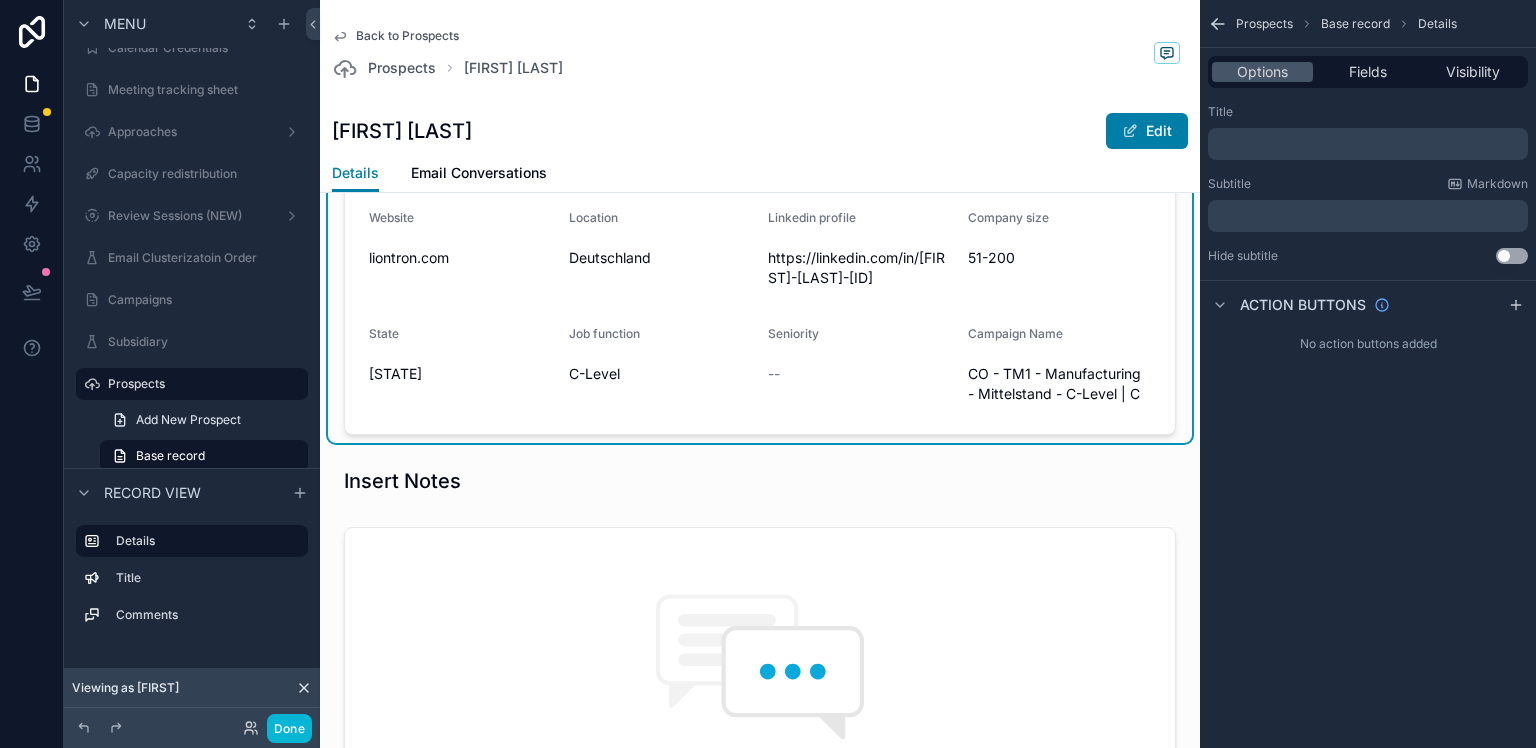 scroll, scrollTop: 0, scrollLeft: 0, axis: both 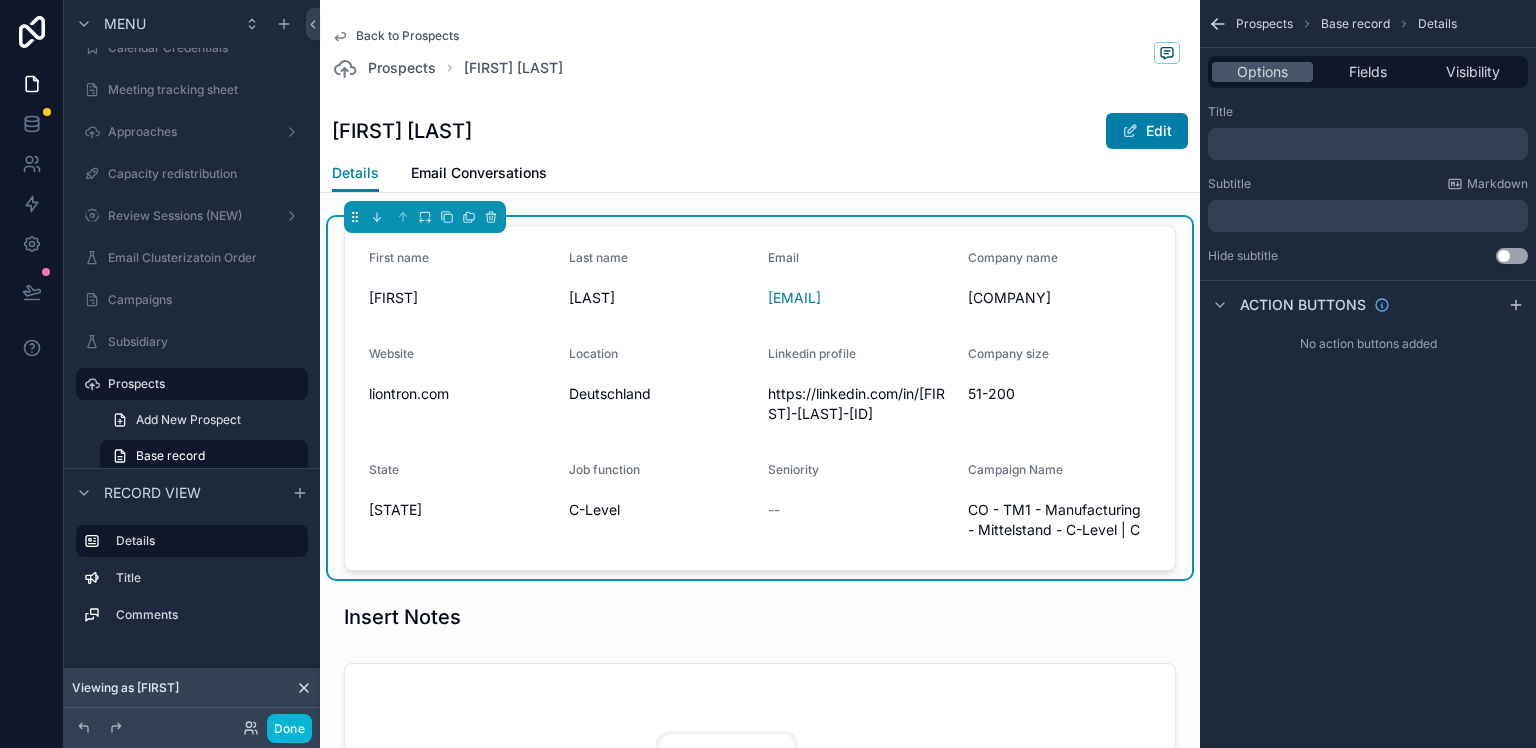 click on "https://linkedin.com/in/boris-burchert-201637358" at bounding box center (860, 404) 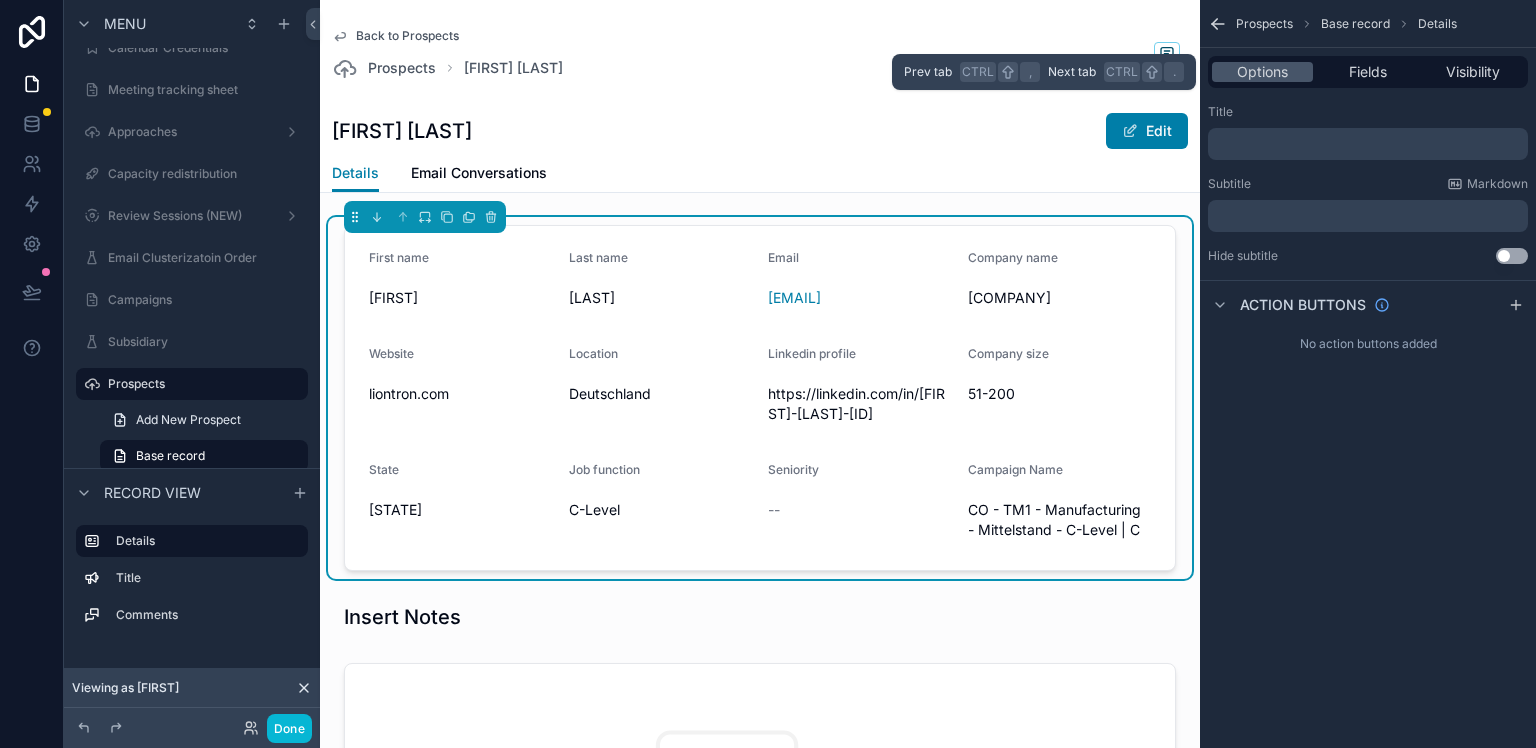 click on "Options Fields Visibility" at bounding box center (1368, 72) 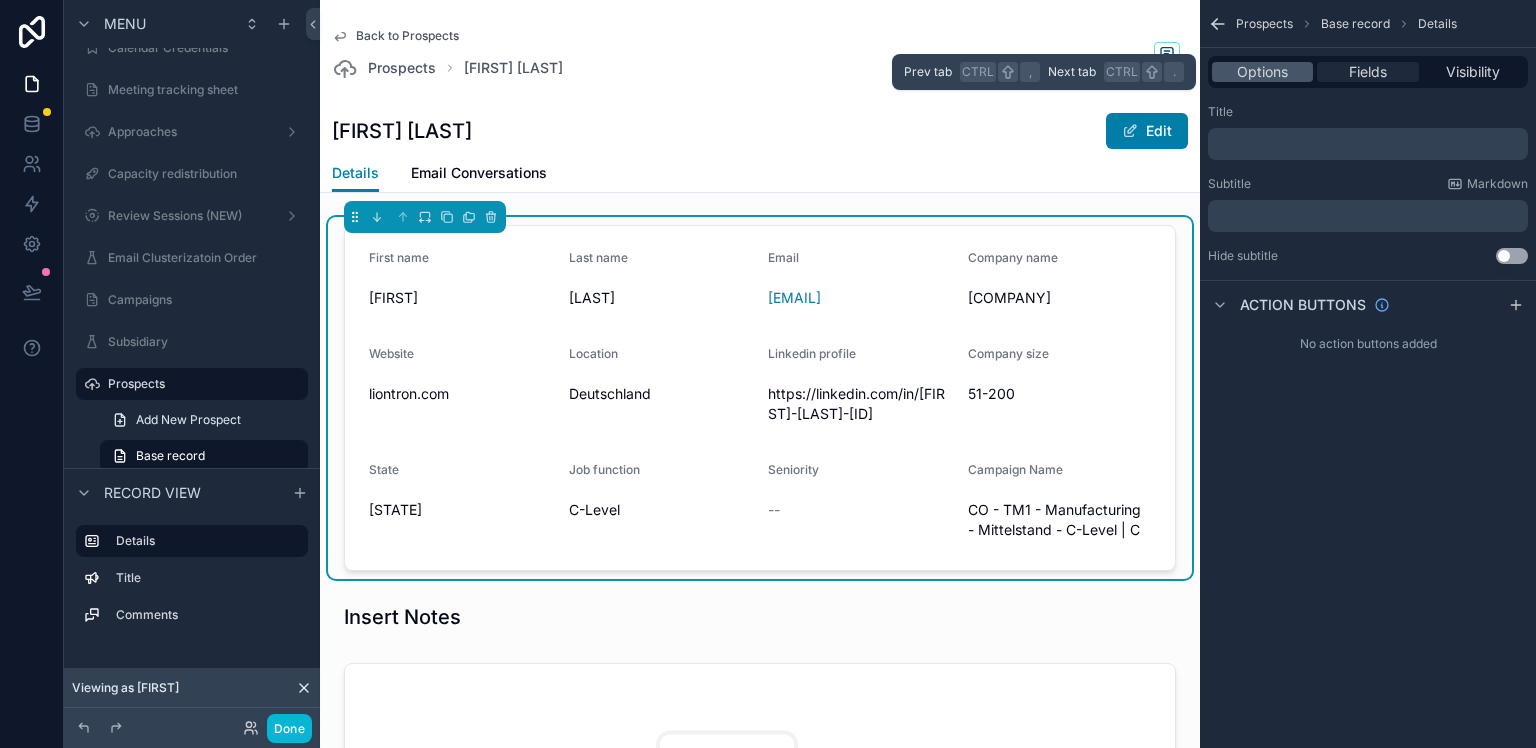 click on "Options Fields Visibility" at bounding box center (1368, 72) 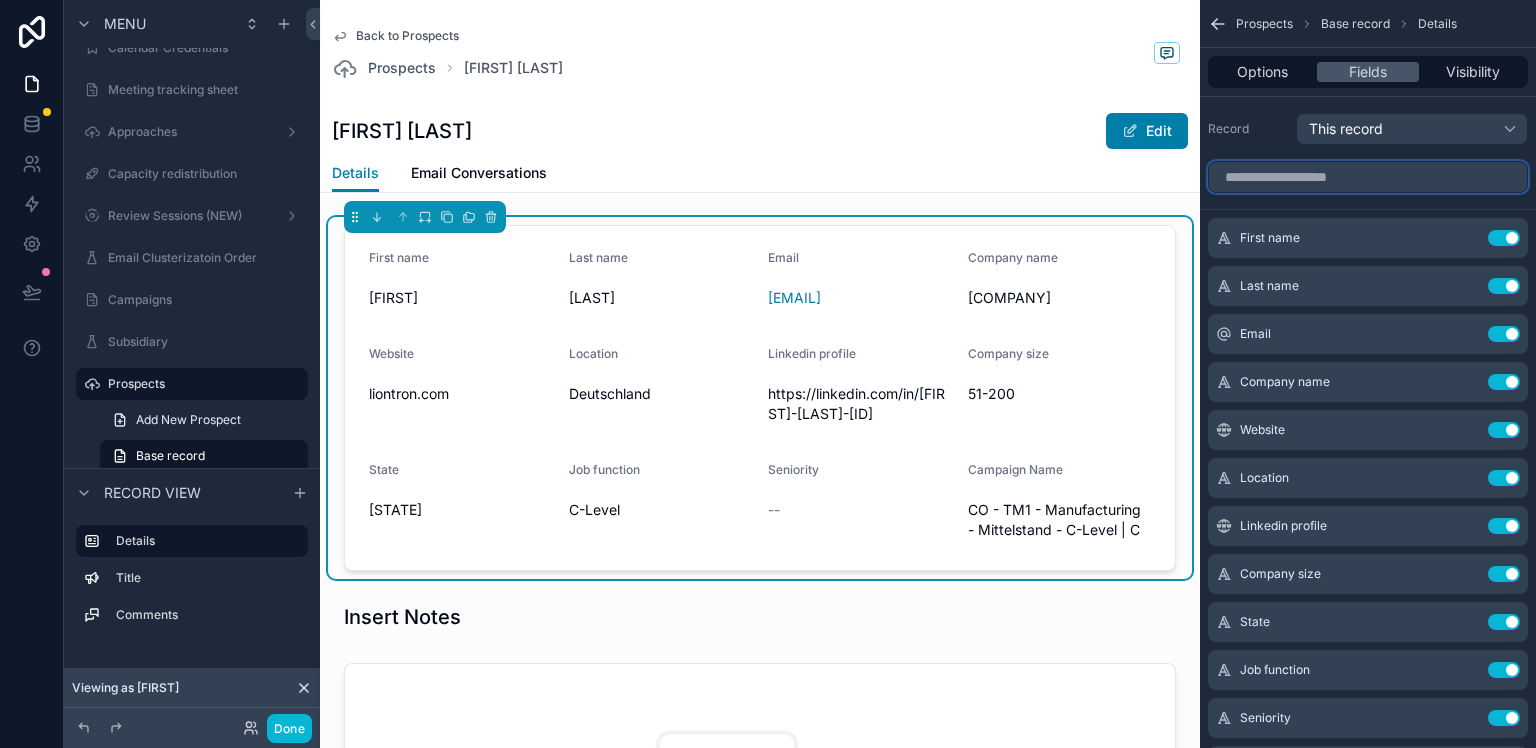 click at bounding box center (1368, 177) 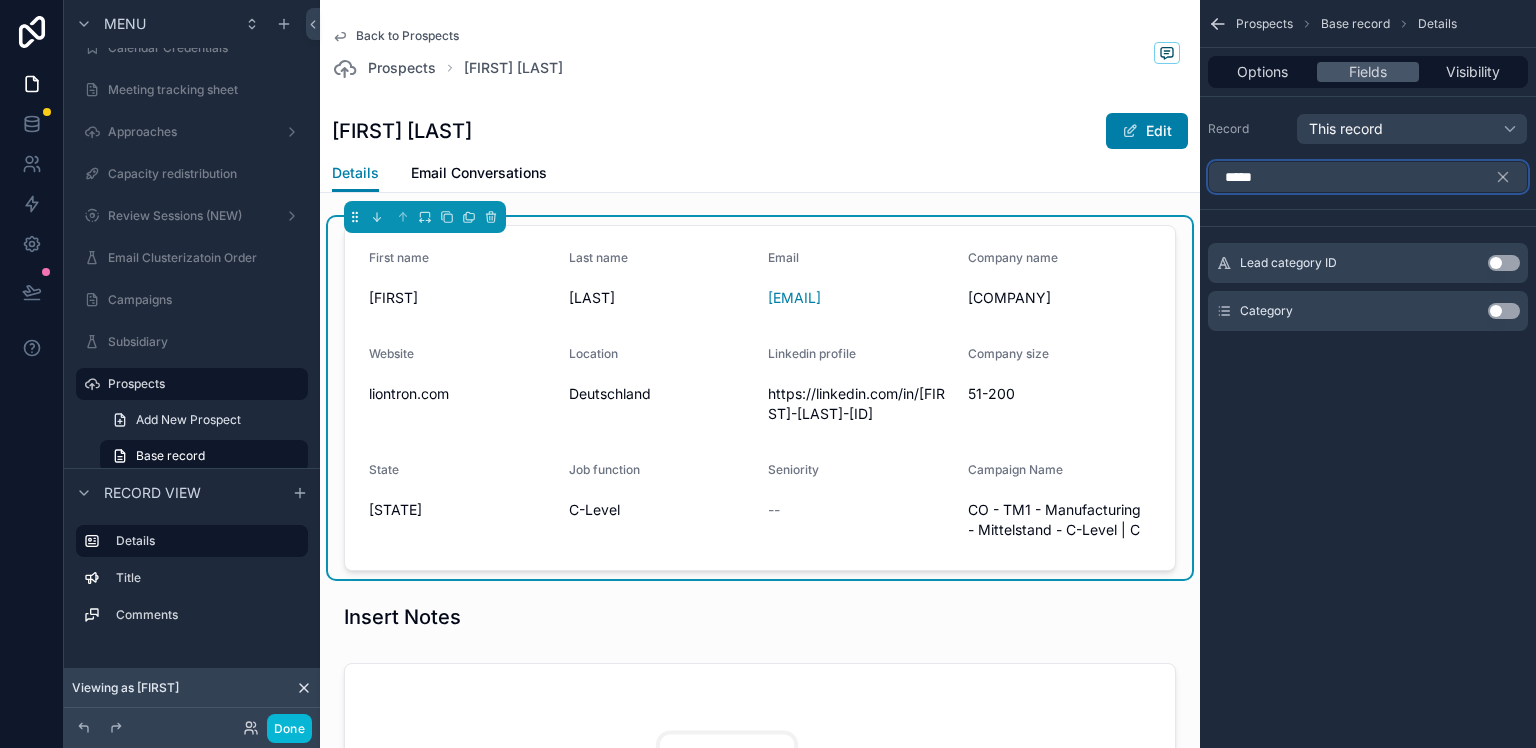 type on "*****" 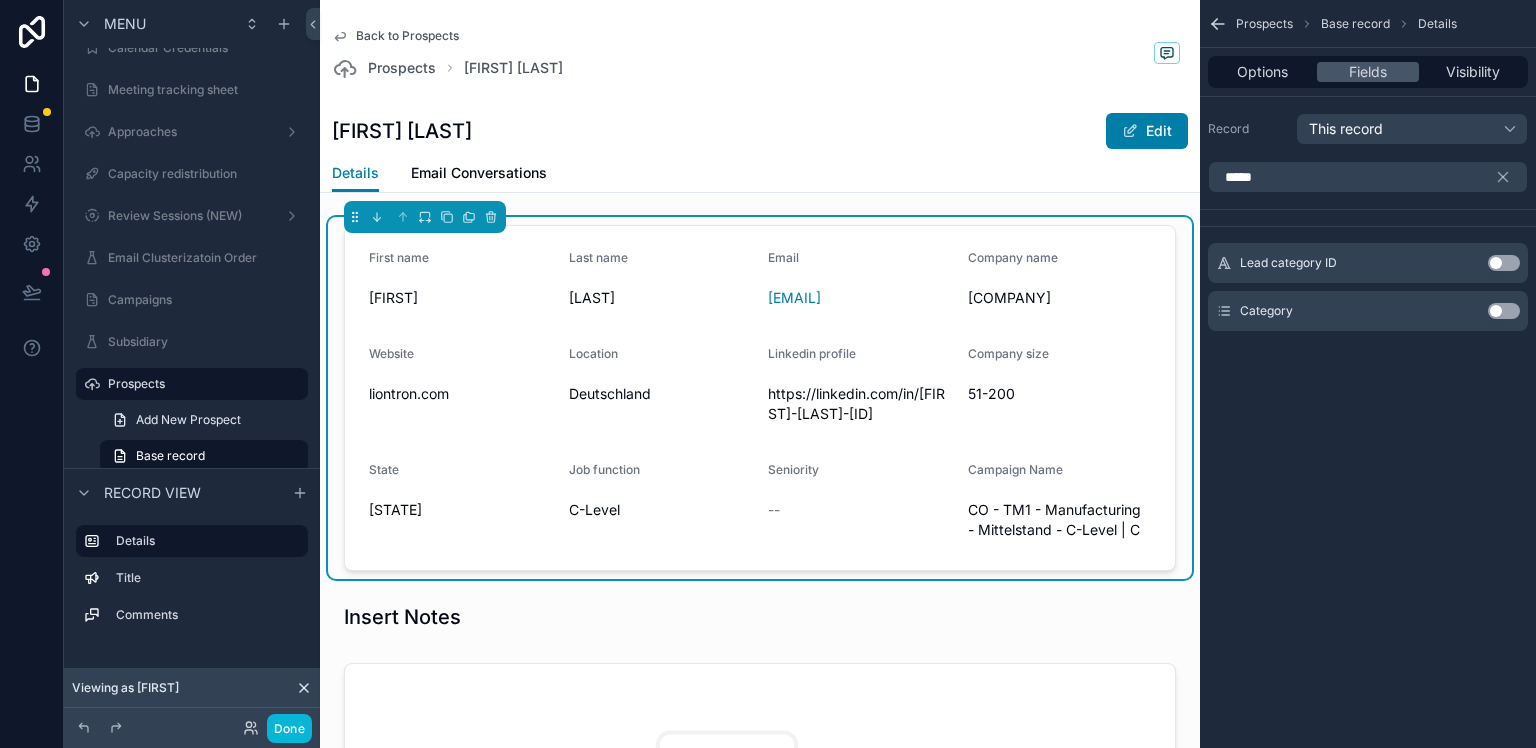 click on "Use setting" at bounding box center (1504, 311) 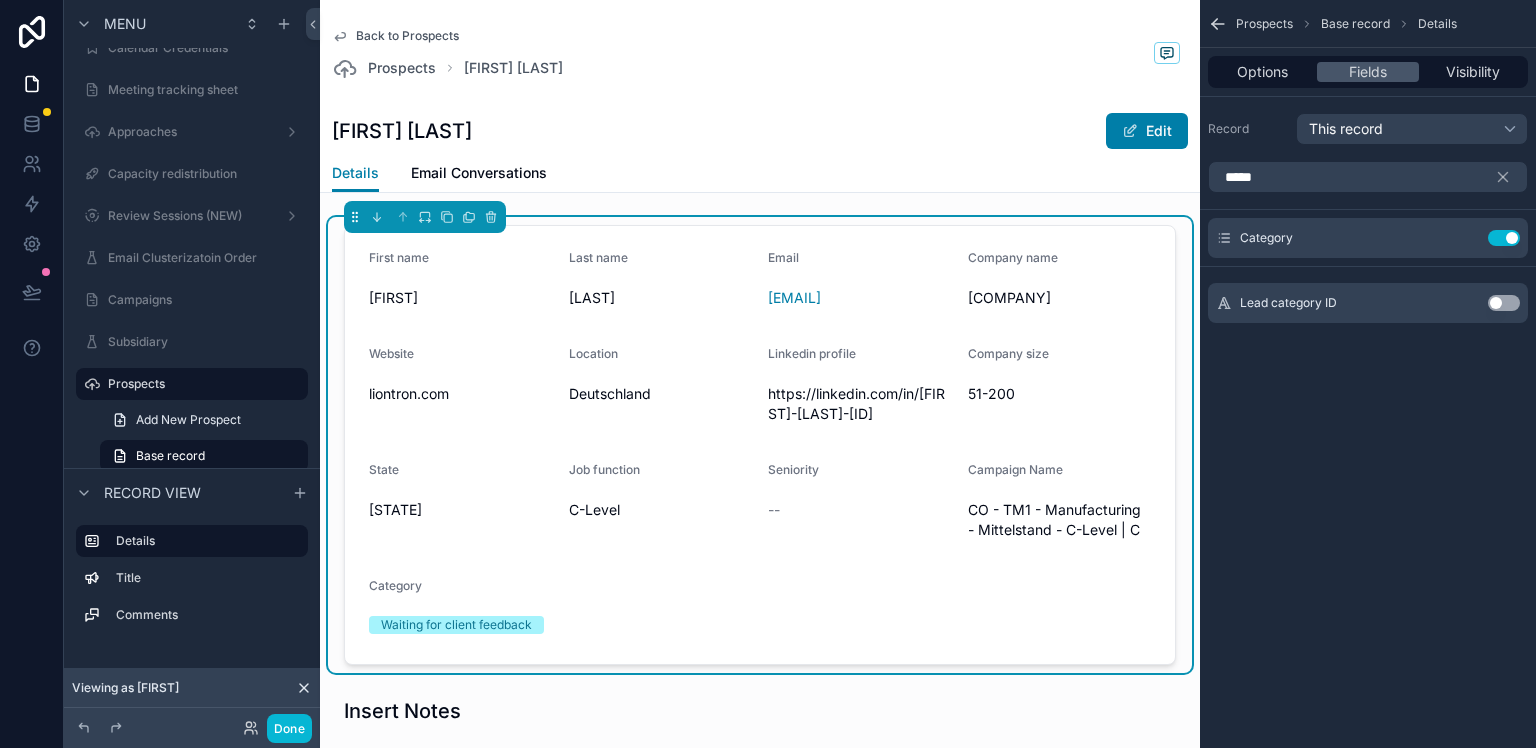 click on "Details Email Conversations" at bounding box center (760, 173) 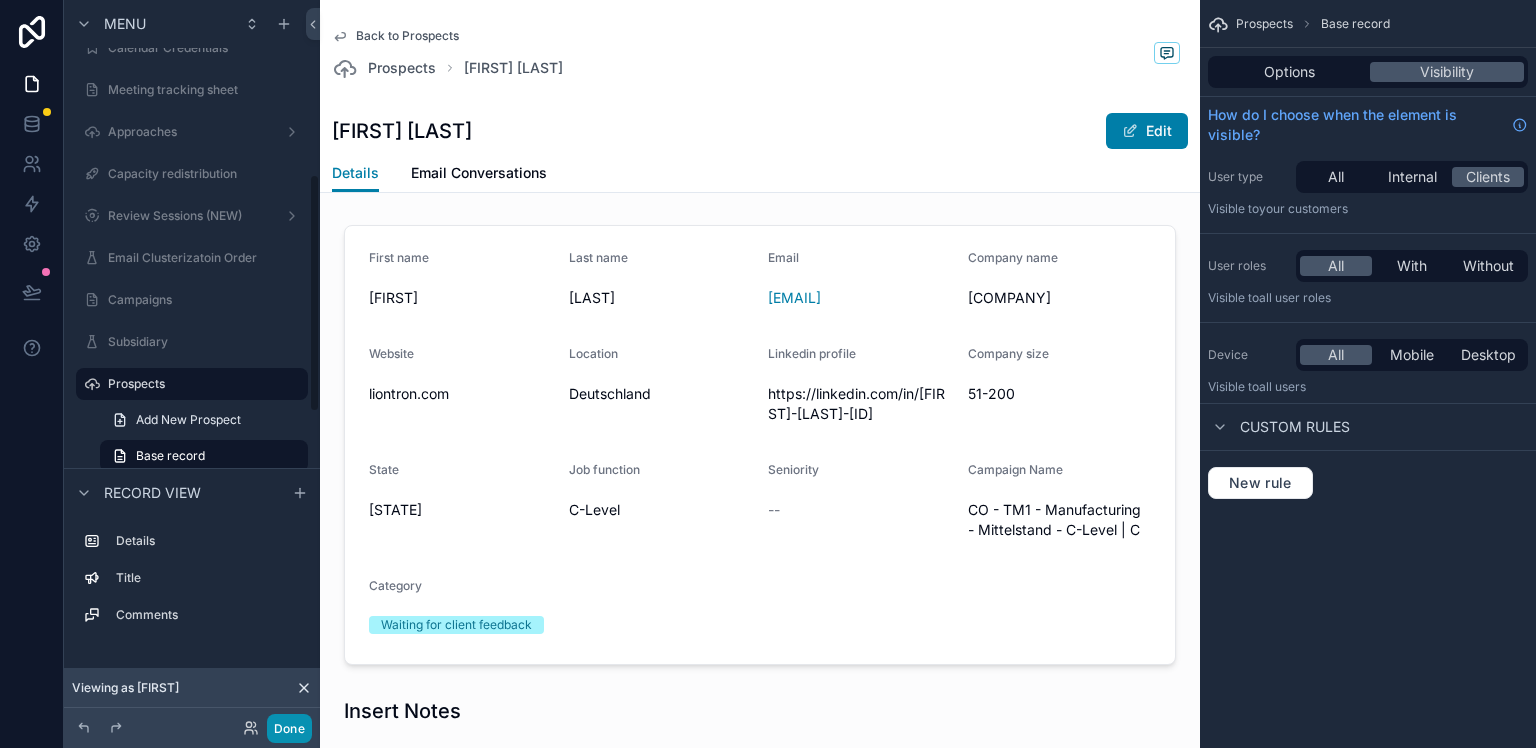 click on "Done" at bounding box center (289, 728) 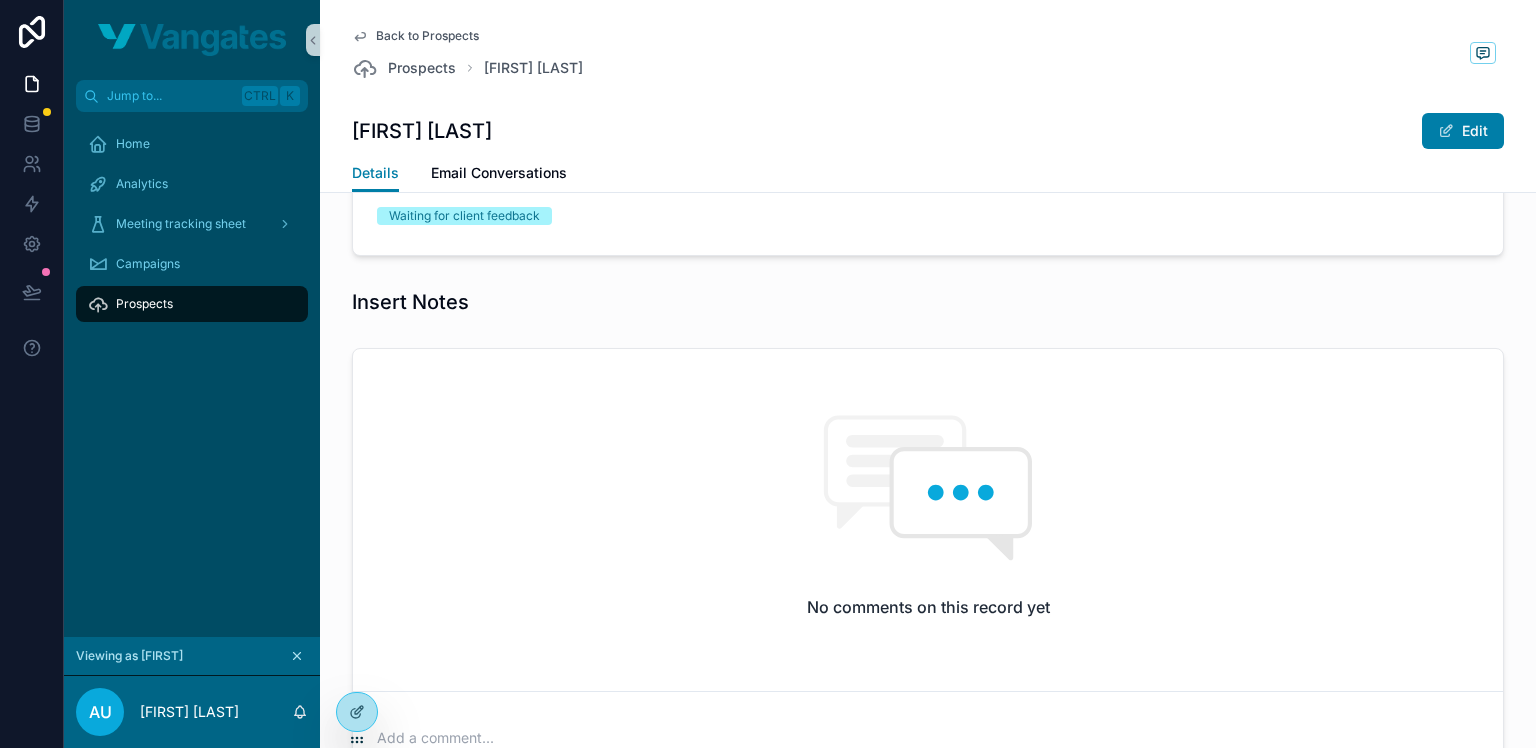 scroll, scrollTop: 412, scrollLeft: 0, axis: vertical 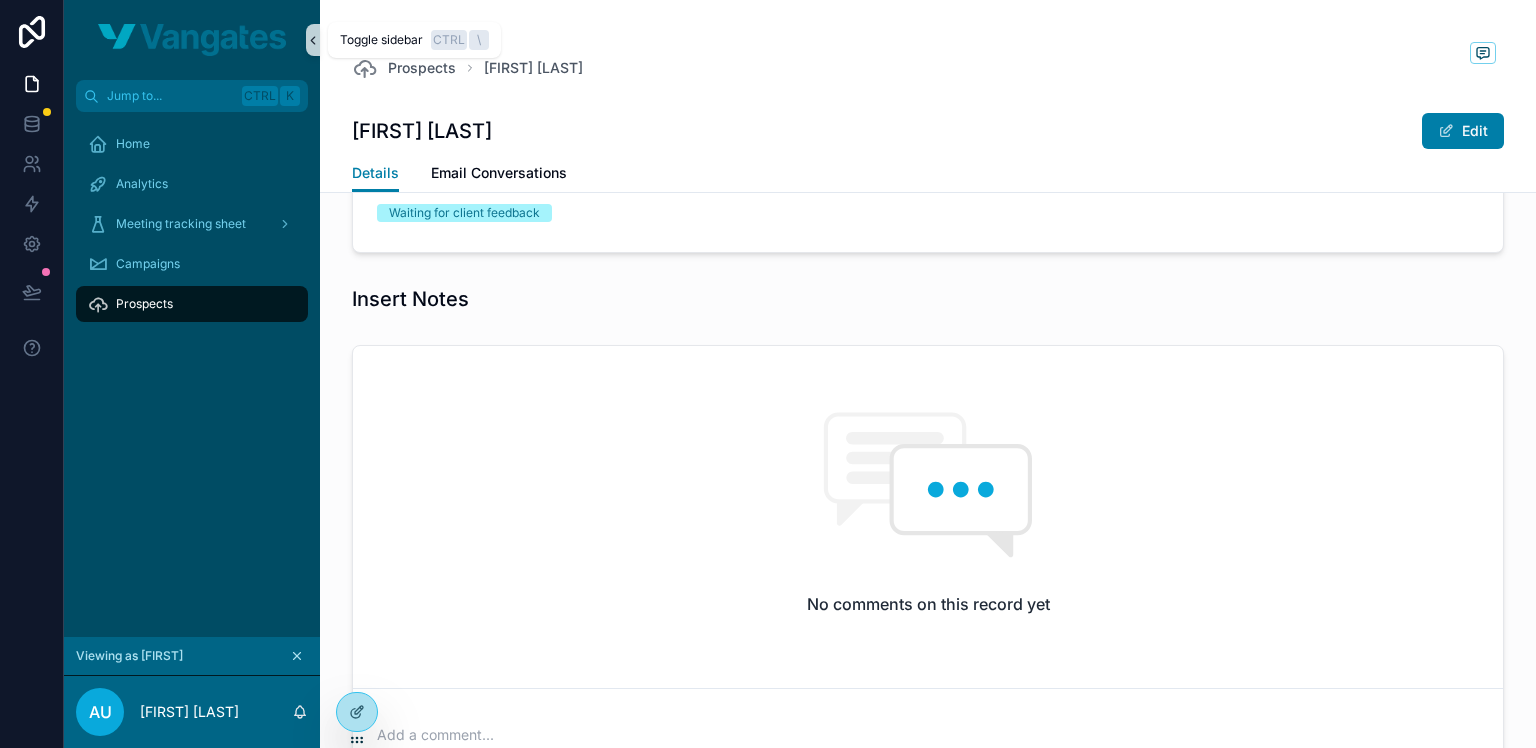 click 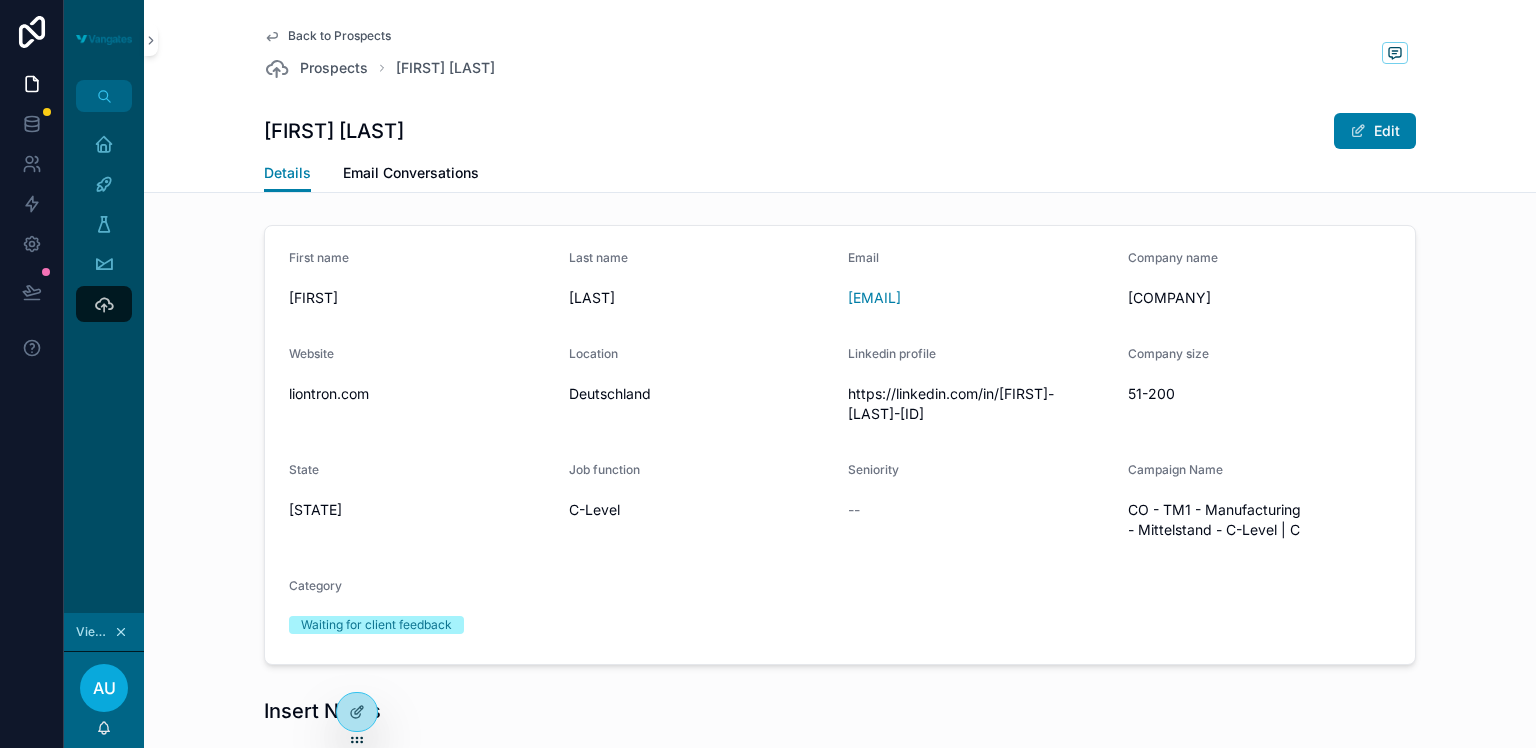 scroll, scrollTop: 606, scrollLeft: 0, axis: vertical 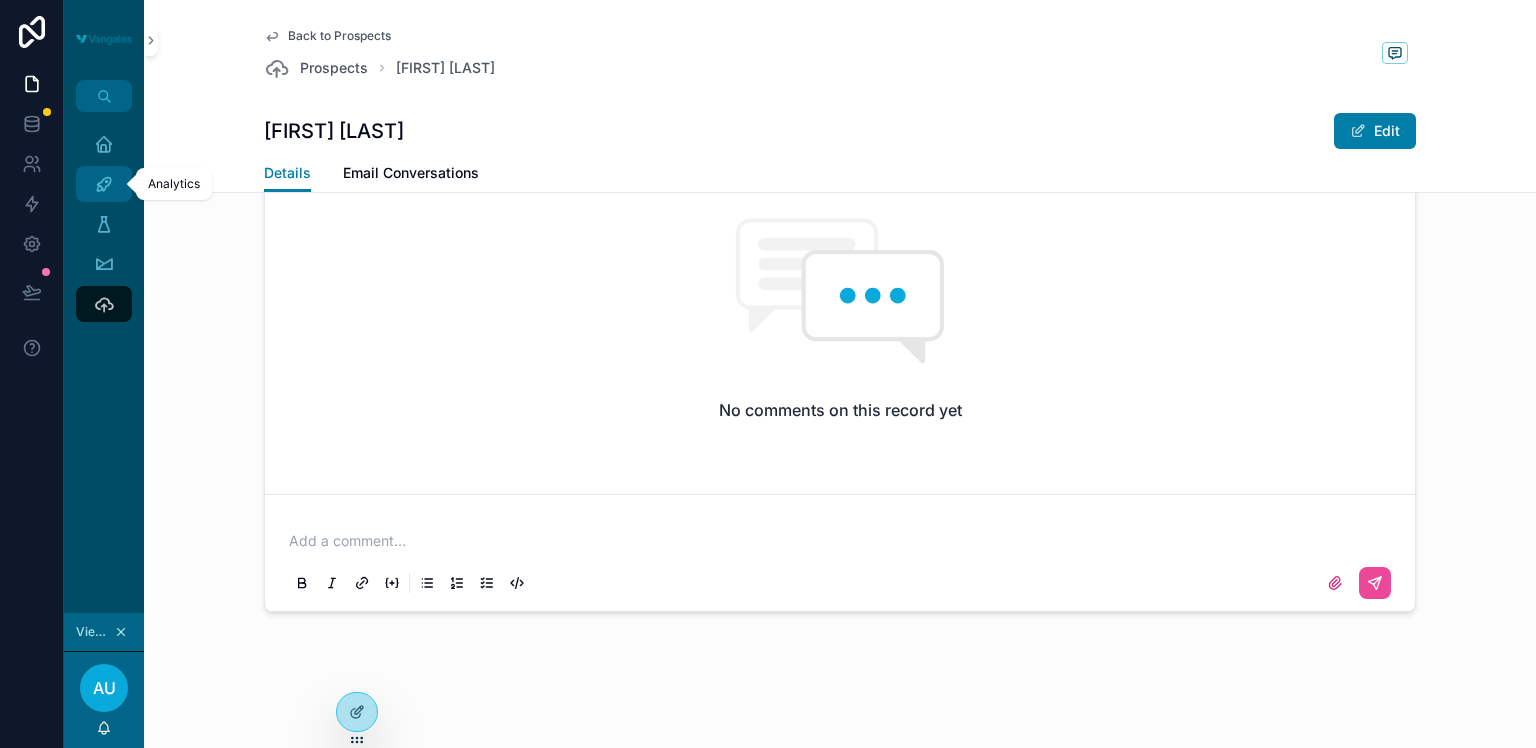 click at bounding box center (104, 184) 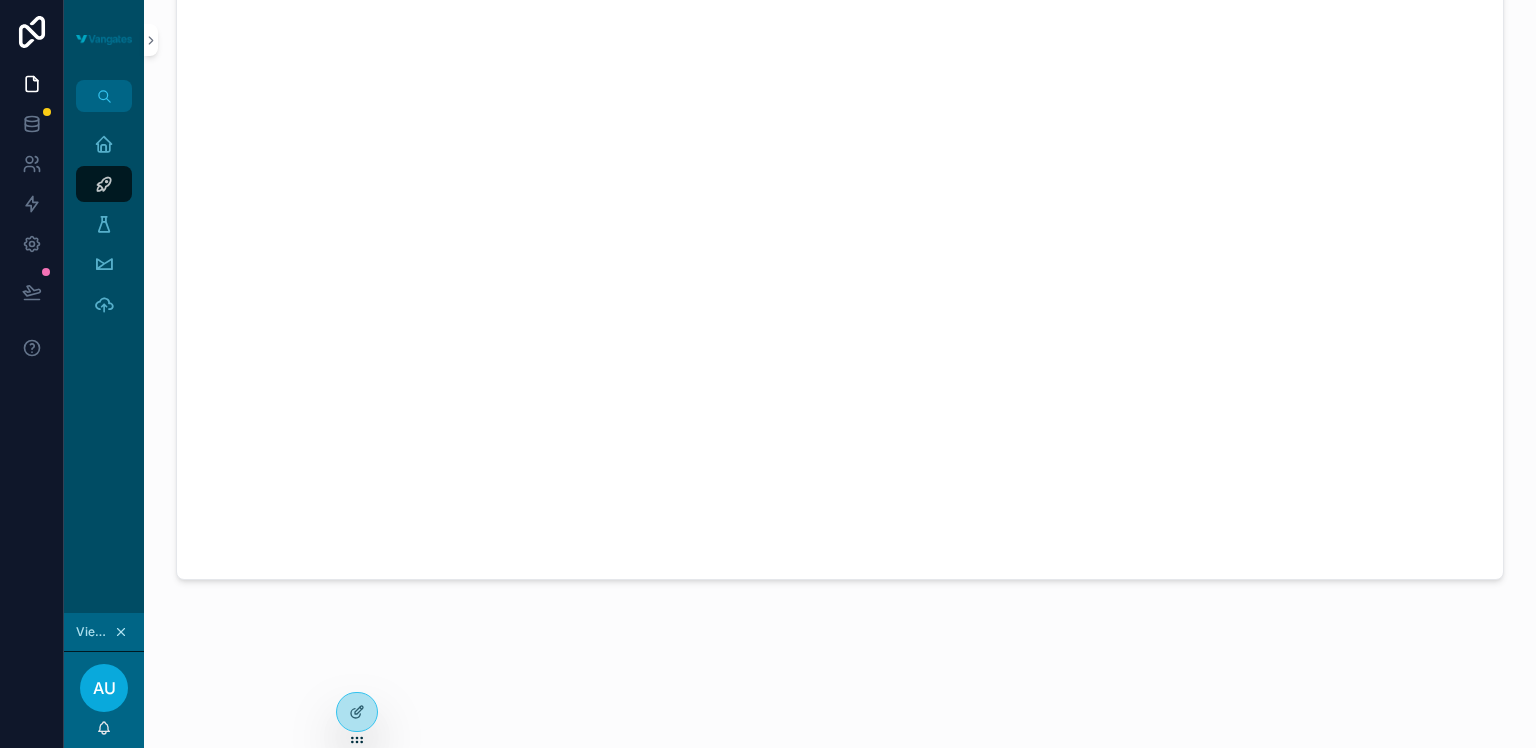 scroll, scrollTop: 0, scrollLeft: 0, axis: both 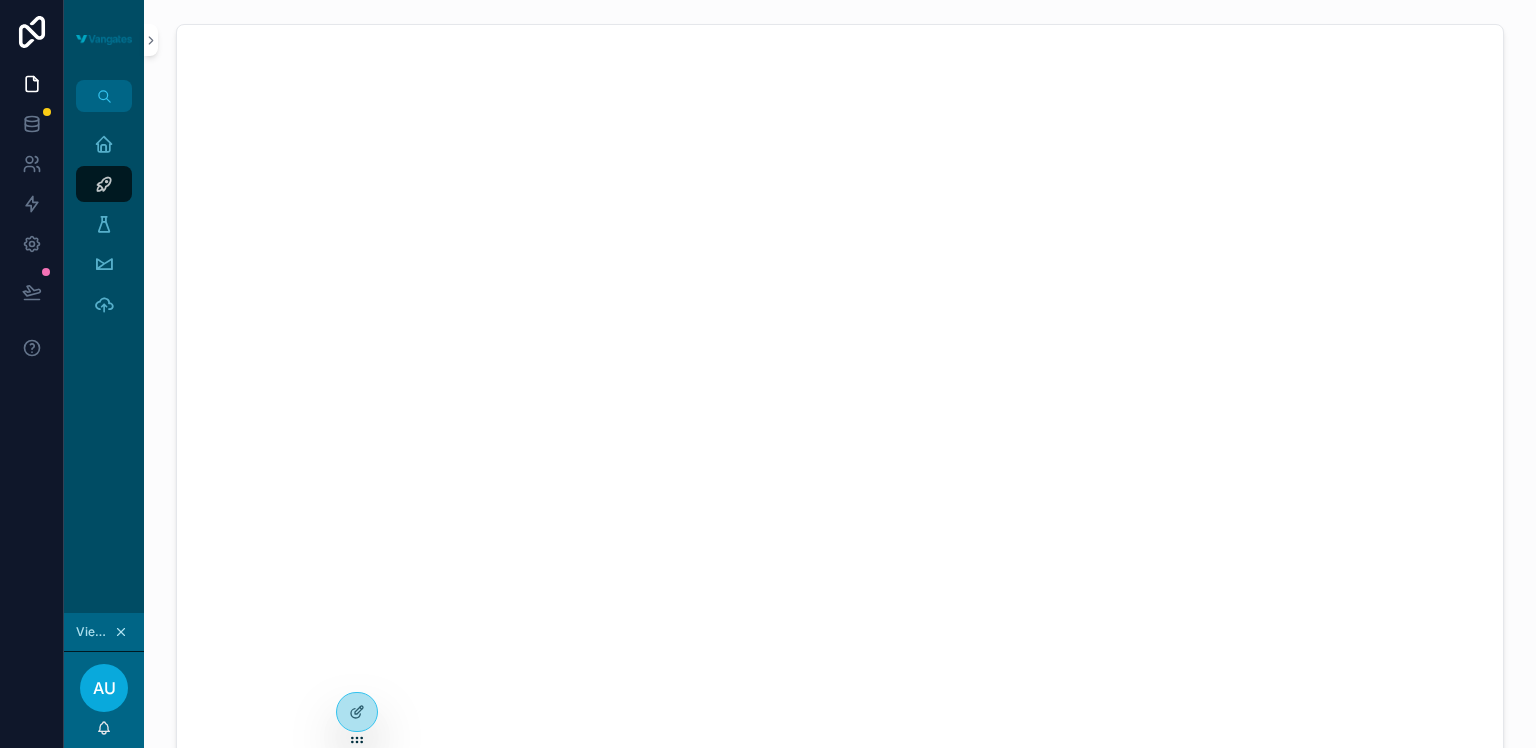 click at bounding box center [121, 632] 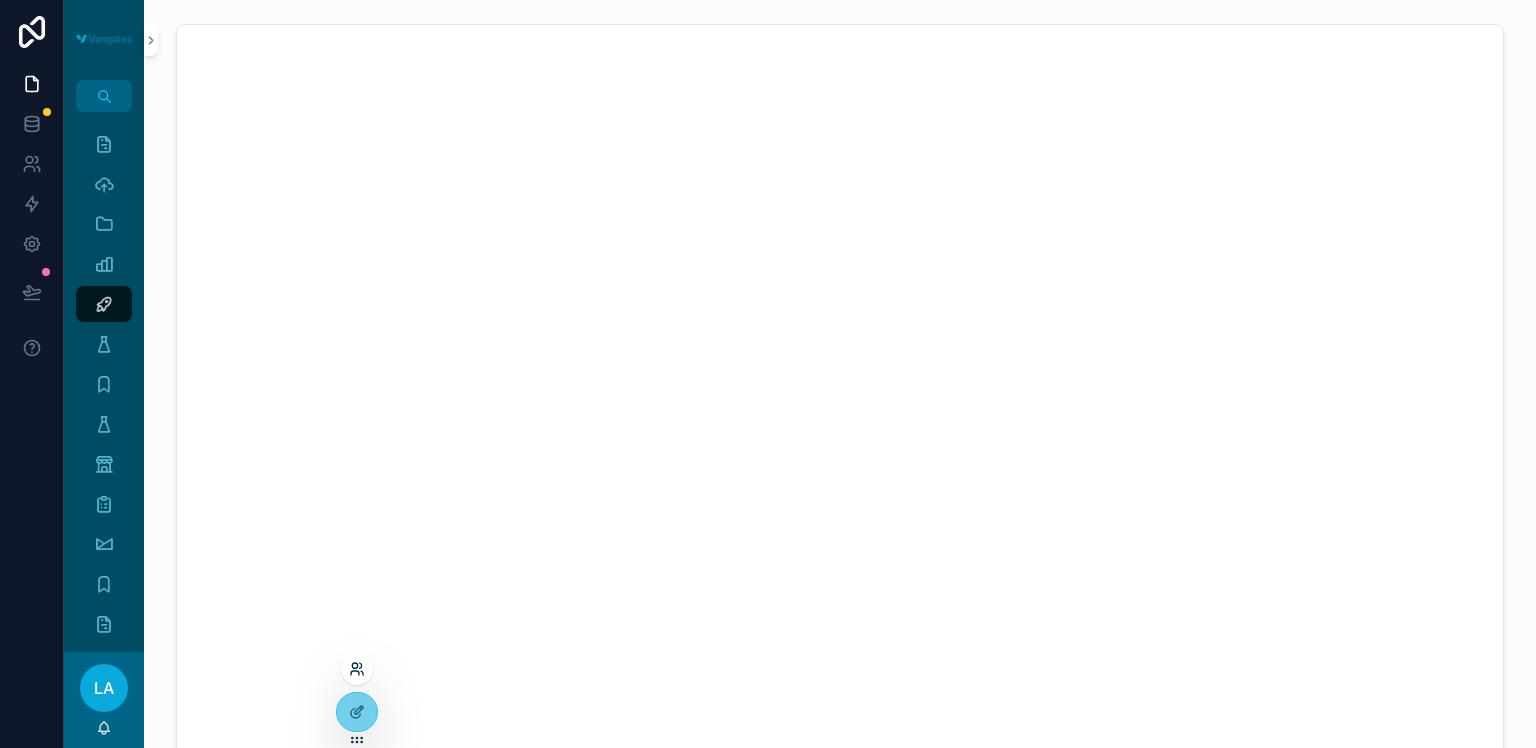 click 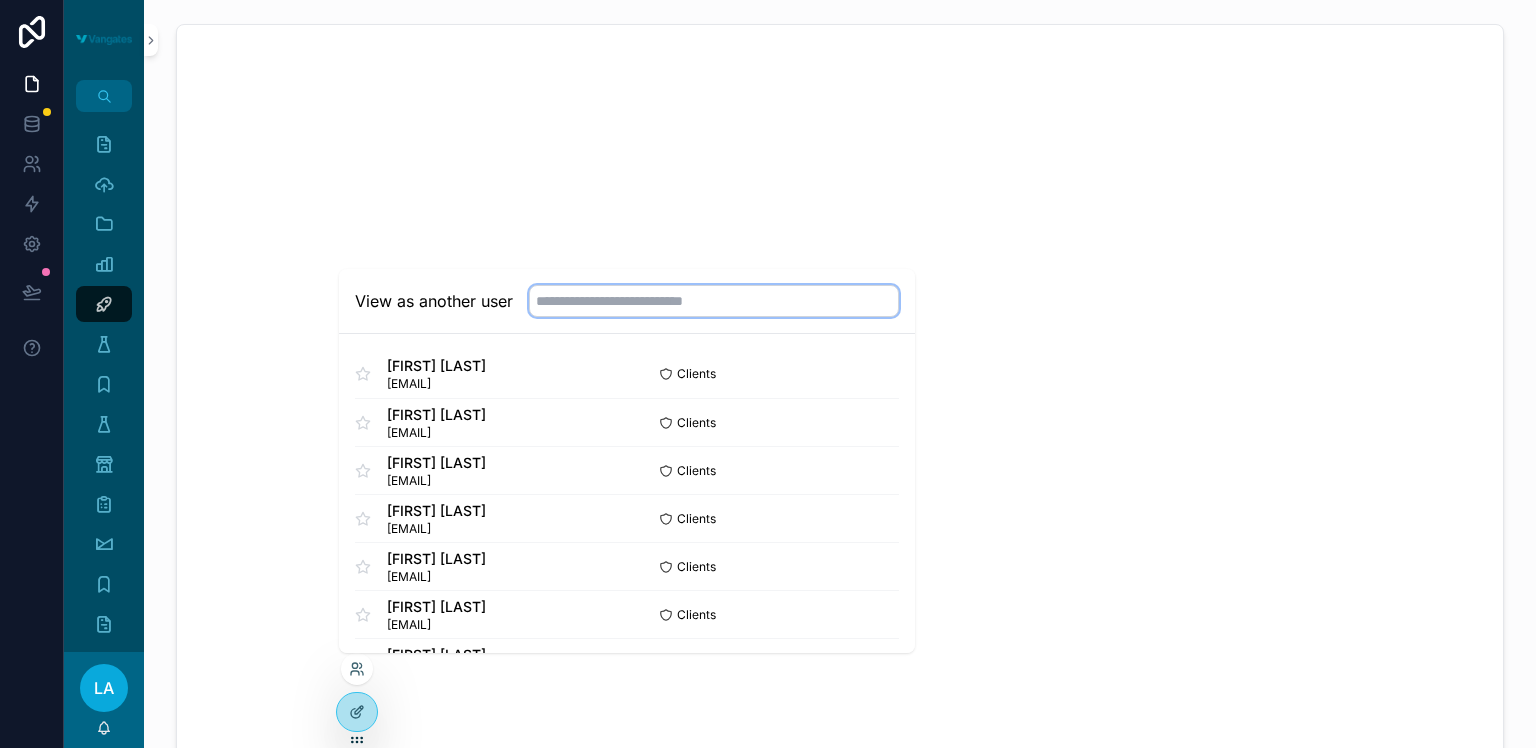 click at bounding box center (714, 301) 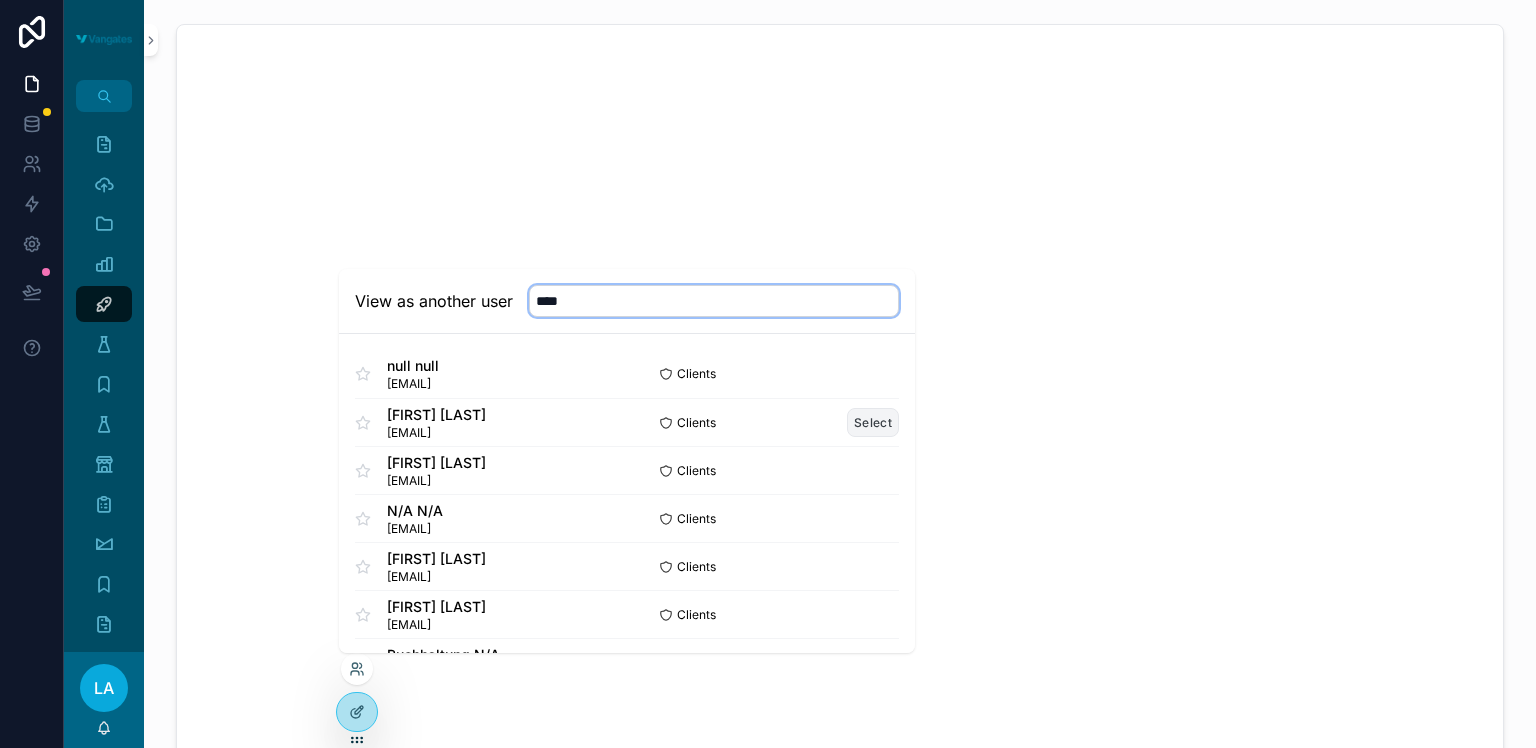 type on "****" 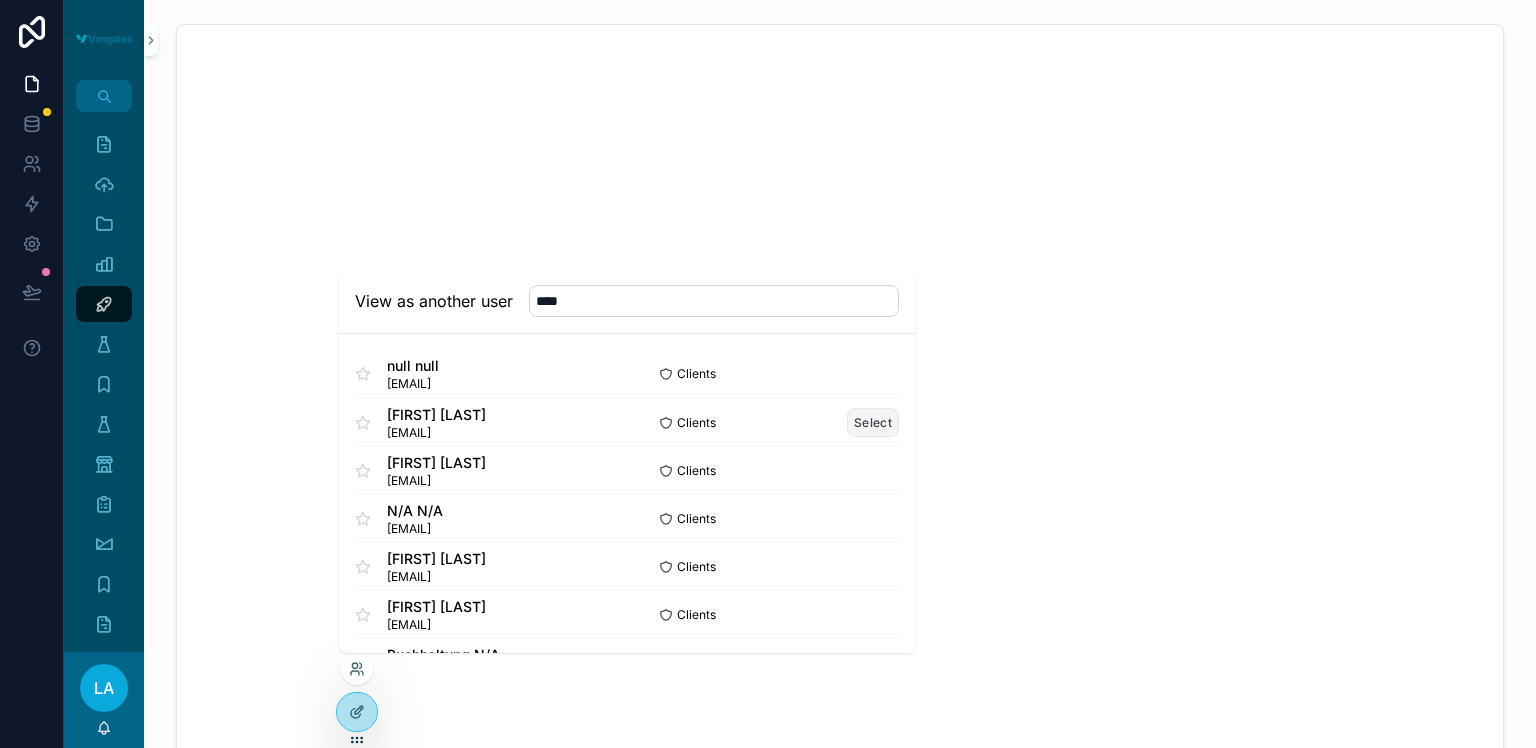 click on "Select" at bounding box center [873, 422] 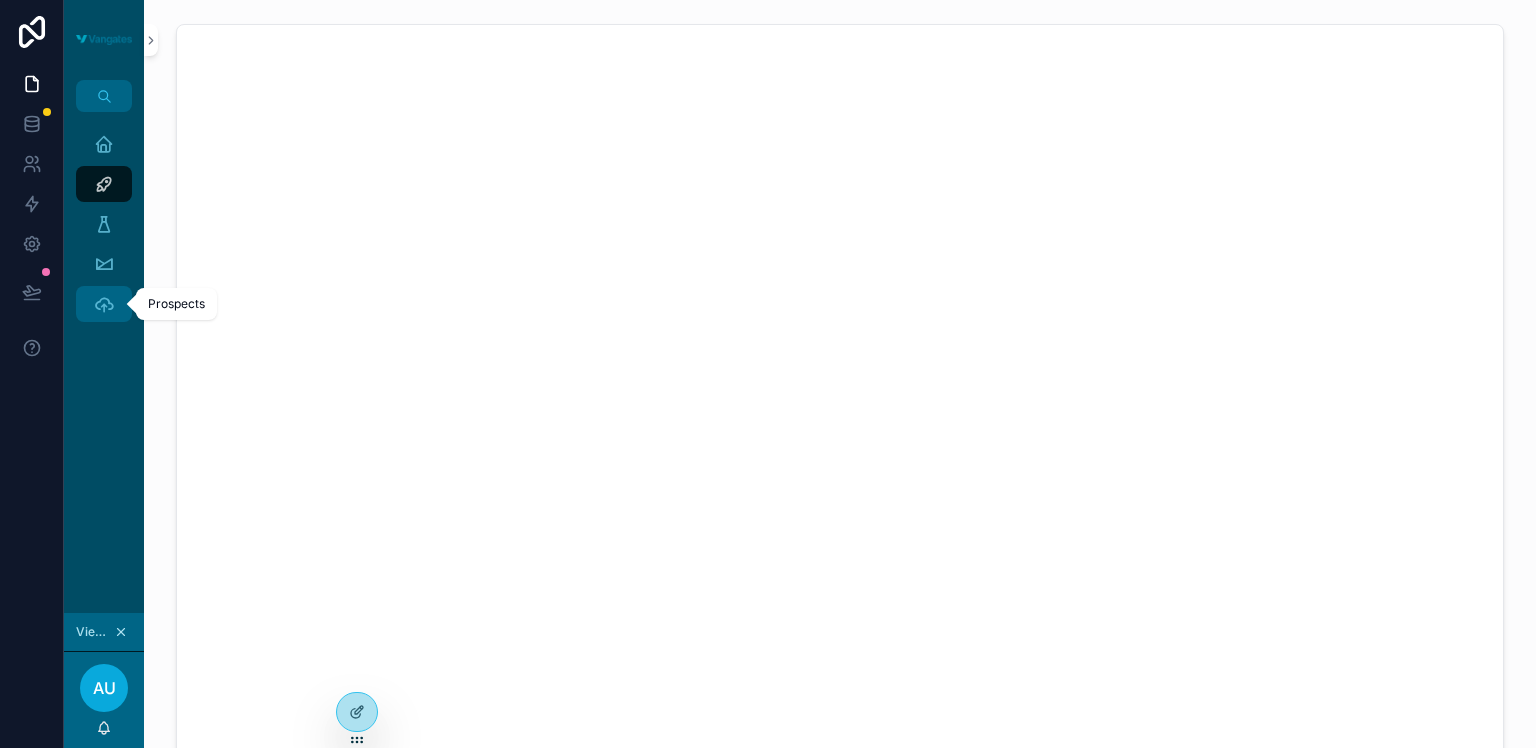 click on "Prospects" at bounding box center (104, 304) 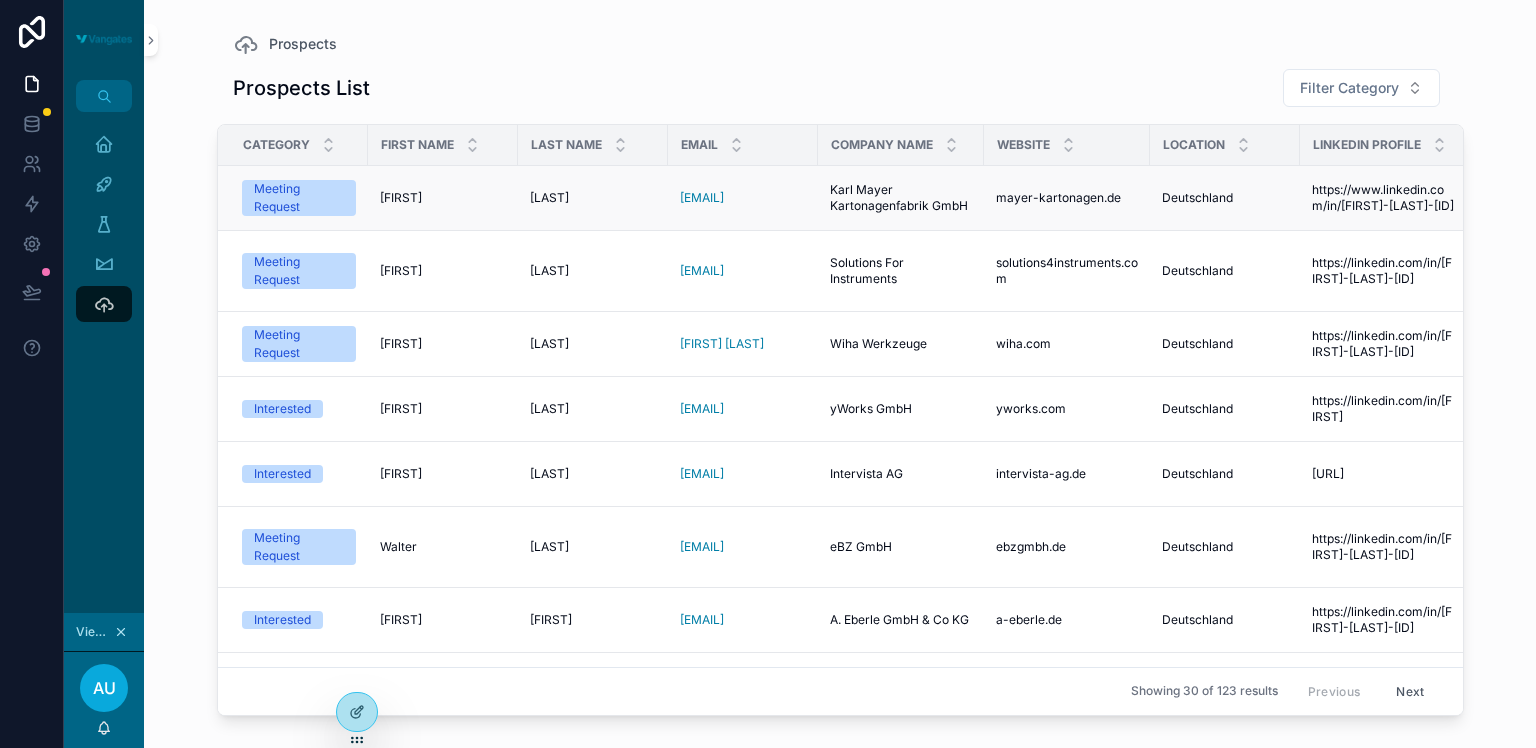 click on "Meeting Request" at bounding box center [299, 198] 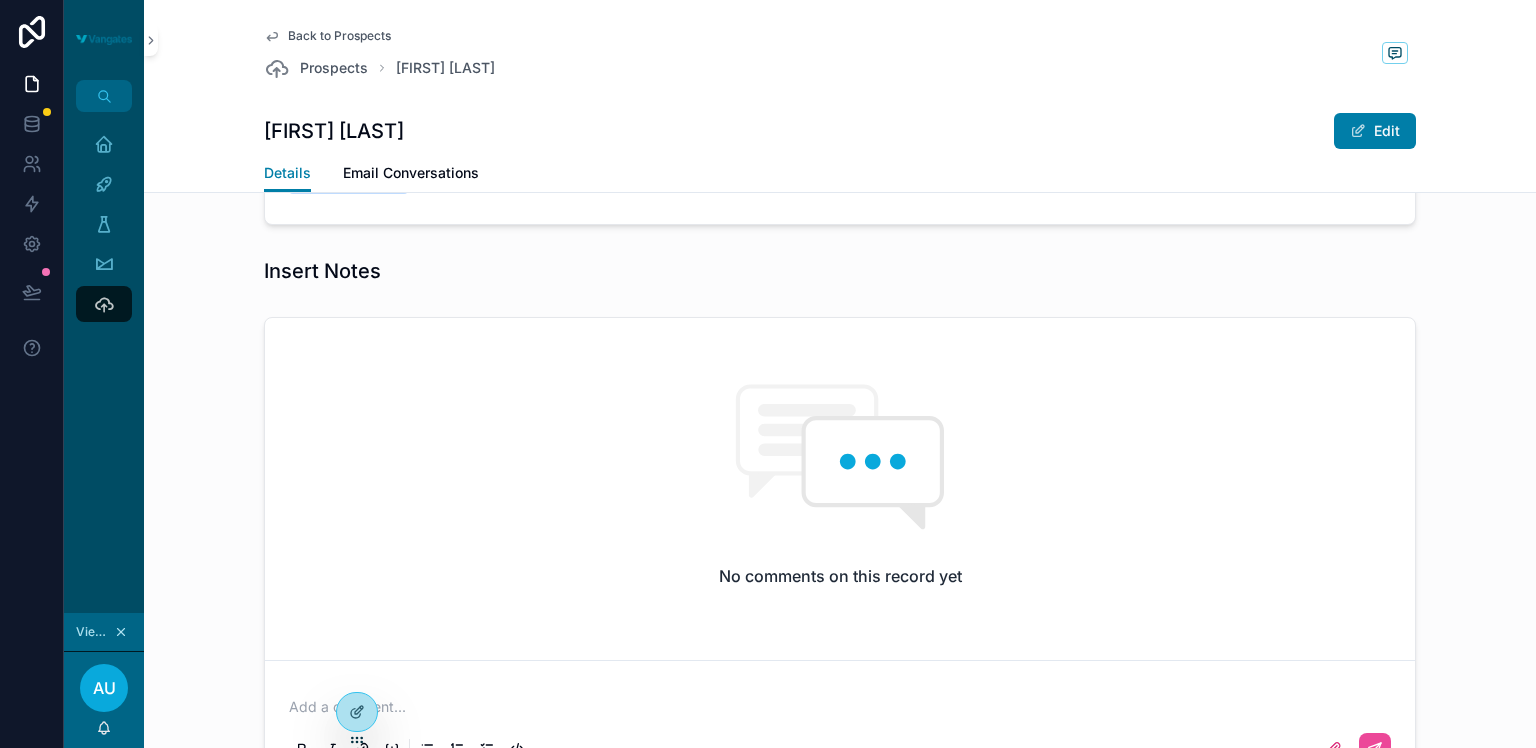 scroll, scrollTop: 522, scrollLeft: 0, axis: vertical 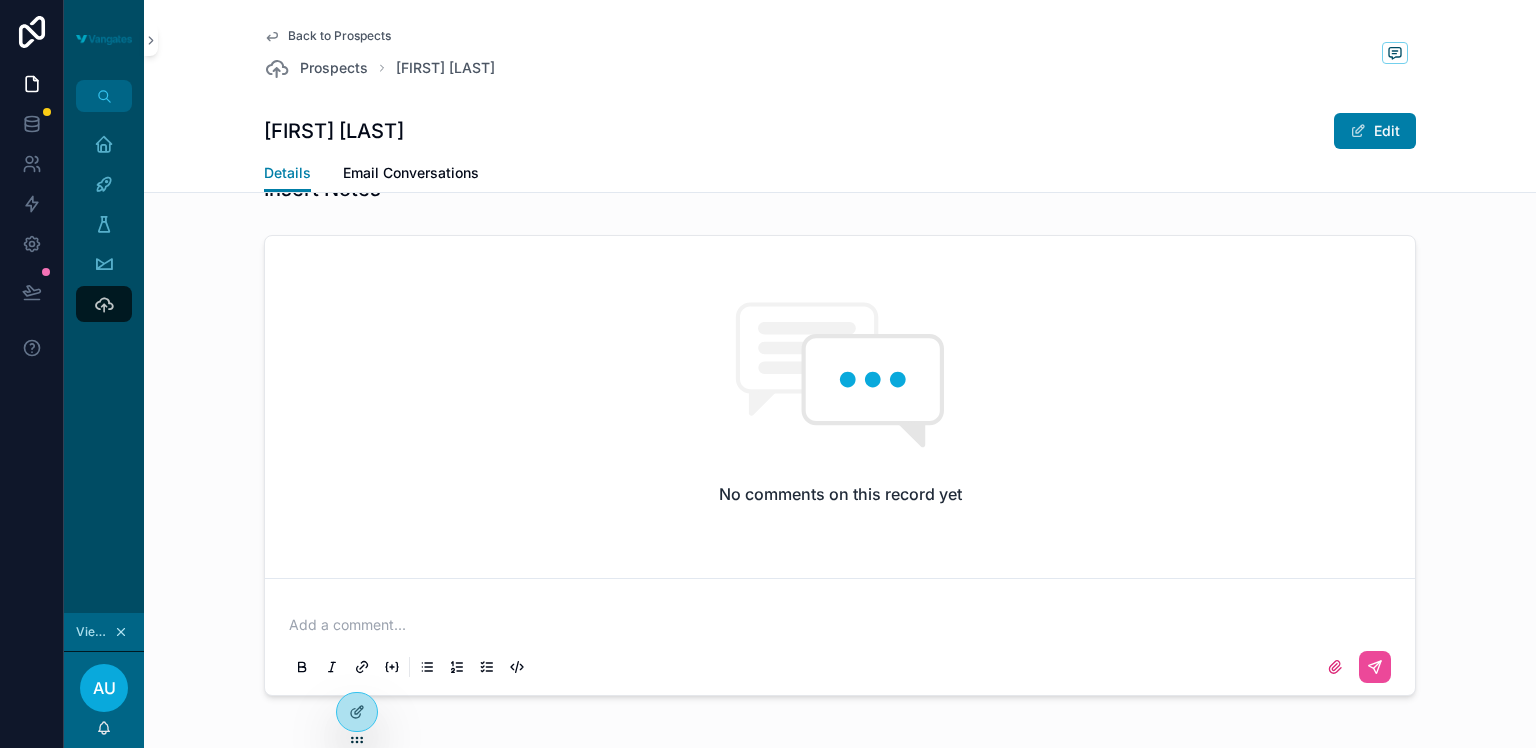 click on "No comments on this record yet" at bounding box center (840, 403) 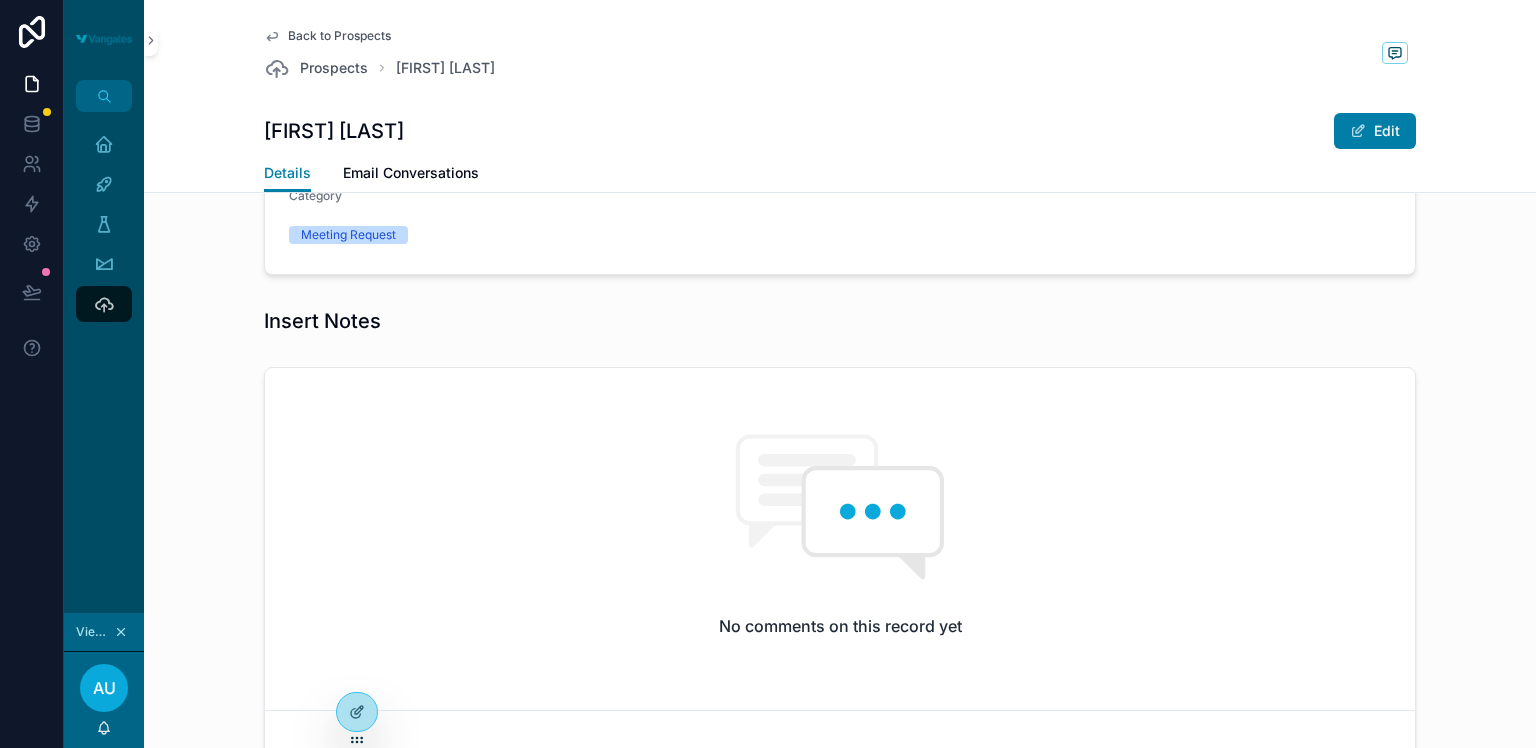scroll, scrollTop: 394, scrollLeft: 0, axis: vertical 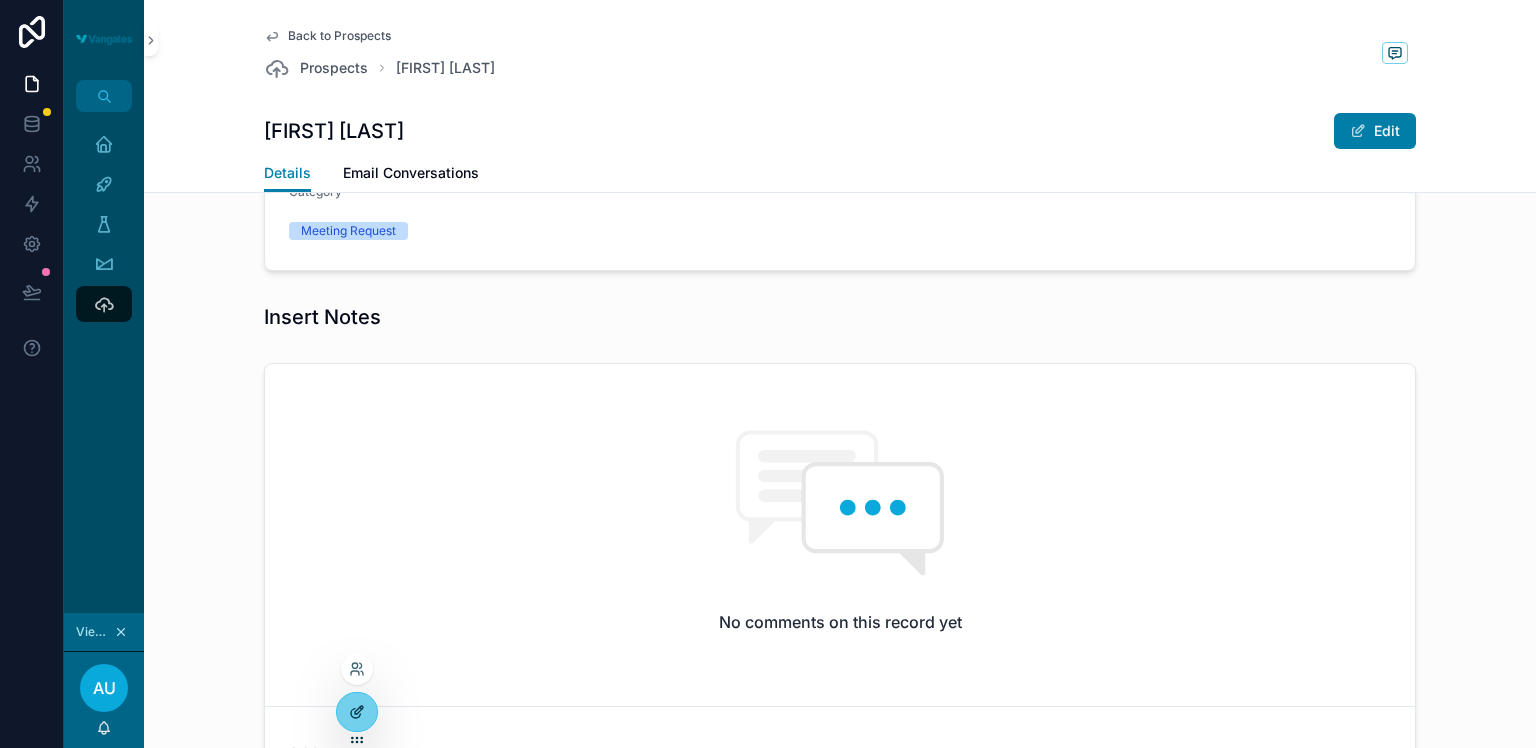 click at bounding box center (357, 712) 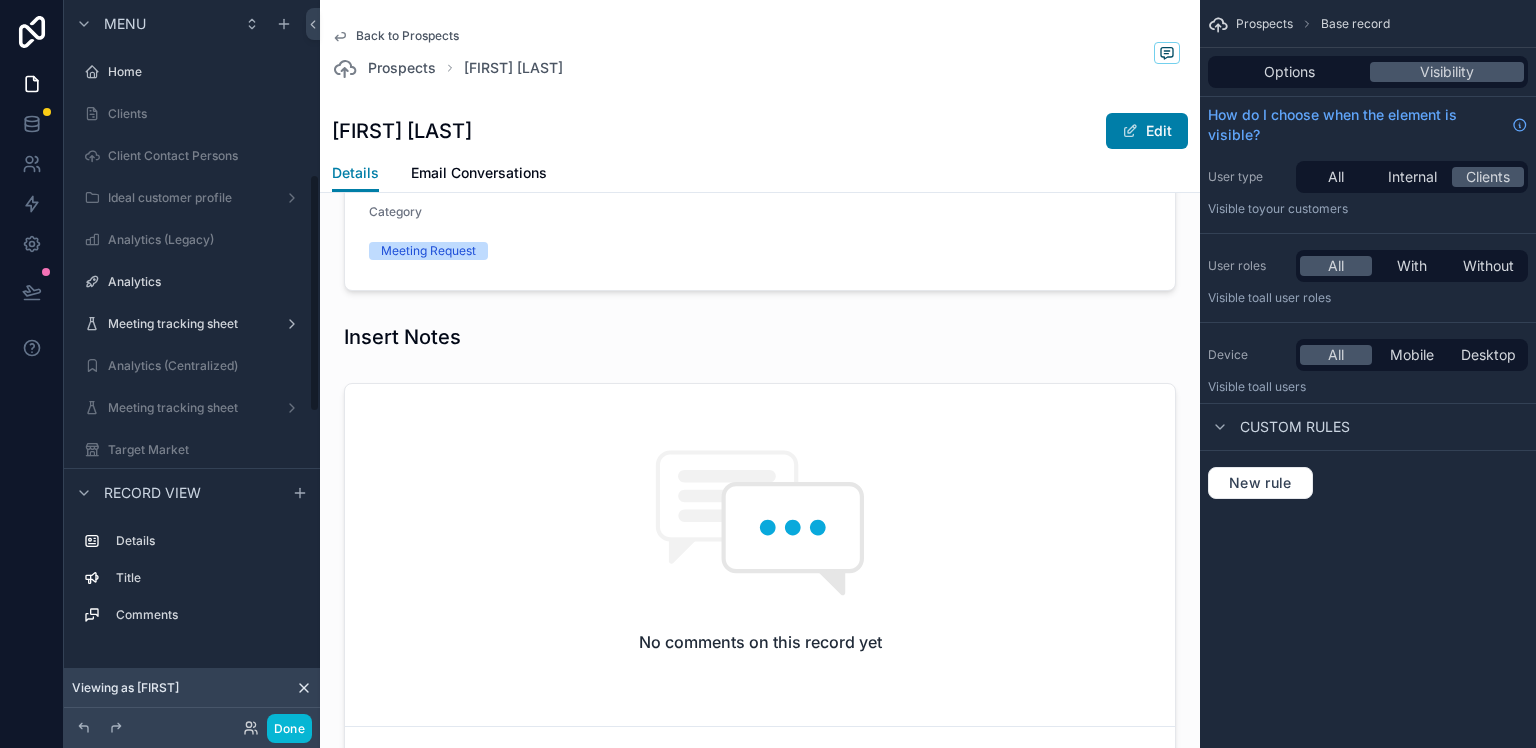 scroll, scrollTop: 528, scrollLeft: 0, axis: vertical 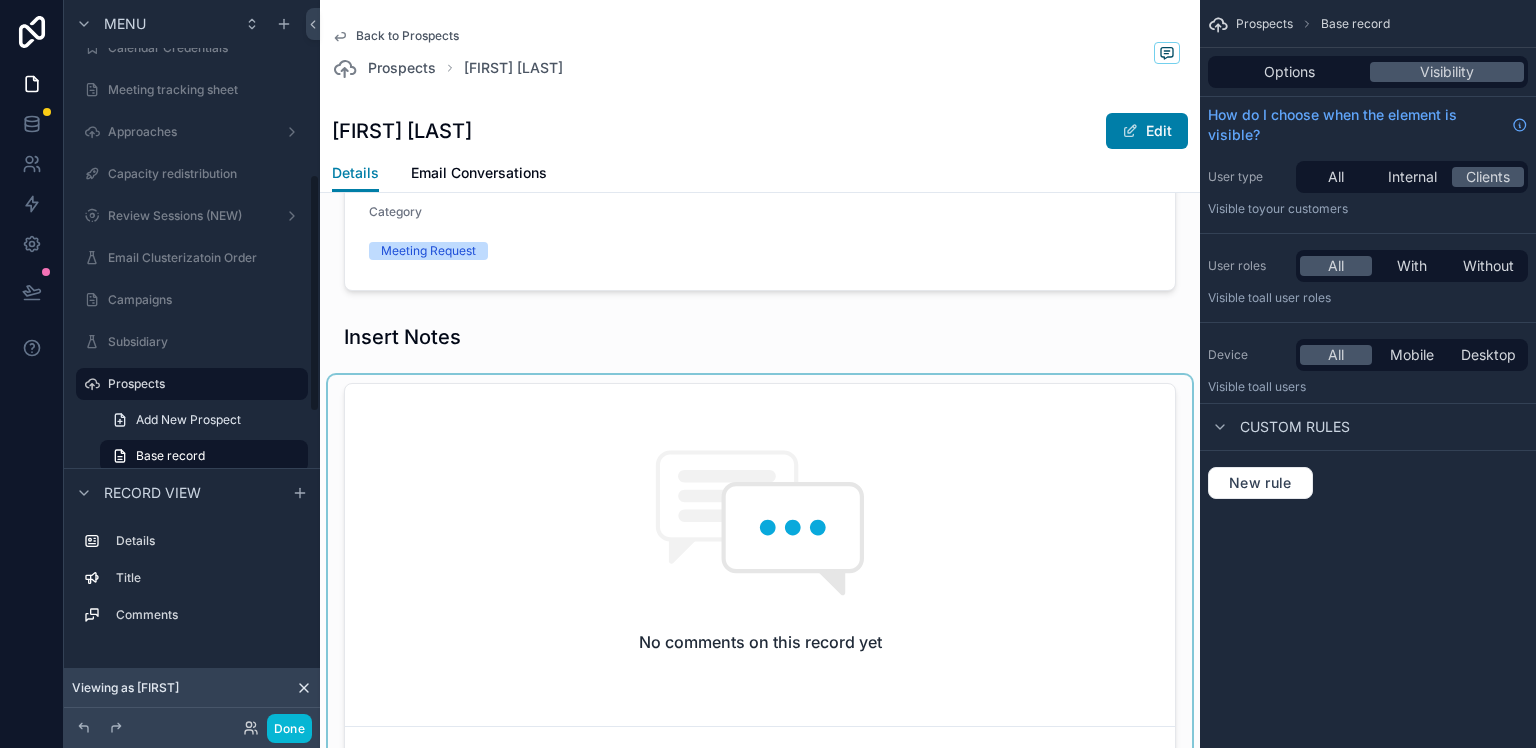 click at bounding box center [760, 613] 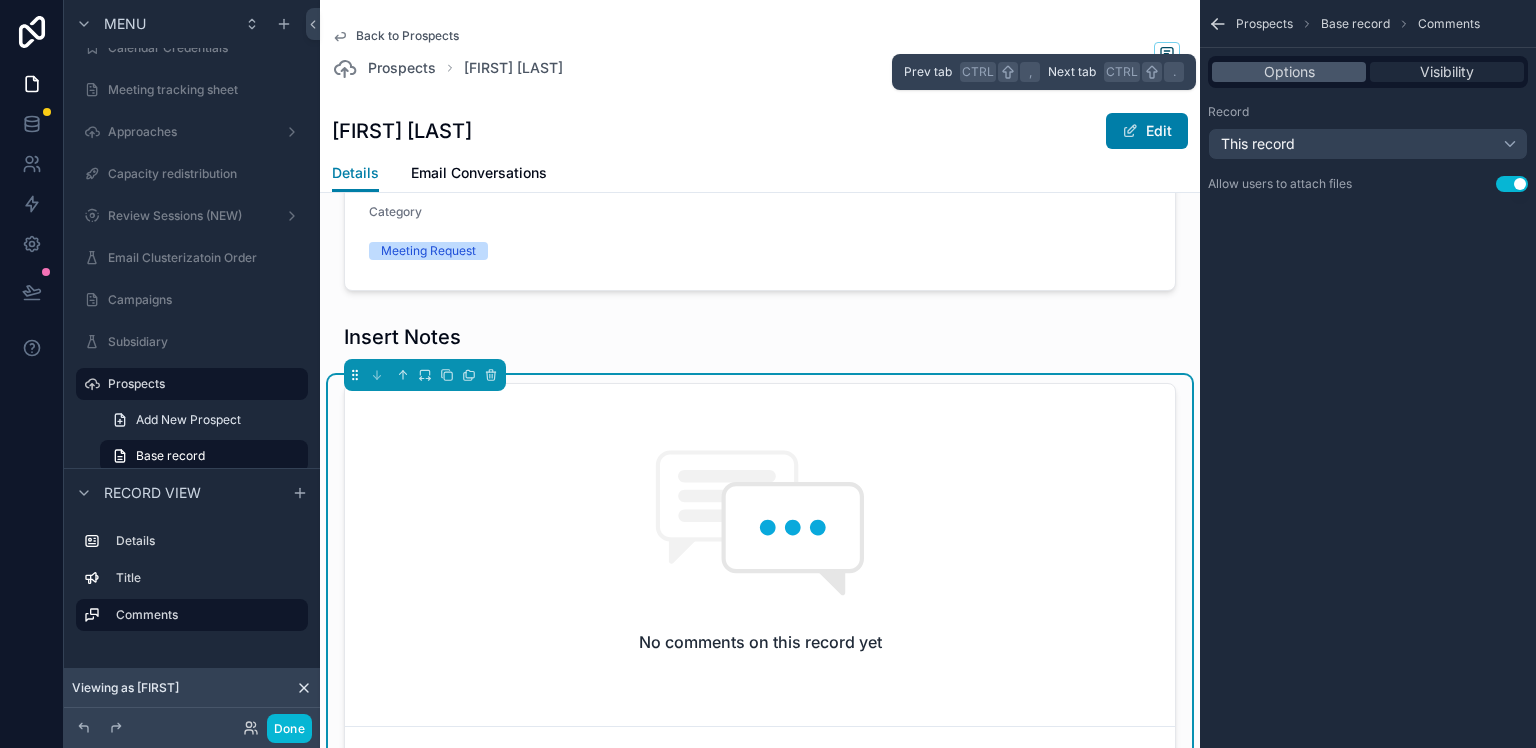 click on "Visibility" at bounding box center [1447, 72] 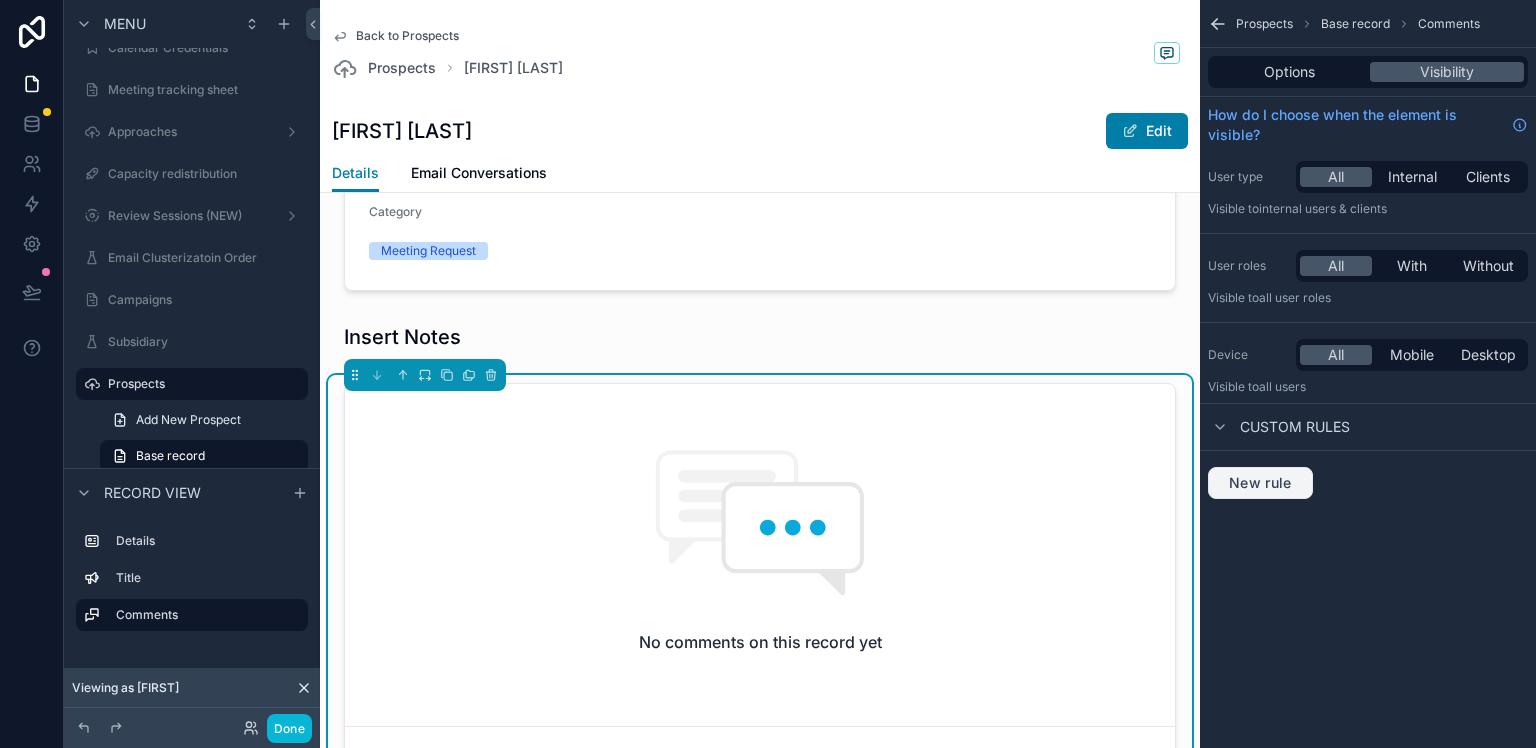 click on "New rule" at bounding box center (1260, 483) 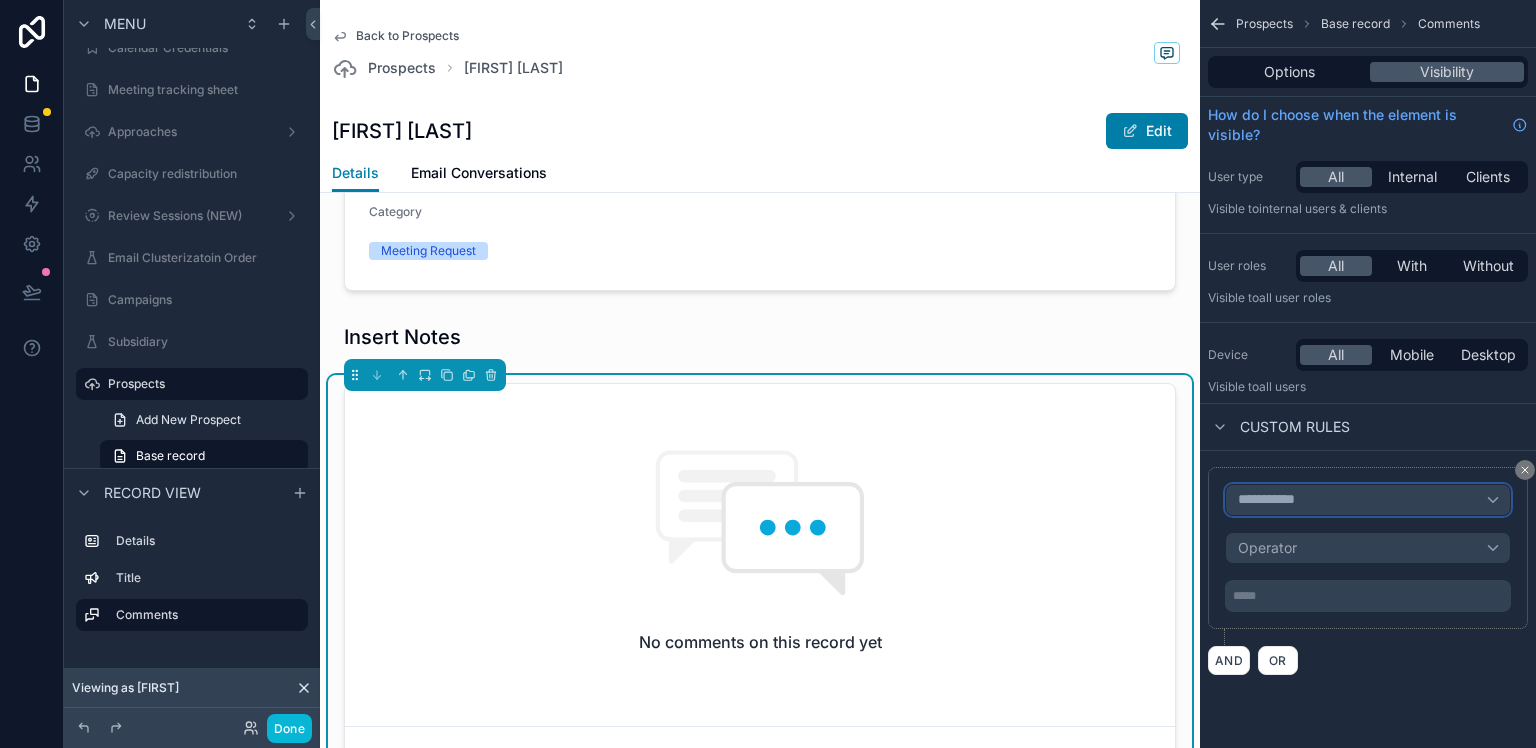 click on "**********" at bounding box center [1275, 500] 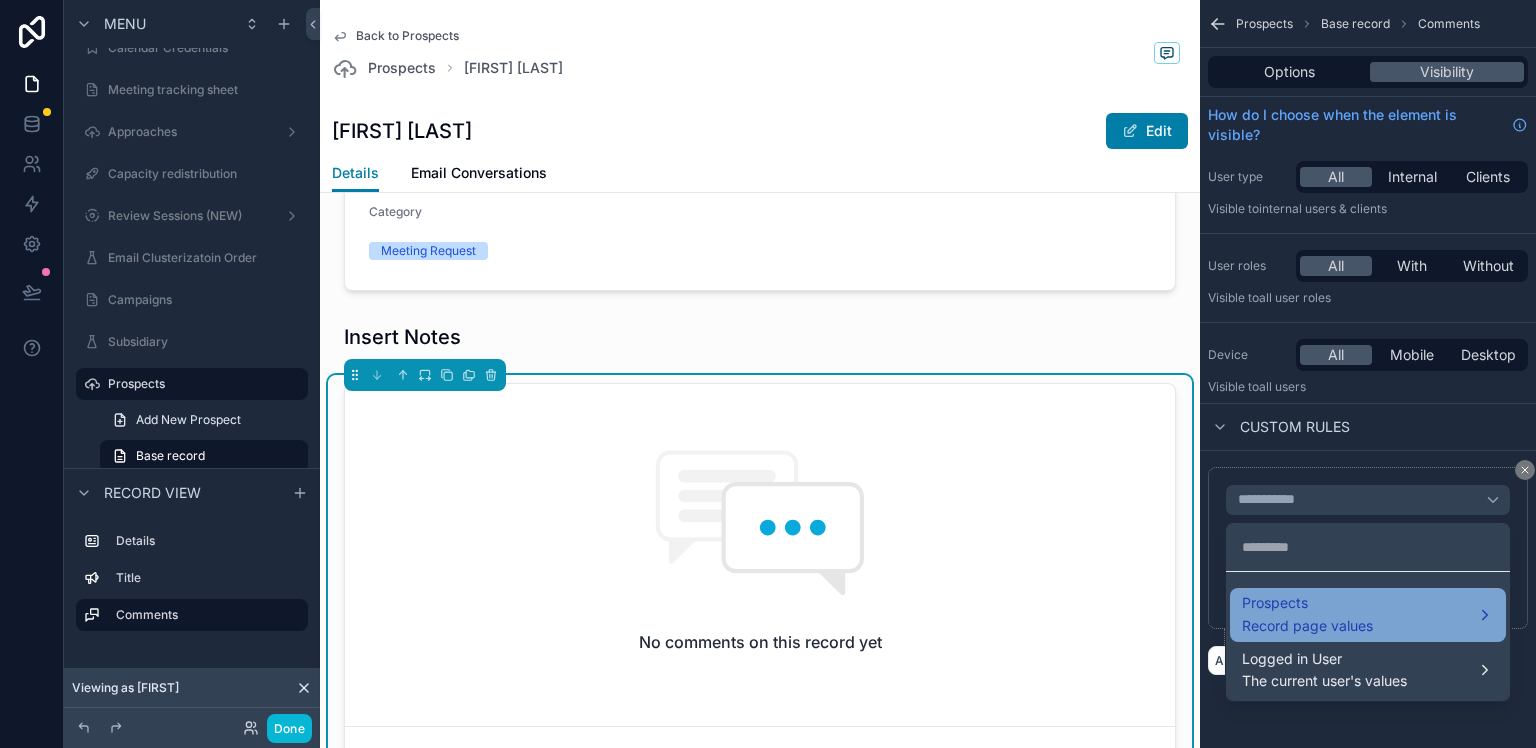 click on "Prospects" at bounding box center (1307, 603) 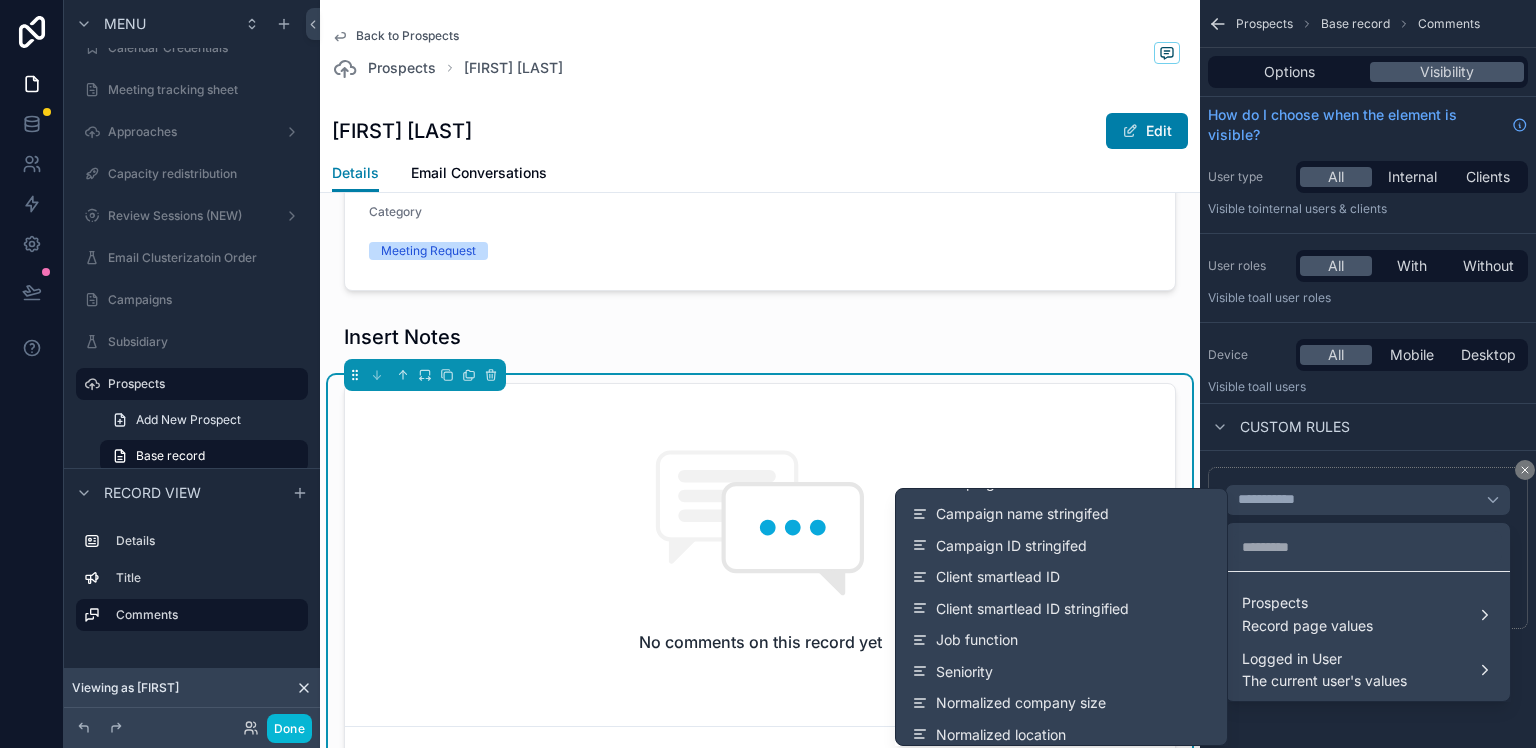scroll, scrollTop: 515, scrollLeft: 0, axis: vertical 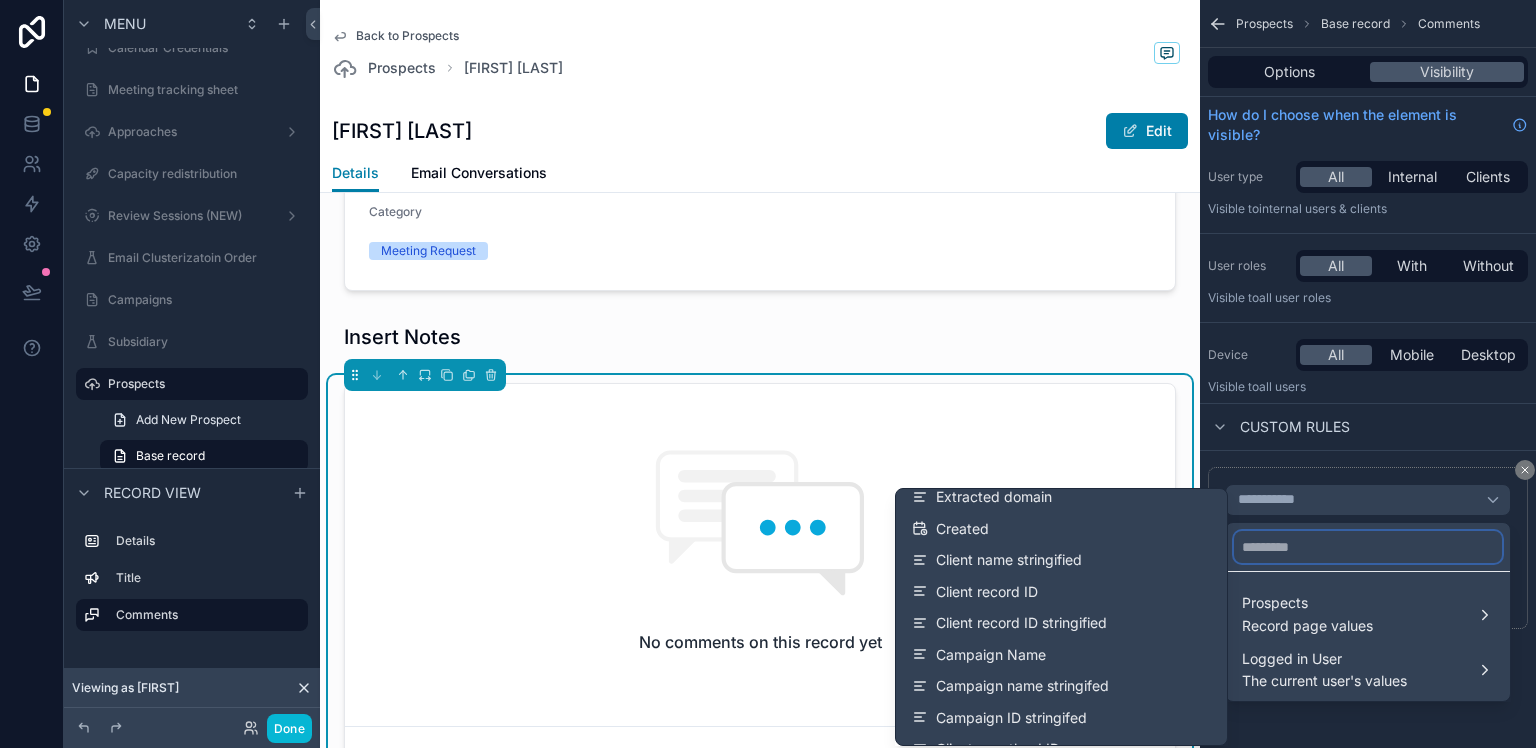 click at bounding box center [1368, 547] 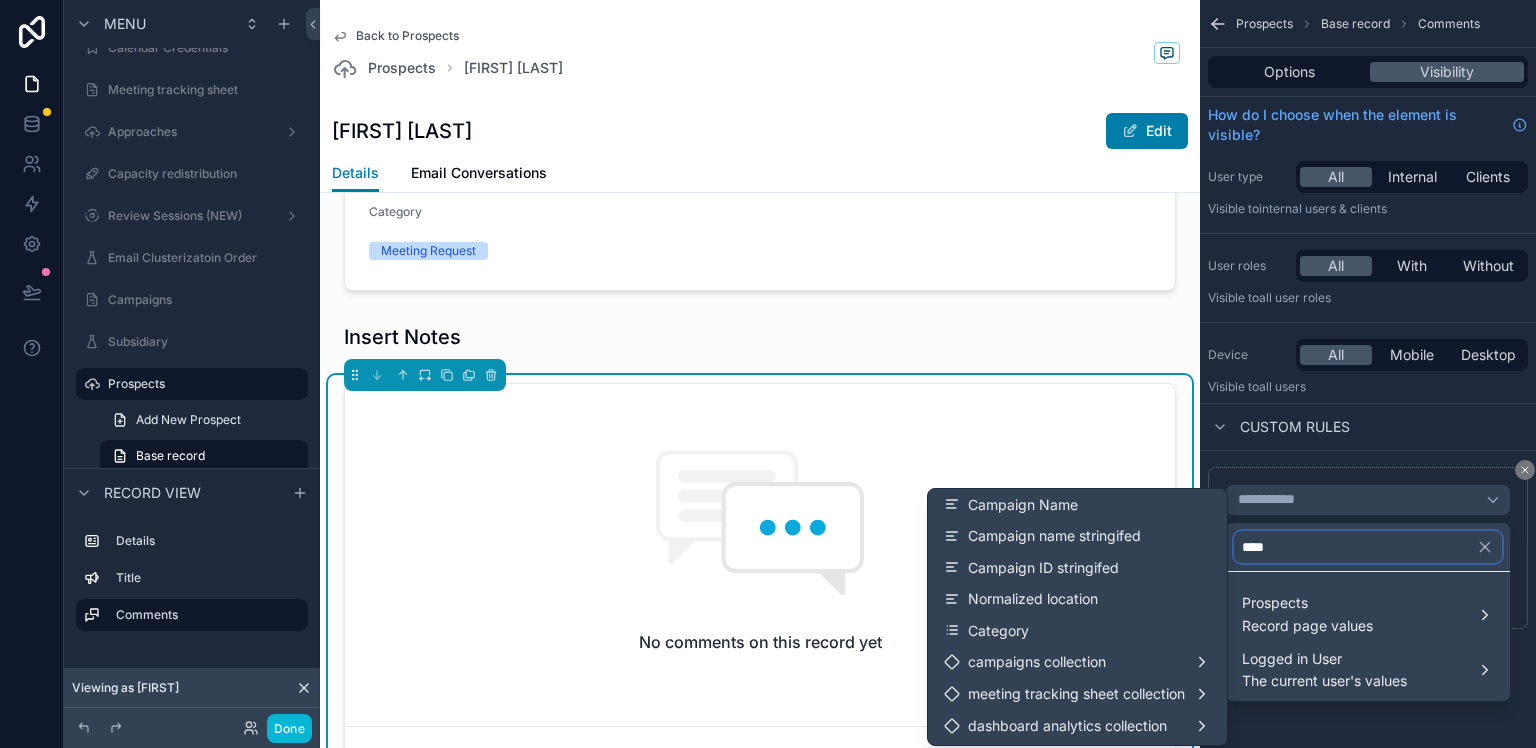 scroll, scrollTop: 0, scrollLeft: 0, axis: both 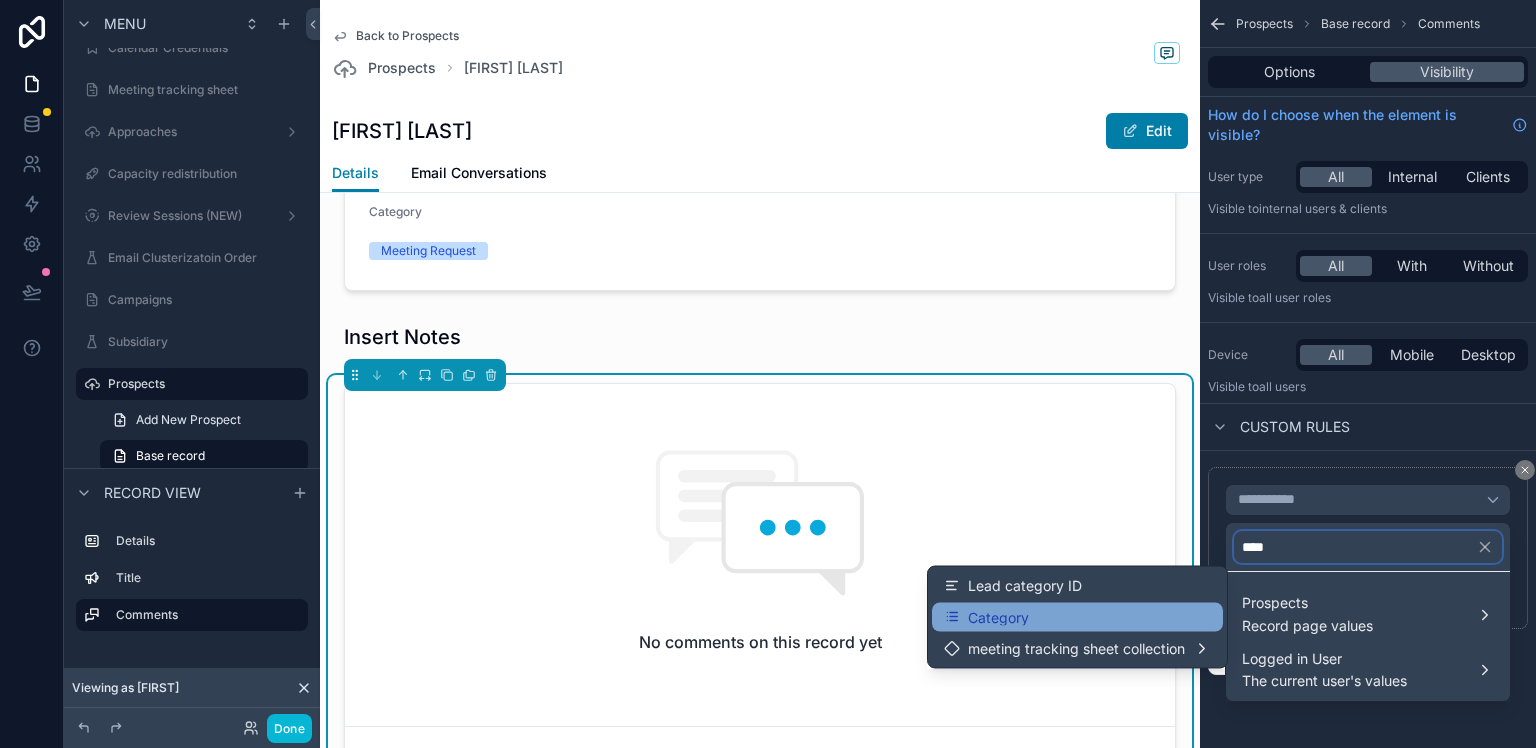 type on "****" 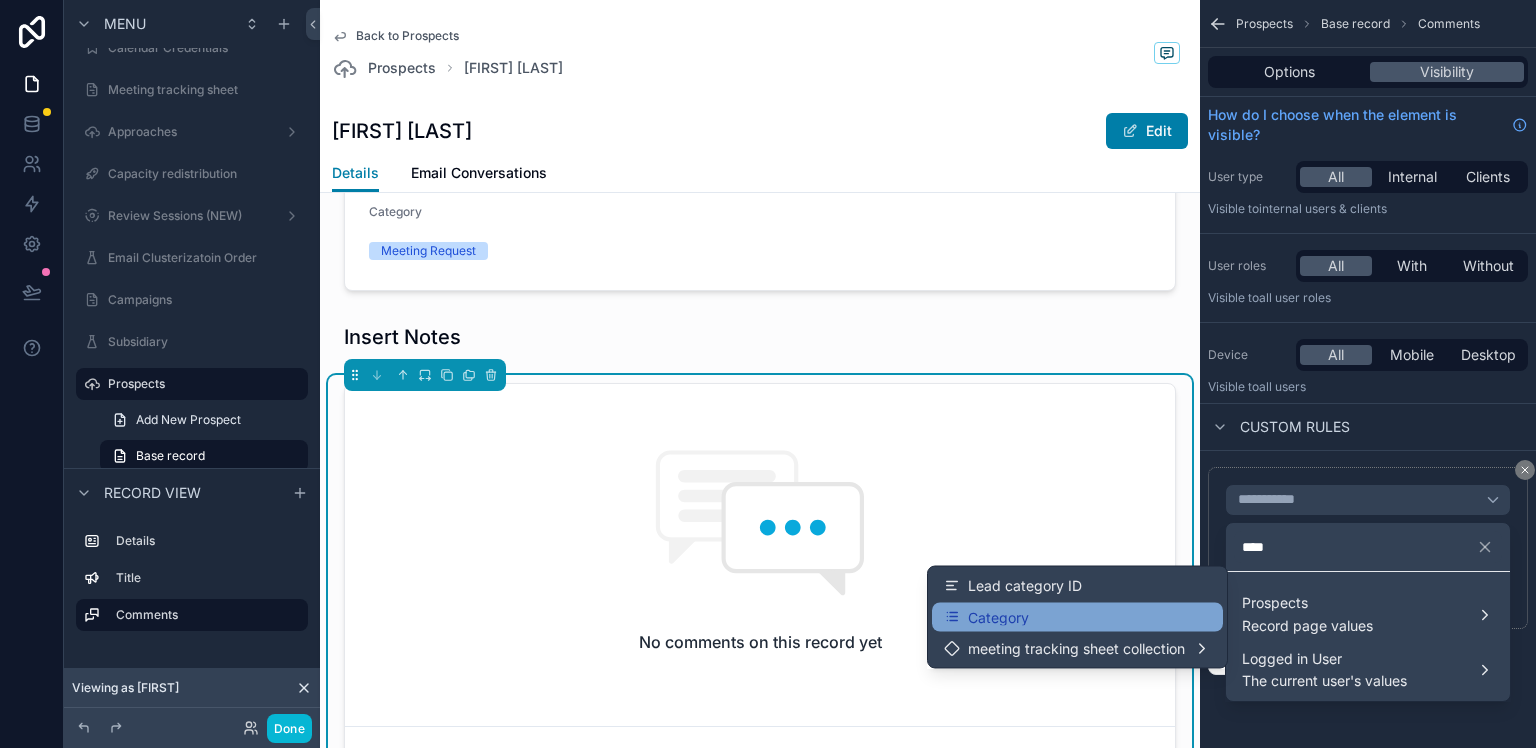 click on "Category" at bounding box center (1077, 617) 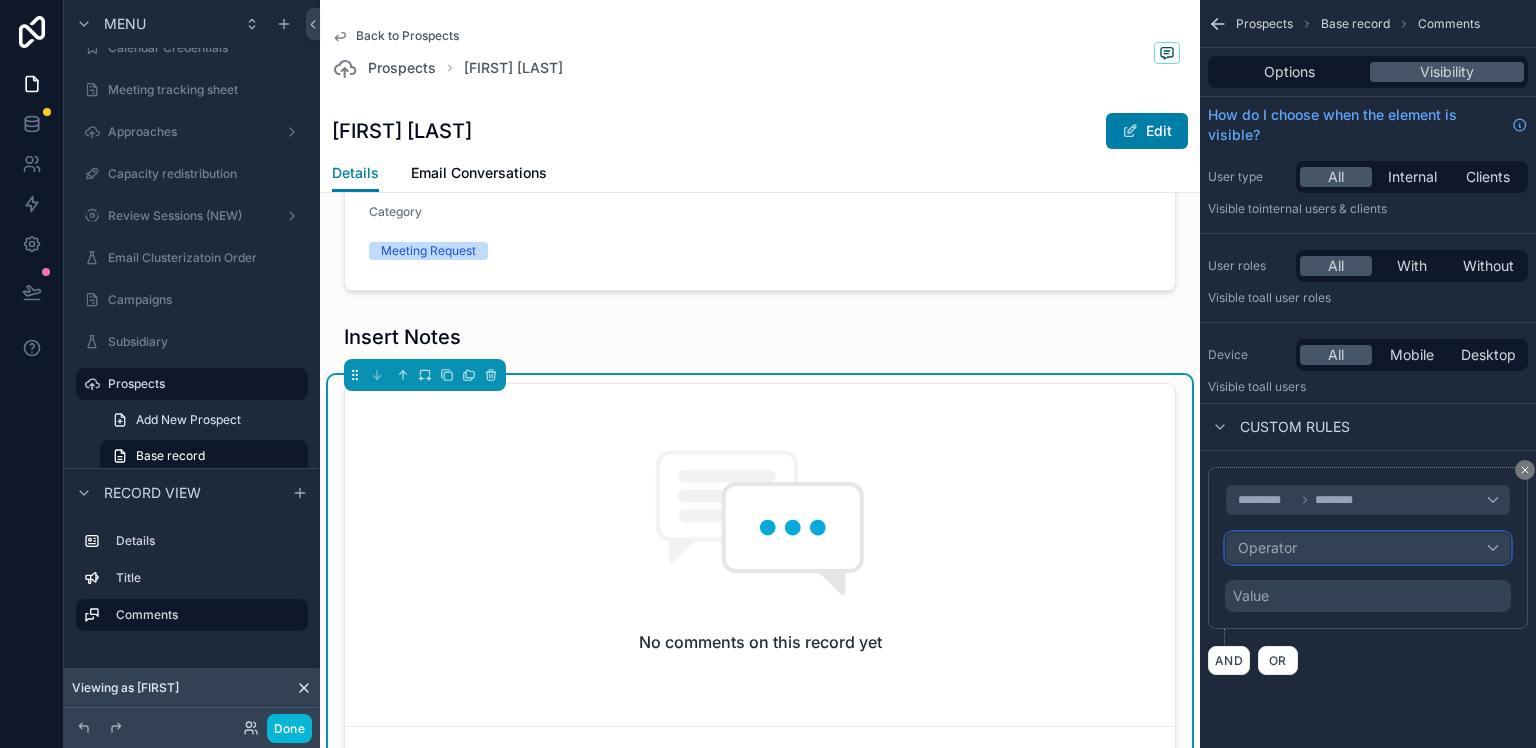 click on "Operator" at bounding box center (1368, 548) 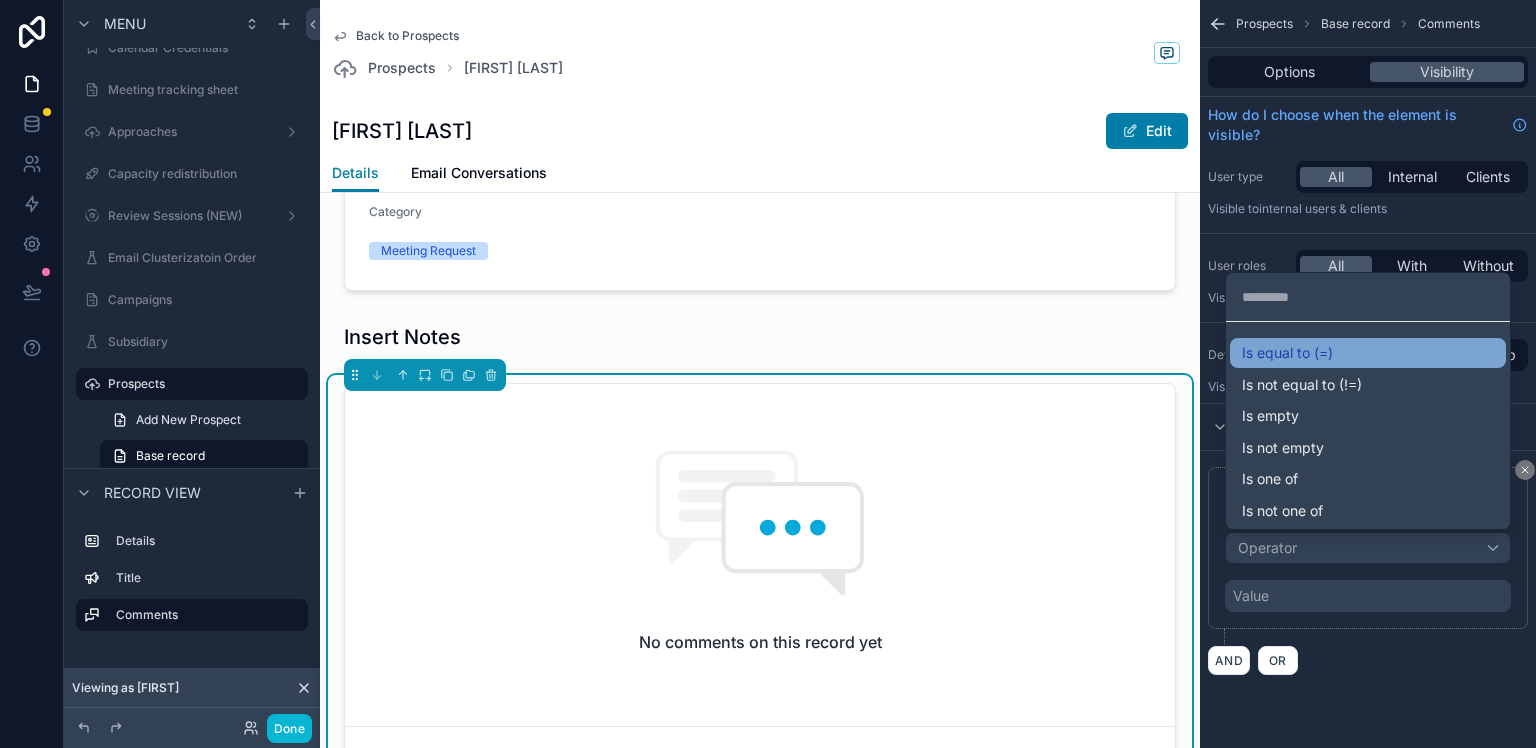 click on "Is equal to (=)" at bounding box center (1287, 353) 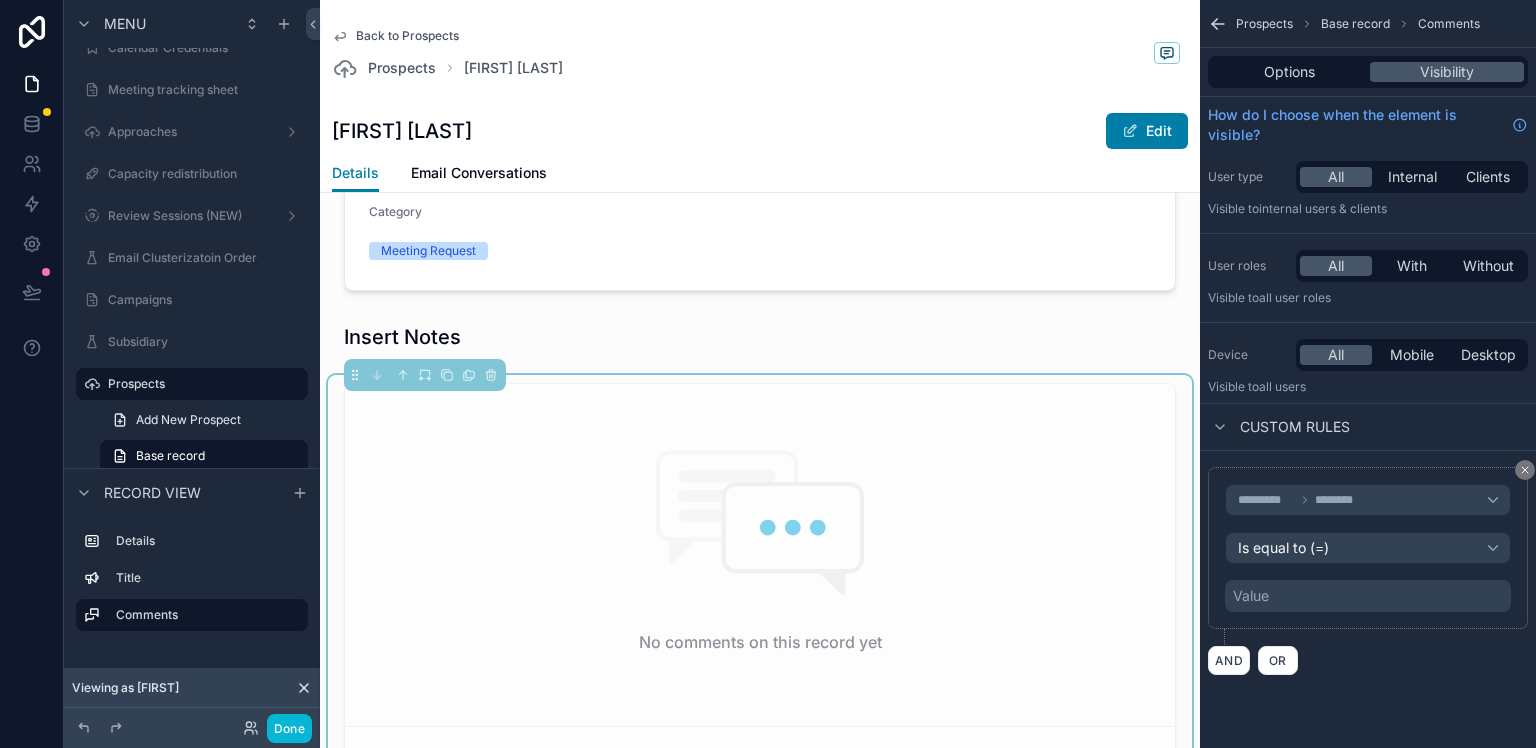 click on "Value" at bounding box center (1368, 596) 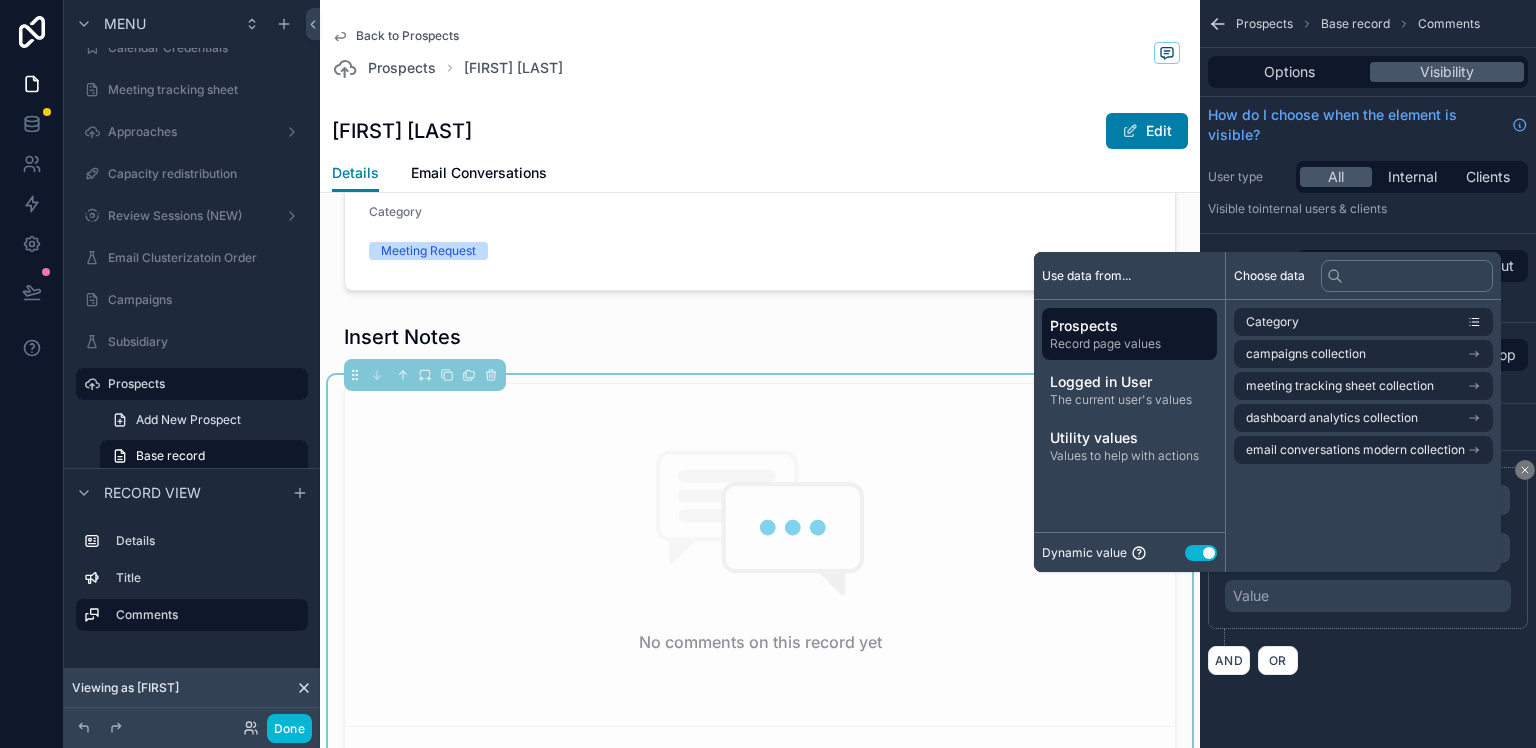 click on "Use setting" at bounding box center (1201, 553) 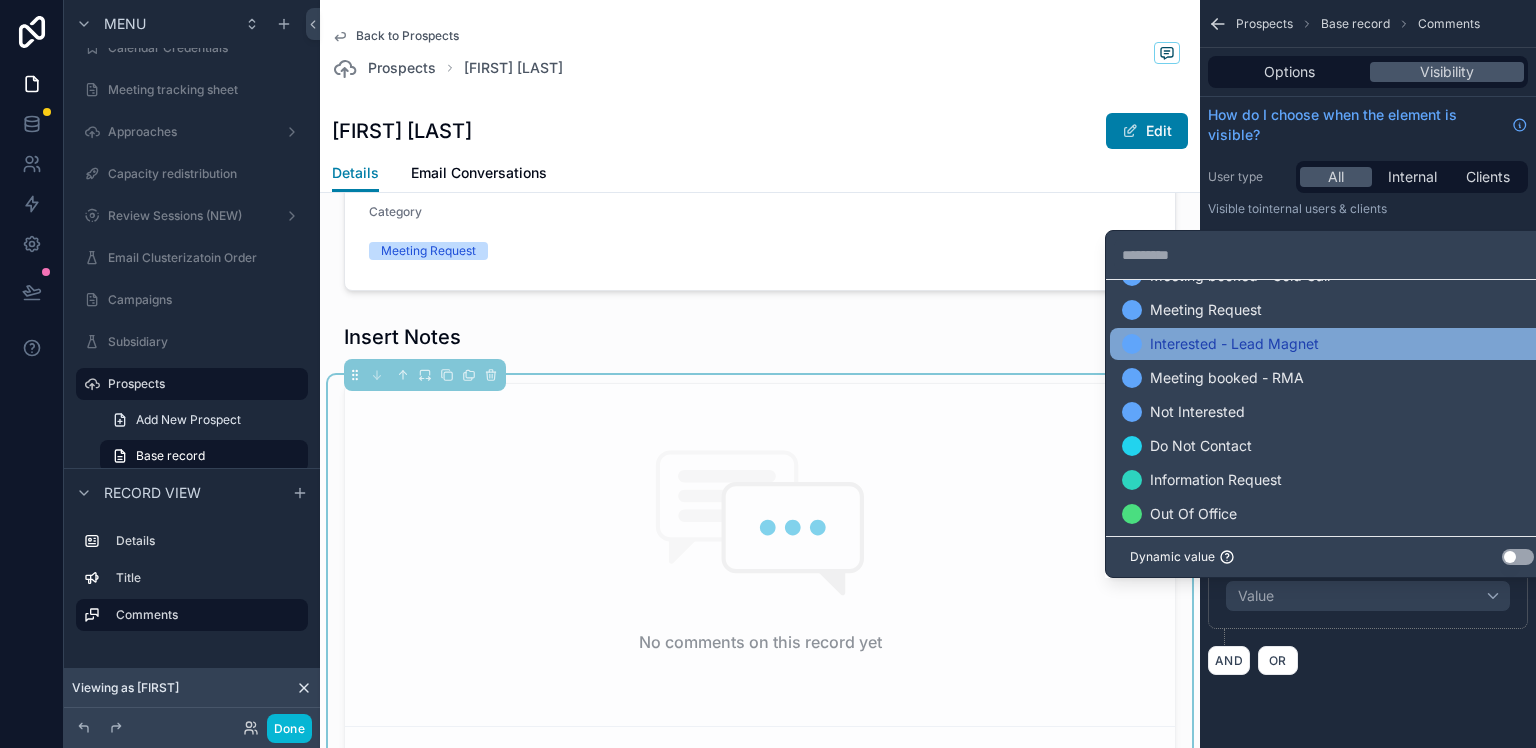 scroll, scrollTop: 100, scrollLeft: 0, axis: vertical 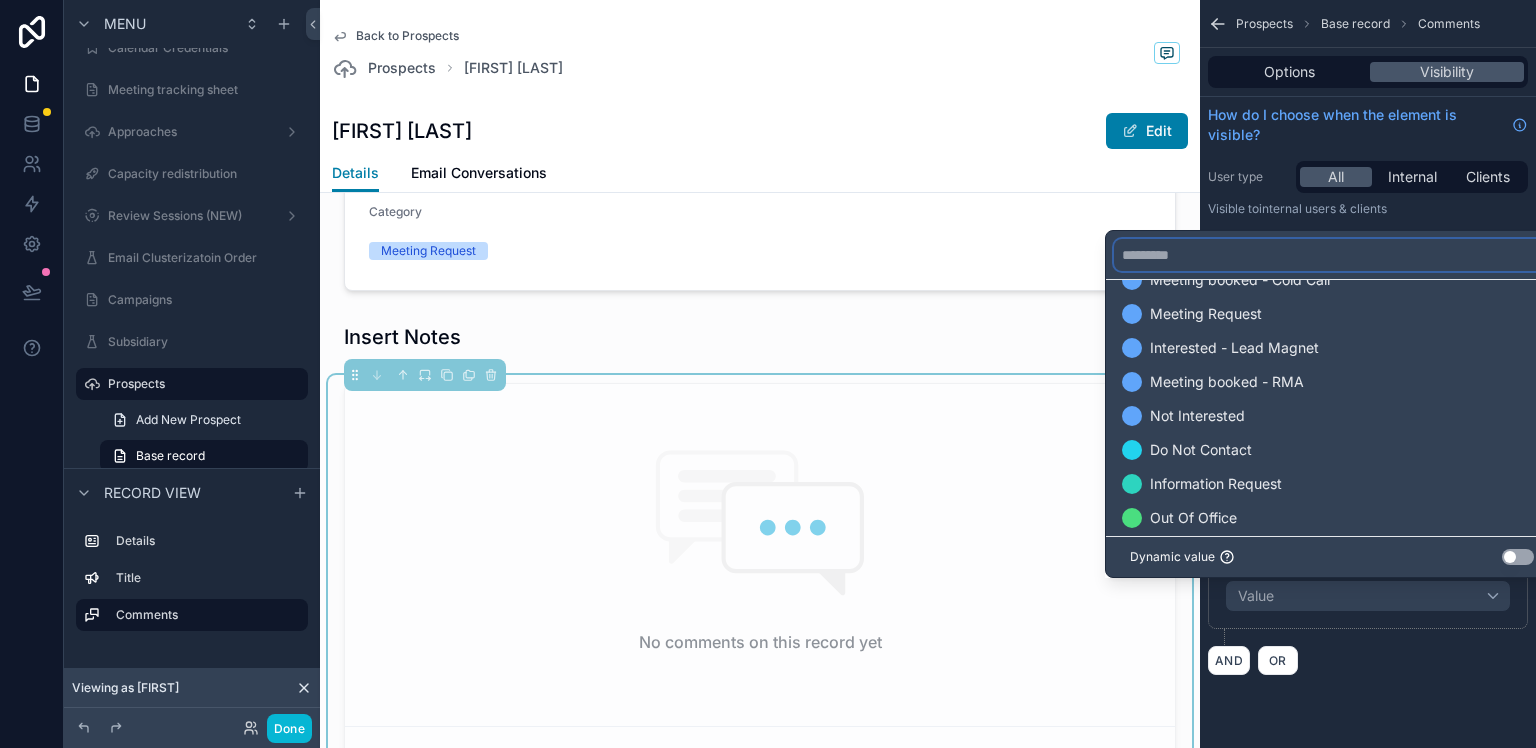 click at bounding box center [1332, 255] 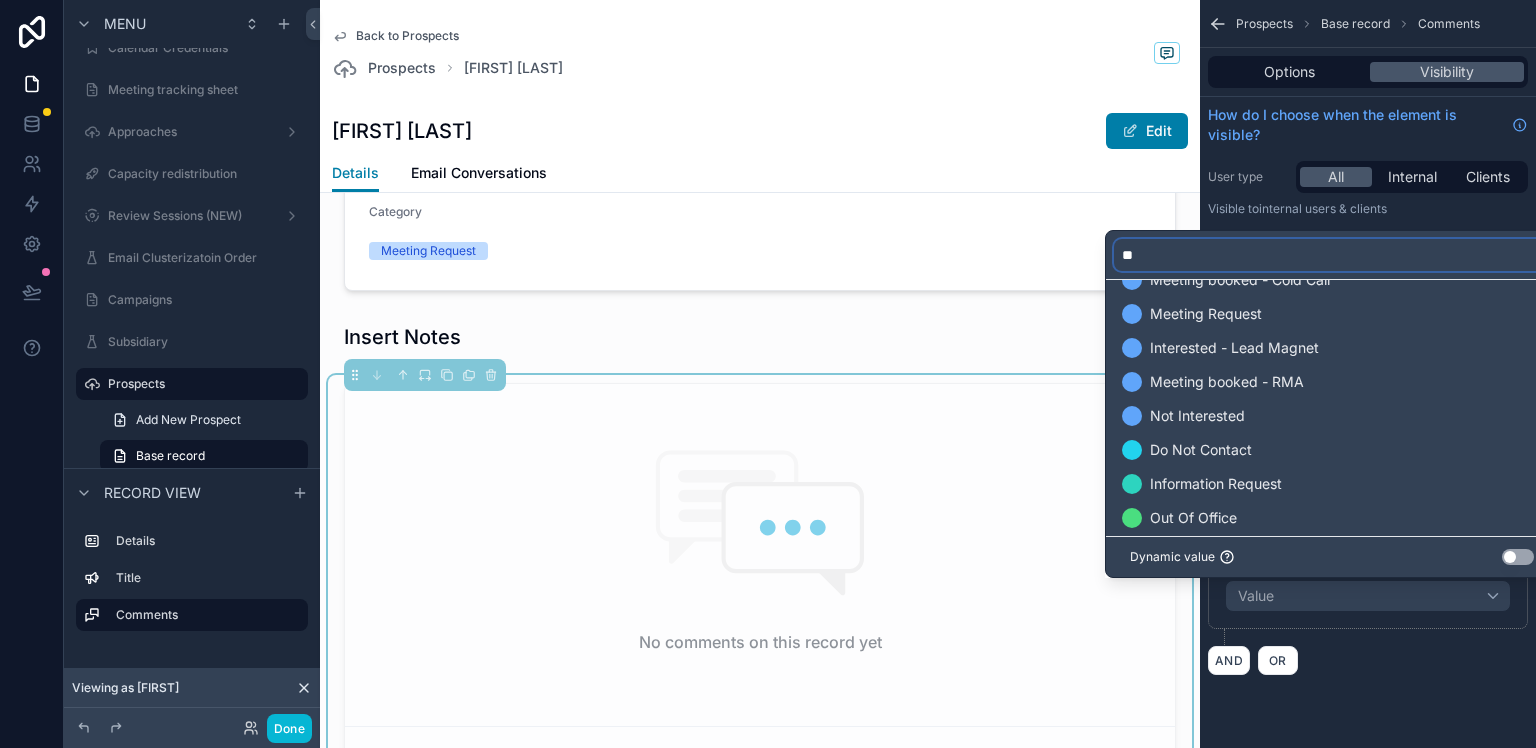 scroll, scrollTop: 0, scrollLeft: 0, axis: both 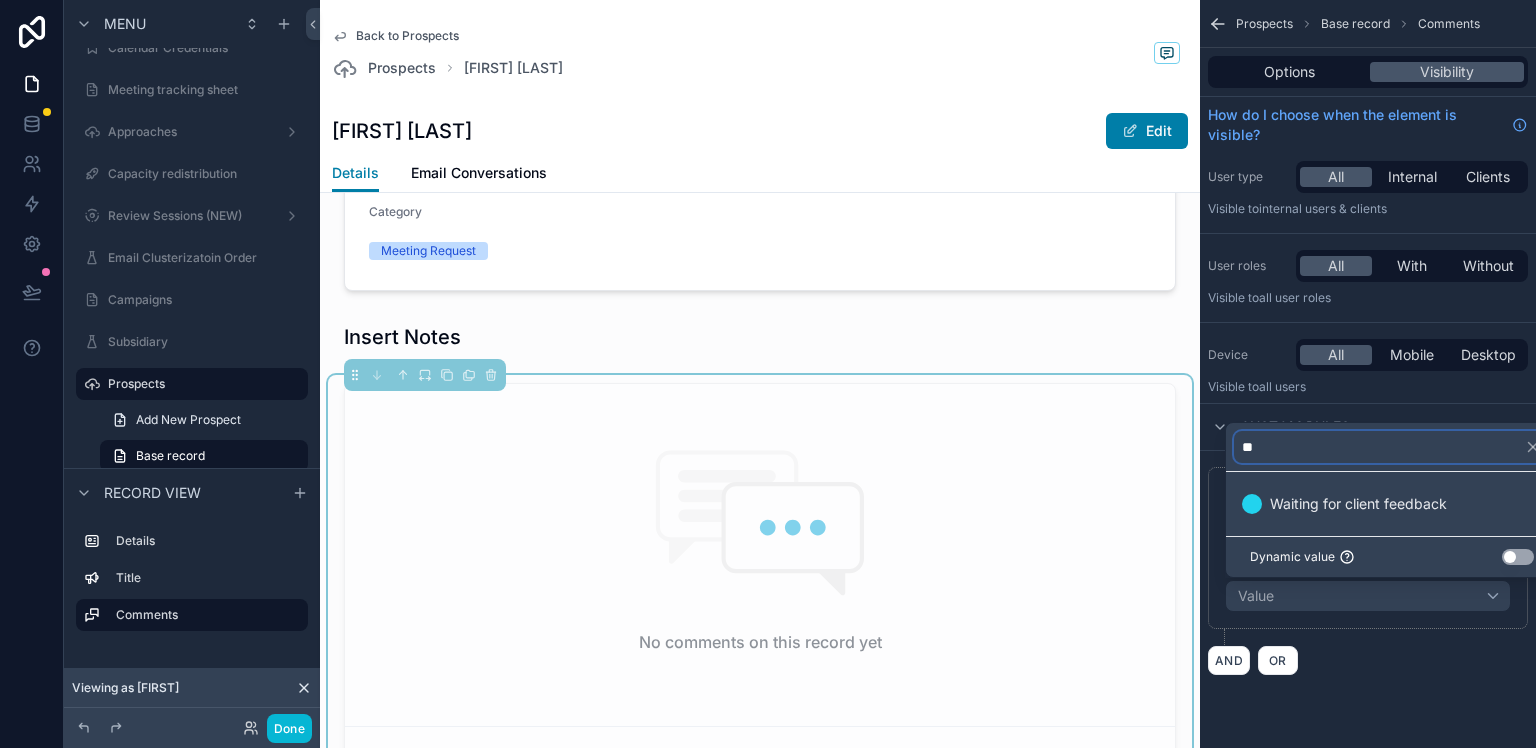 type on "**" 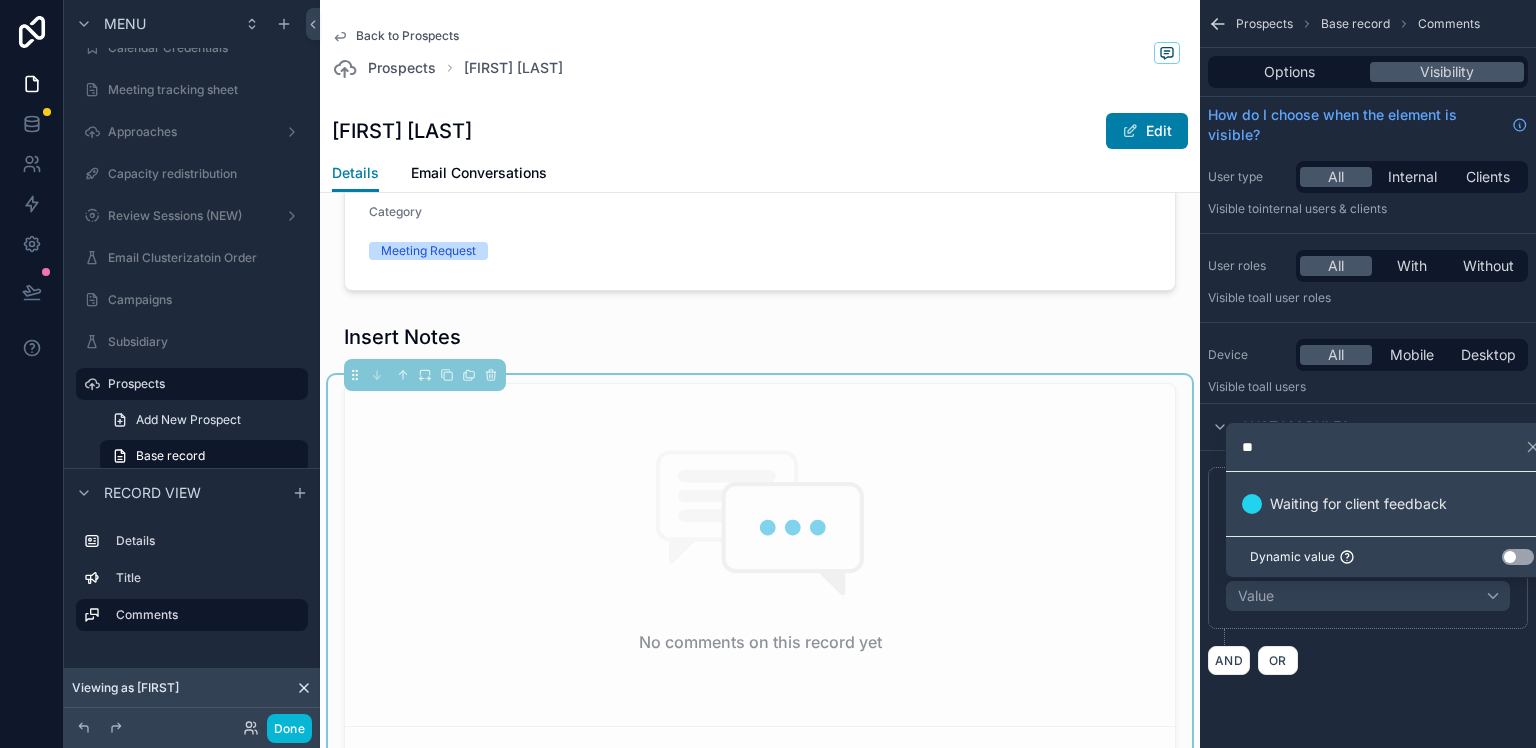 click on "Waiting for client feedback" at bounding box center (1392, 504) 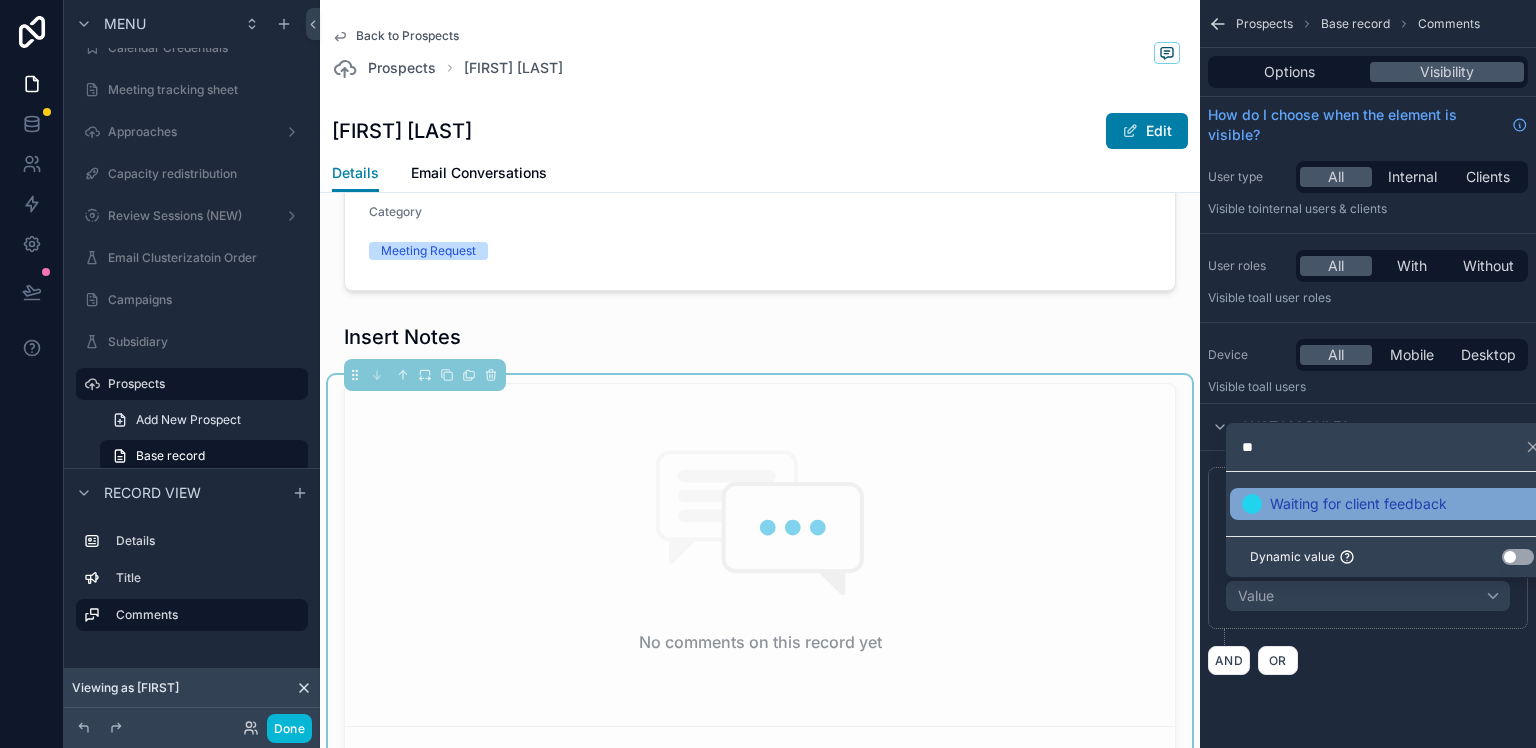 click on "Waiting for client feedback" at bounding box center (1358, 504) 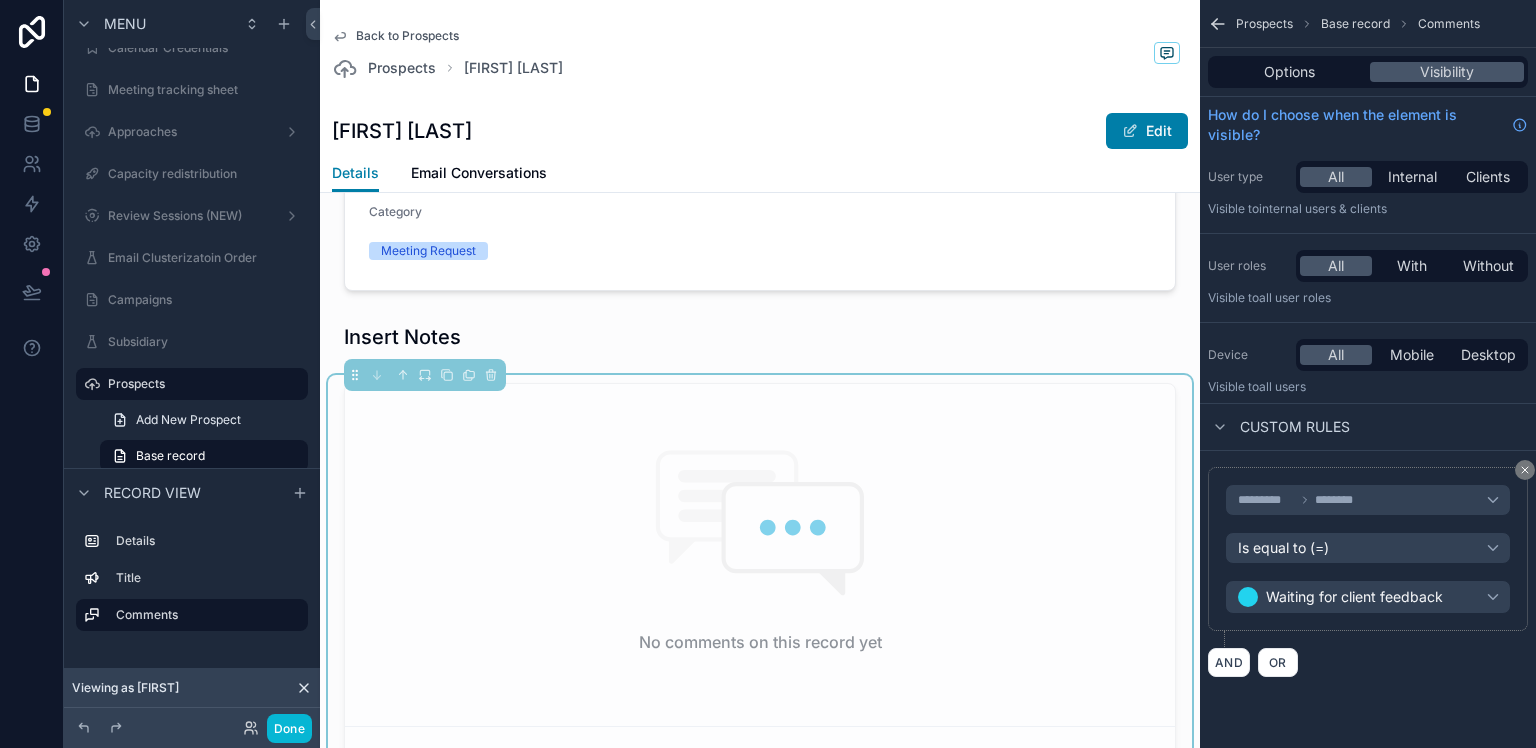 click on "No comments on this record yet" at bounding box center [760, 551] 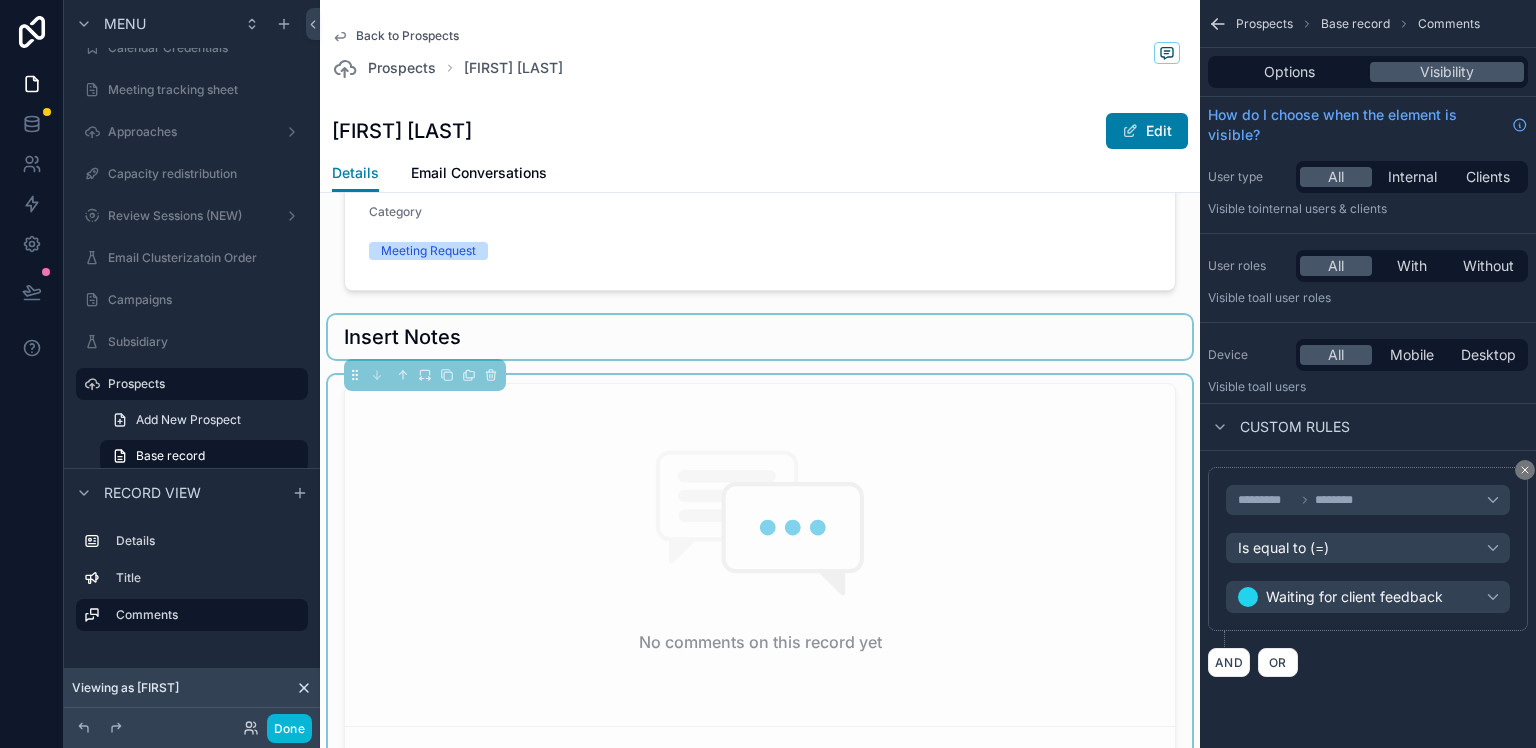 click at bounding box center [760, 337] 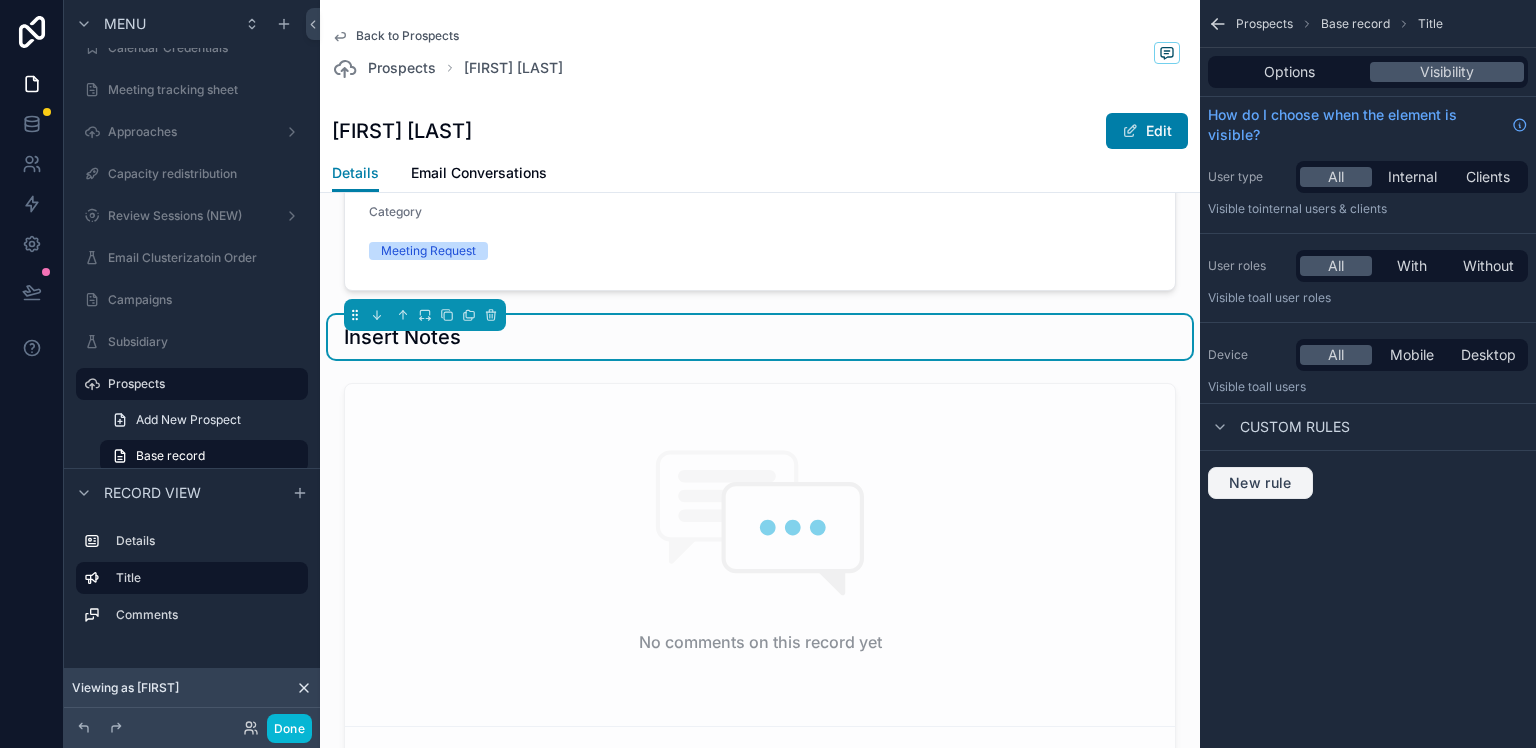 click on "New rule" at bounding box center (1260, 483) 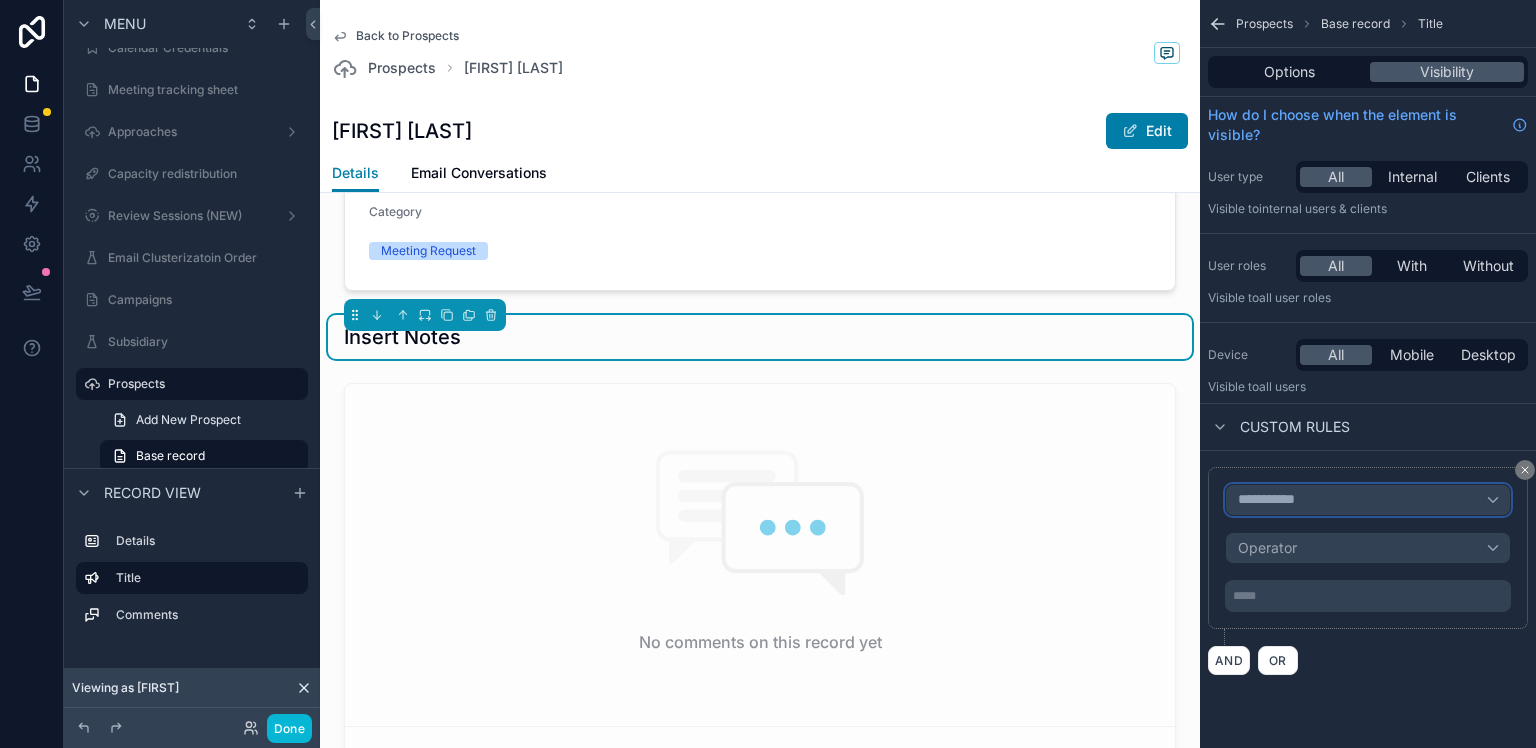 click on "**********" at bounding box center (1368, 500) 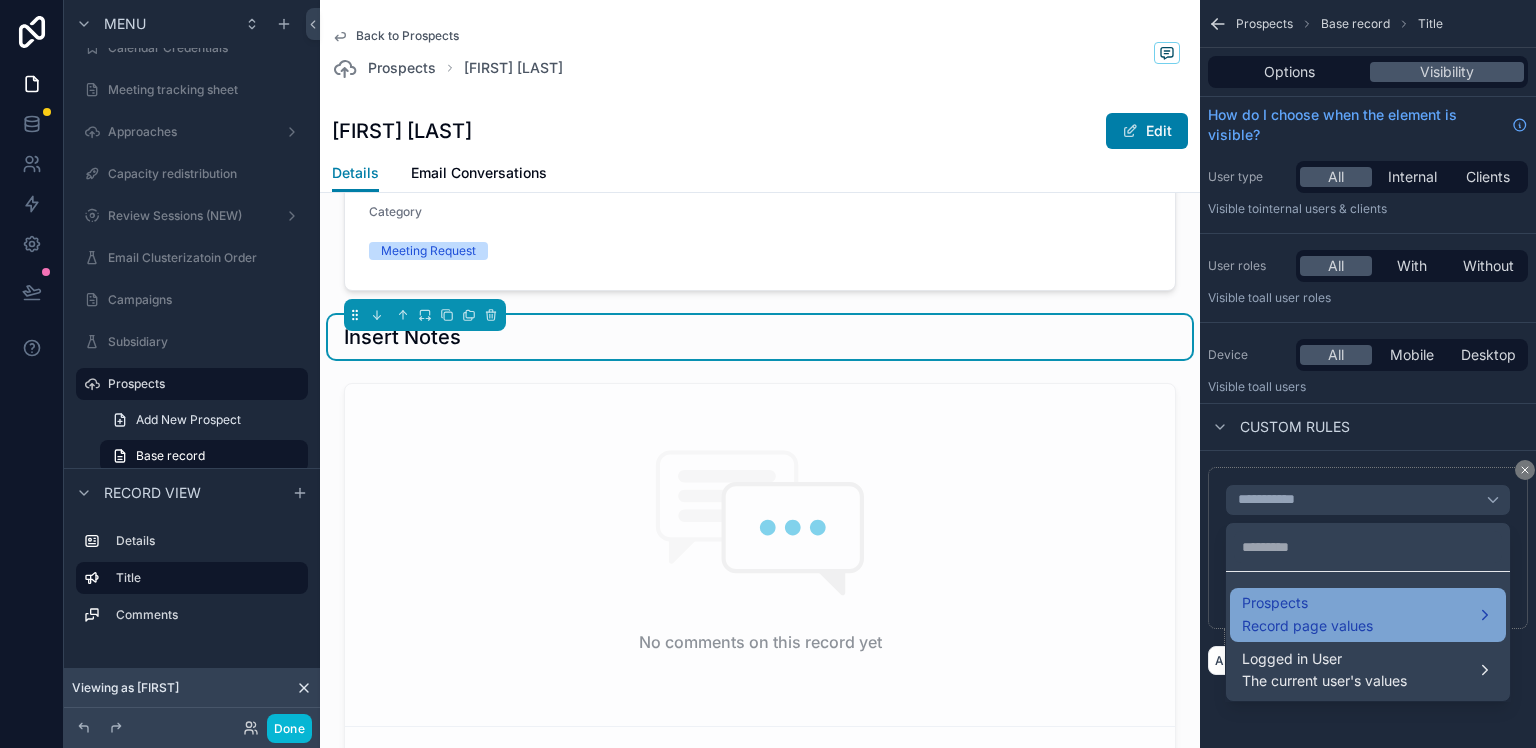 click on "Prospects" at bounding box center [1307, 603] 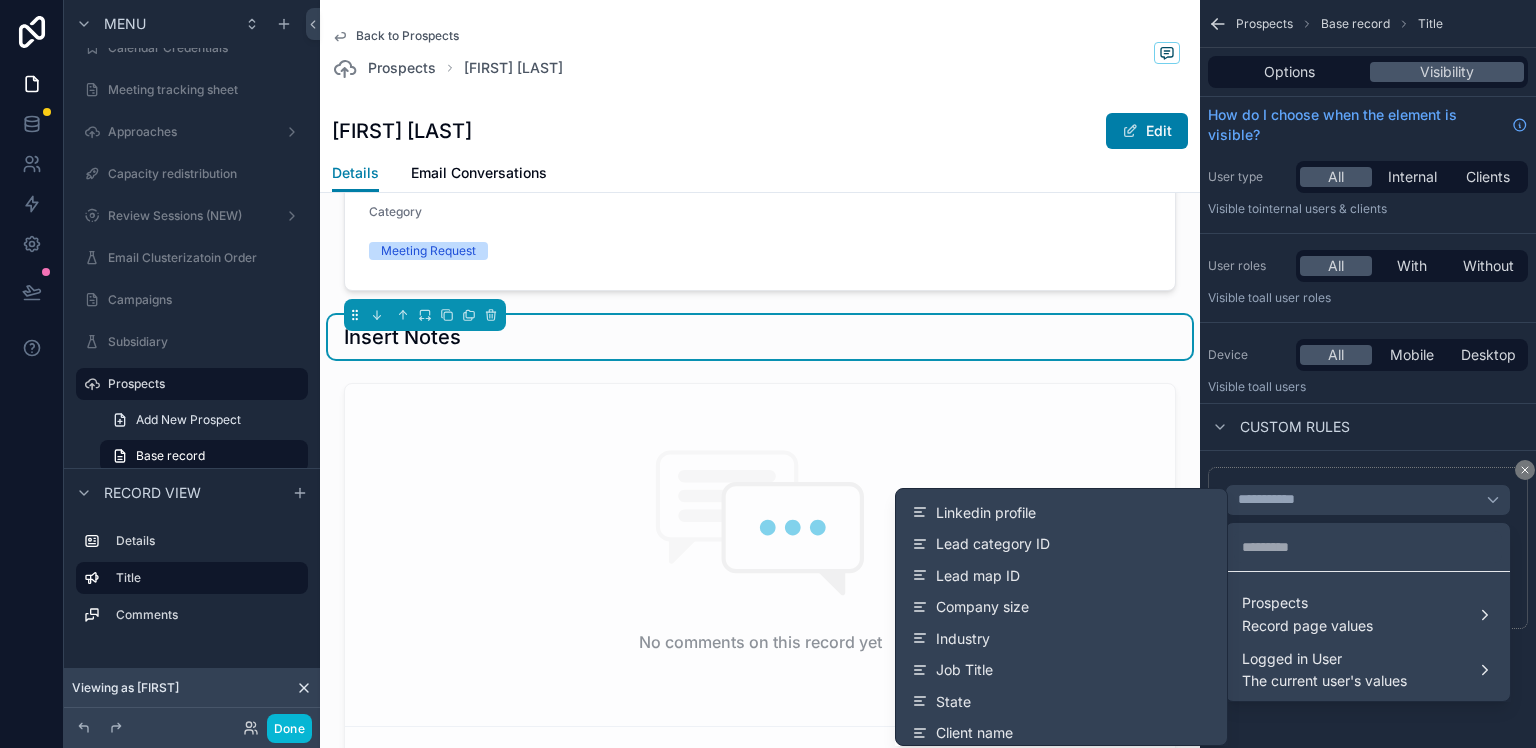 scroll, scrollTop: 218, scrollLeft: 0, axis: vertical 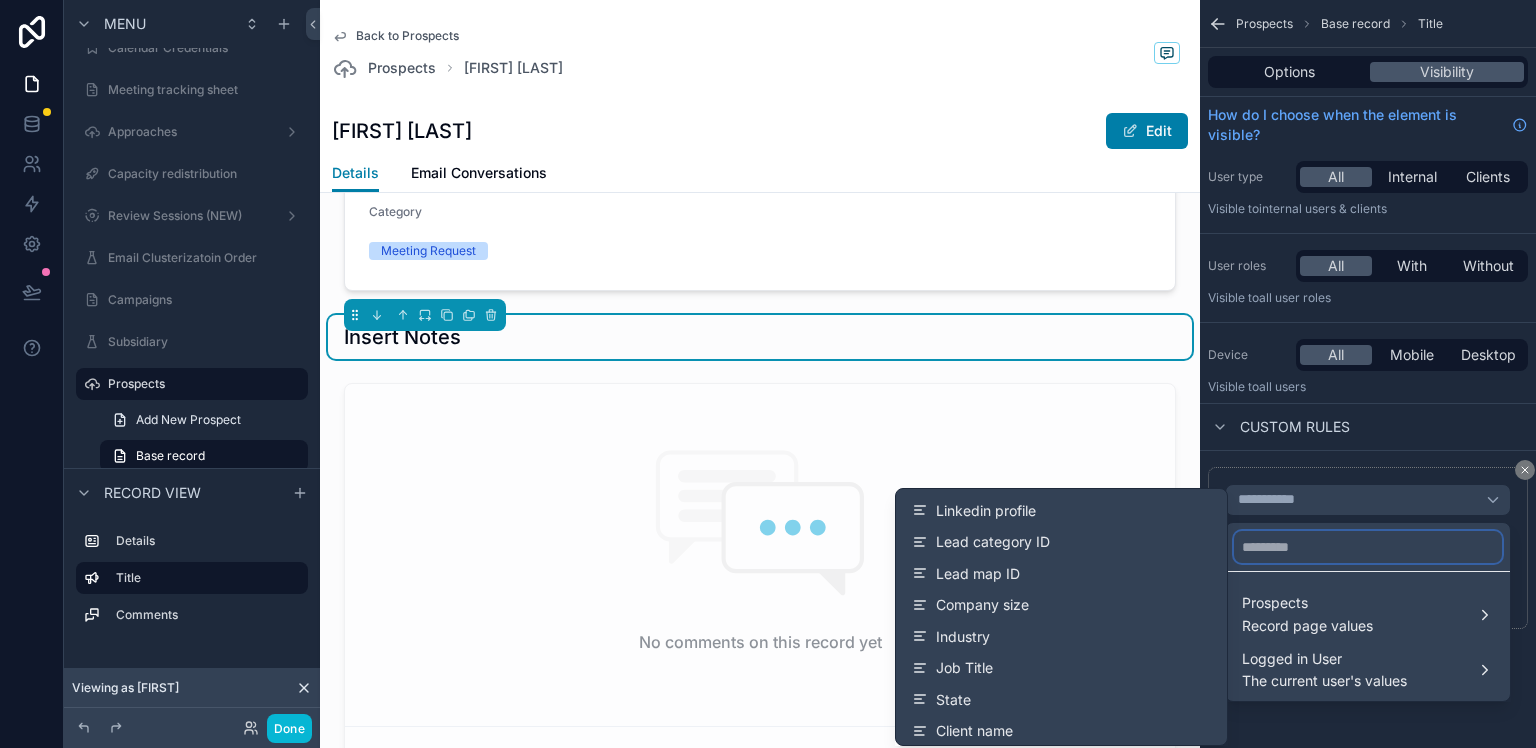 click at bounding box center (1368, 547) 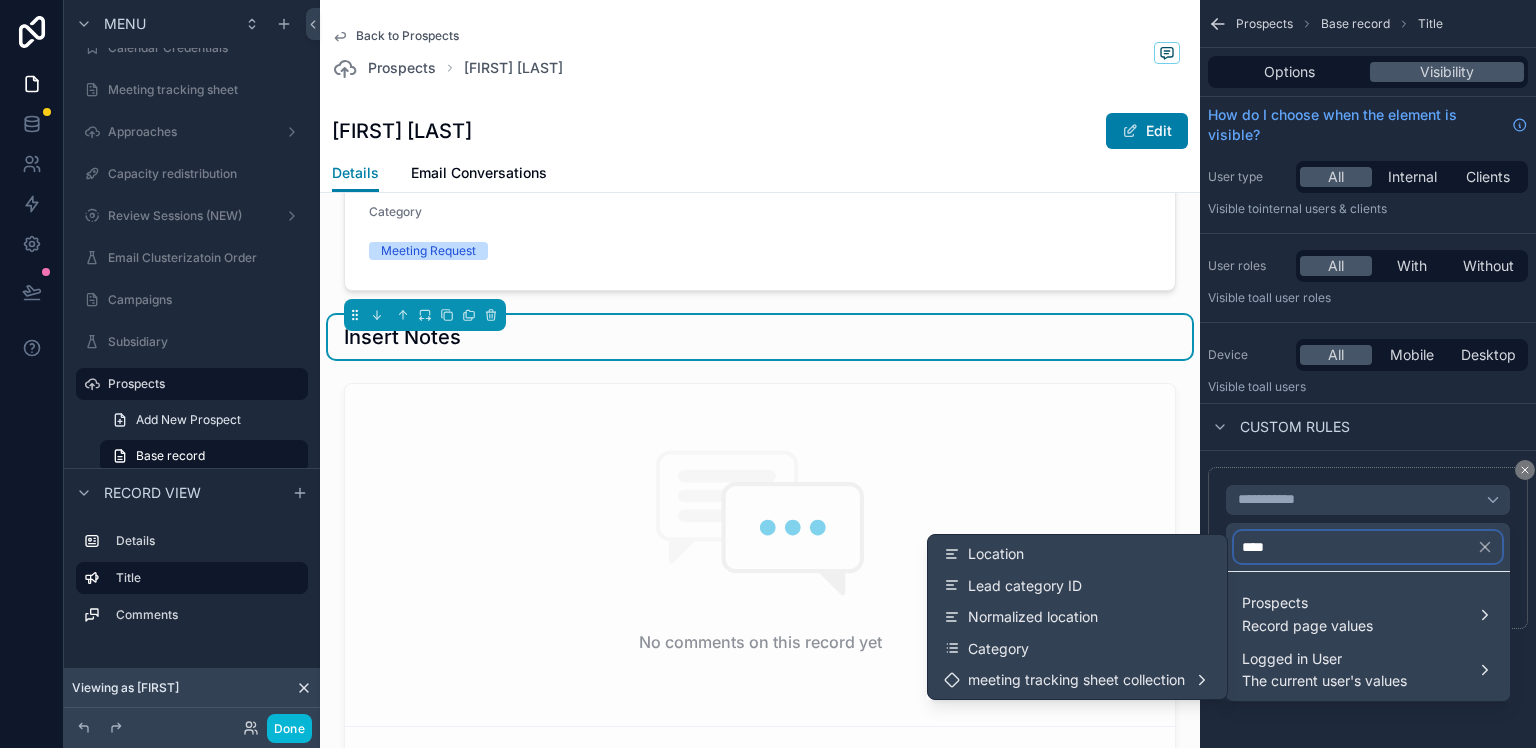 scroll, scrollTop: 0, scrollLeft: 0, axis: both 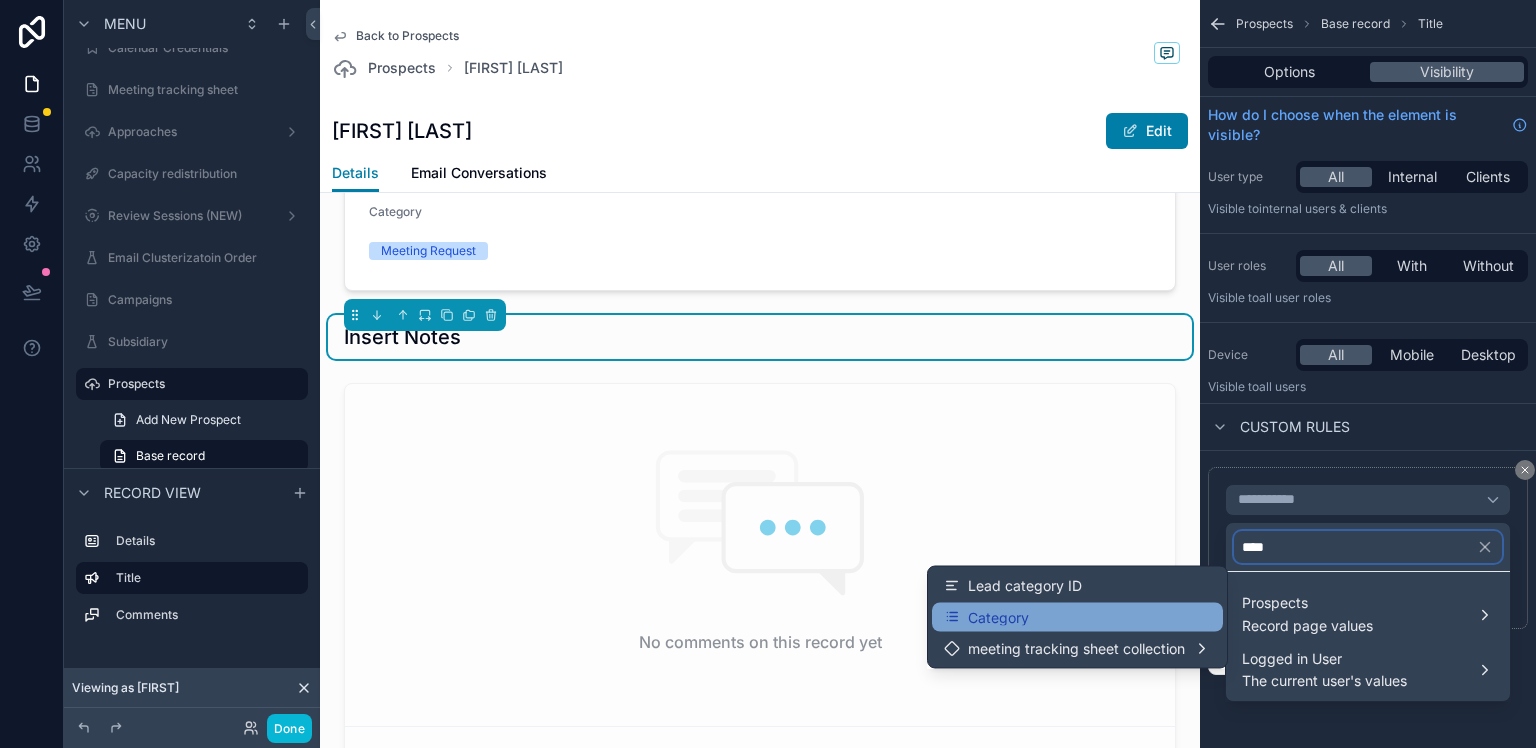 type on "****" 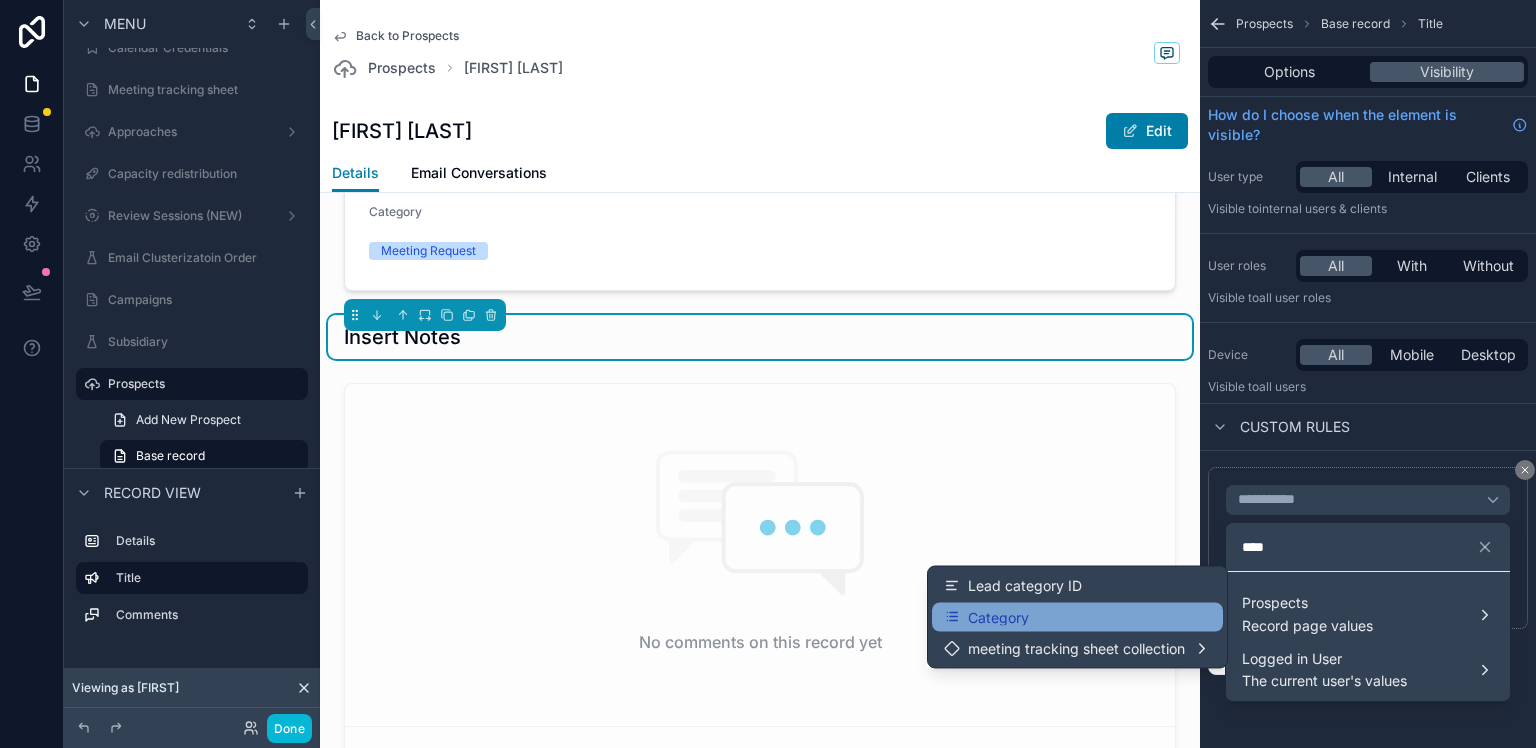 click on "Category" at bounding box center [1077, 617] 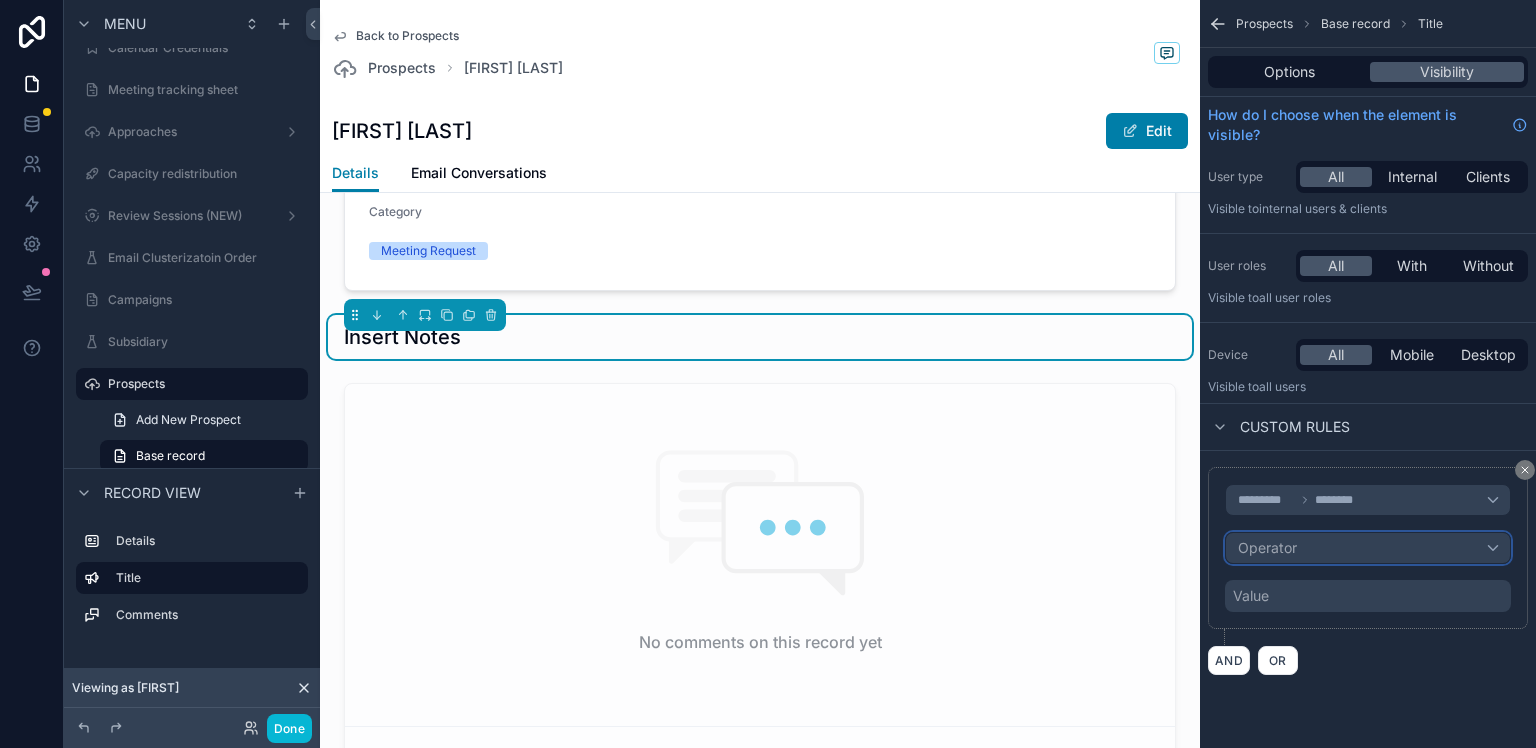 click on "Operator" at bounding box center (1368, 548) 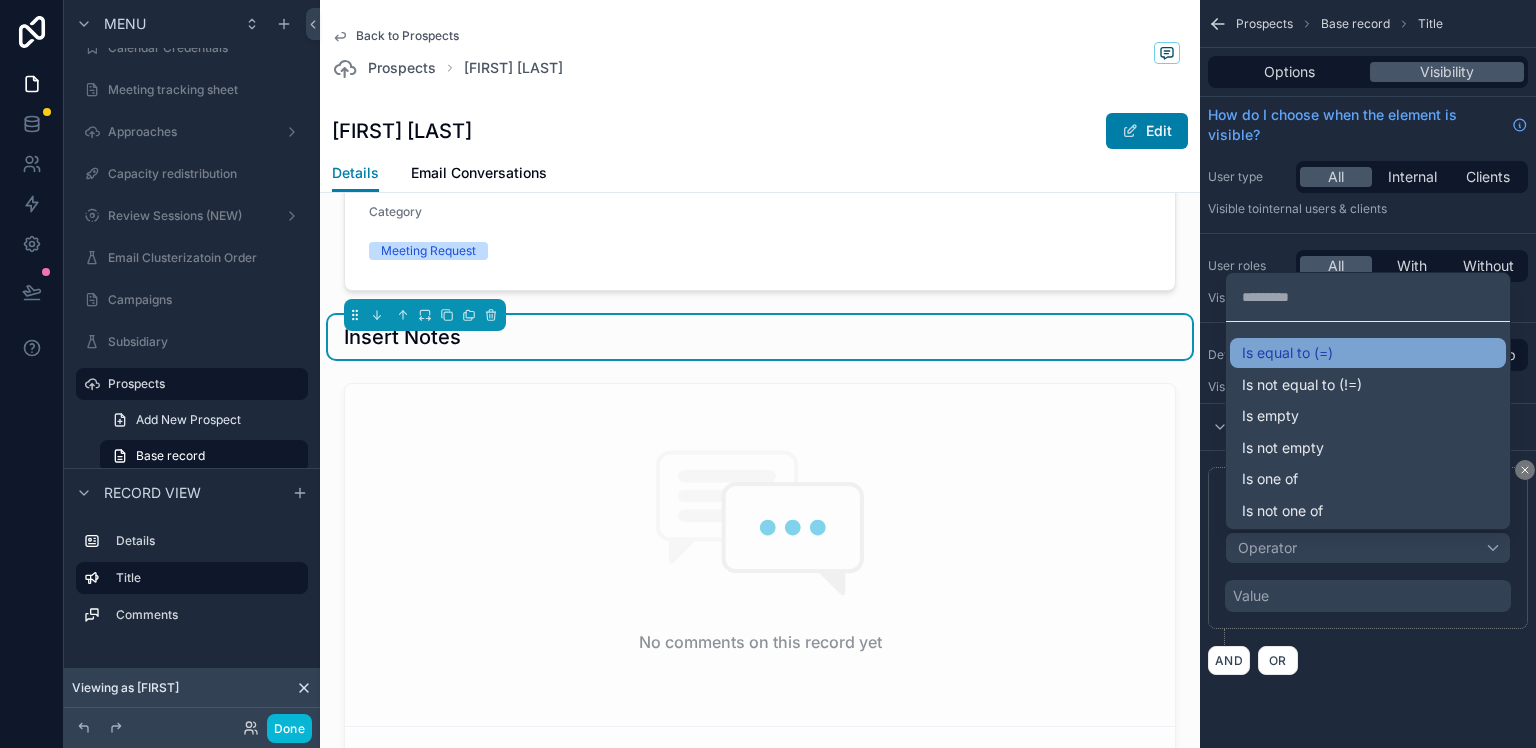 click on "Is equal to (=)" at bounding box center (1287, 353) 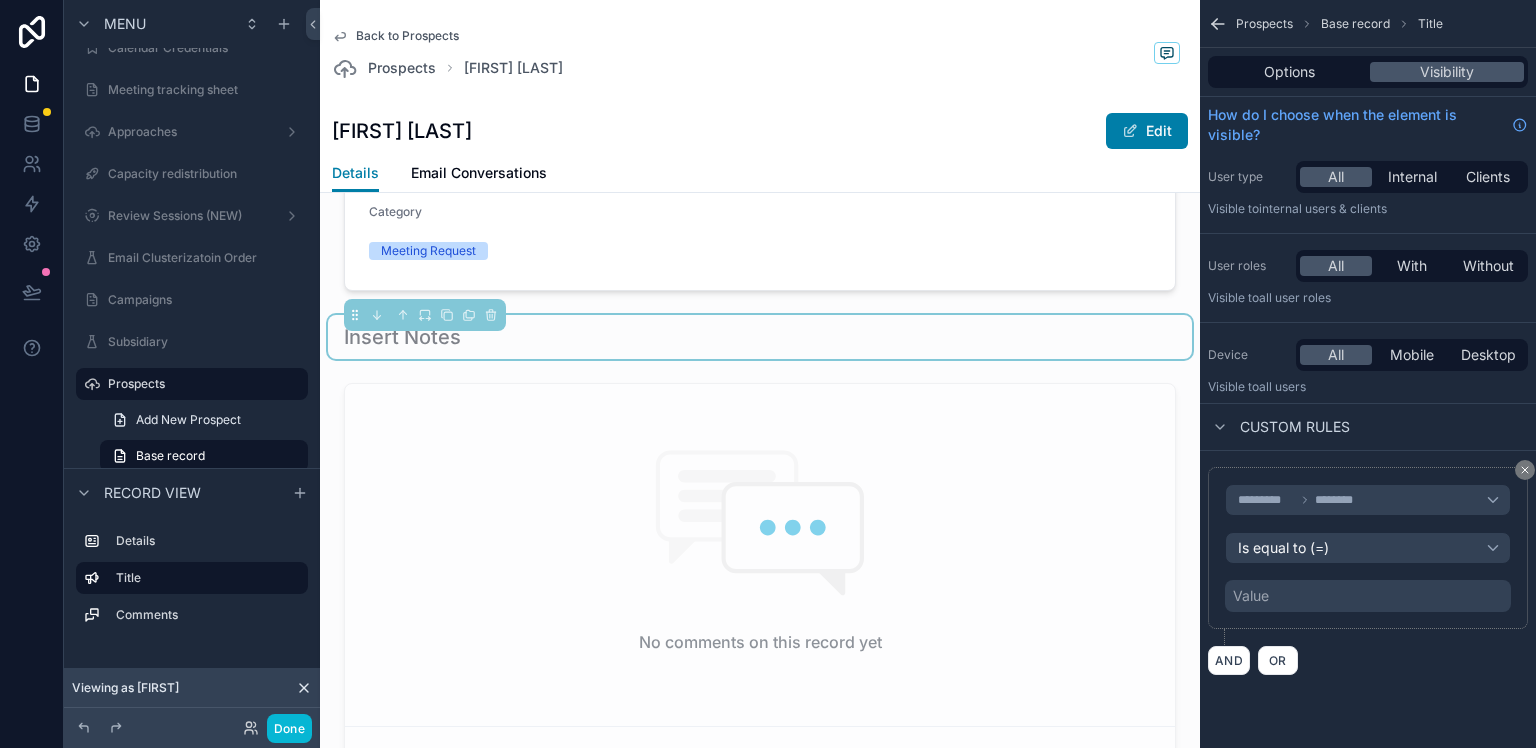 click on "Value" at bounding box center [1368, 596] 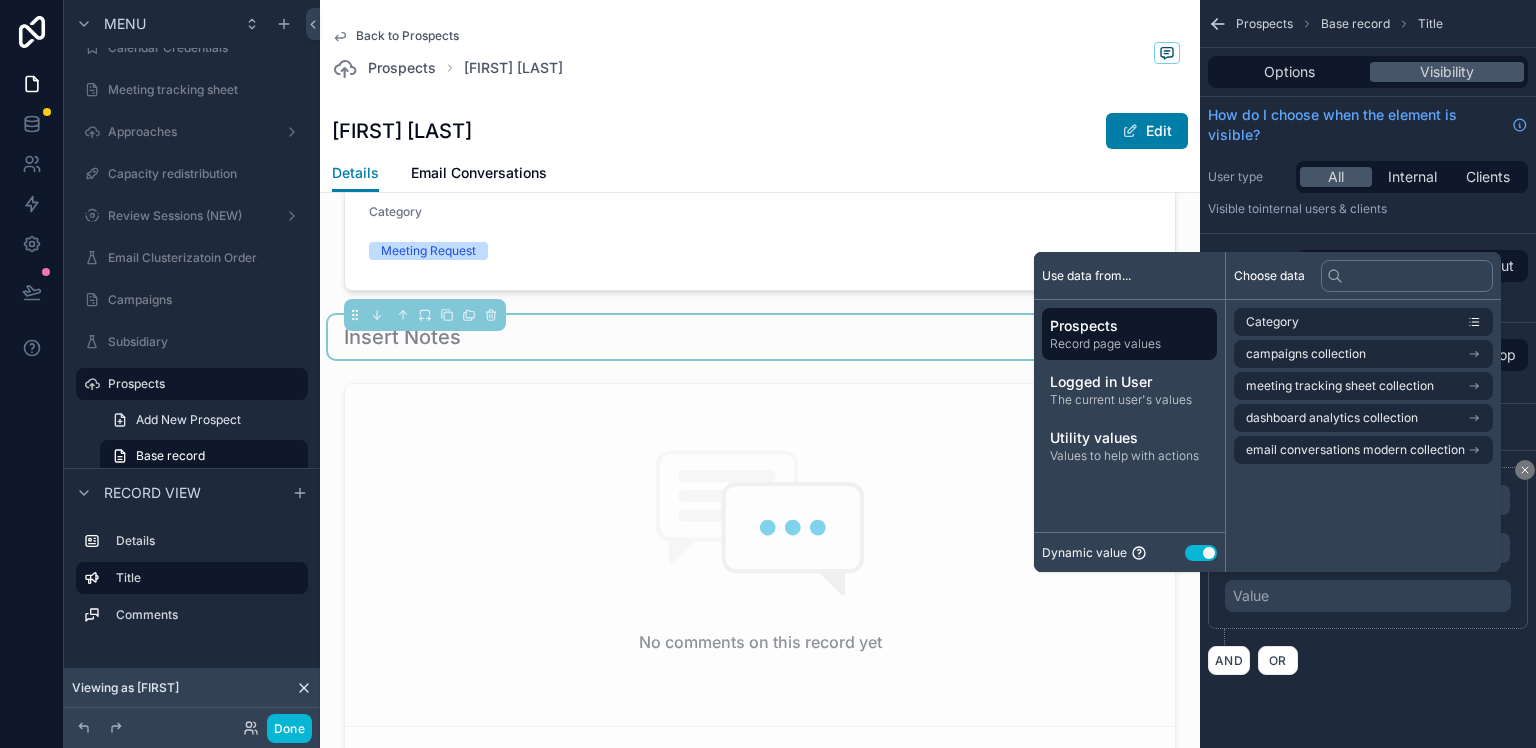 click on "Dynamic value Use setting" at bounding box center [1129, 552] 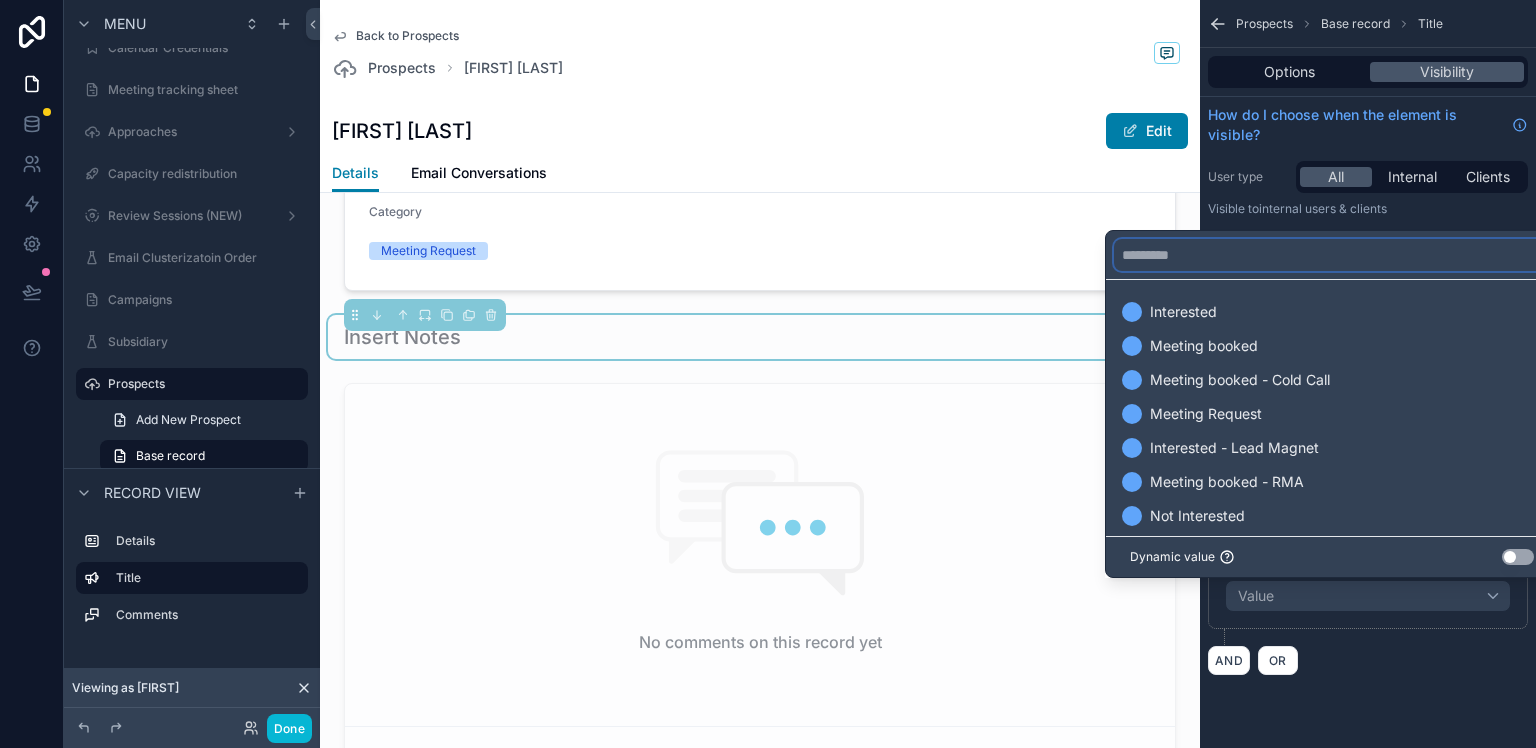 click at bounding box center (1332, 255) 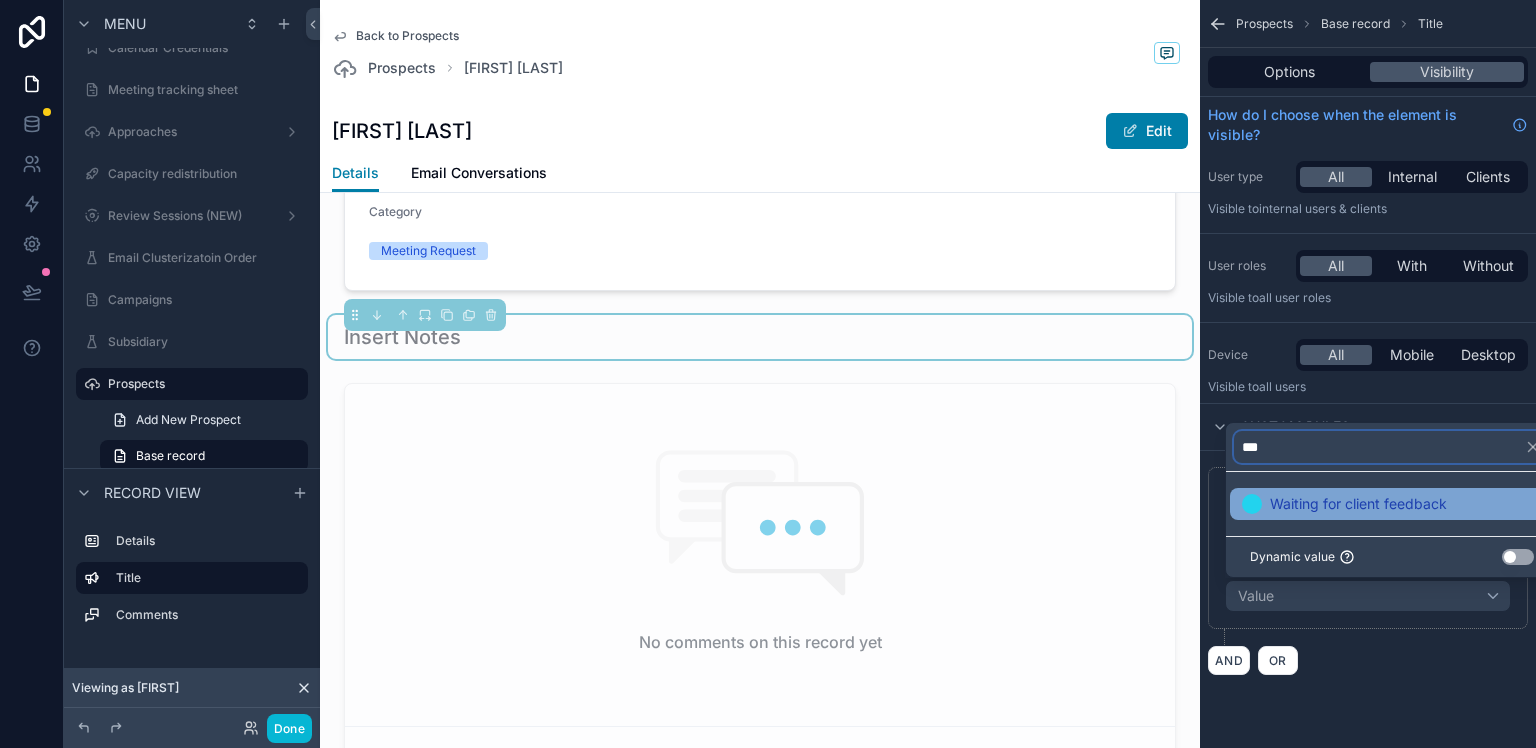 type on "***" 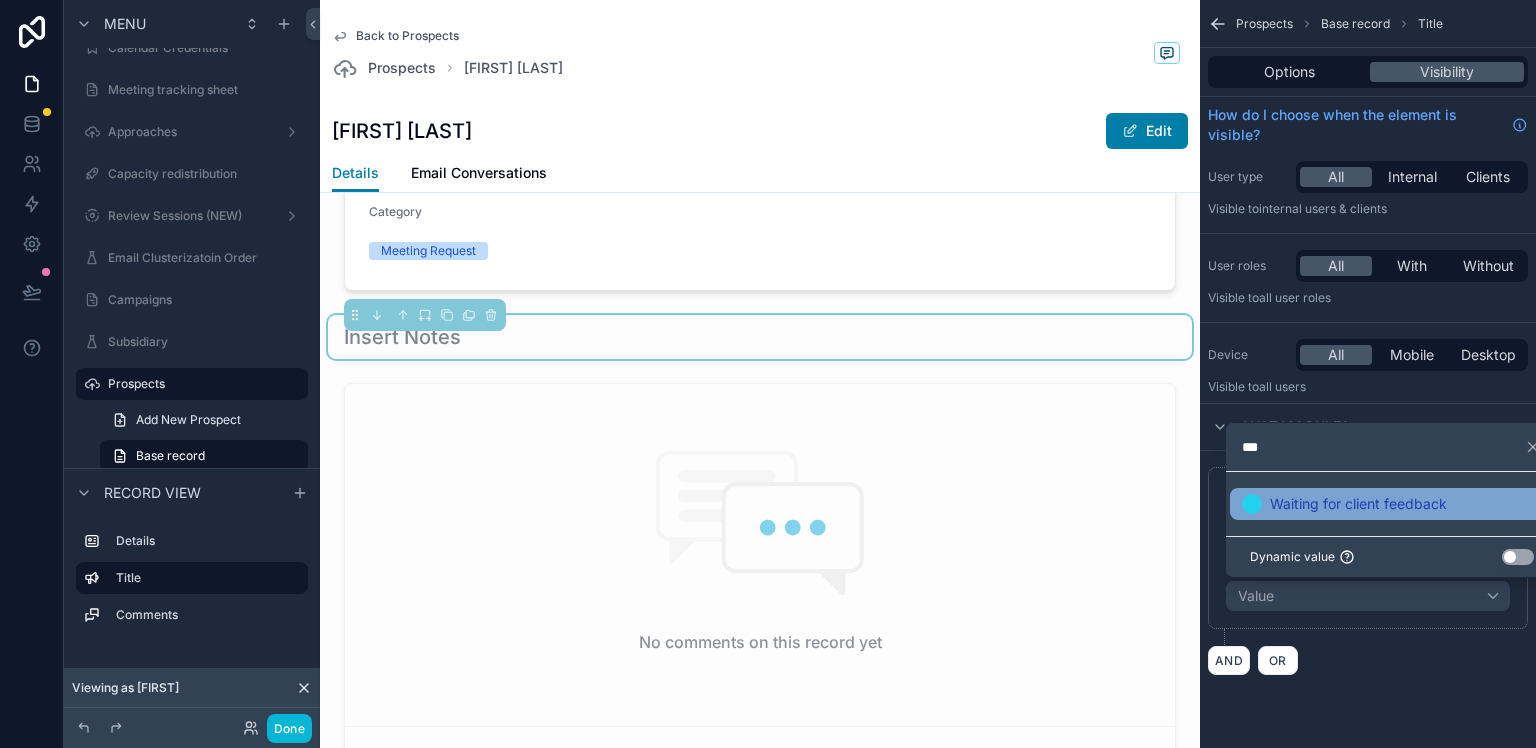 click on "Waiting for client feedback" at bounding box center (1358, 504) 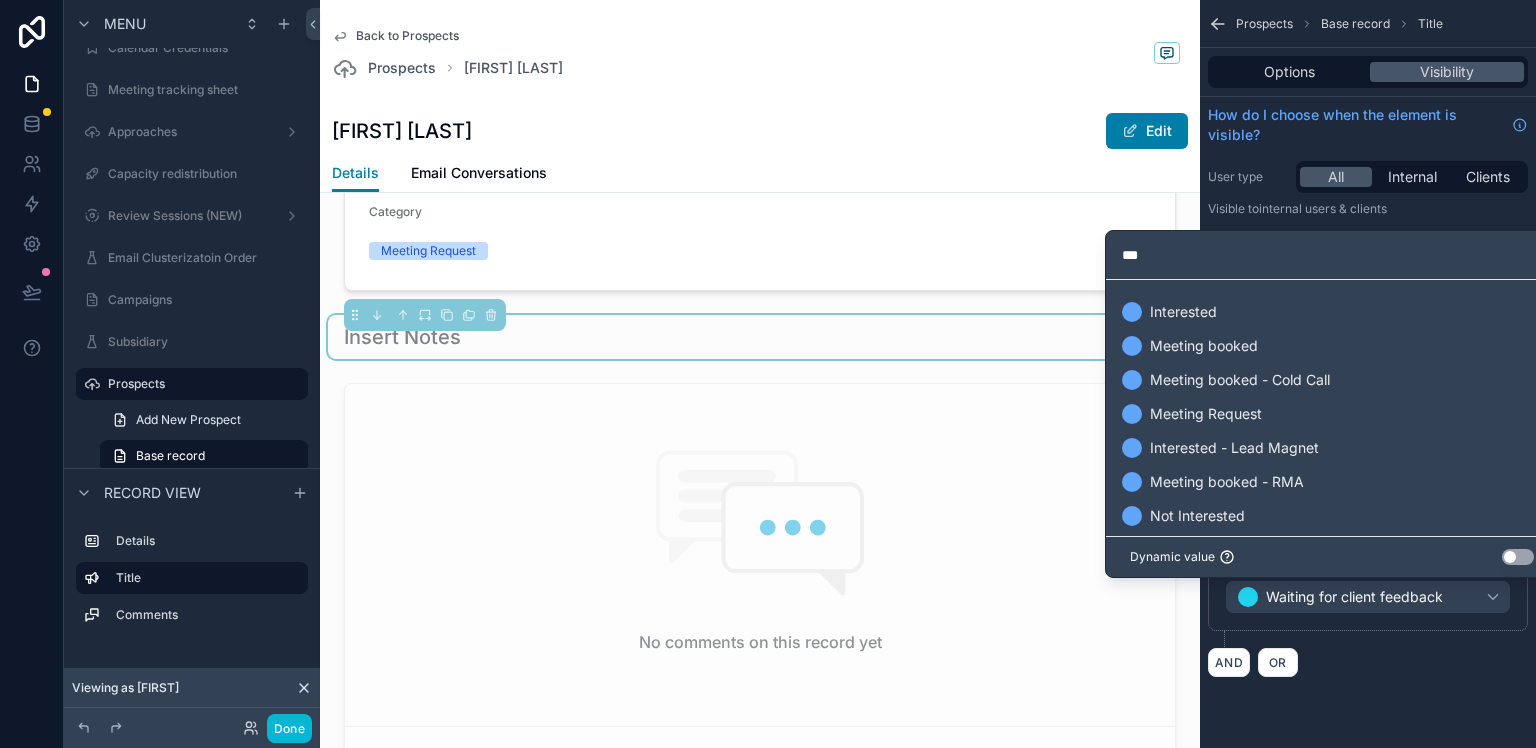 type 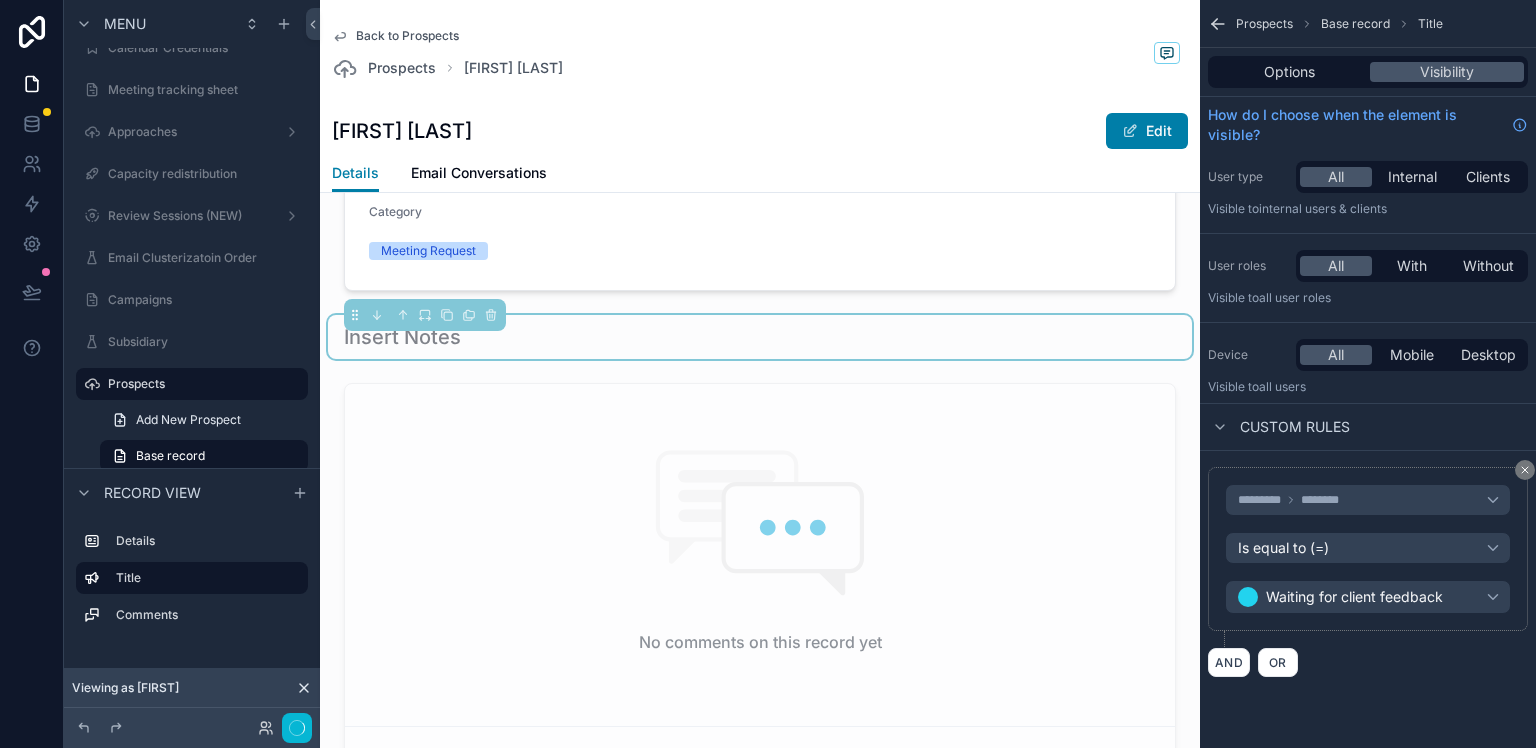 click on "Prospects Base record Title Options Visibility How do I choose when the element is visible? User type All Internal Clients Visible to  Internal users & clients User roles All With Without Visible to  All user roles Device All Mobile Desktop Visible to  all users Custom rules ********* ******** Is equal to (=) Waiting for client feedback AND OR" at bounding box center [1368, 362] 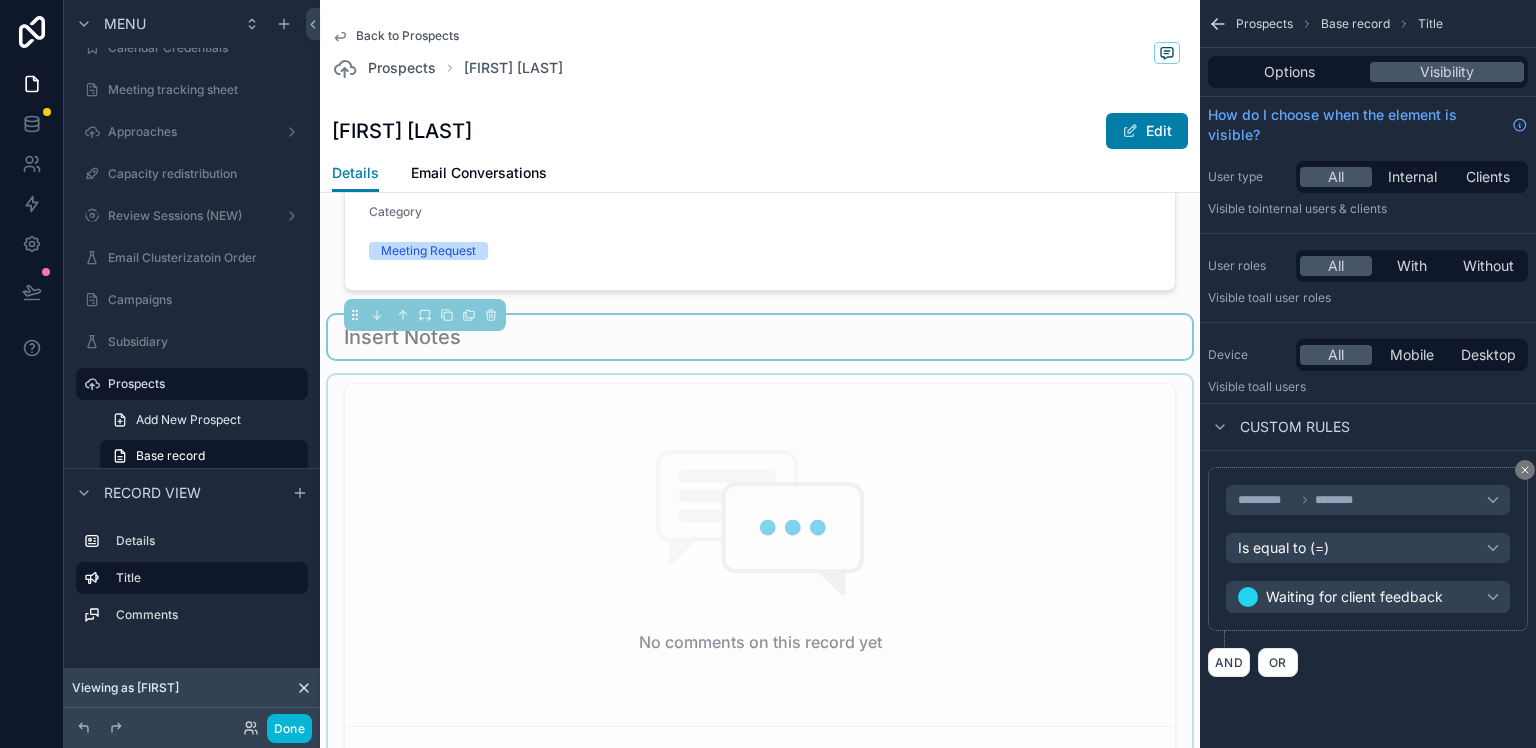 scroll, scrollTop: 0, scrollLeft: 0, axis: both 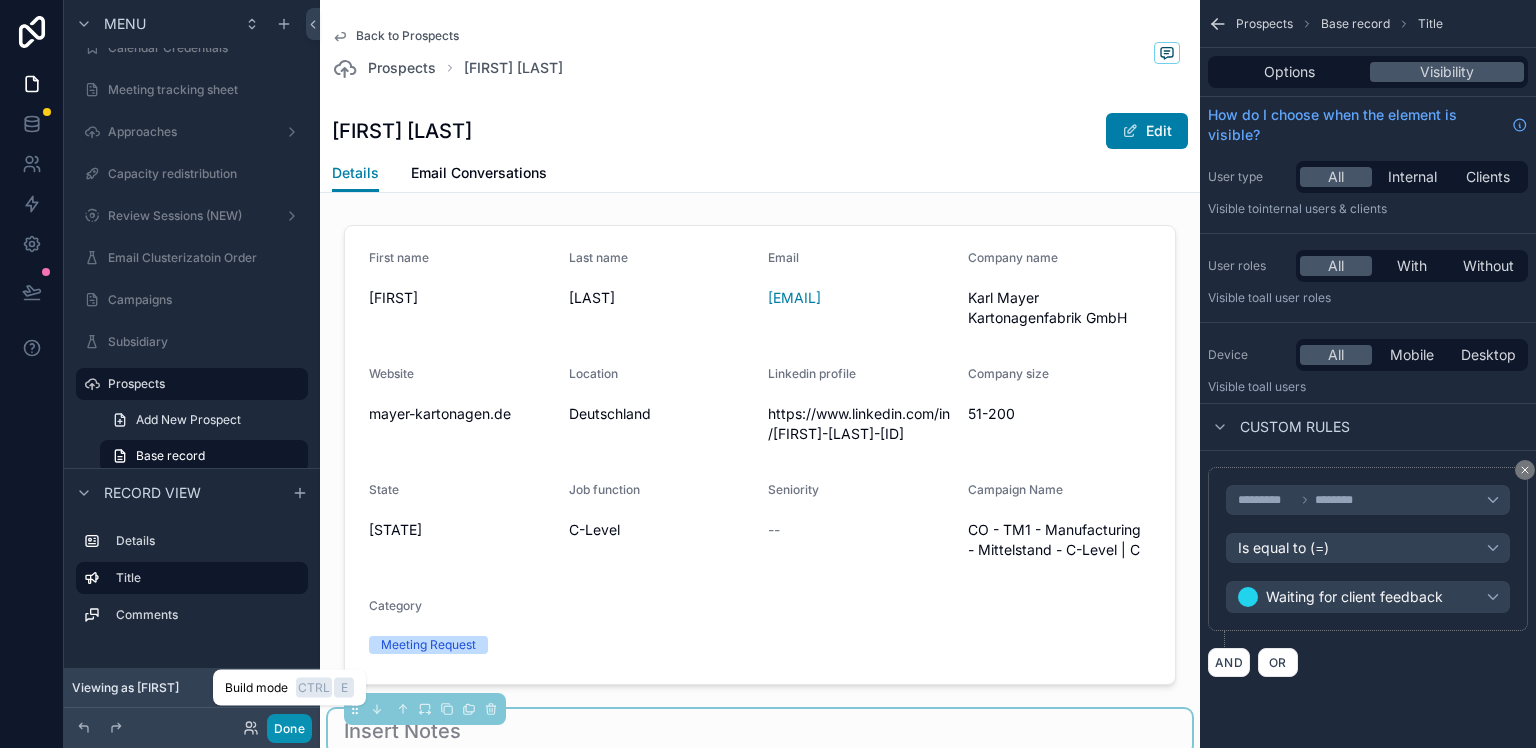 click on "Done" at bounding box center (289, 728) 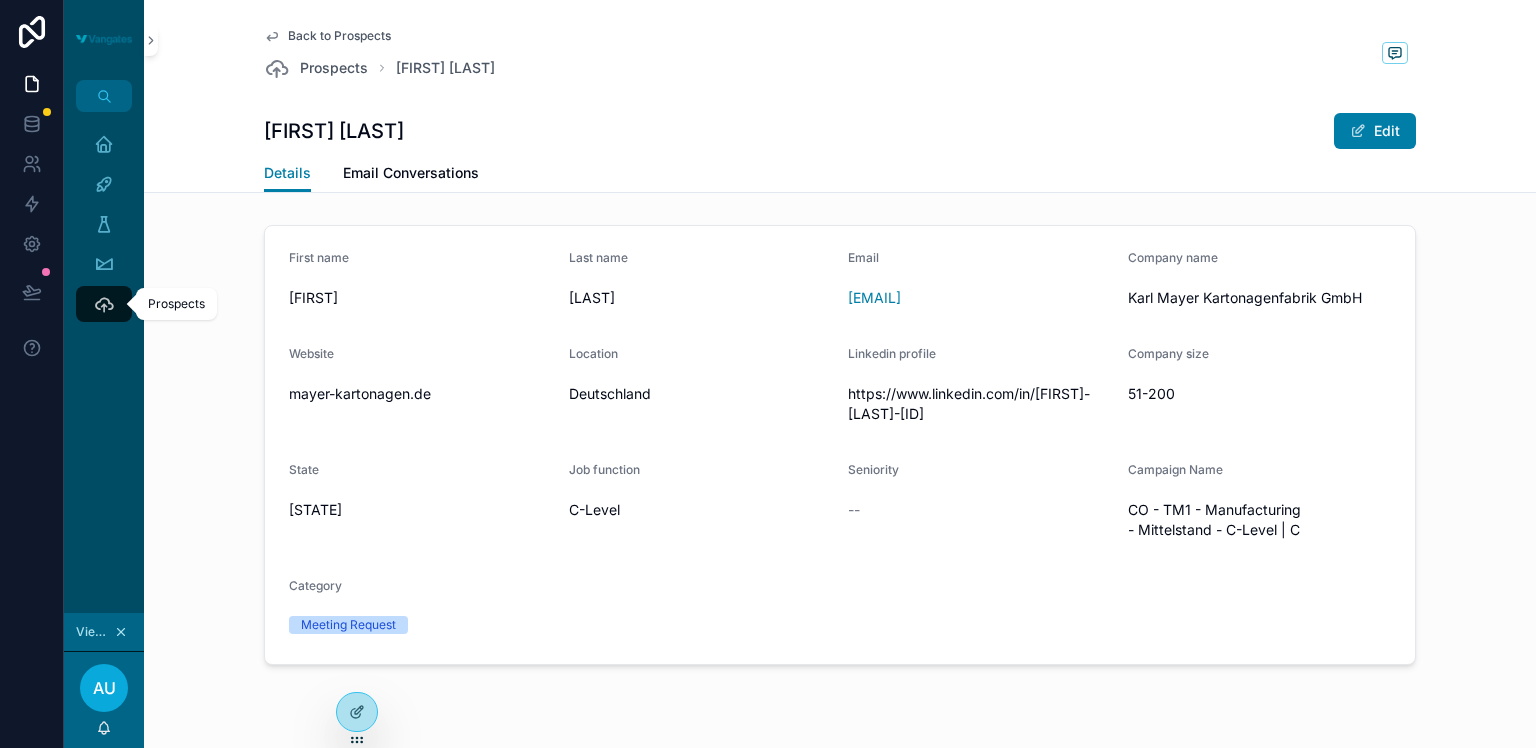 click at bounding box center (104, 304) 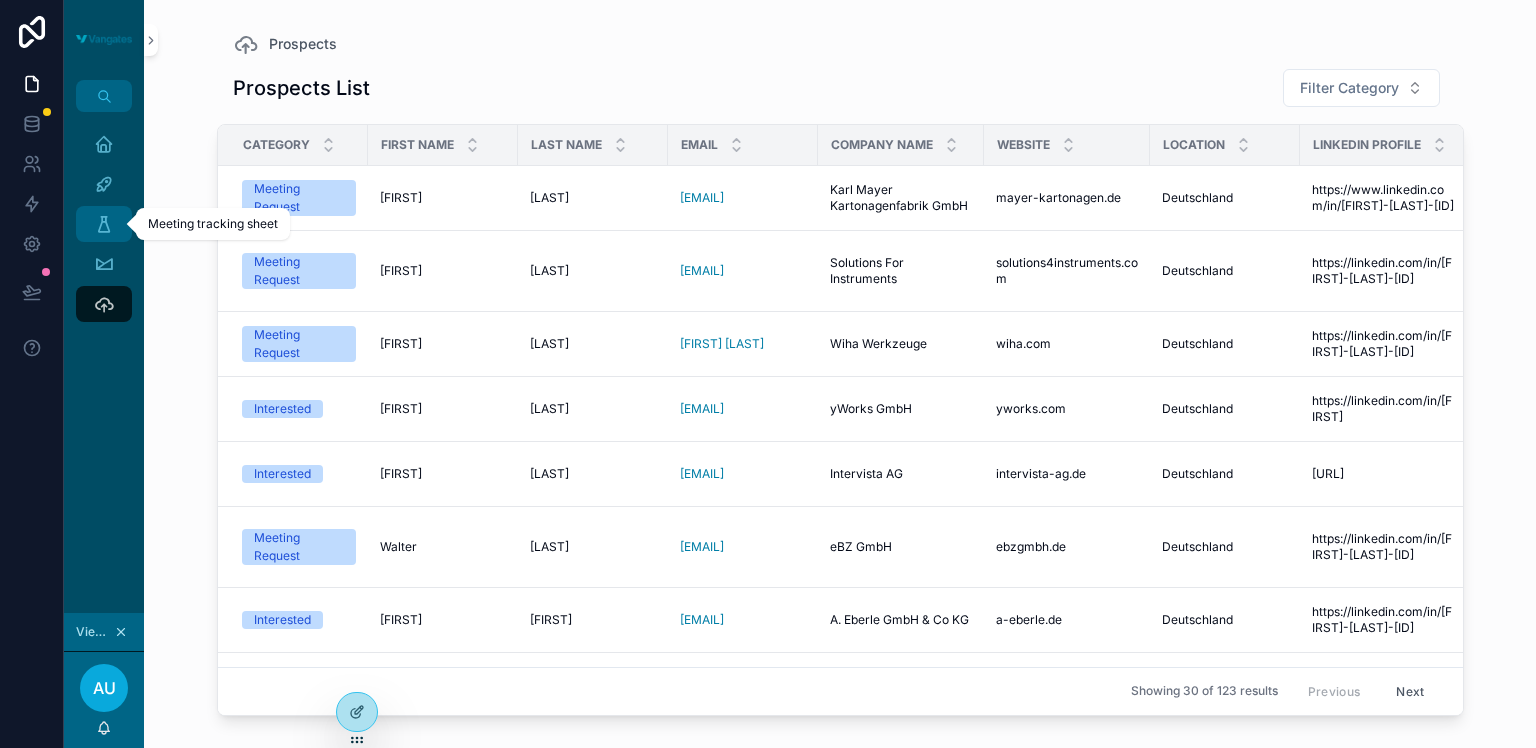 click on "Meeting tracking sheet" at bounding box center (104, 224) 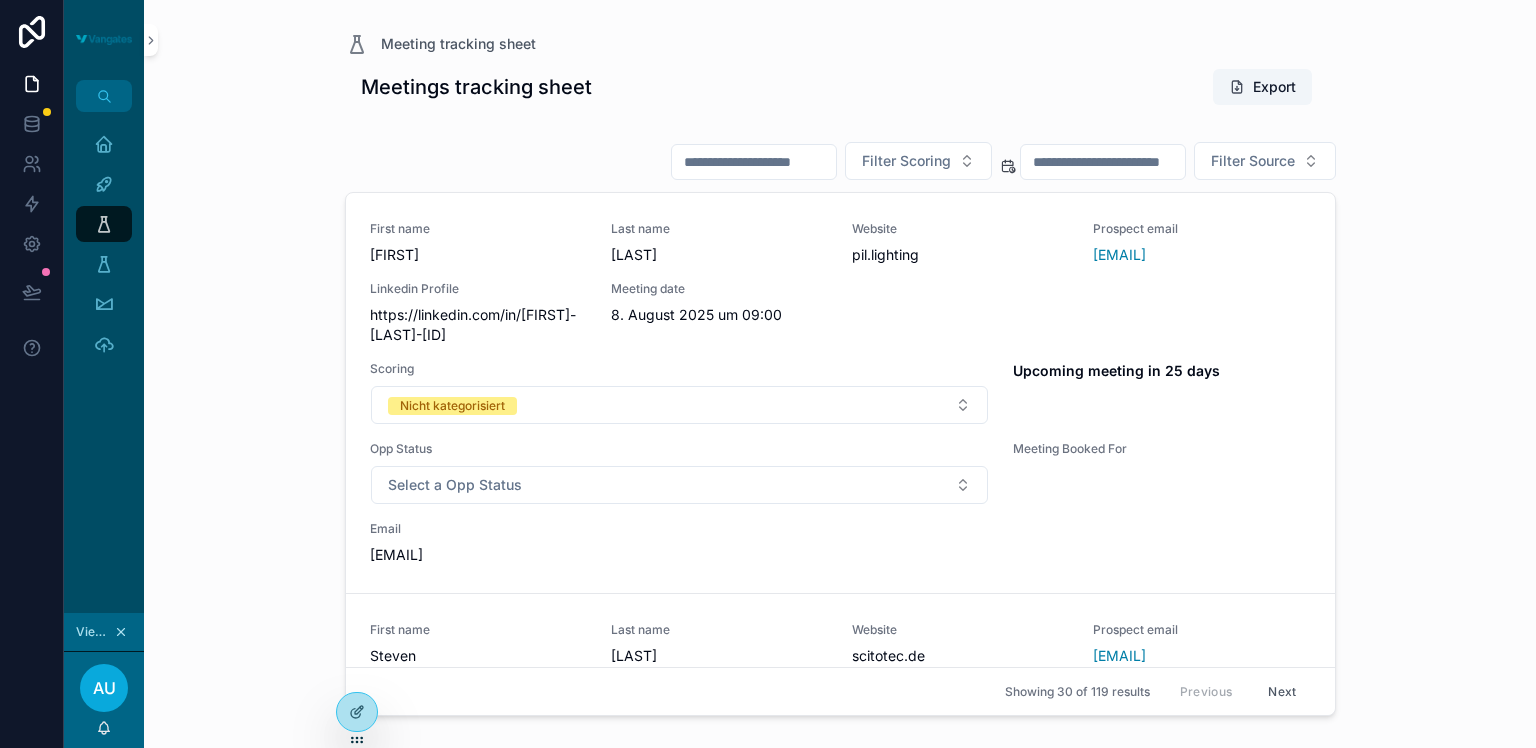 click at bounding box center [754, 162] 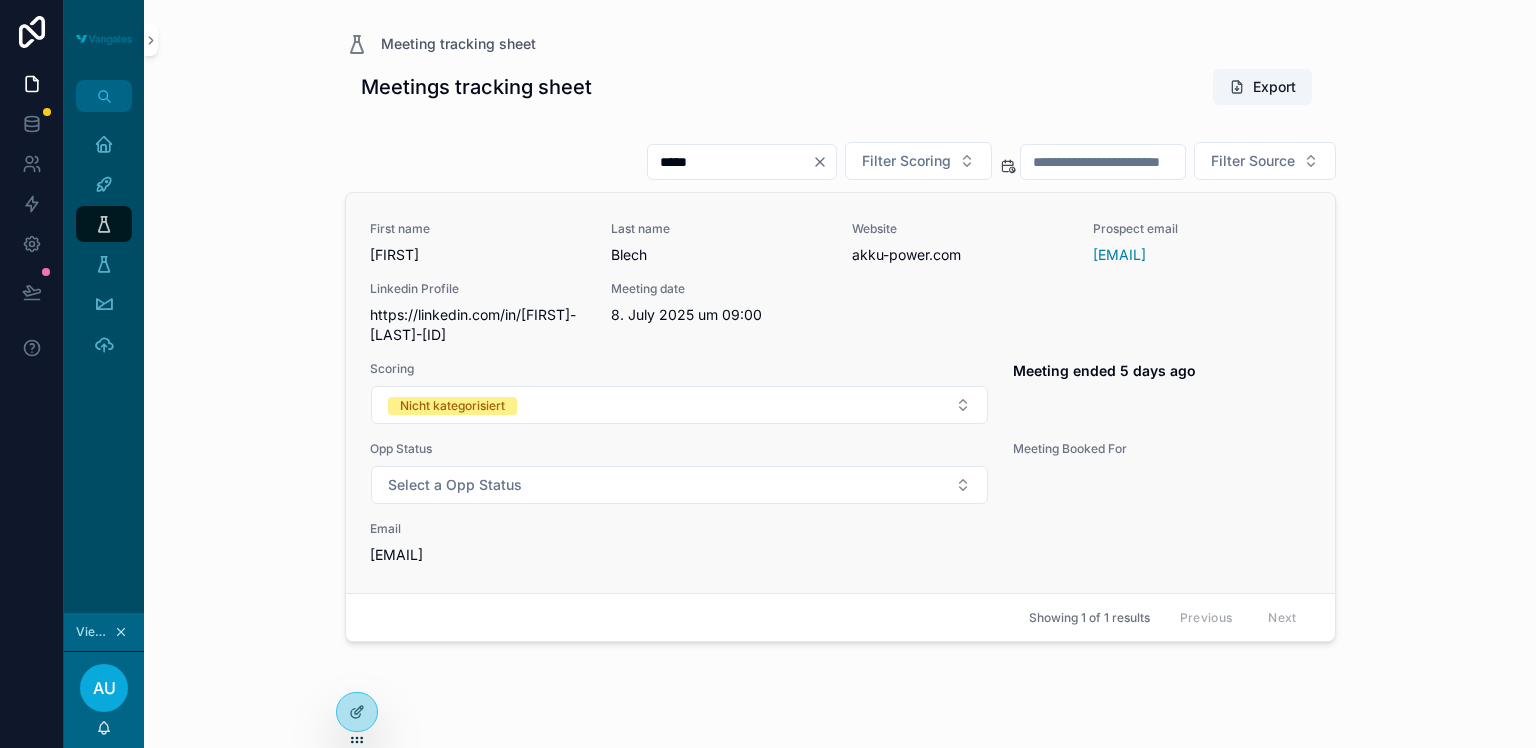 type on "*****" 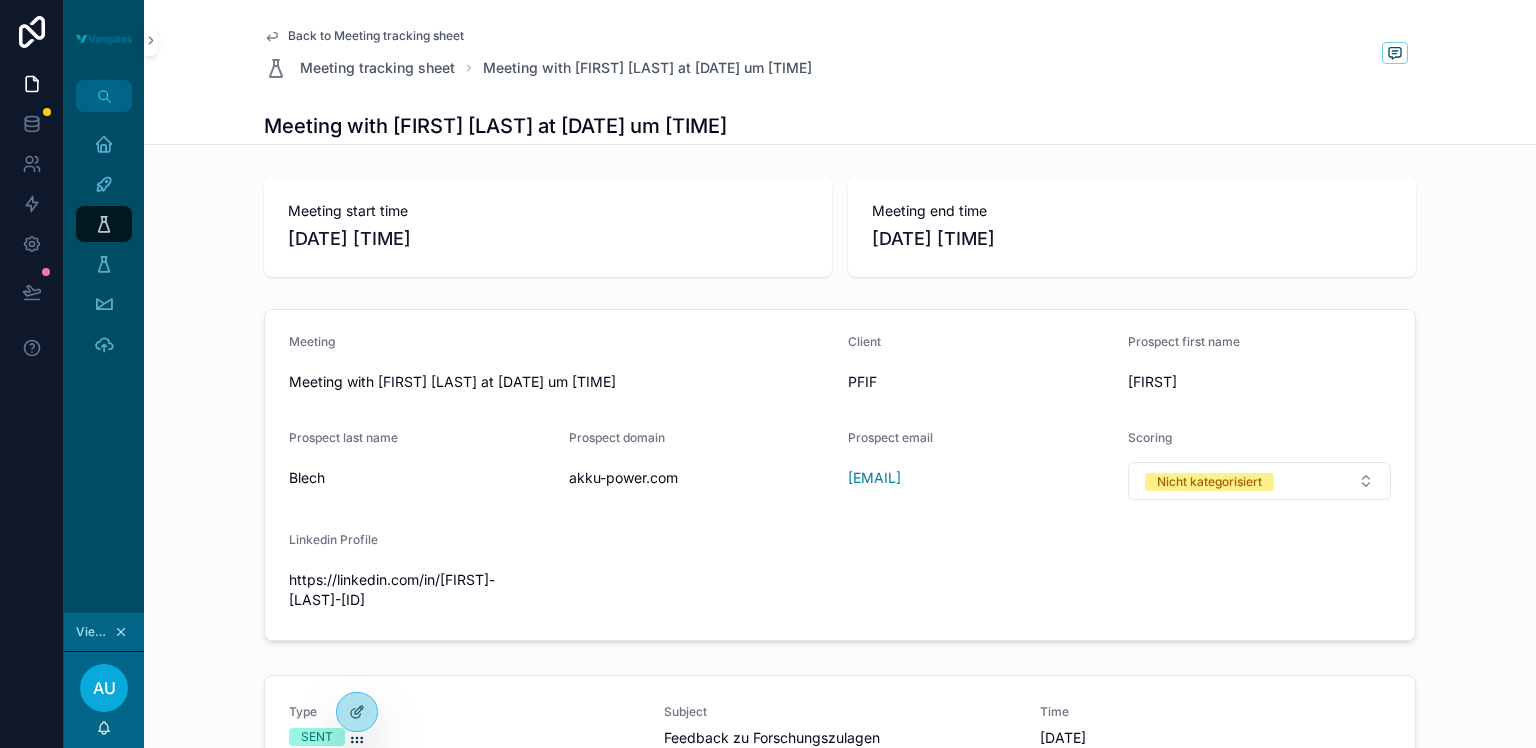 scroll, scrollTop: 1017, scrollLeft: 0, axis: vertical 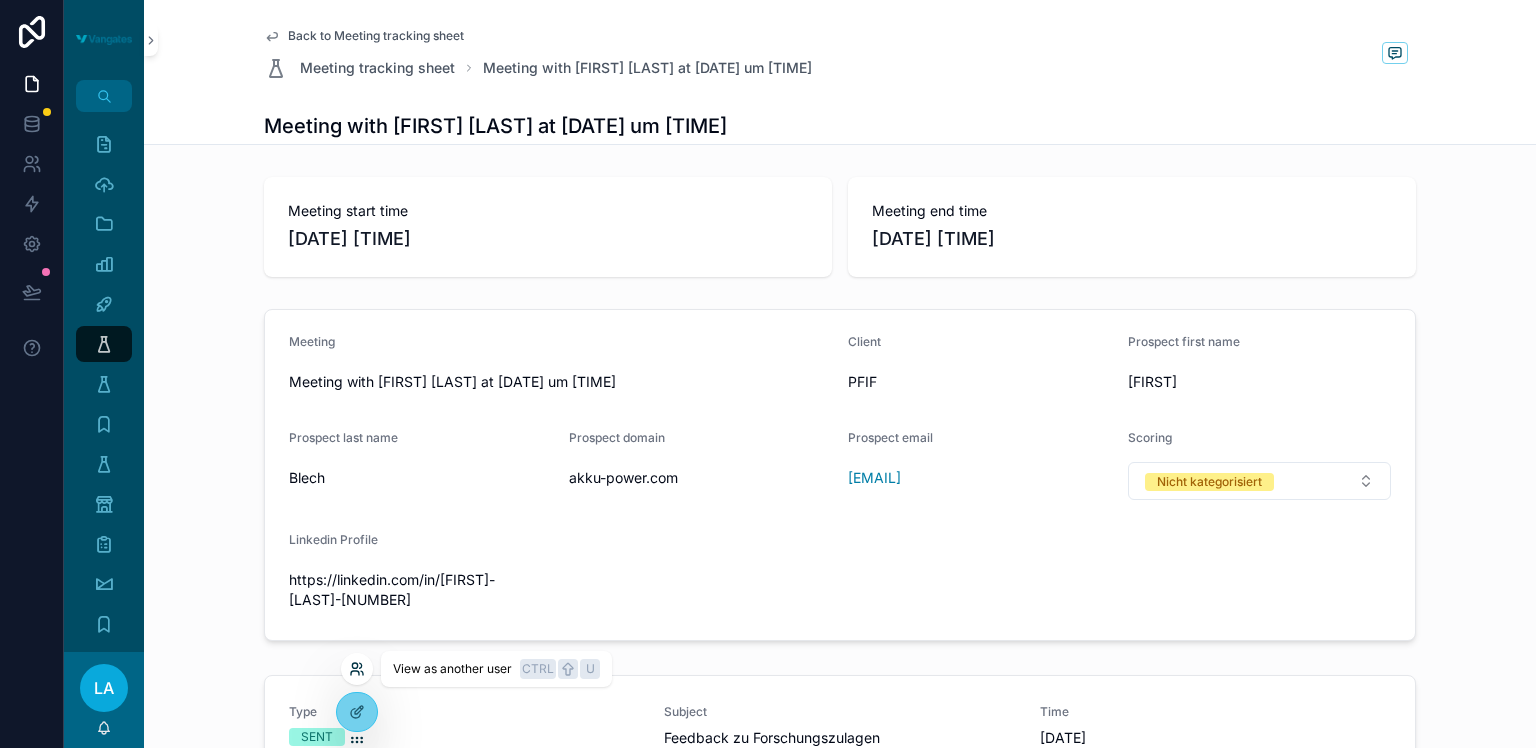 click 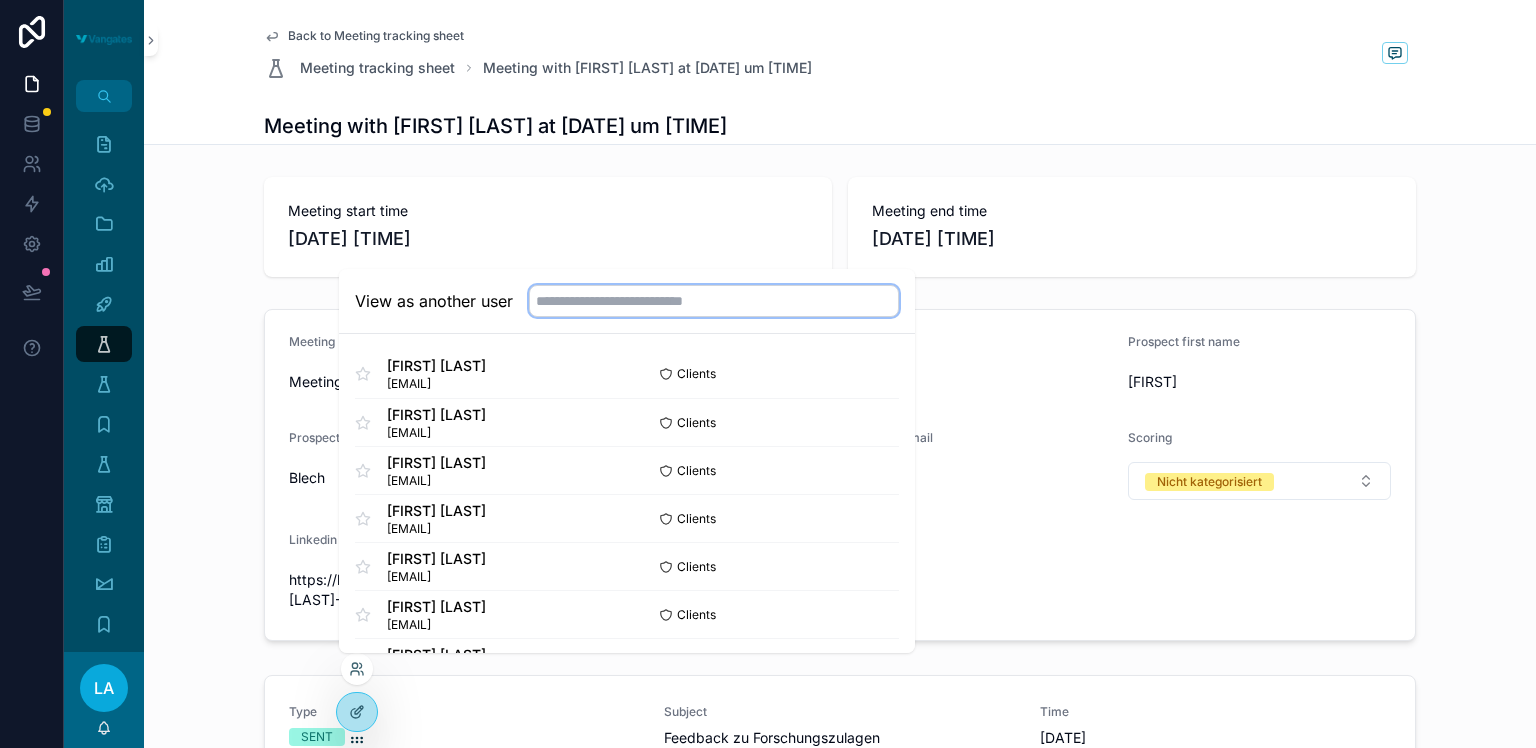 click at bounding box center (714, 301) 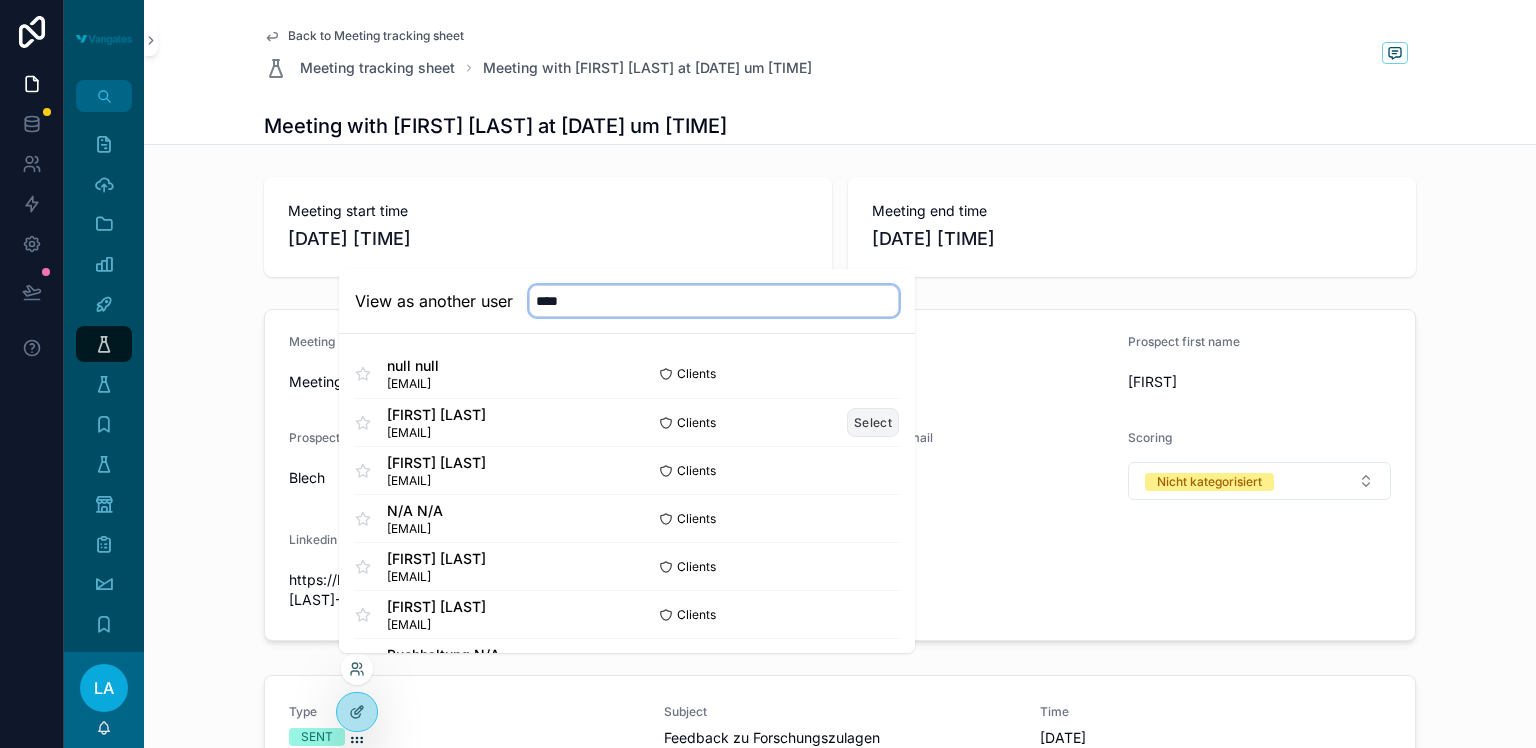 type on "****" 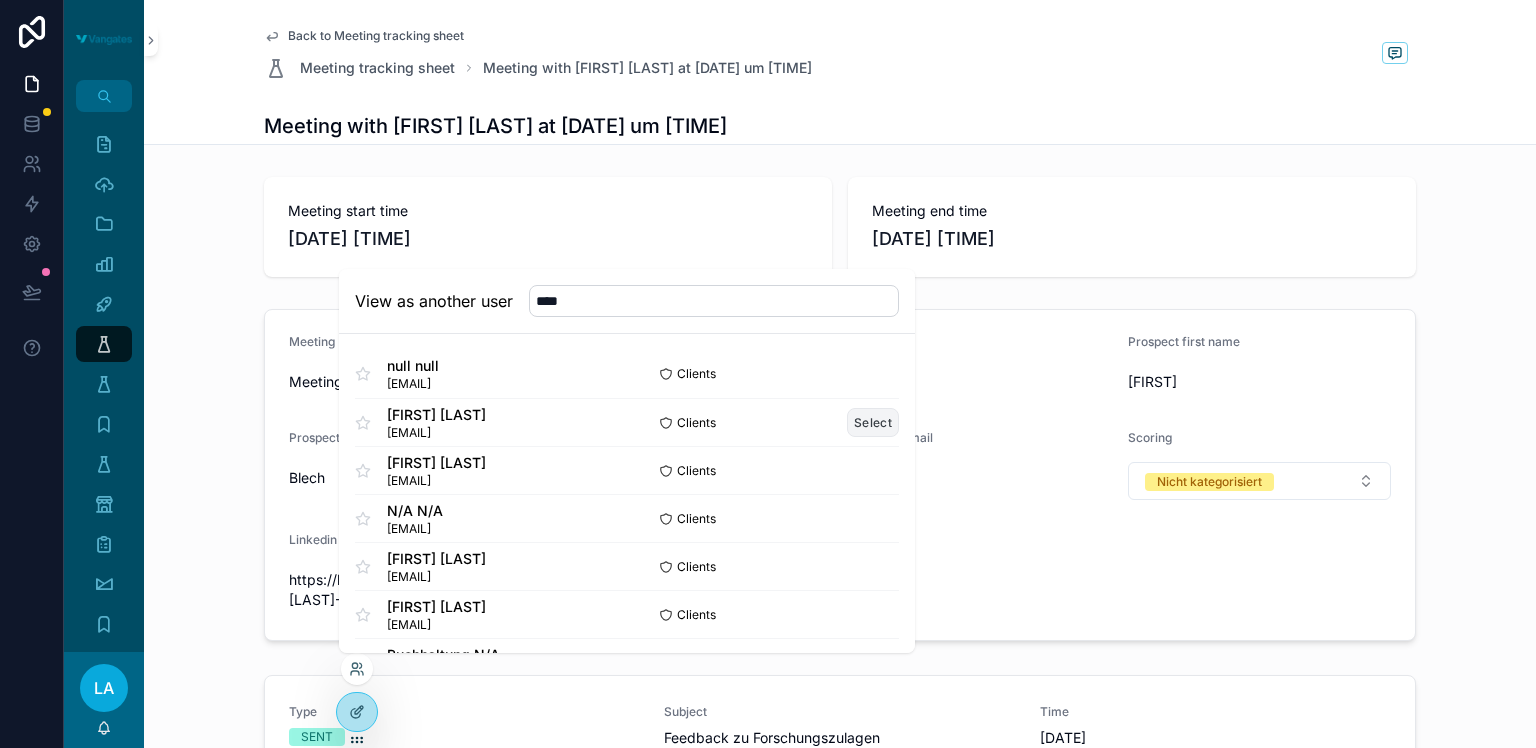 click on "Select" at bounding box center (873, 422) 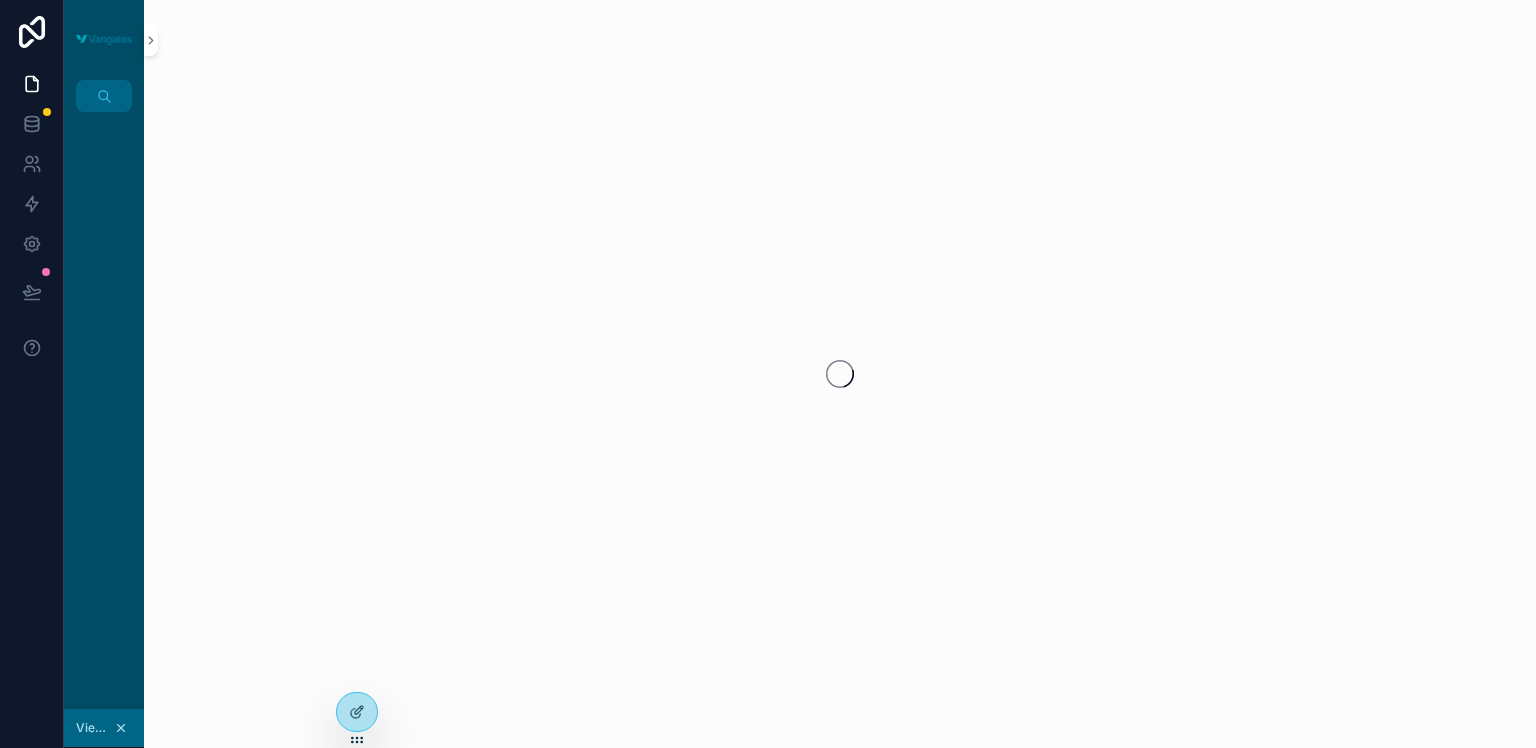 scroll, scrollTop: 0, scrollLeft: 0, axis: both 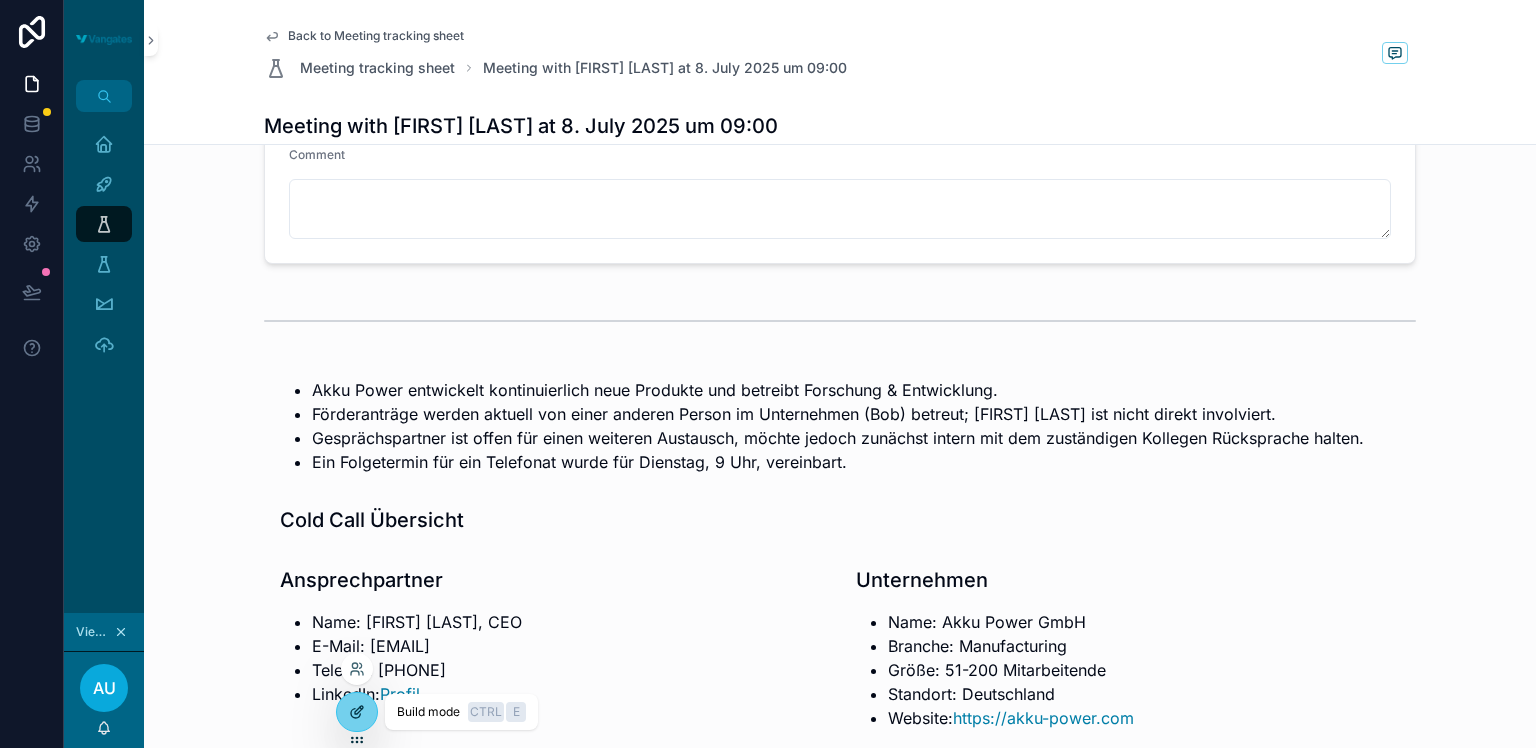click at bounding box center [357, 712] 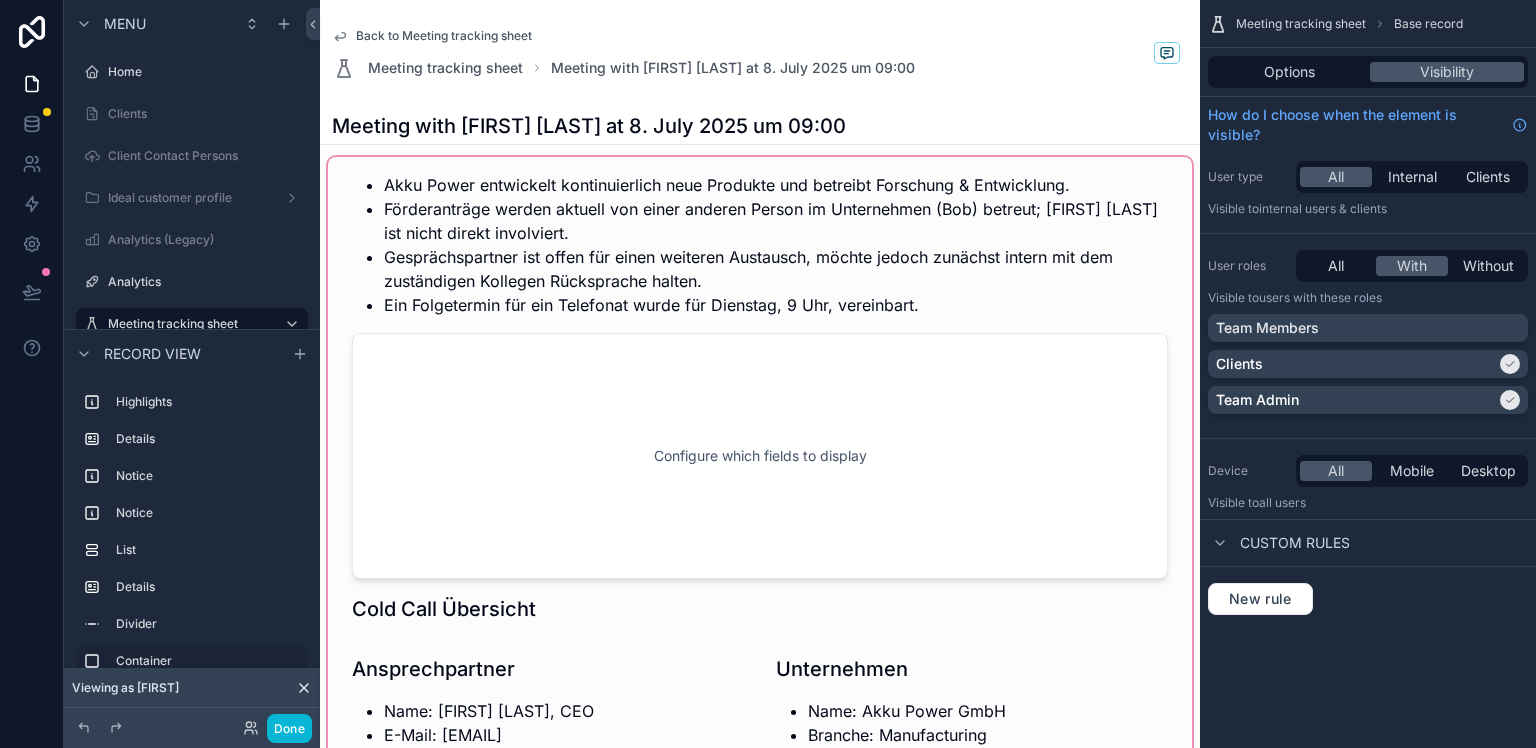 scroll, scrollTop: 1579, scrollLeft: 0, axis: vertical 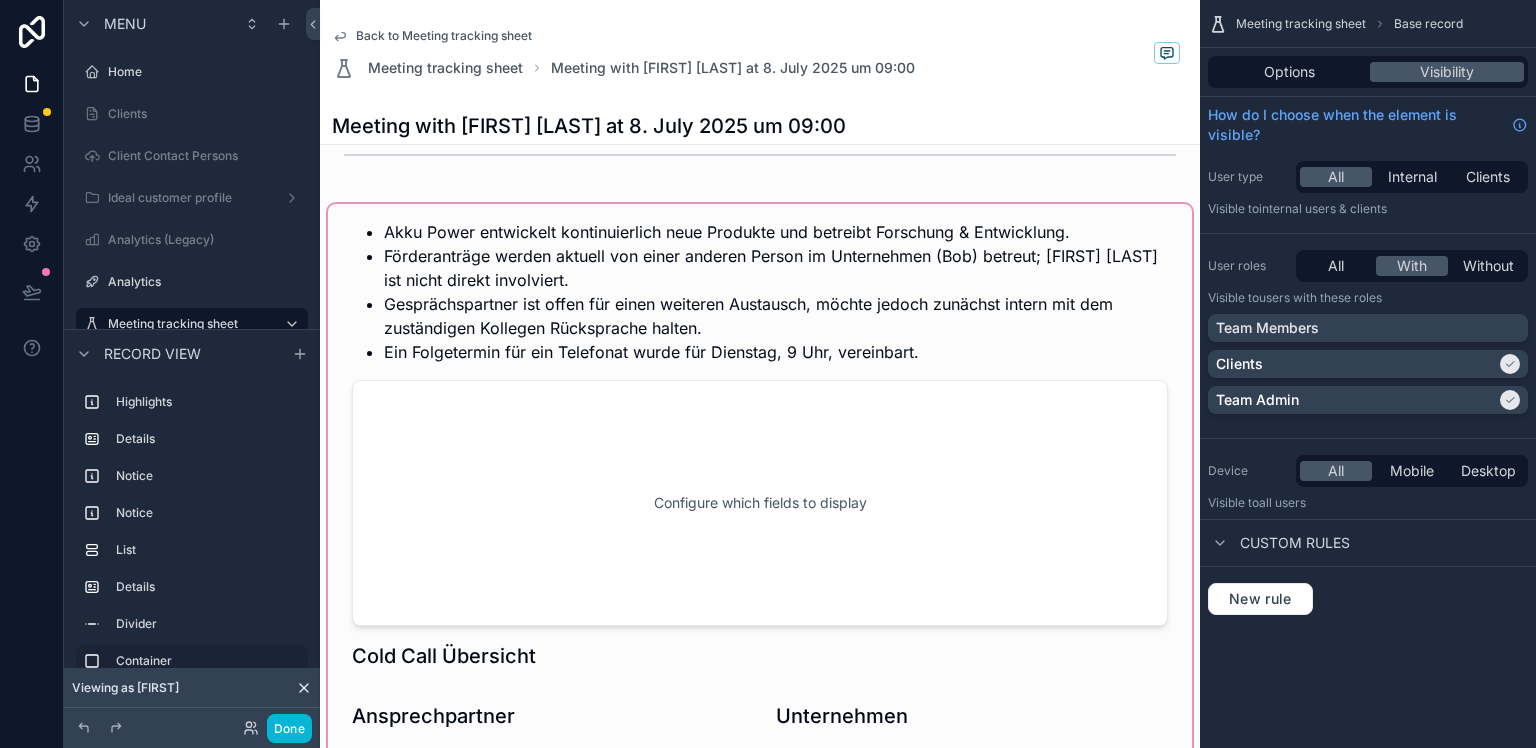 click at bounding box center [760, 565] 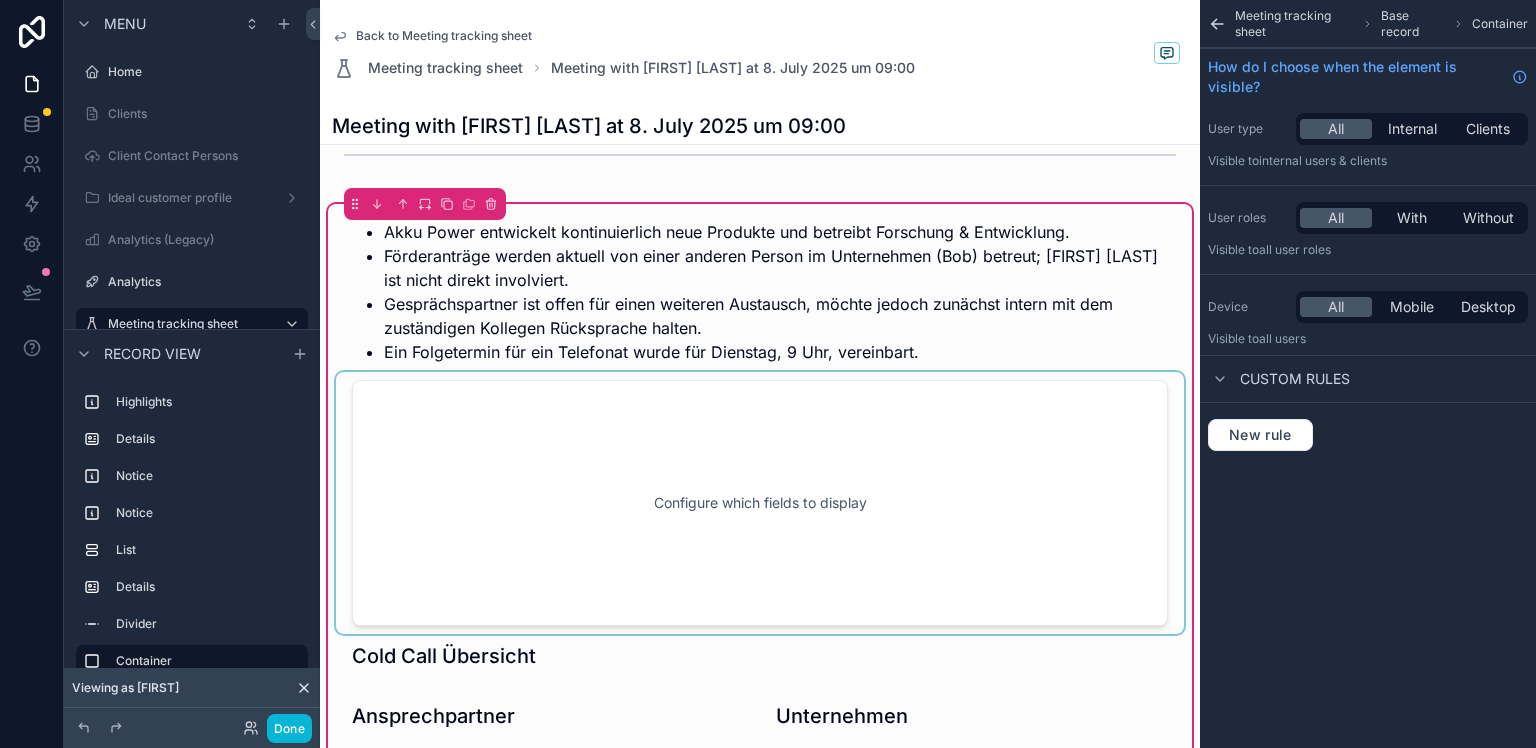 click at bounding box center [760, 503] 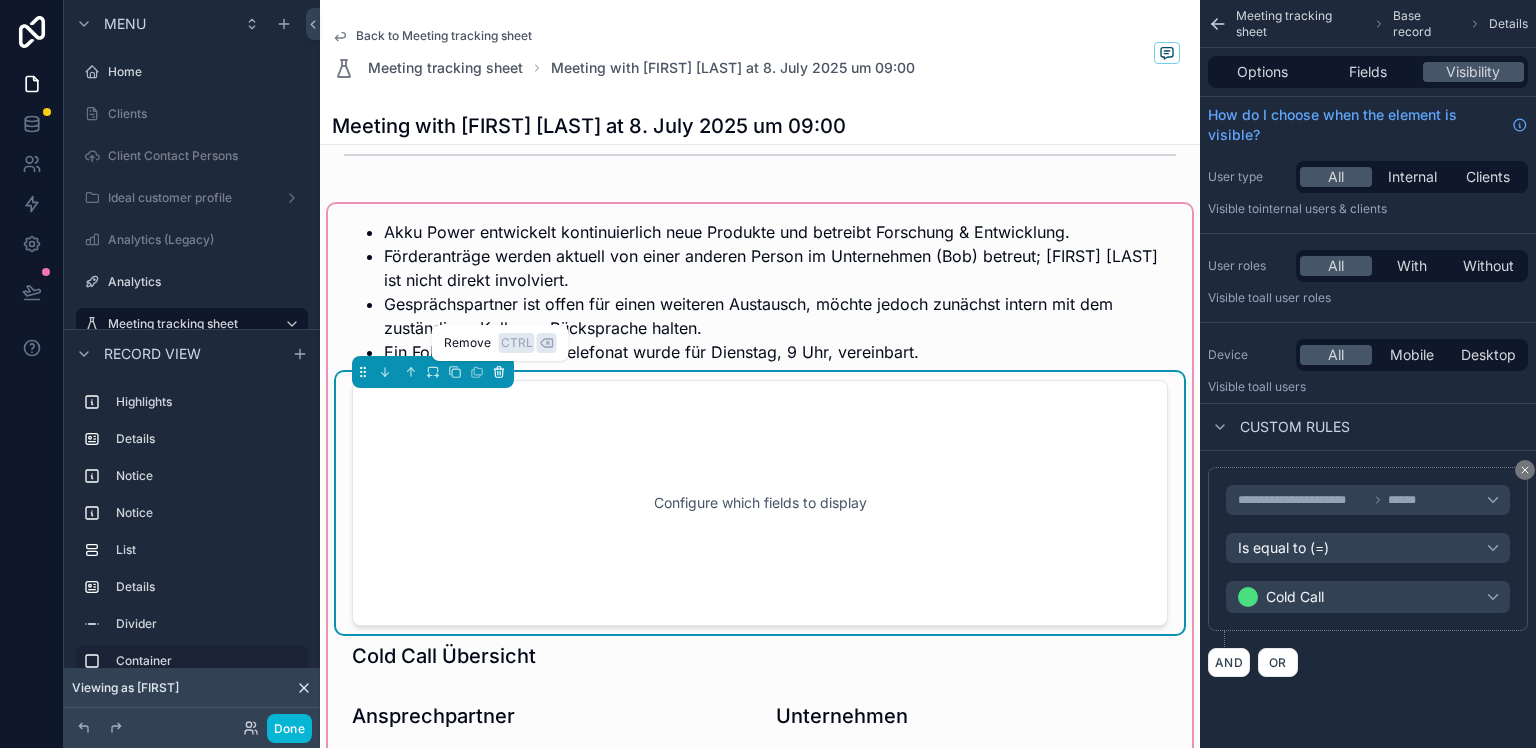 click 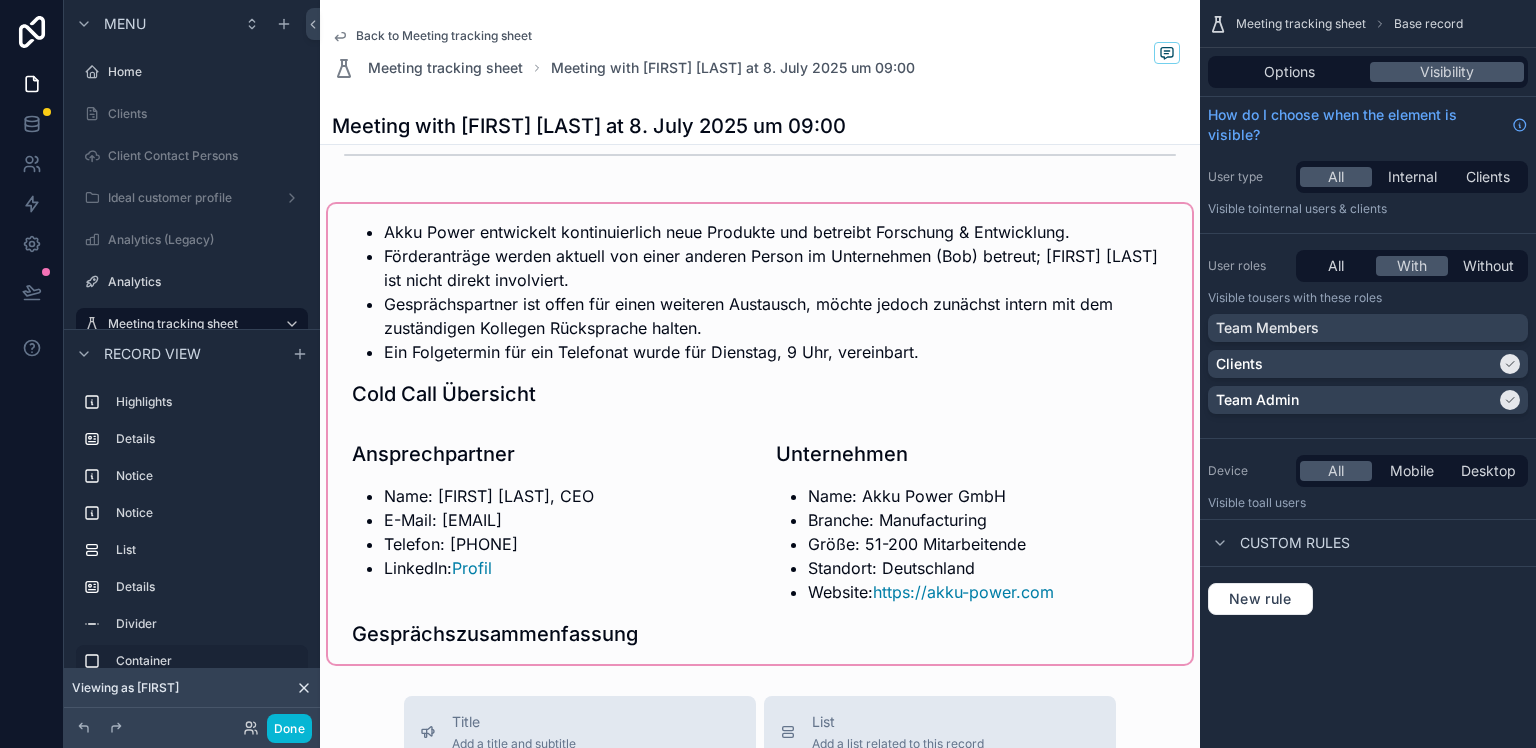 click at bounding box center [760, 434] 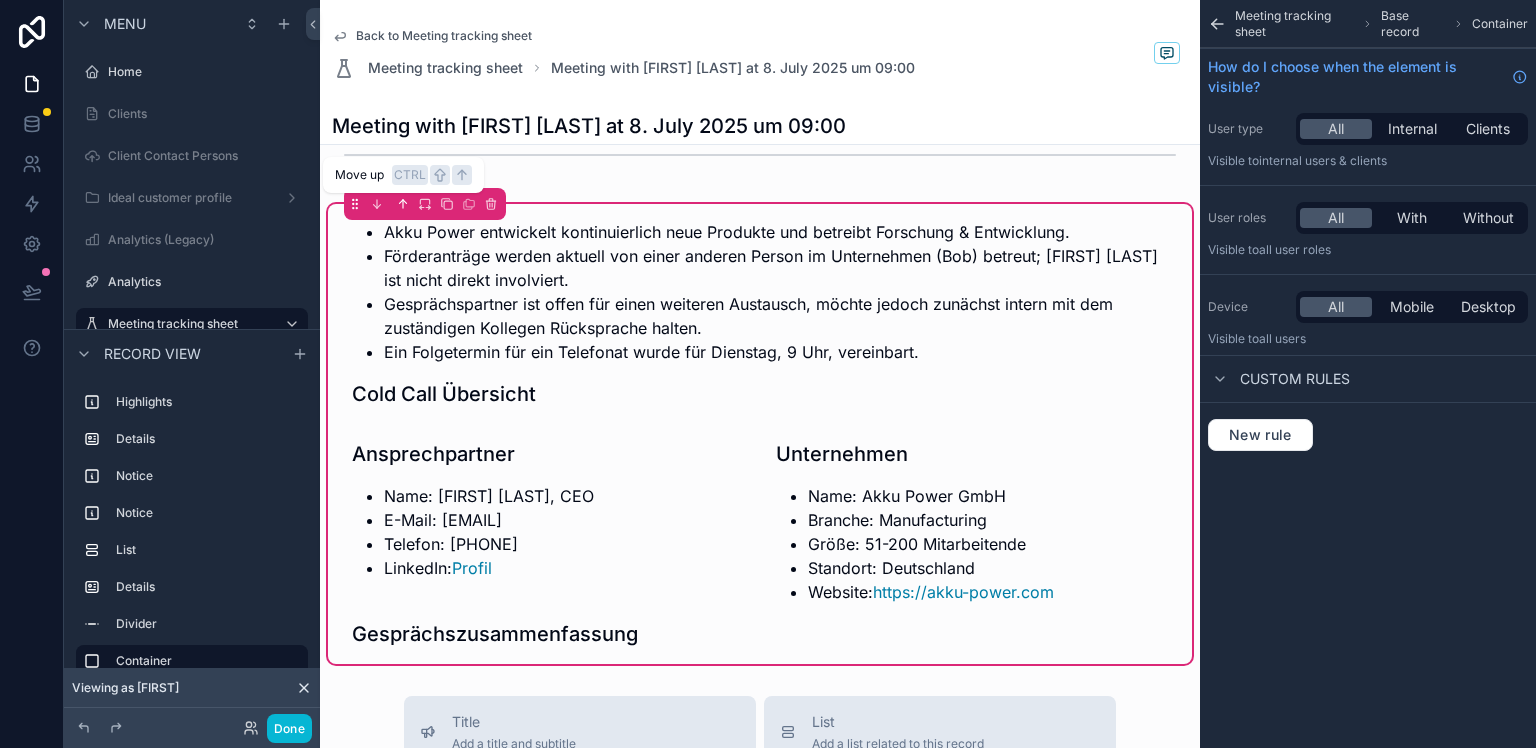 click 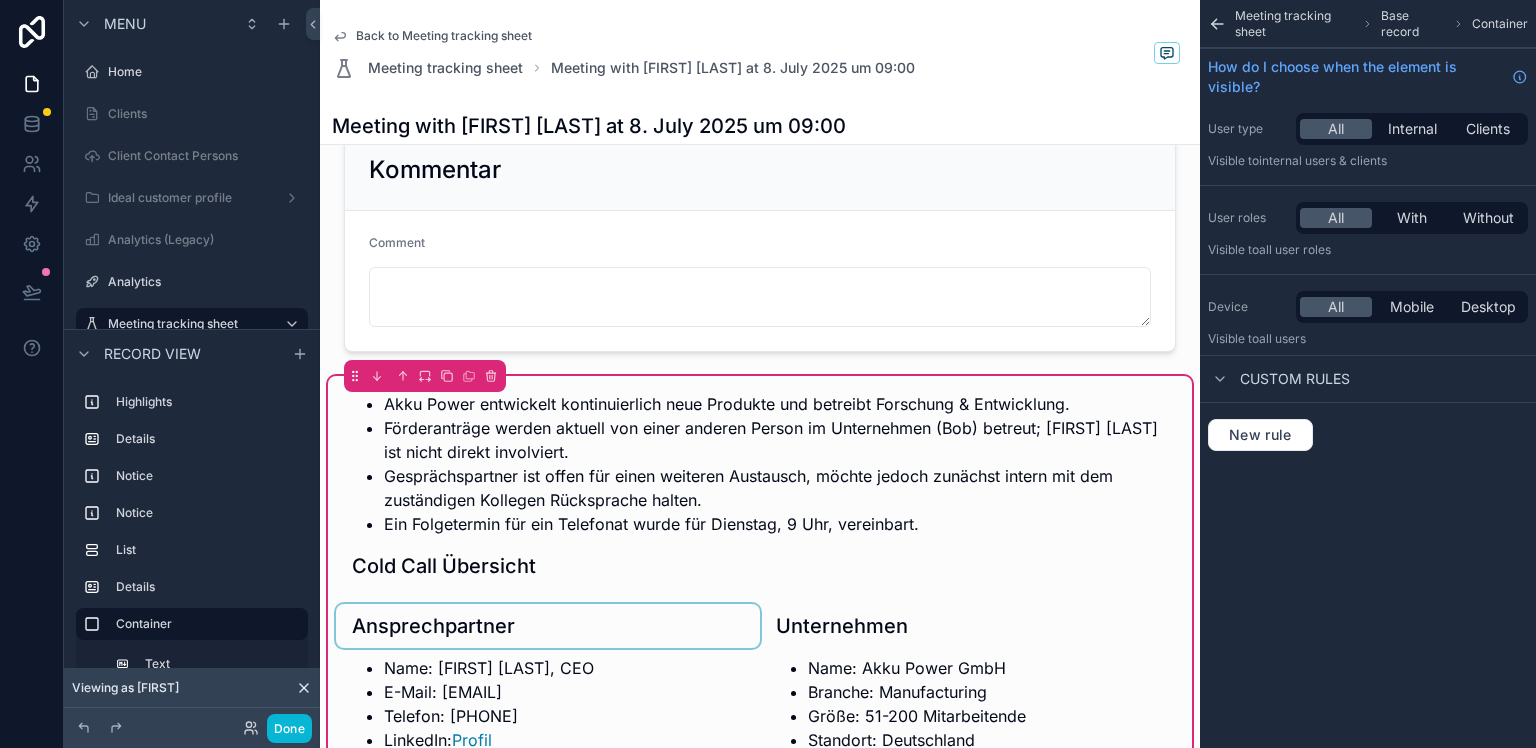 scroll, scrollTop: 1335, scrollLeft: 0, axis: vertical 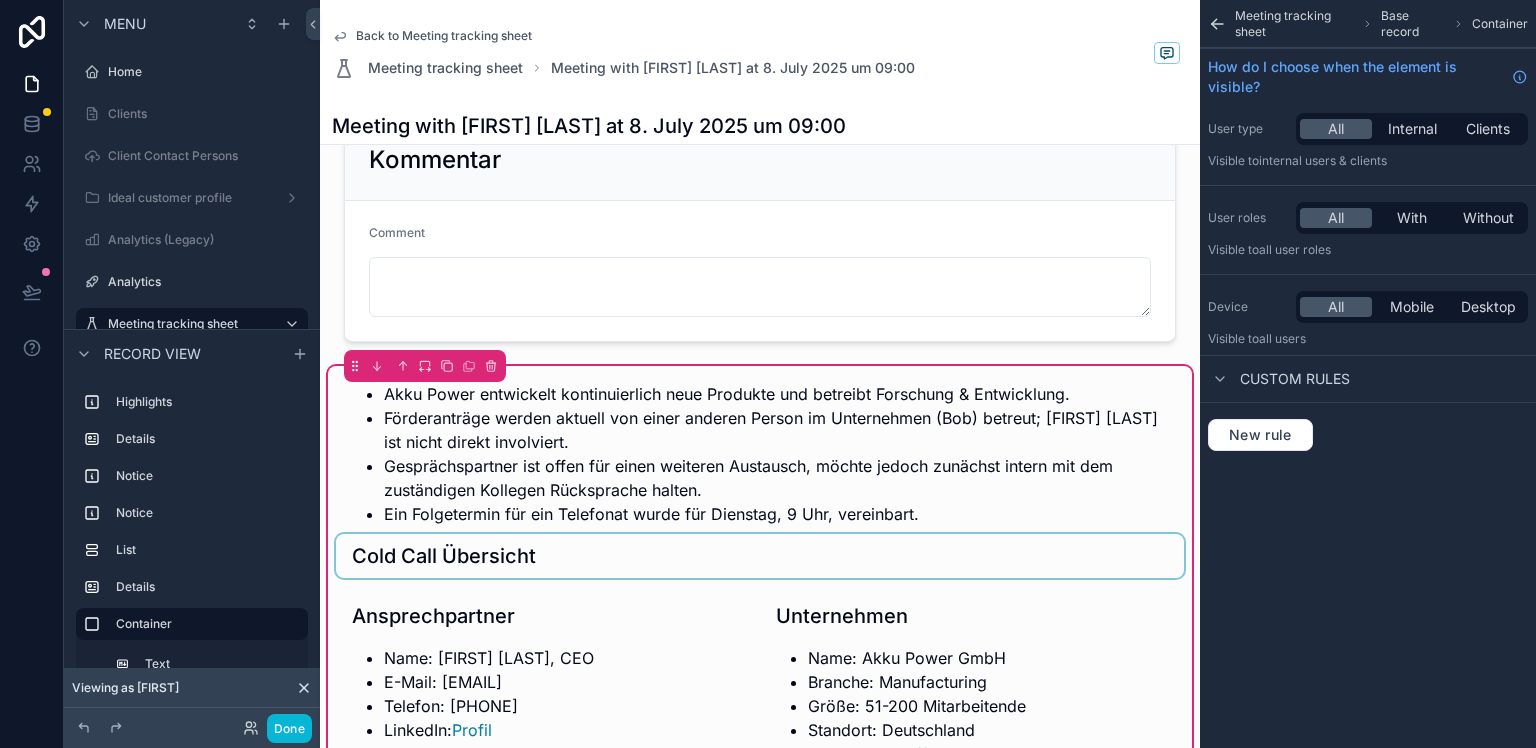 click at bounding box center (760, 556) 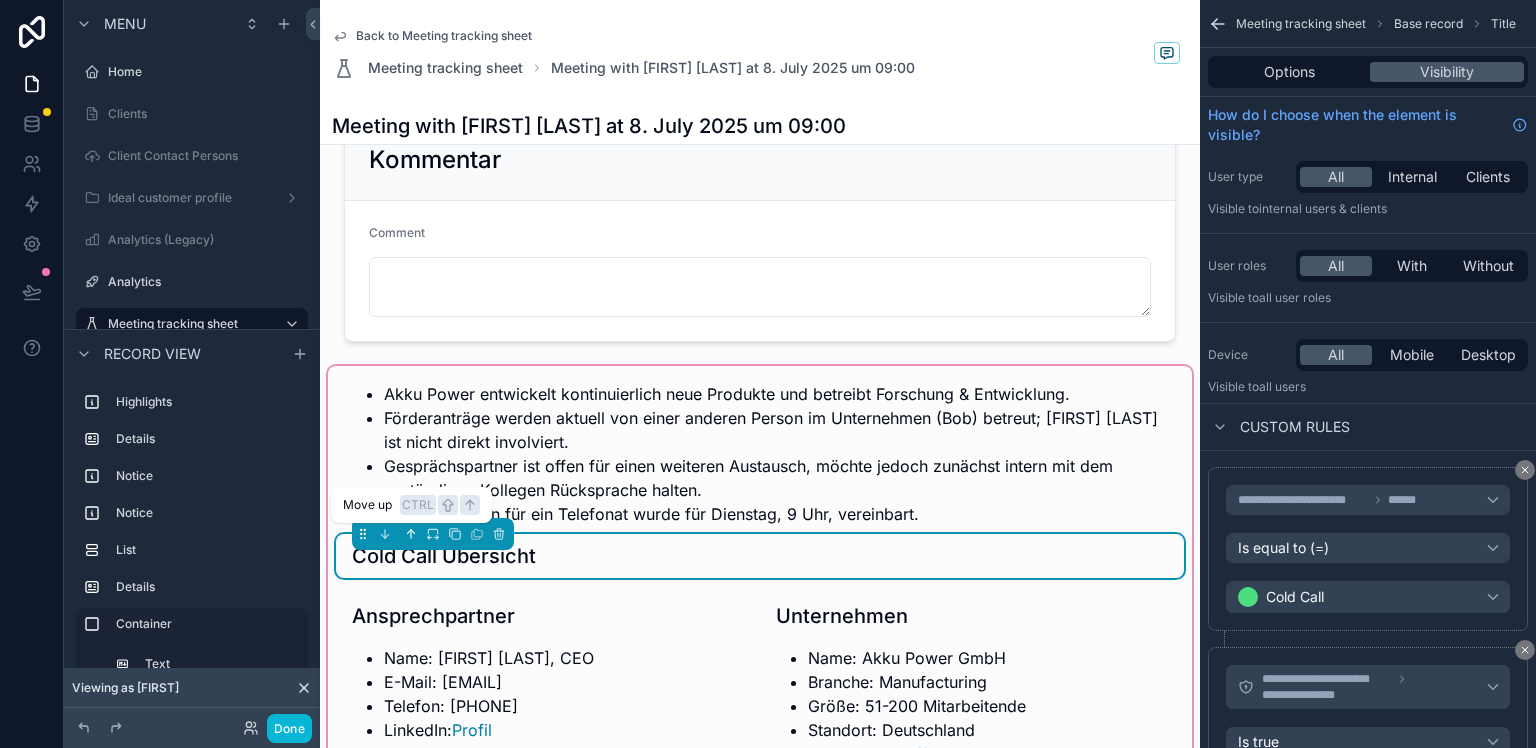 click 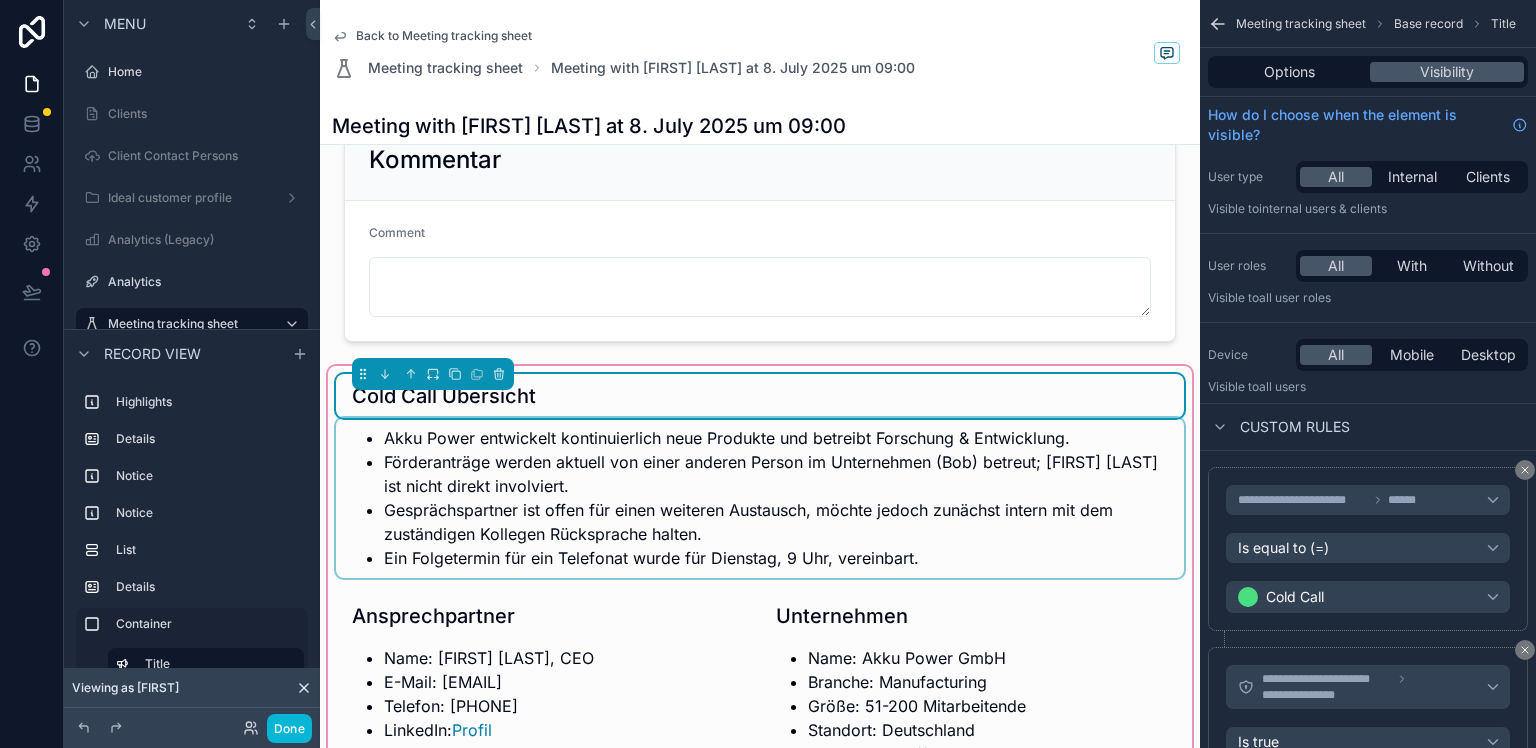 click at bounding box center [760, 498] 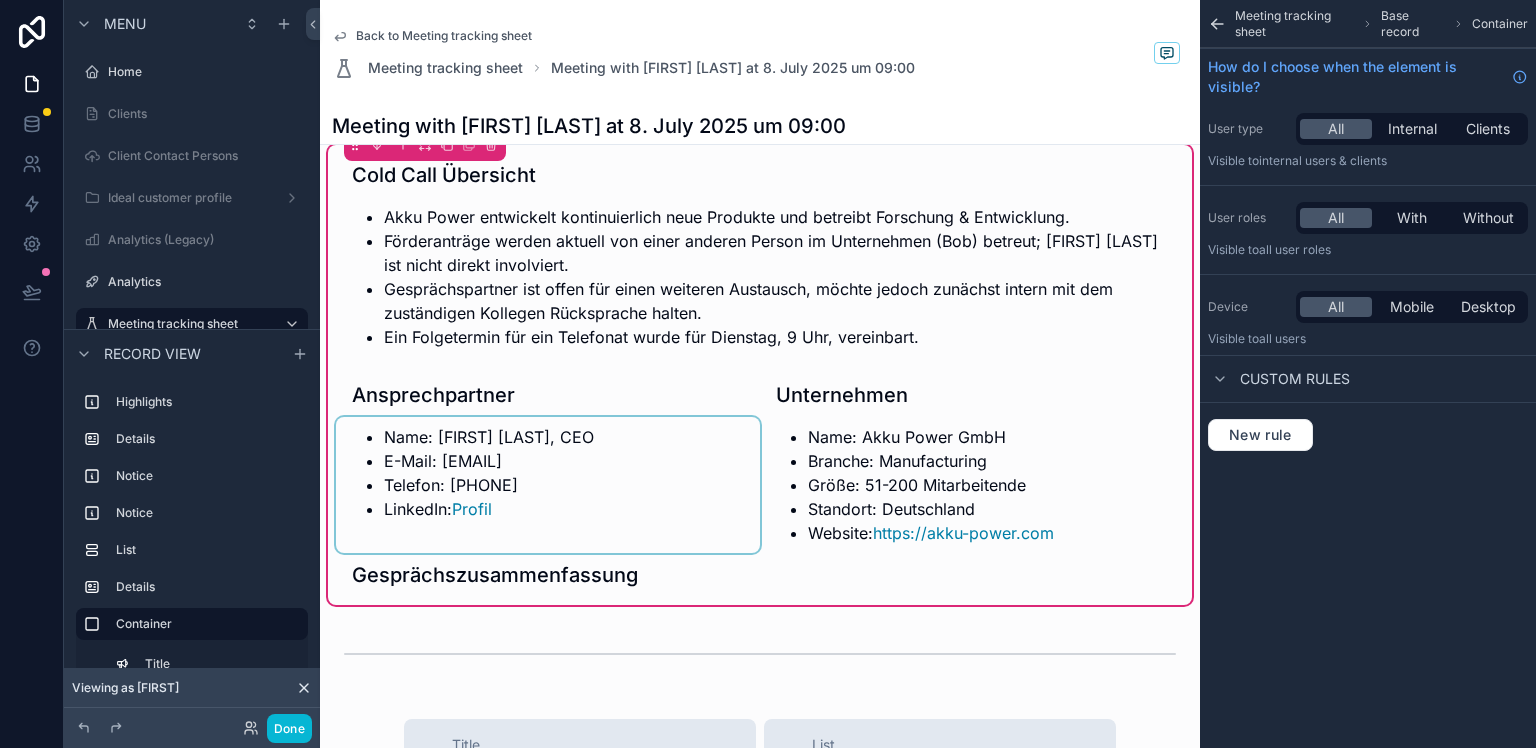 scroll, scrollTop: 1557, scrollLeft: 0, axis: vertical 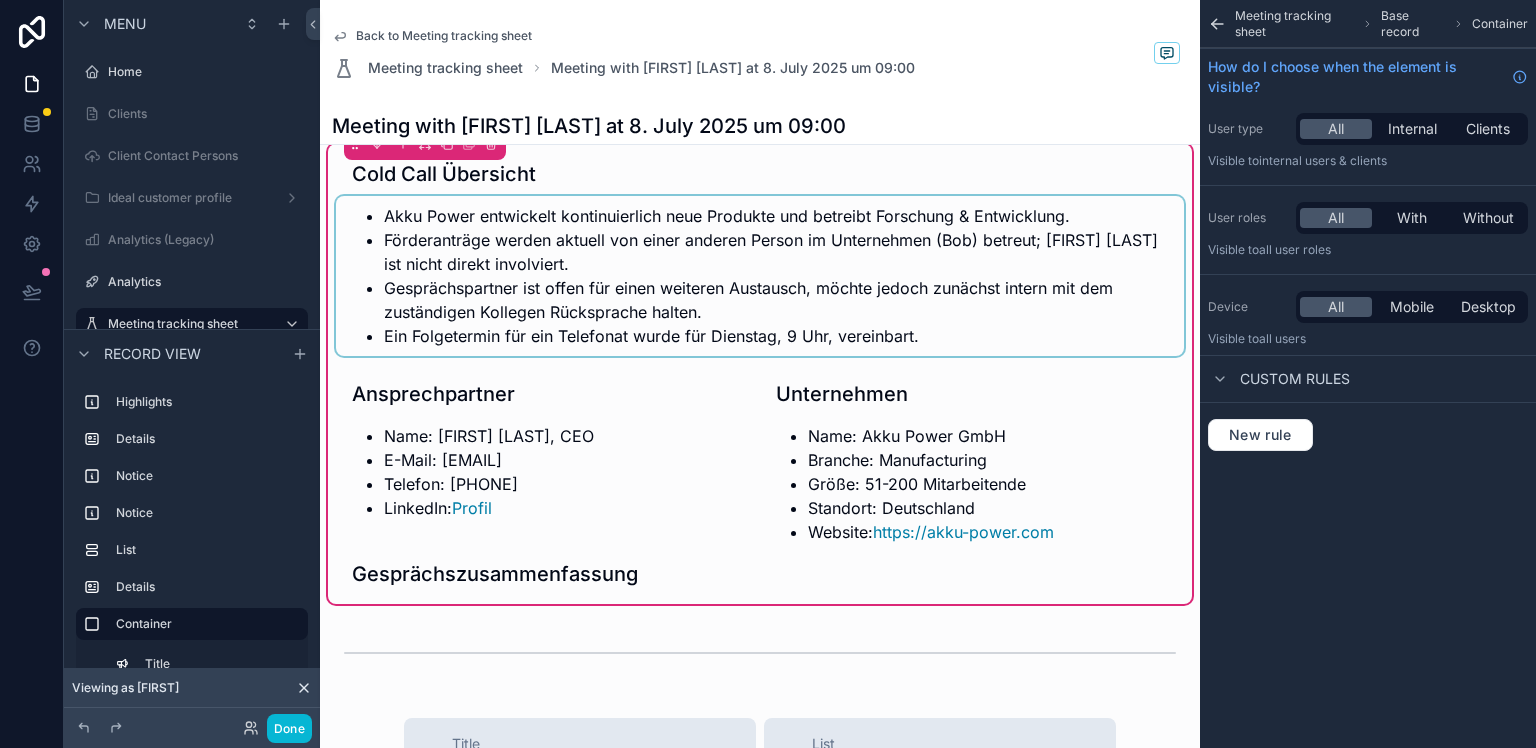 click at bounding box center (760, 276) 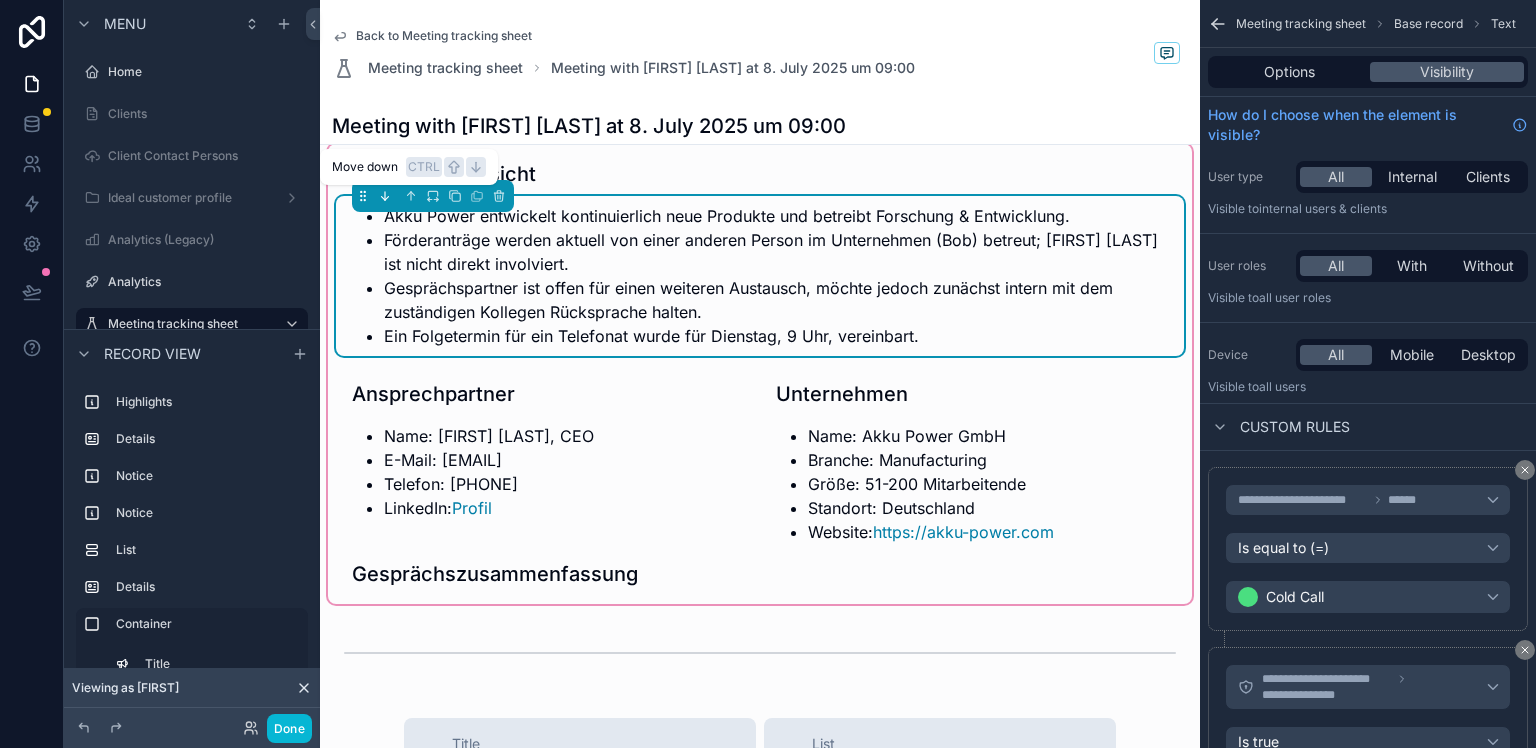 click at bounding box center [385, 196] 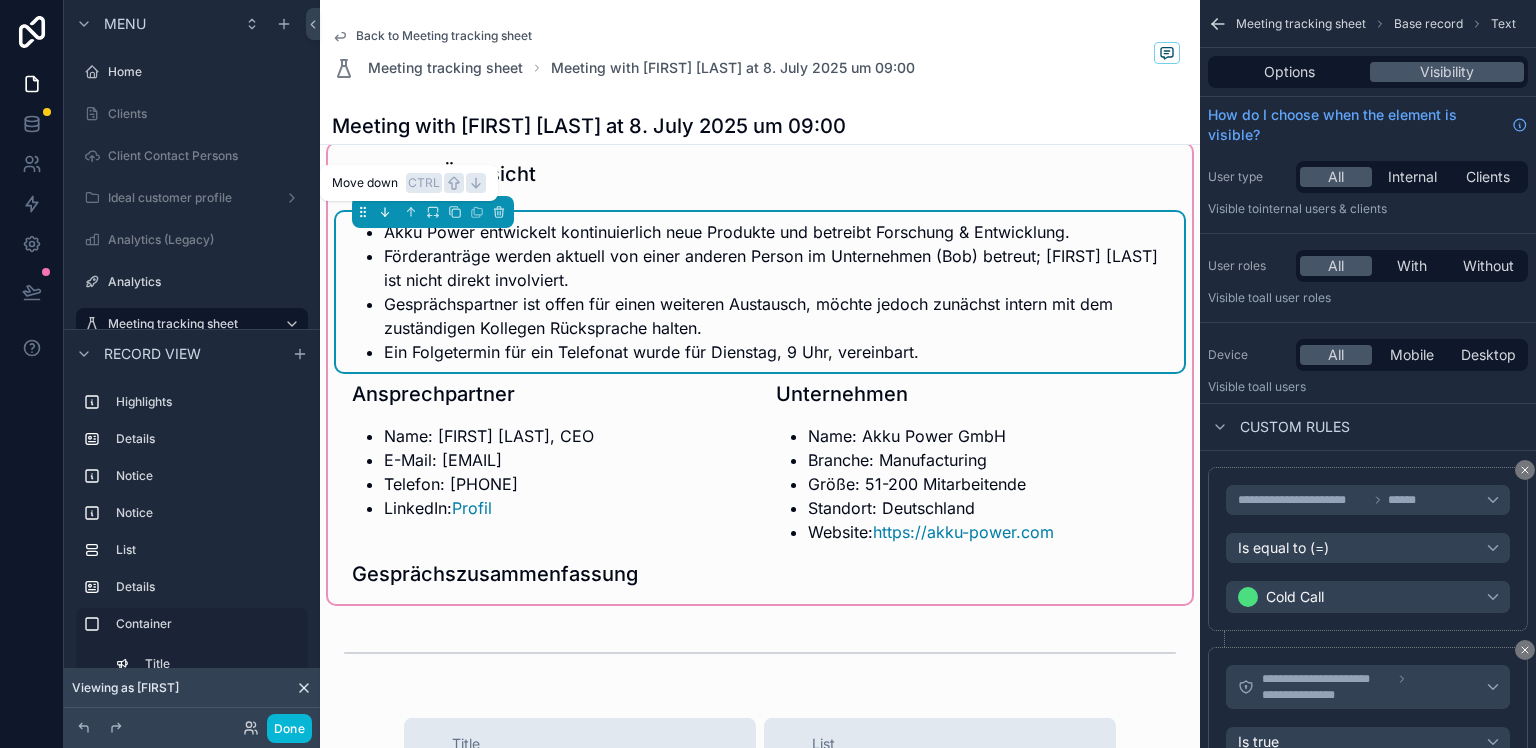 click 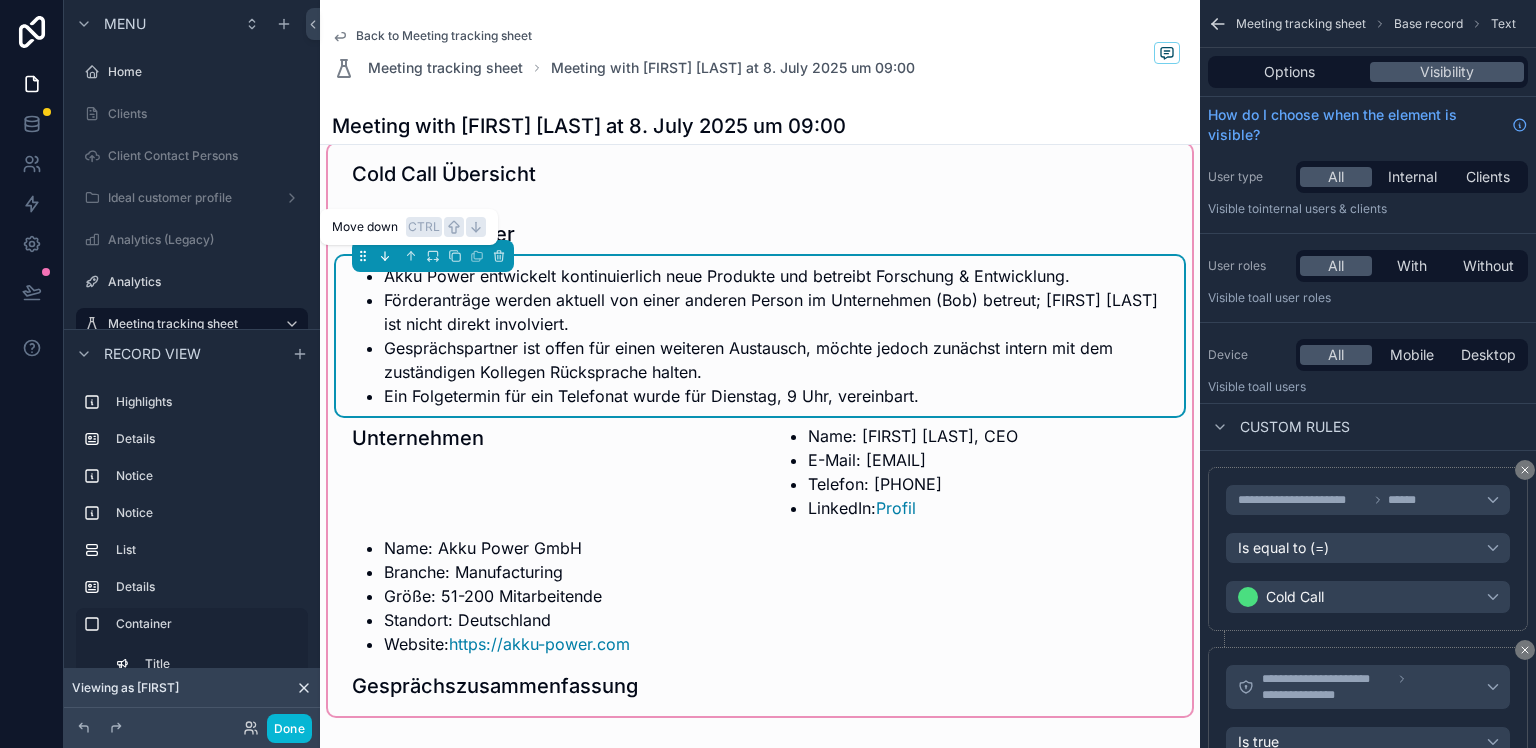 click 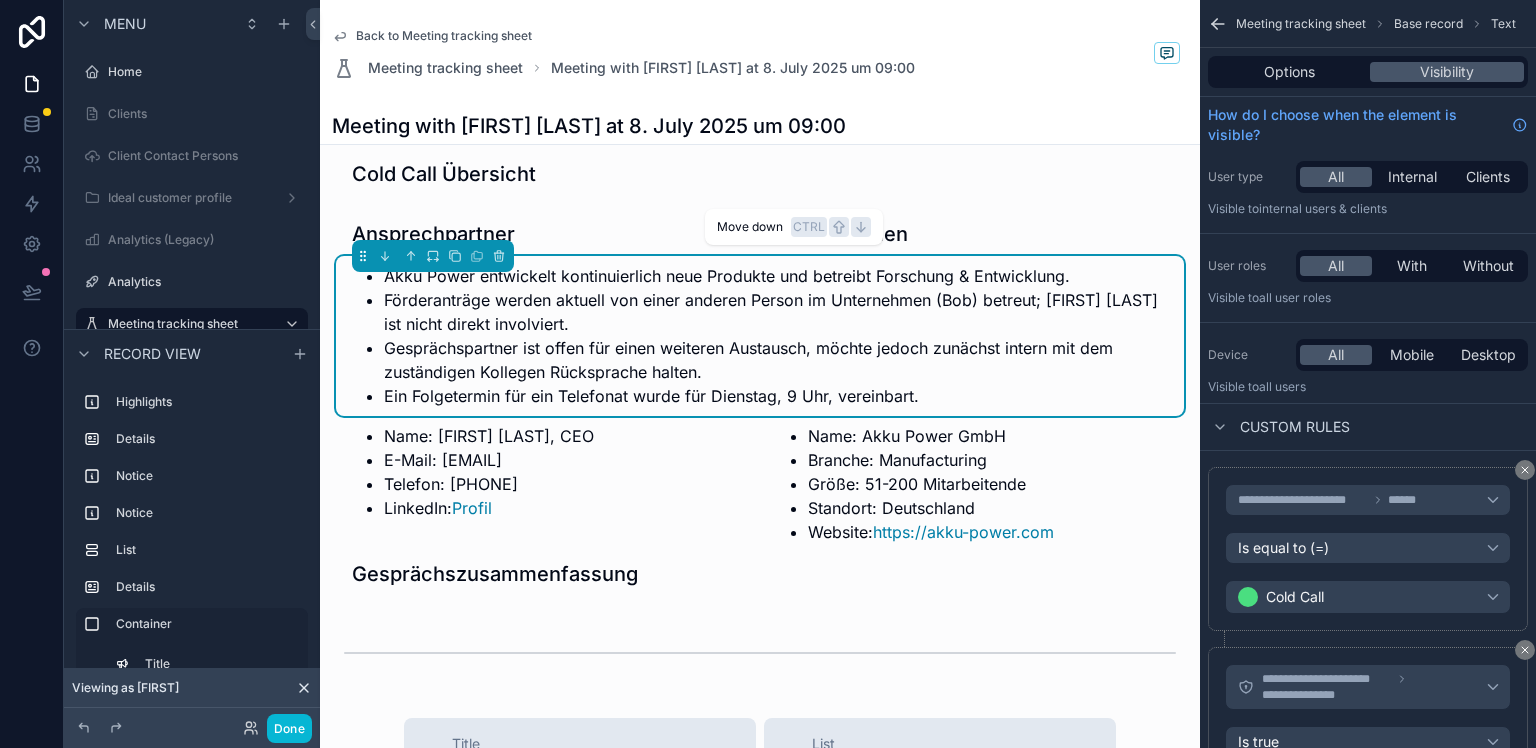 click 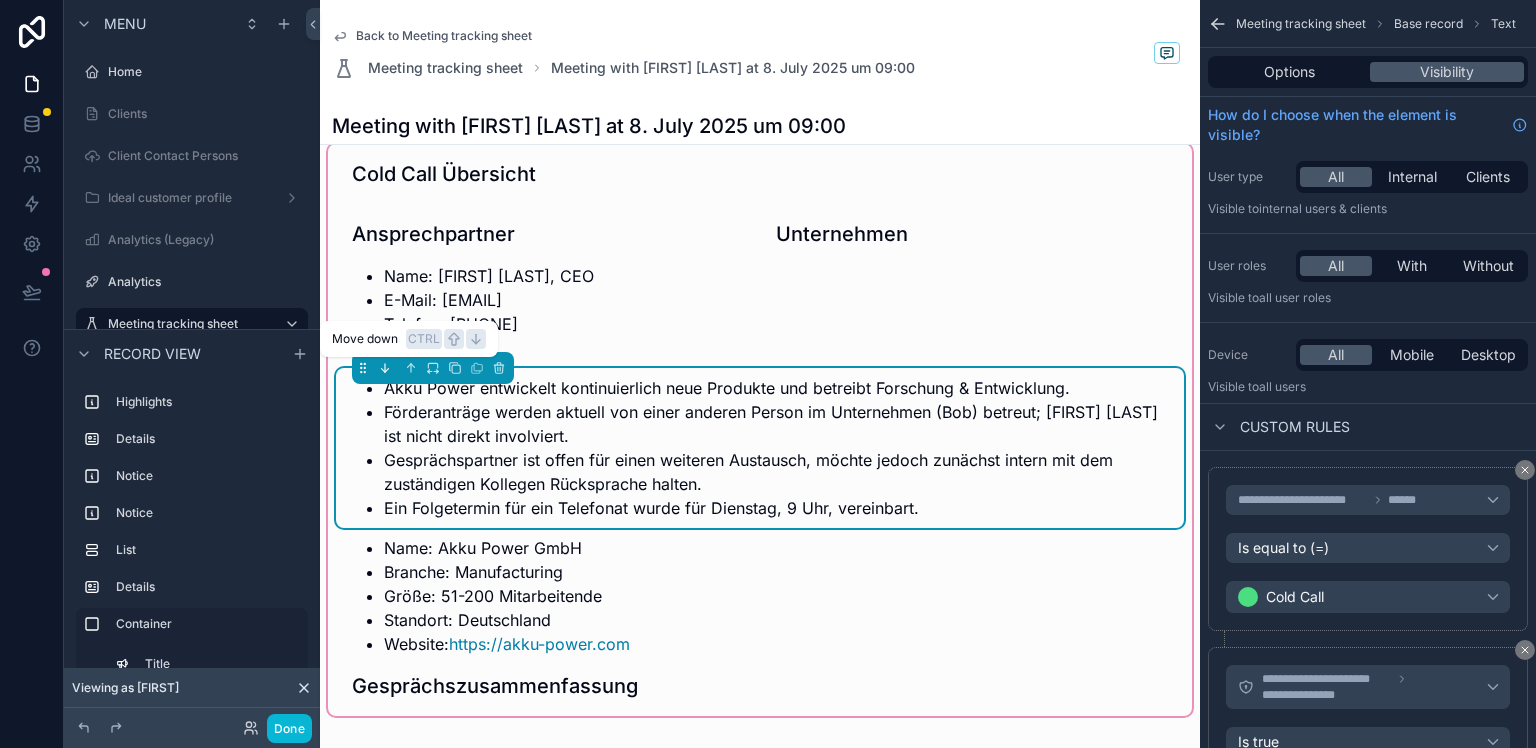 click 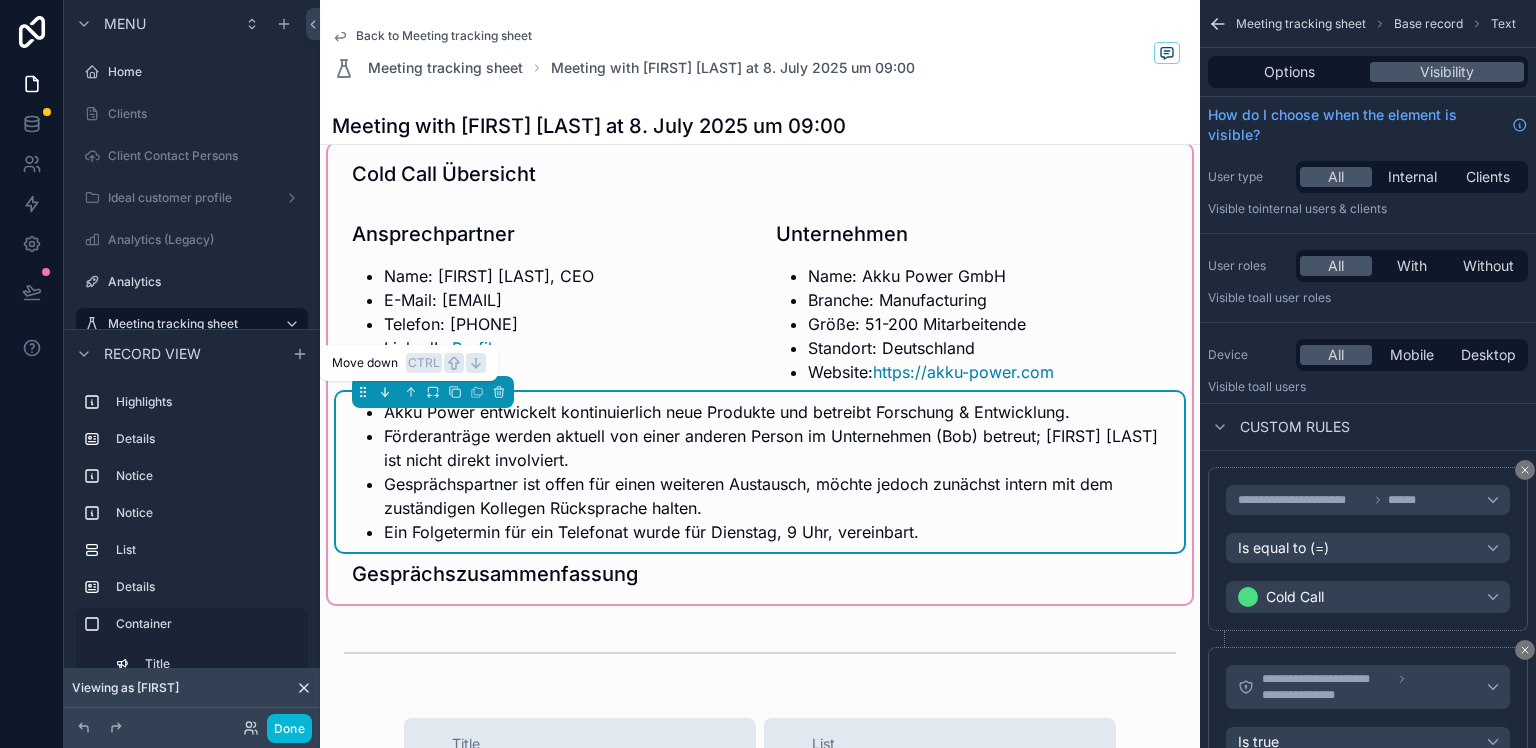 click 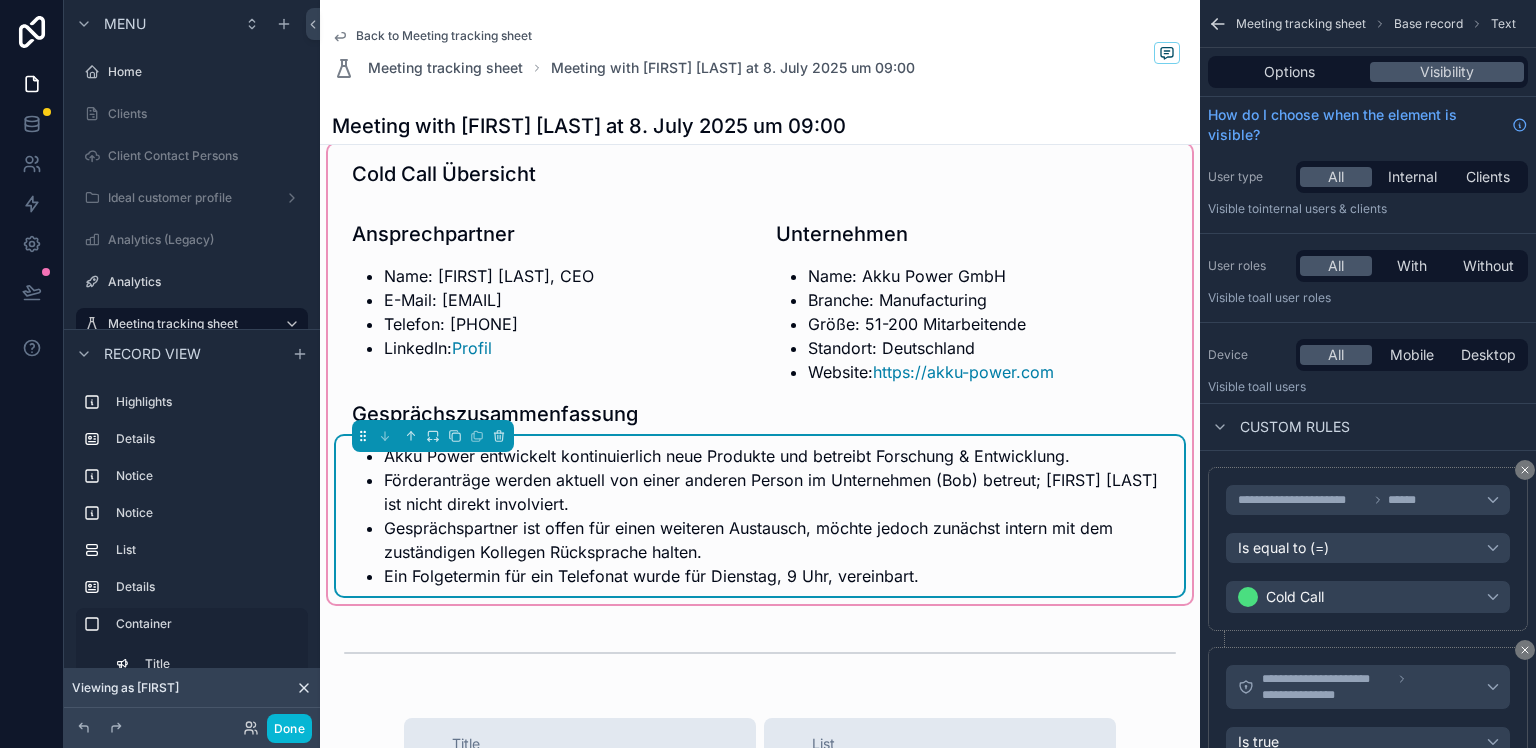 click on "Förderanträge werden aktuell von einer anderen Person im Unternehmen (Bob) betreut; [FIRST] [LAST] ist nicht direkt involviert." at bounding box center [776, 492] 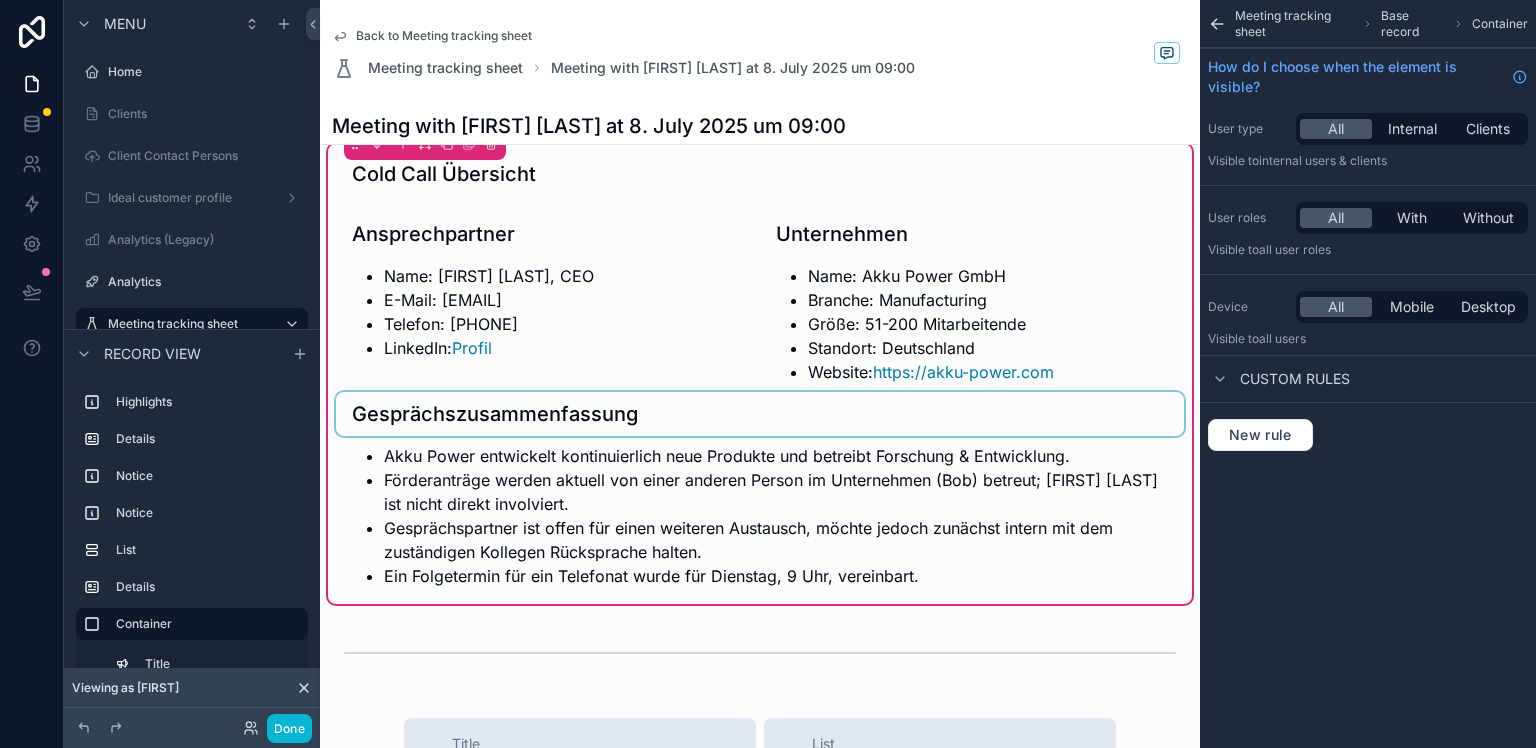 click at bounding box center (760, 414) 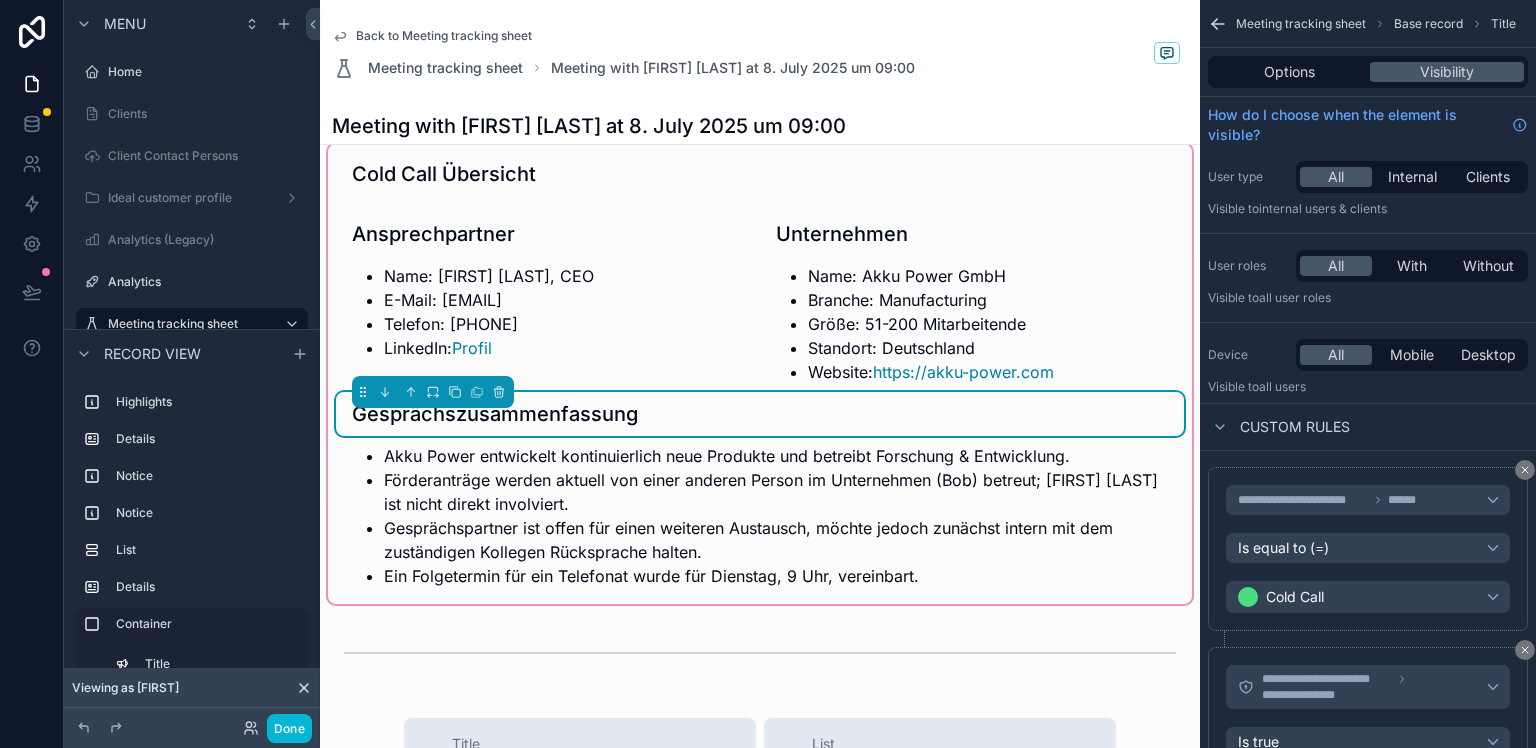 click on "Gesprächszusammenfassung" at bounding box center [495, 414] 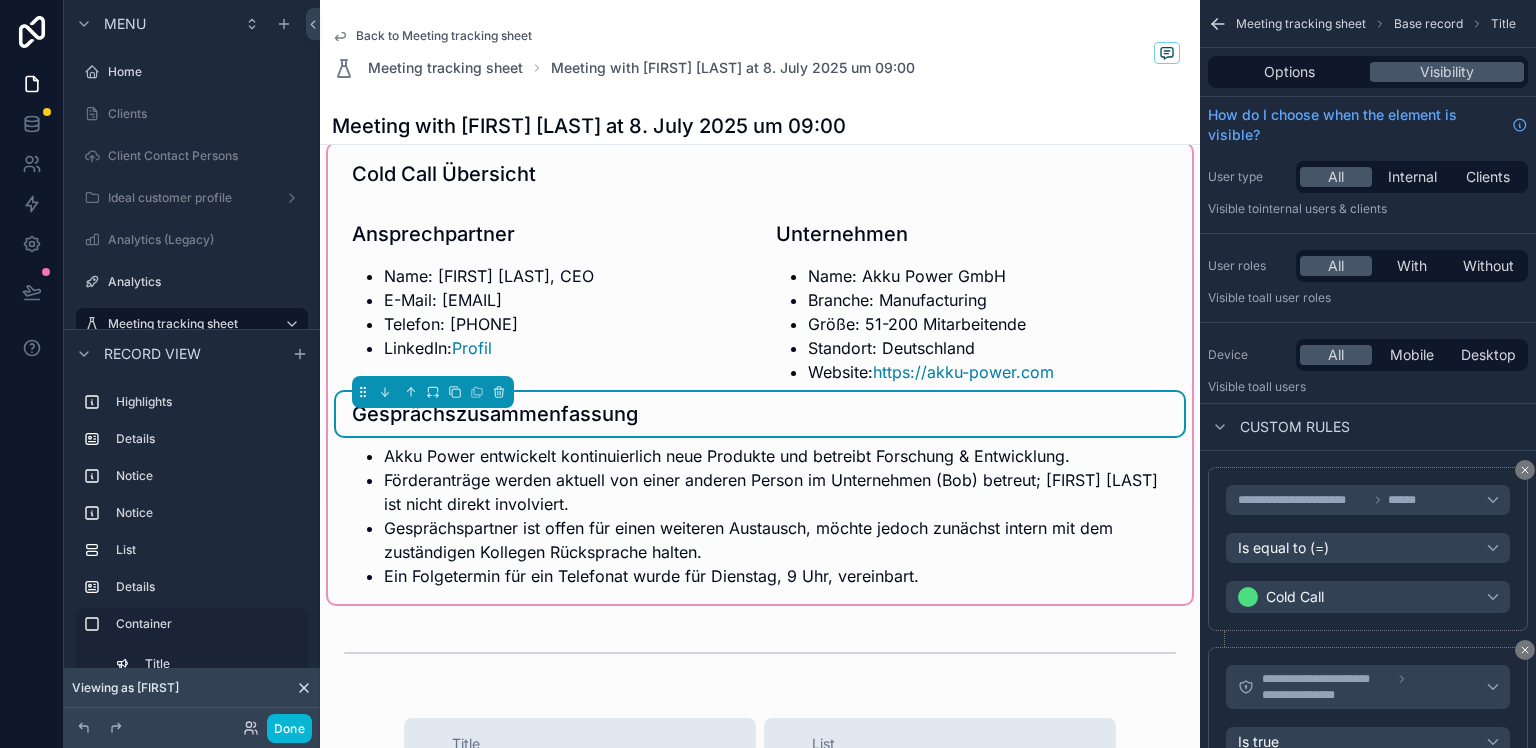 click on "Gesprächszusammenfassung" at bounding box center [495, 414] 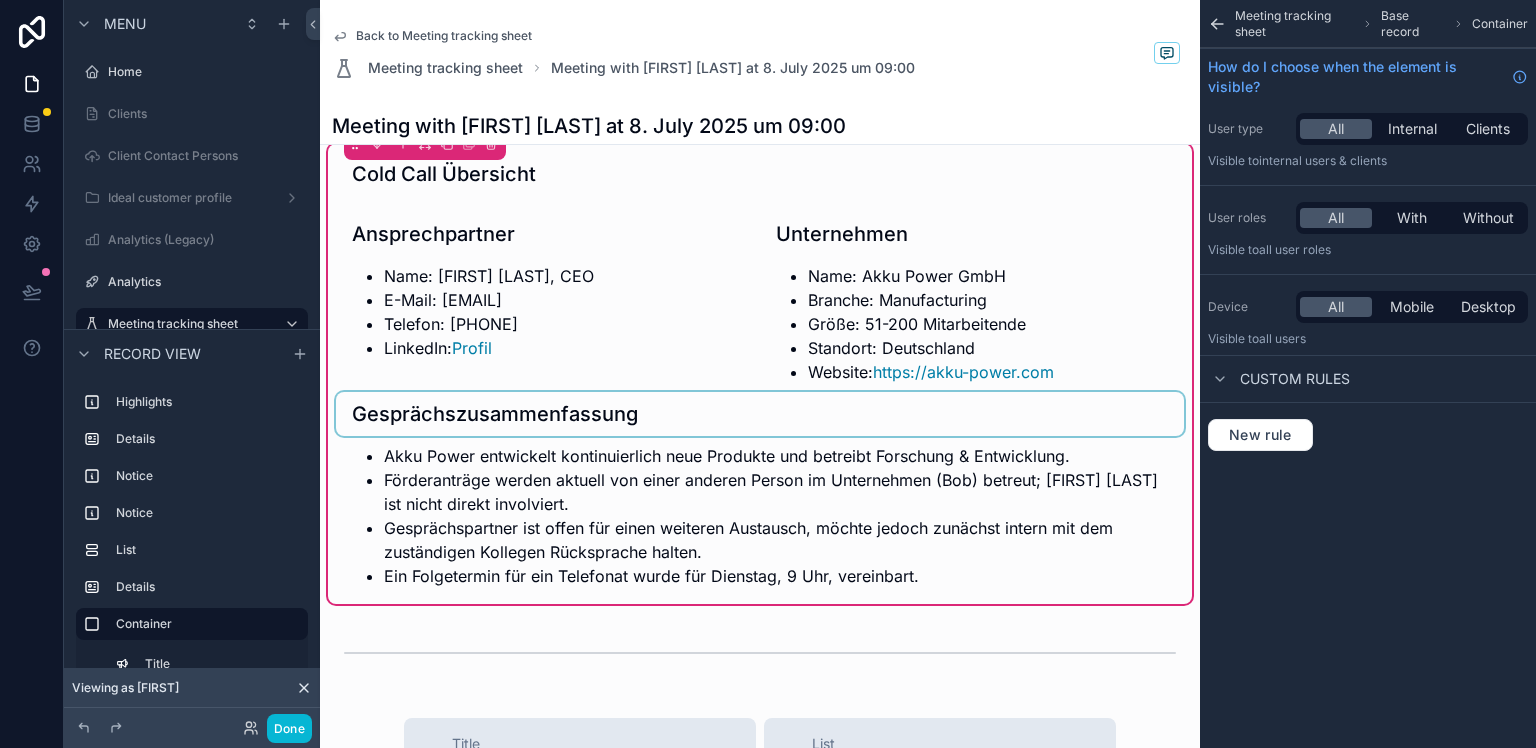 click at bounding box center [760, 414] 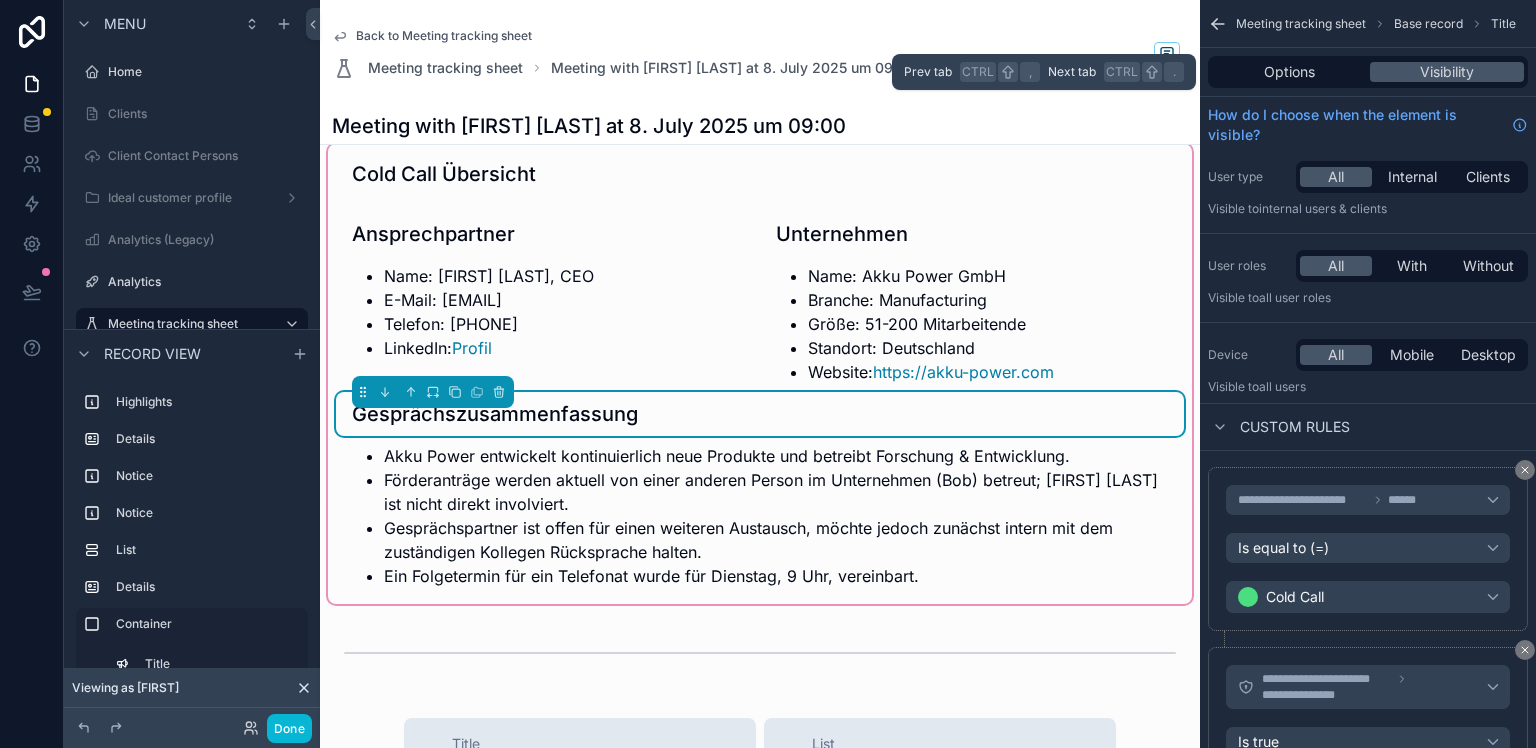 click on "Options Visibility" at bounding box center [1368, 72] 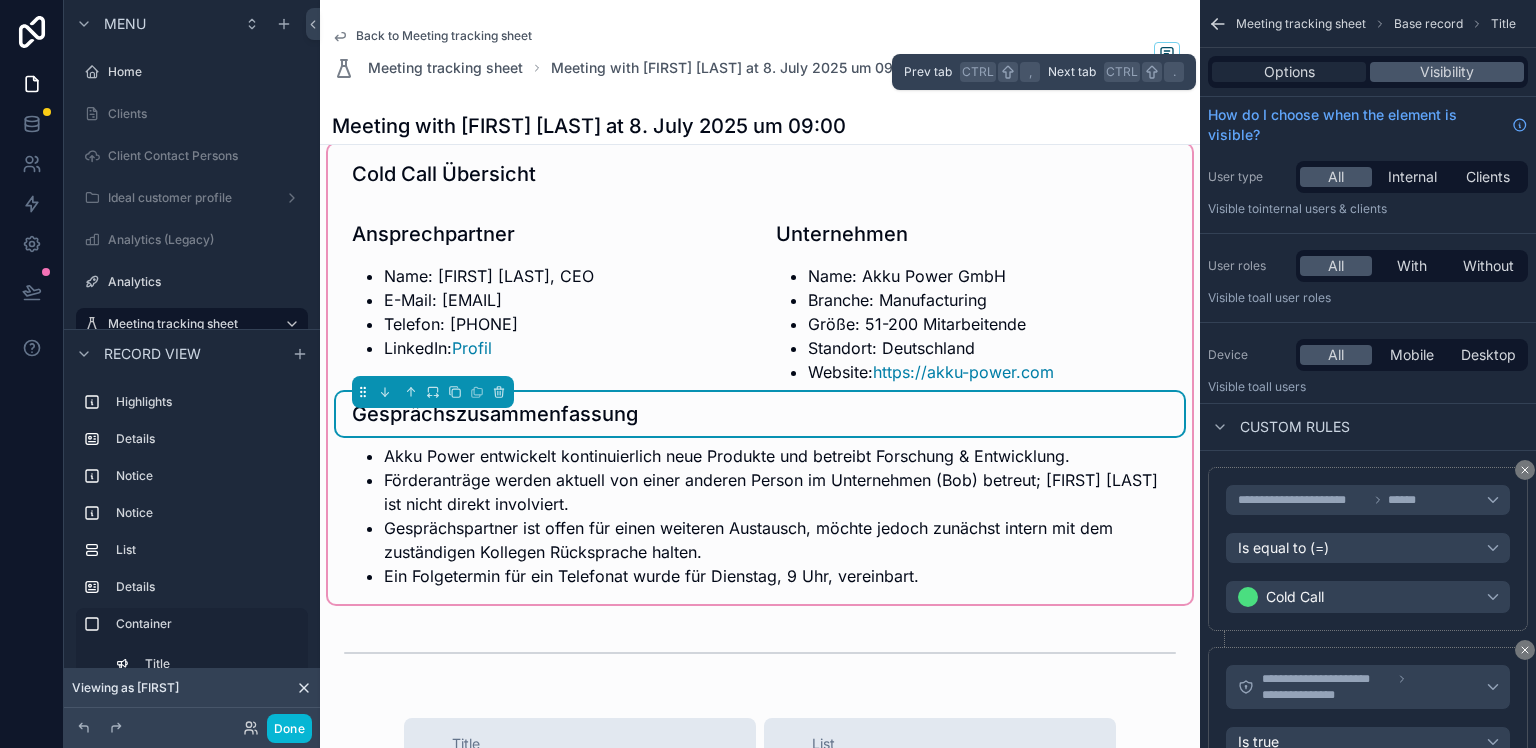 click on "Options" at bounding box center [1289, 72] 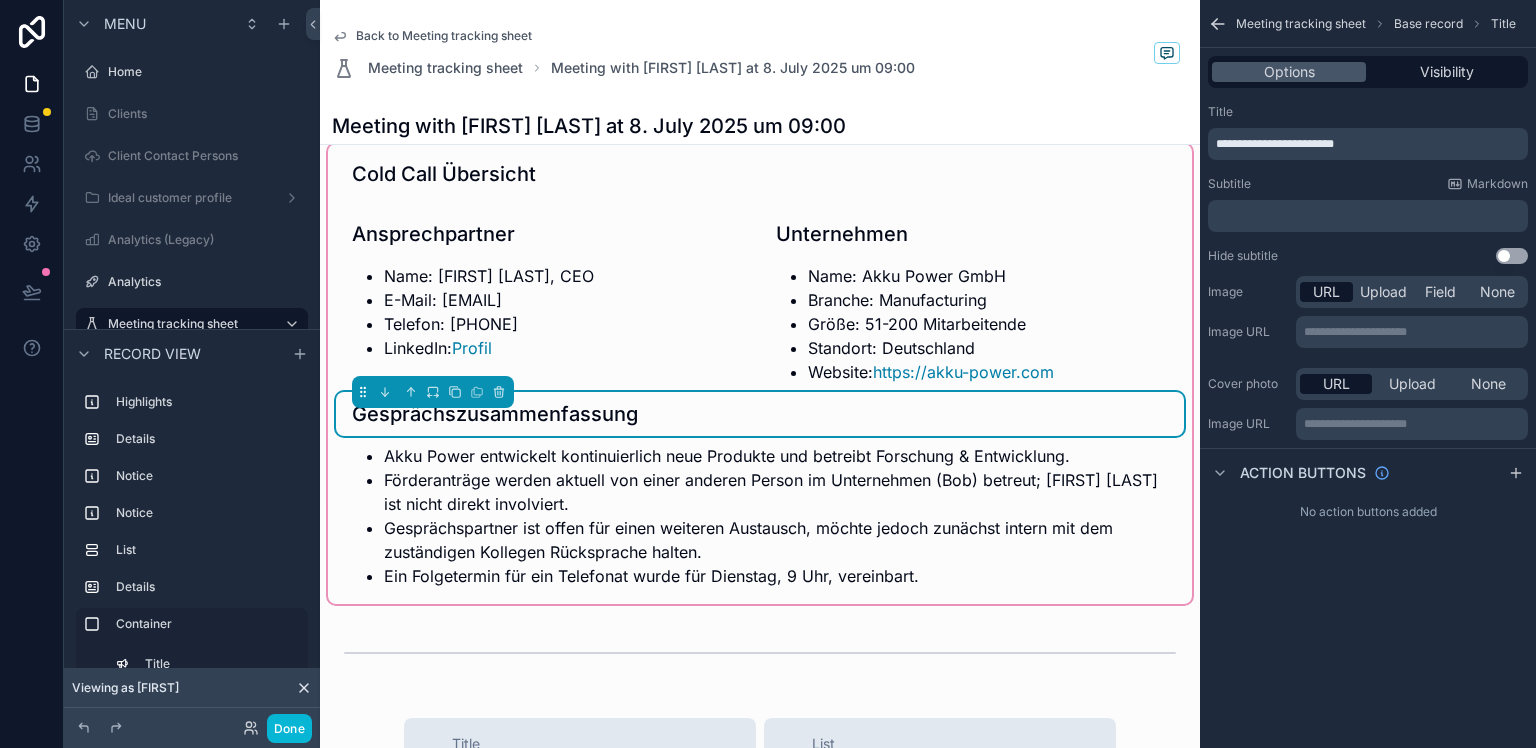 click on "**********" at bounding box center [1275, 144] 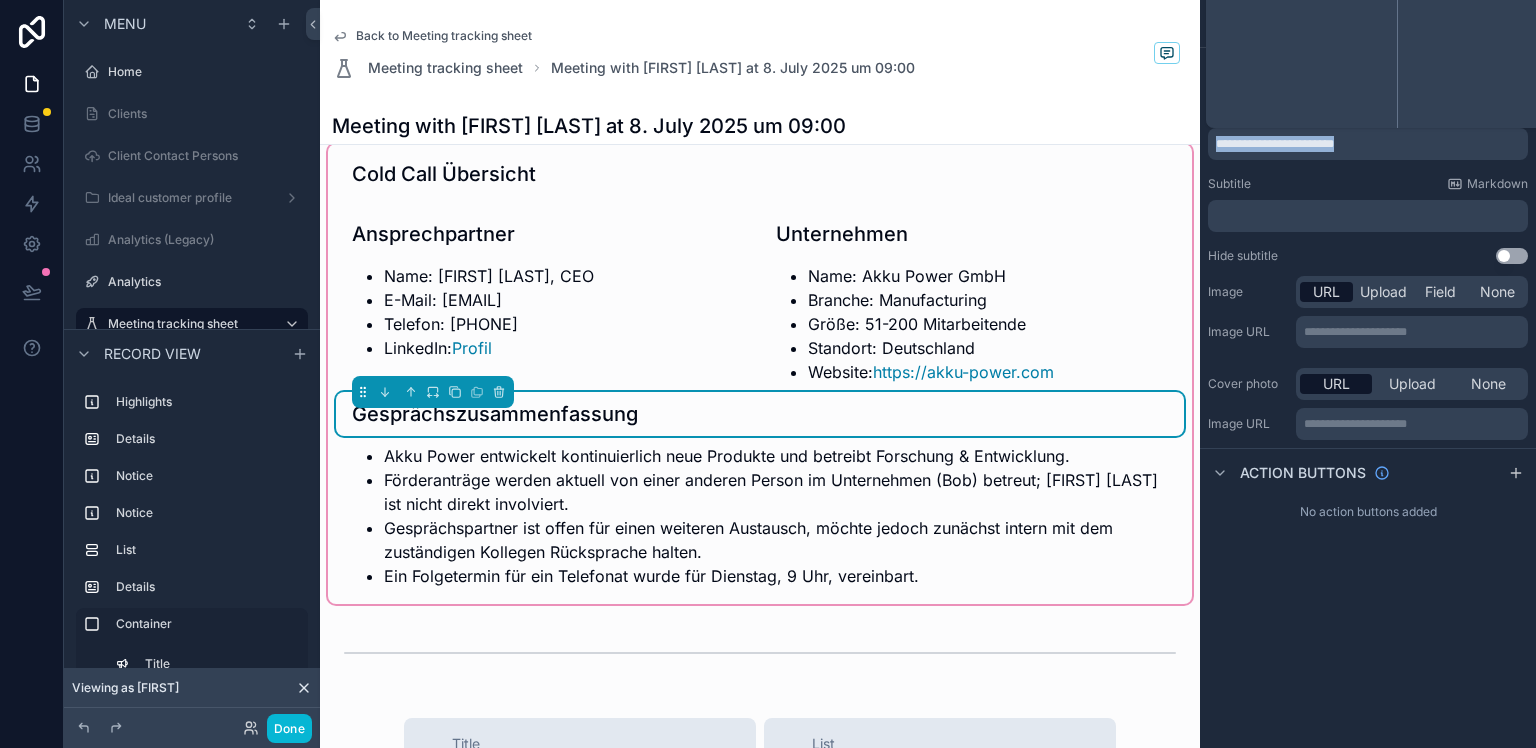 click on "**********" at bounding box center (1275, 144) 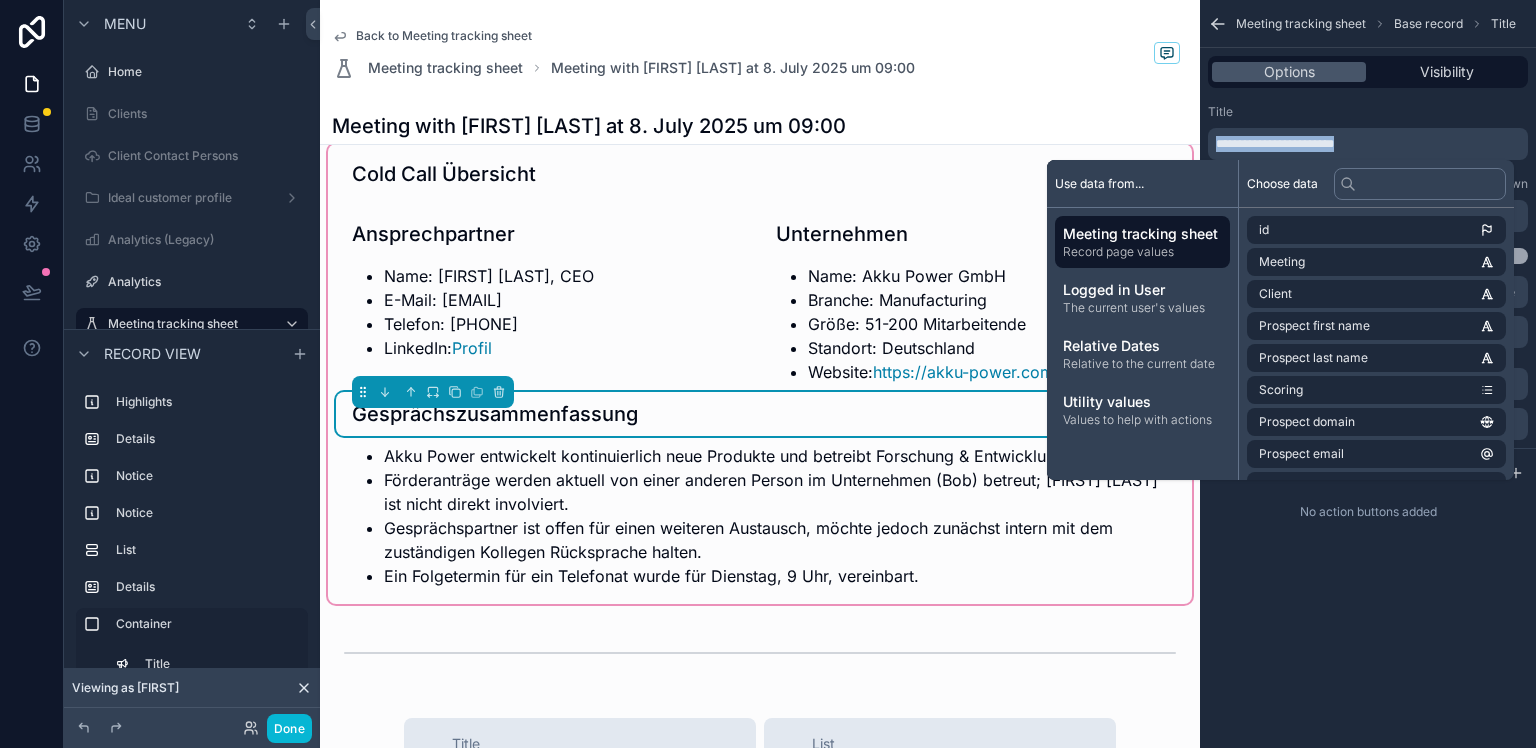 copy on "**********" 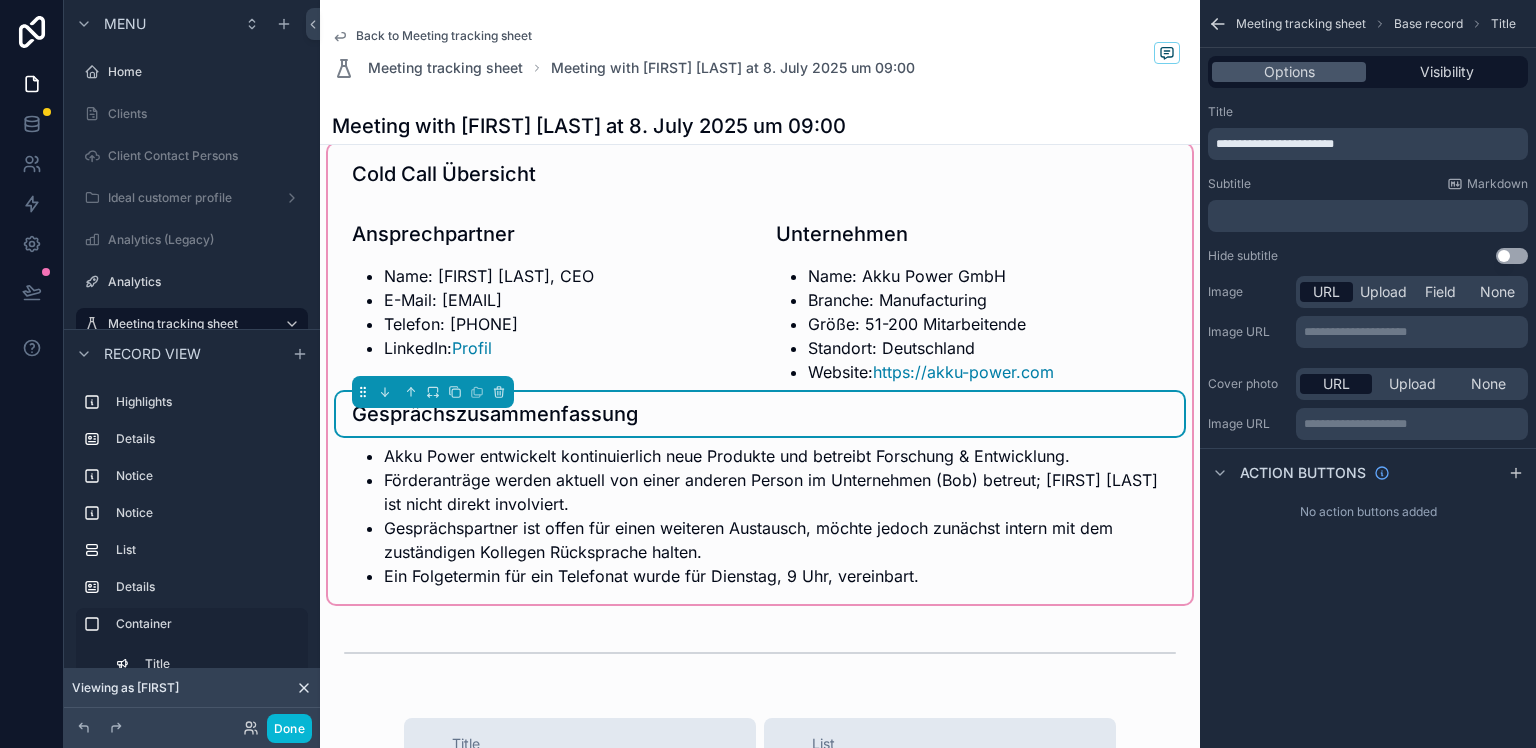 click on "Back to Meeting tracking sheet Meeting tracking sheet Meeting with [FIRST] [LAST] at 8. July 2025 um 09:00 Meeting with [FIRST] [LAST] at 8. July 2025 um 09:00 Meeting start time 7/8/2025 11:00 AM Meeting end time 7/8/2025 11:20 AM Meeting Meeting with [FIRST] [LAST] at 8. July 2025 um 09:00 Client PFIF Prospect first name [FIRST] Prospect last name [LAST] Prospect domain akku-power.com Prospect email [EMAIL] Scoring Nicht kategorisiert Linkedin Profile https://linkedin.com/in/[FIRST]-[LAST]-[NUMBER] Wir prüfen aktuell den E-Mailverlauf E-Mailverlauf konnte nicht automatisch zugeordnet werden, unser Team kümmert sich aktuell darum Type SENT Subject Feedback zu Forschungszulagen Time 11/20/2024 Email Body Showing 1 of 1 results Previous Next Kommentar Comment Cold Call Übersicht Ansprechpartner Unternehmen Name: [FIRST] [LAST], CEO E-Mail: [EMAIL] Telefon: [PHONE] LinkedIn:  Profil Name: Akku Power GmbH Branche: Manufacturing Größe: 51-200 Mitarbeitende Standort: Deutschland Title" at bounding box center [760, 16] 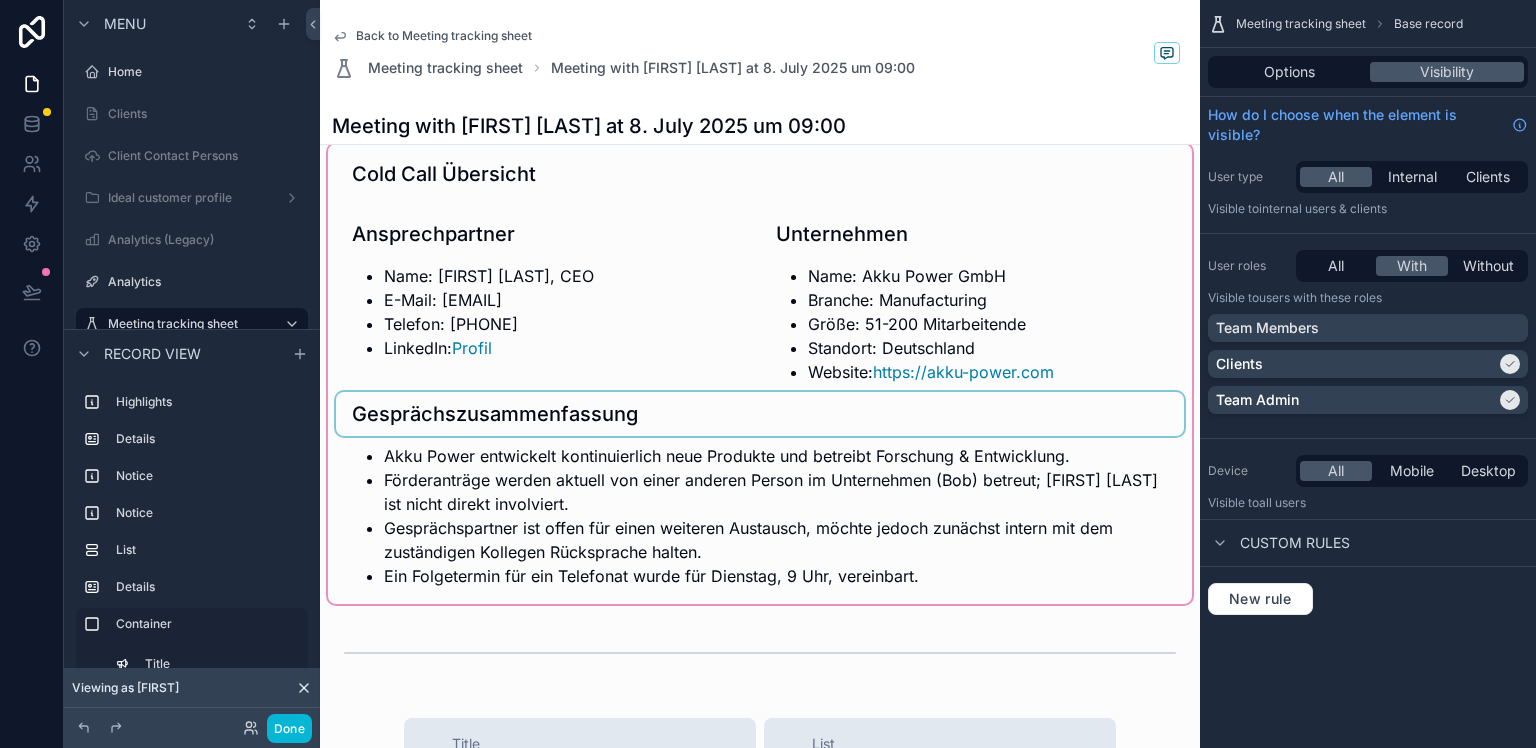 click at bounding box center (760, 374) 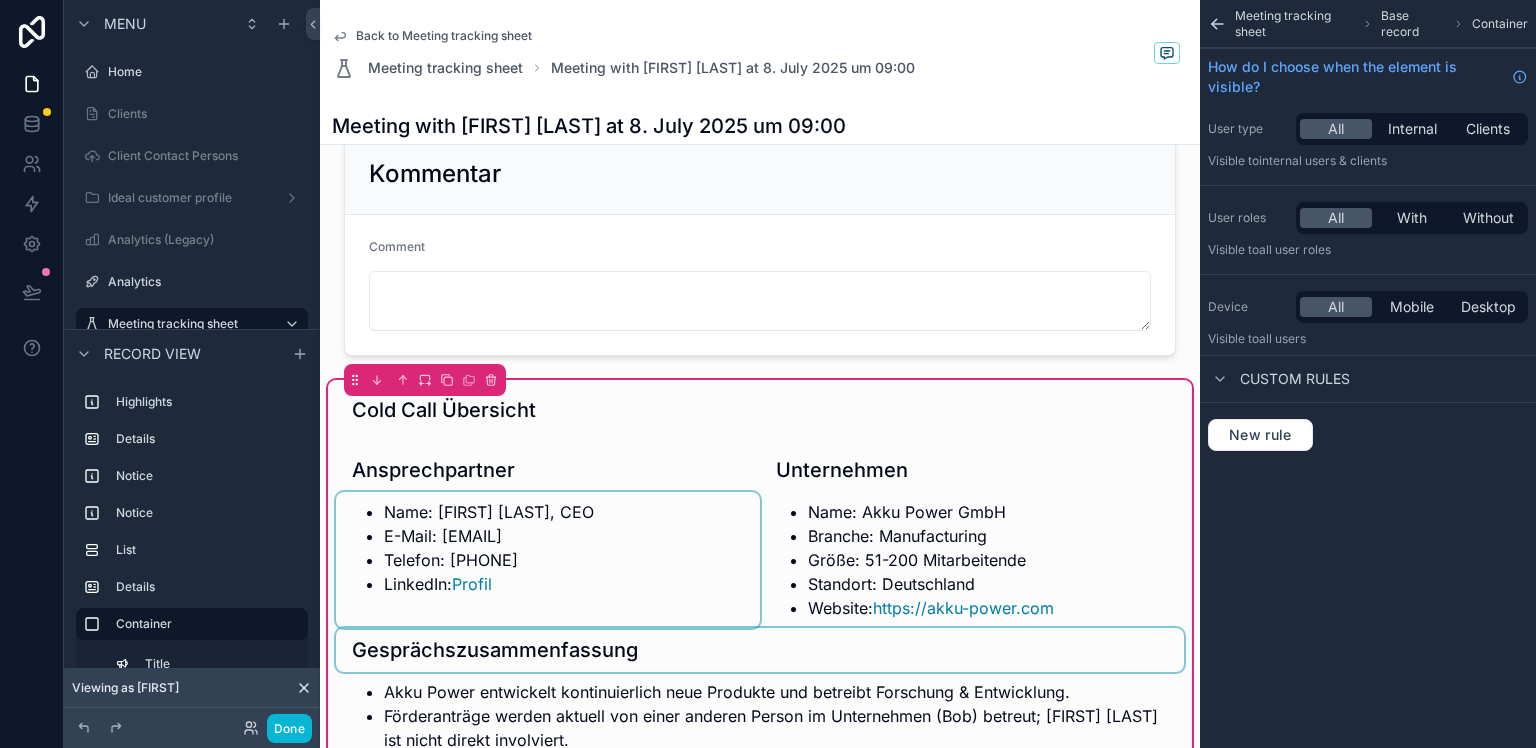 scroll, scrollTop: 1151, scrollLeft: 0, axis: vertical 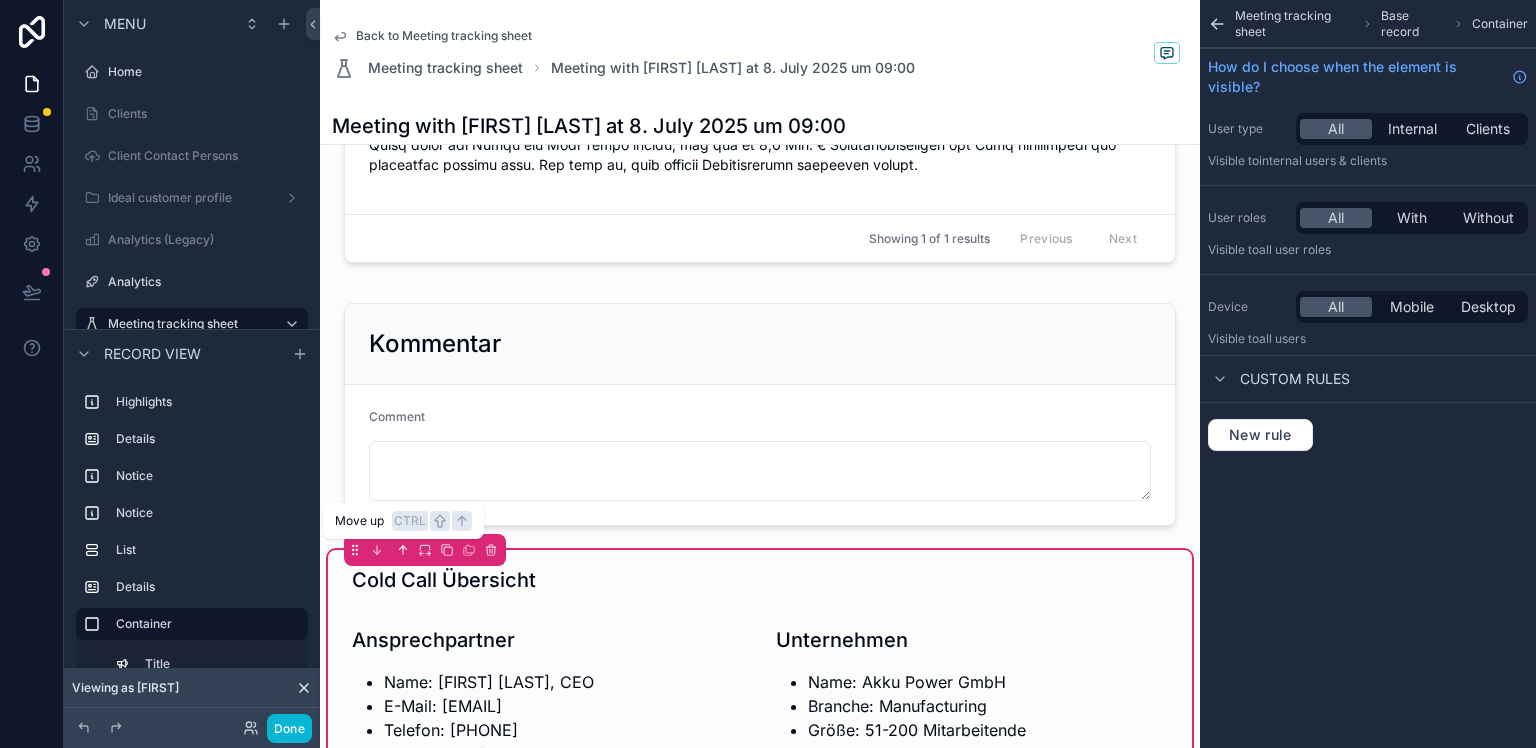 click at bounding box center (403, 550) 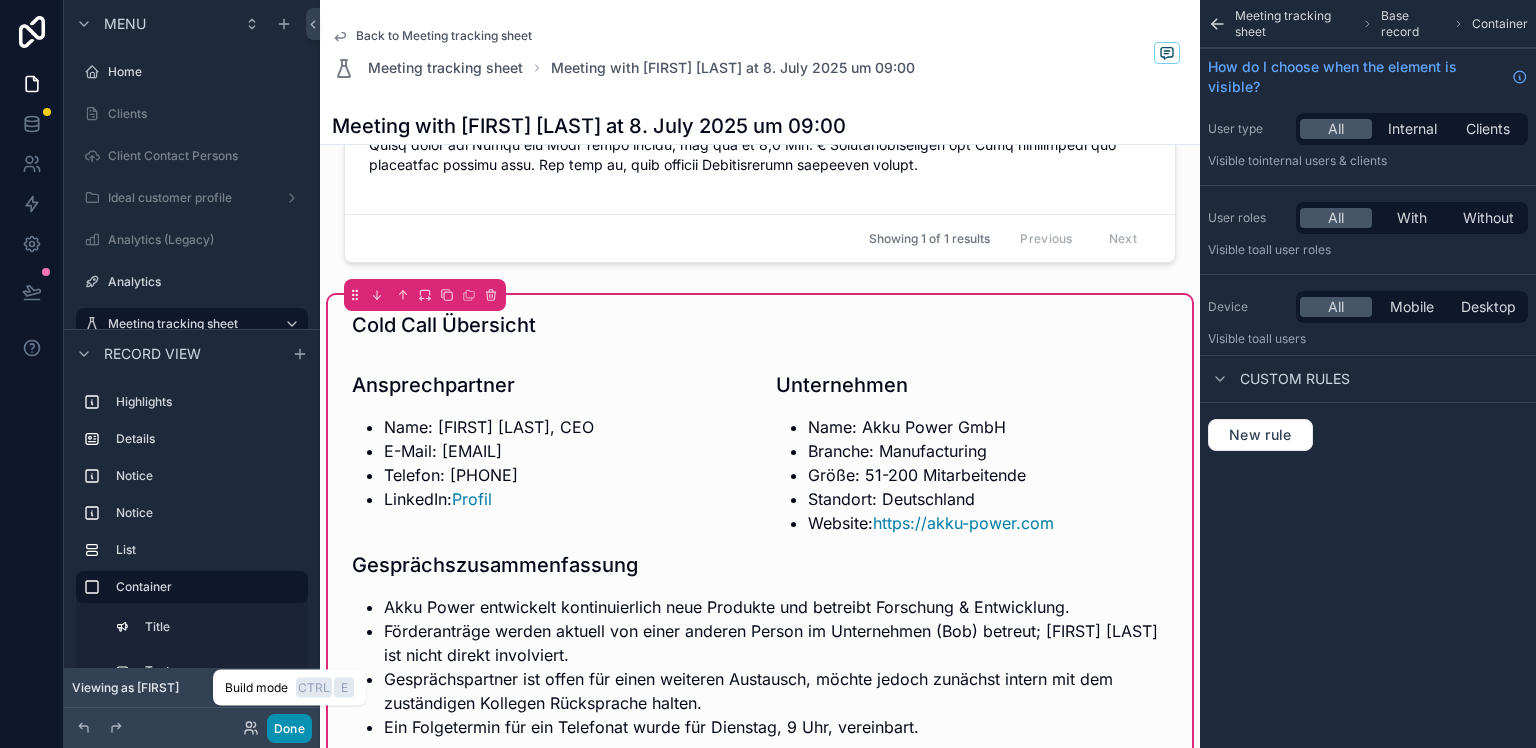 click on "Done" at bounding box center (289, 728) 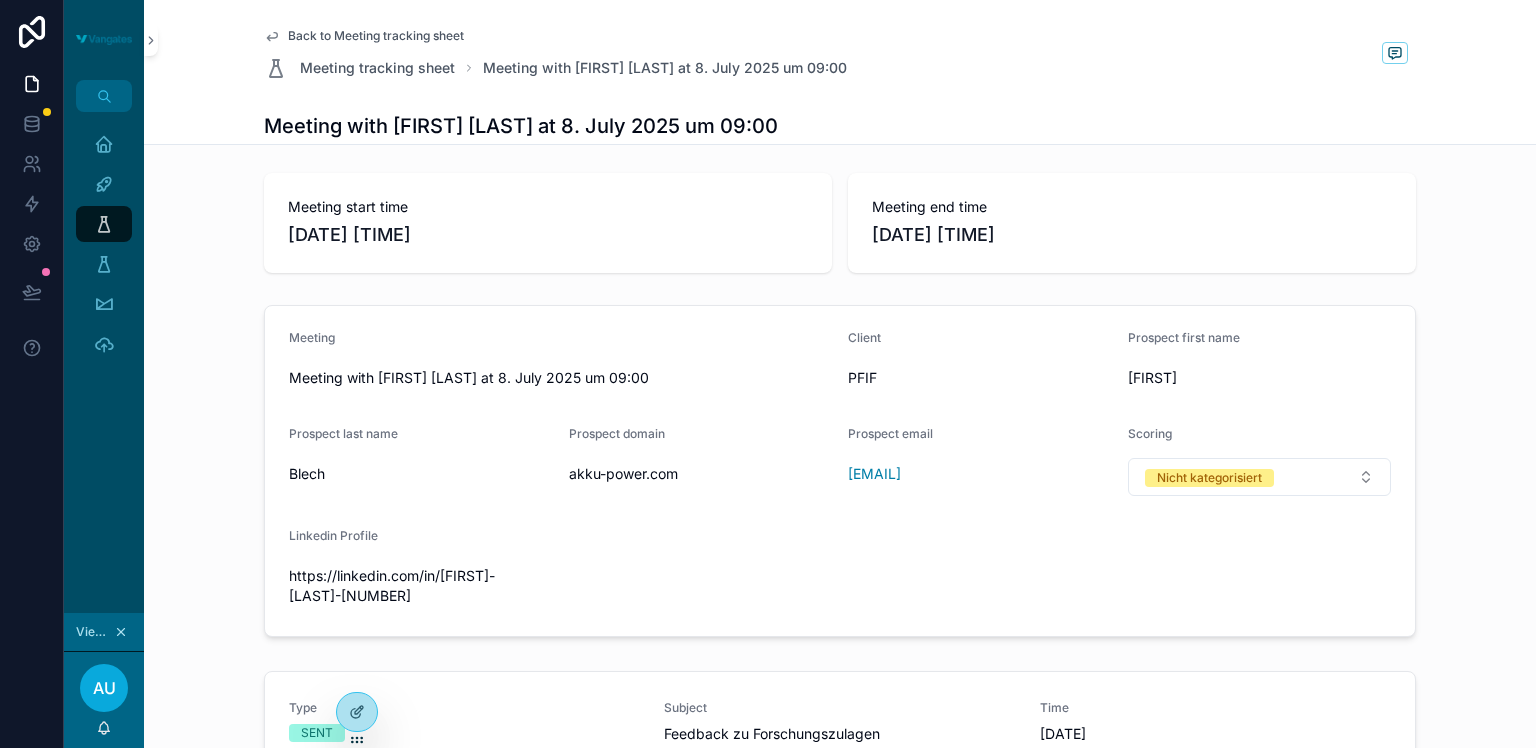 scroll, scrollTop: 0, scrollLeft: 0, axis: both 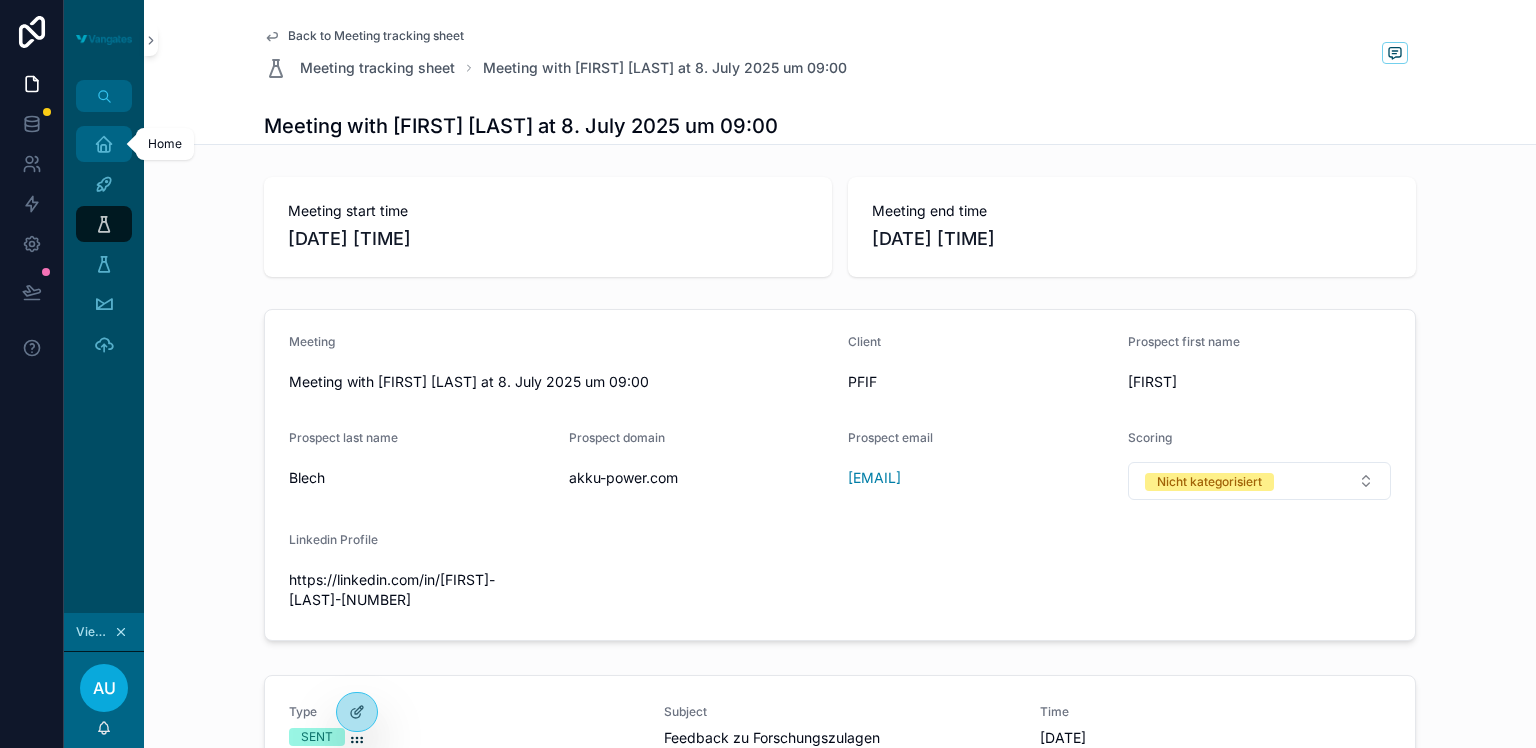 click on "Home" at bounding box center (104, 144) 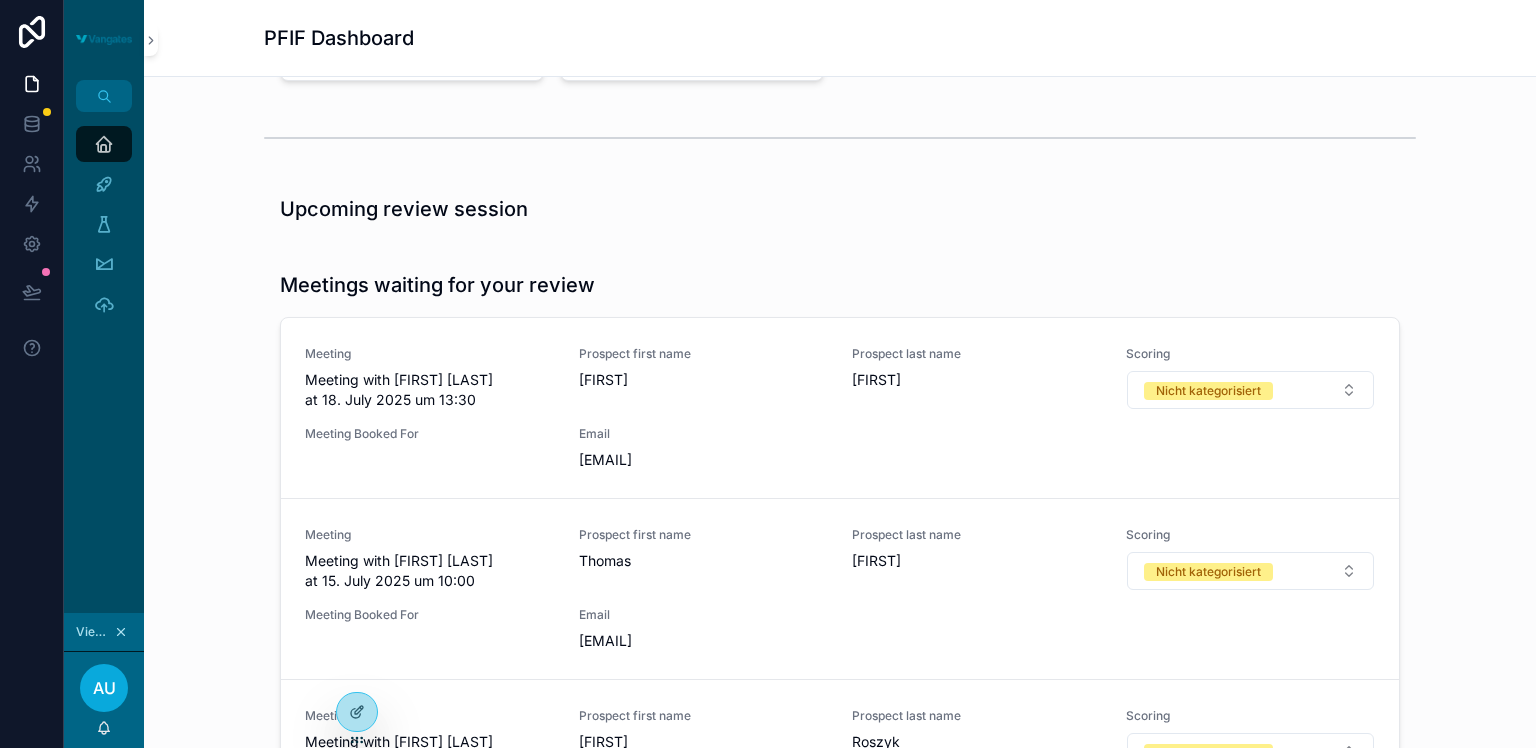 scroll, scrollTop: 0, scrollLeft: 0, axis: both 